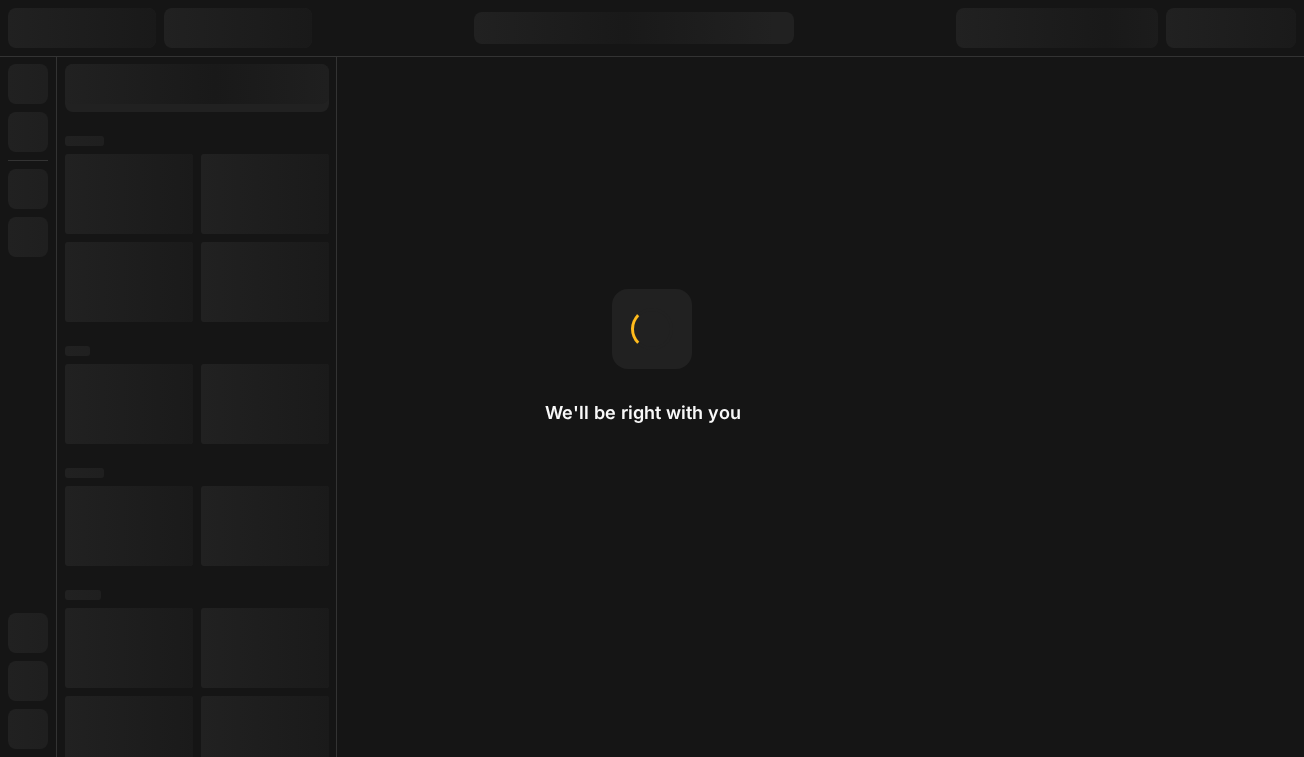 scroll, scrollTop: 0, scrollLeft: 0, axis: both 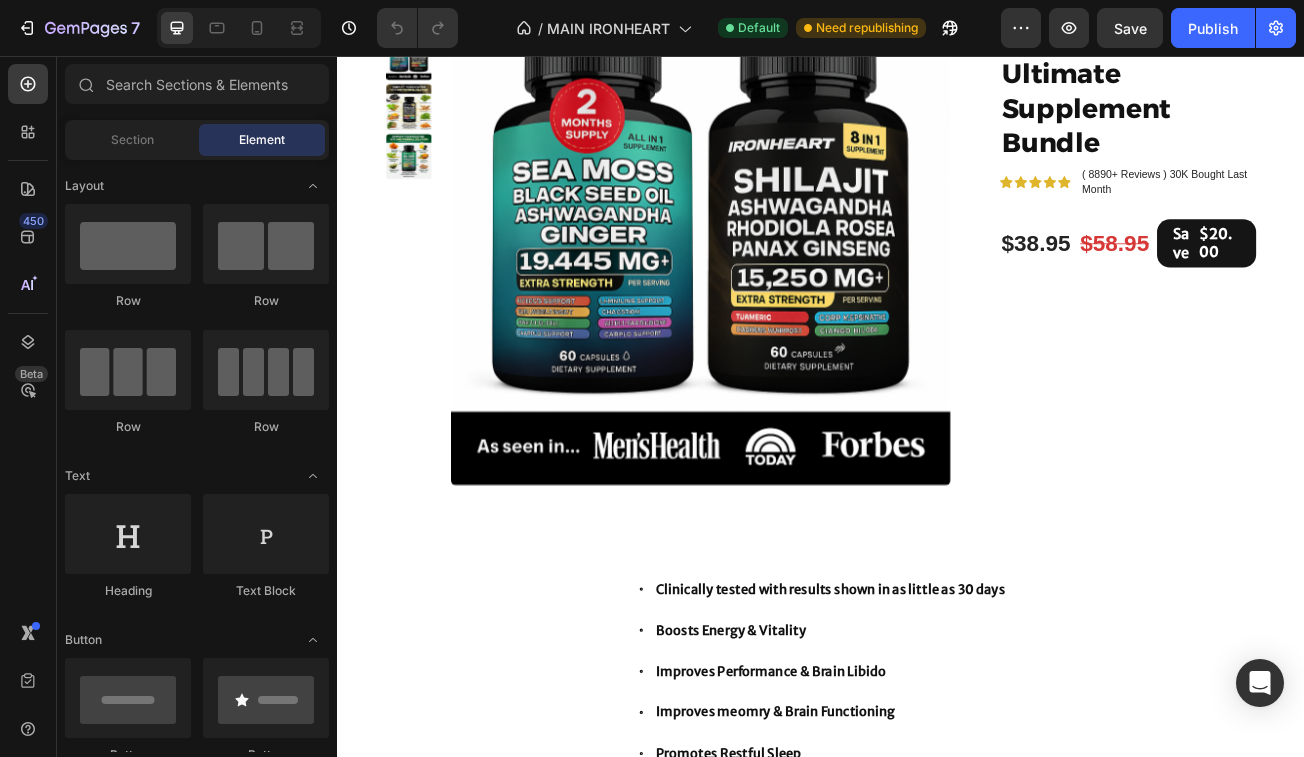click at bounding box center [239, 28] 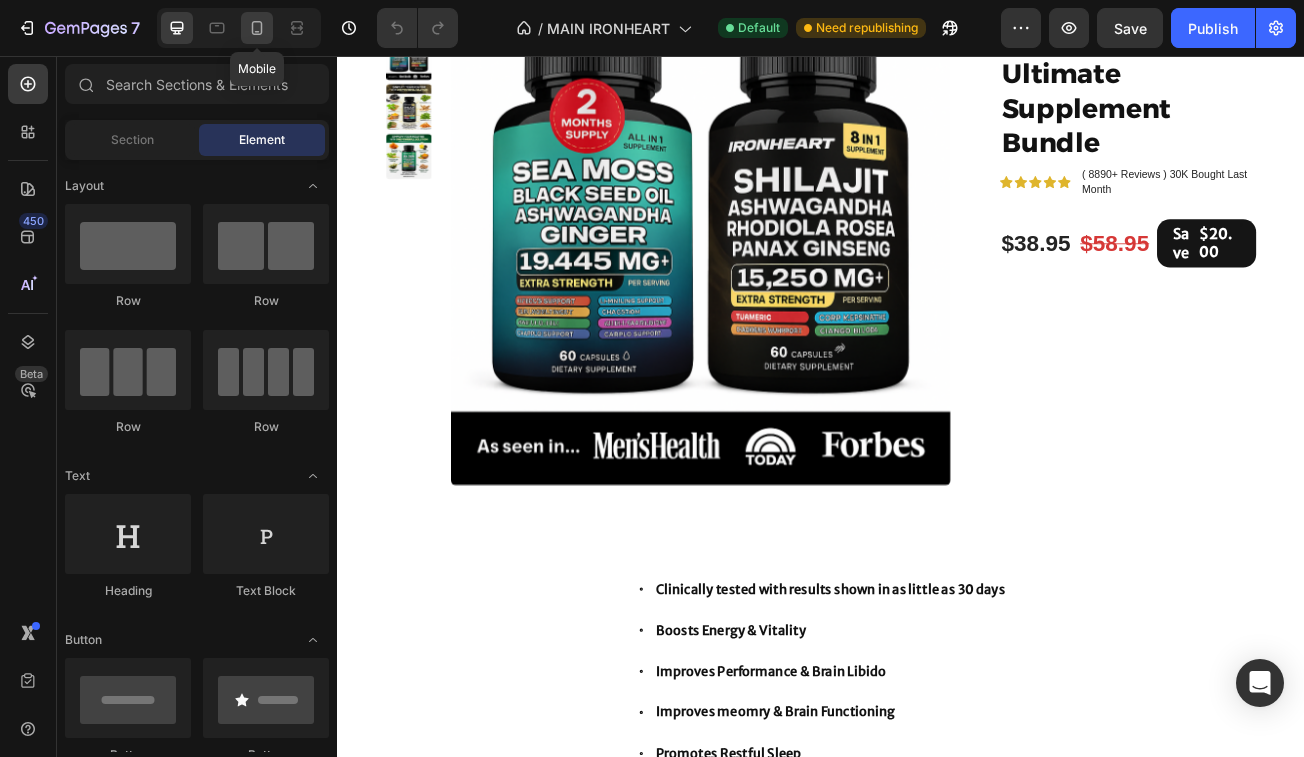 click 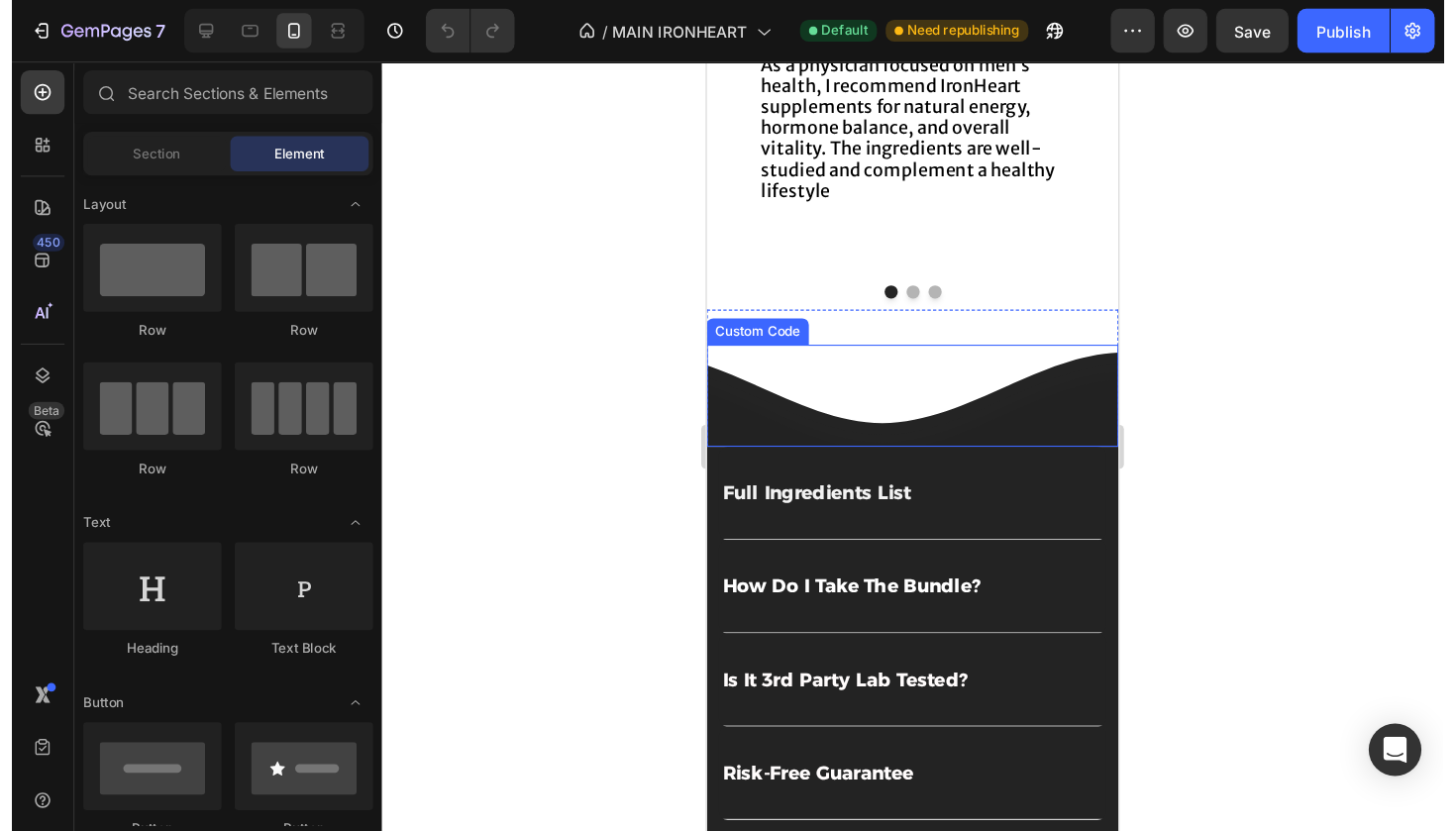 scroll, scrollTop: 1232, scrollLeft: 0, axis: vertical 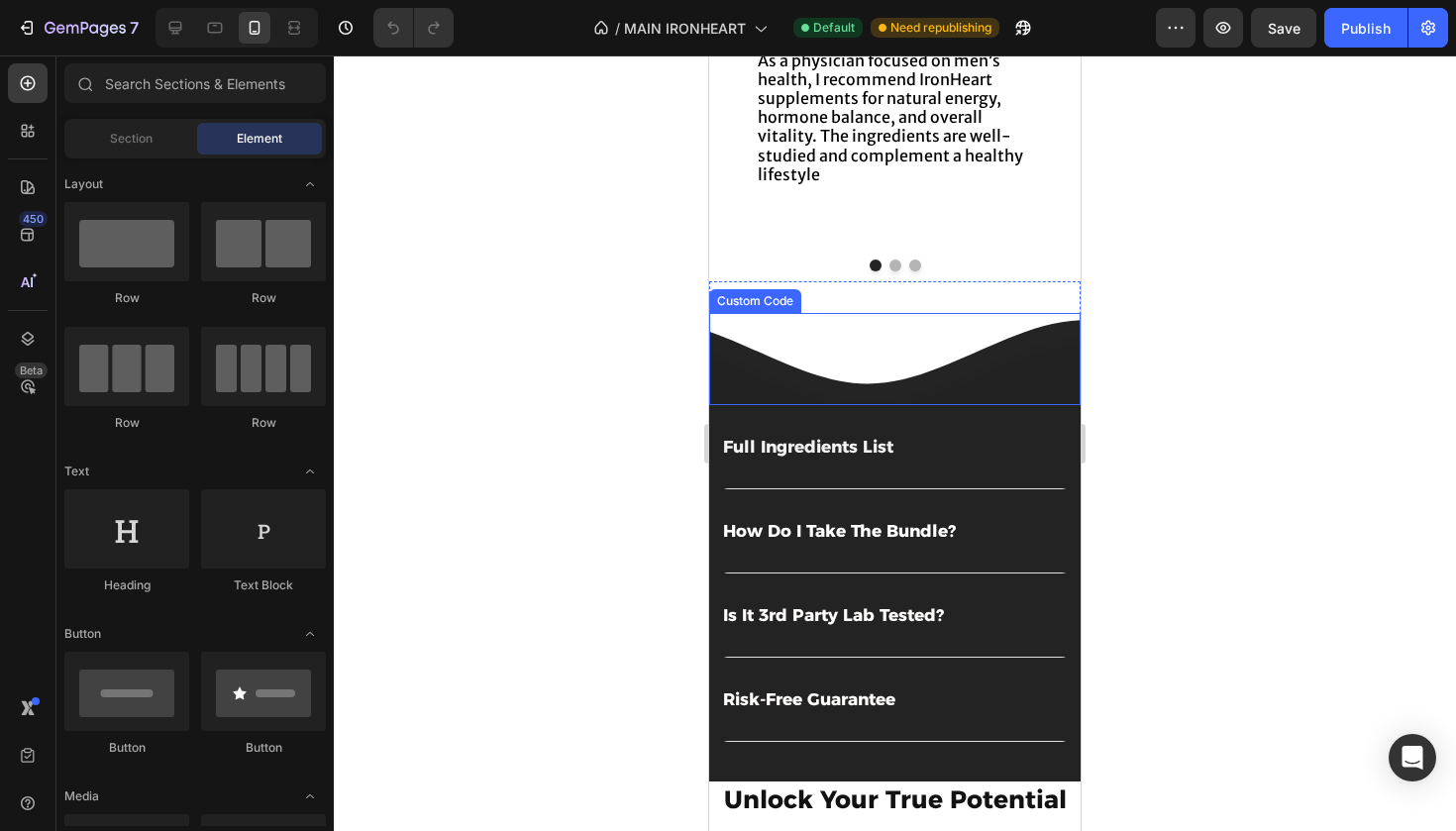 click 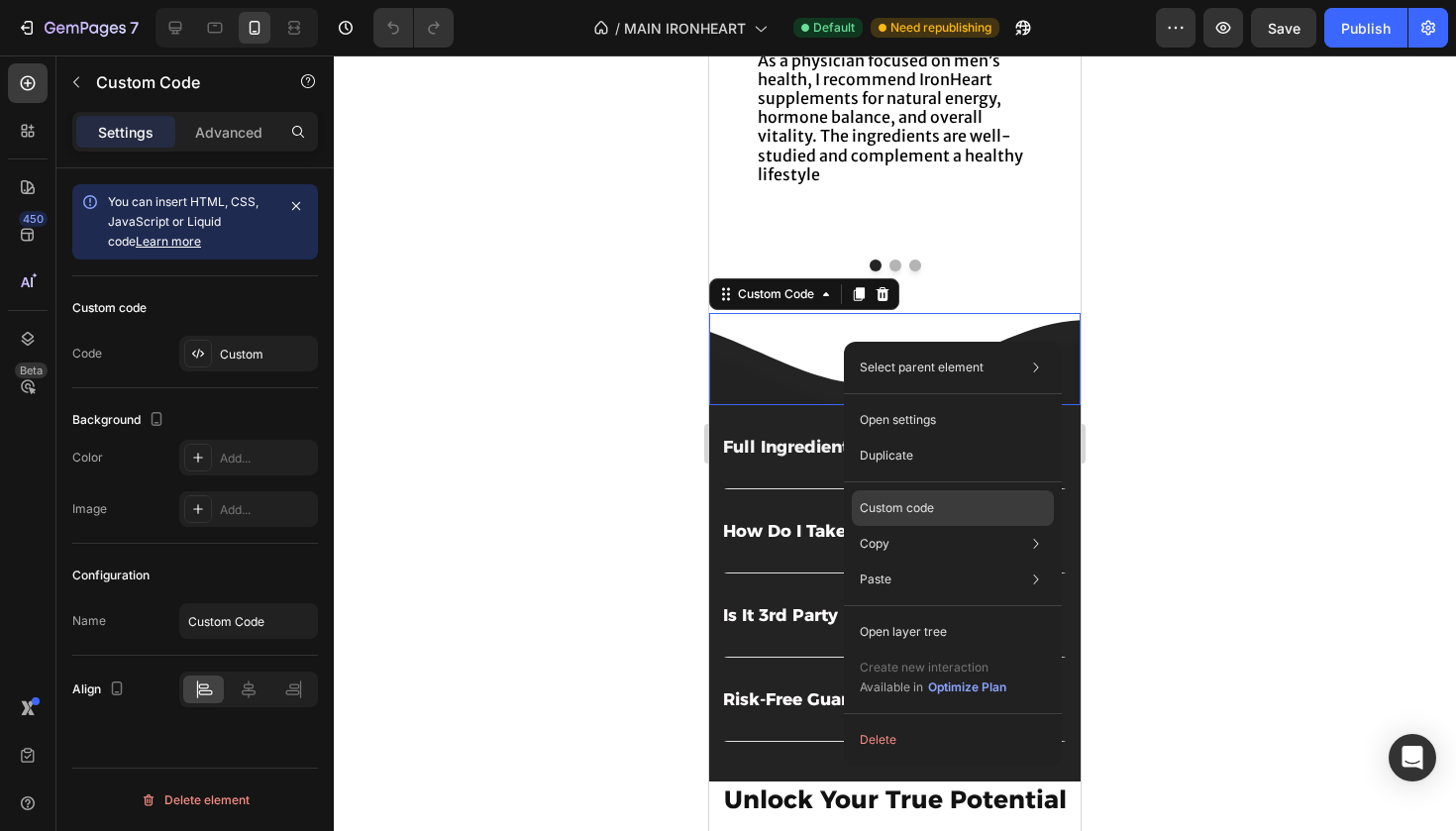 click on "Custom code" at bounding box center [896, 508] 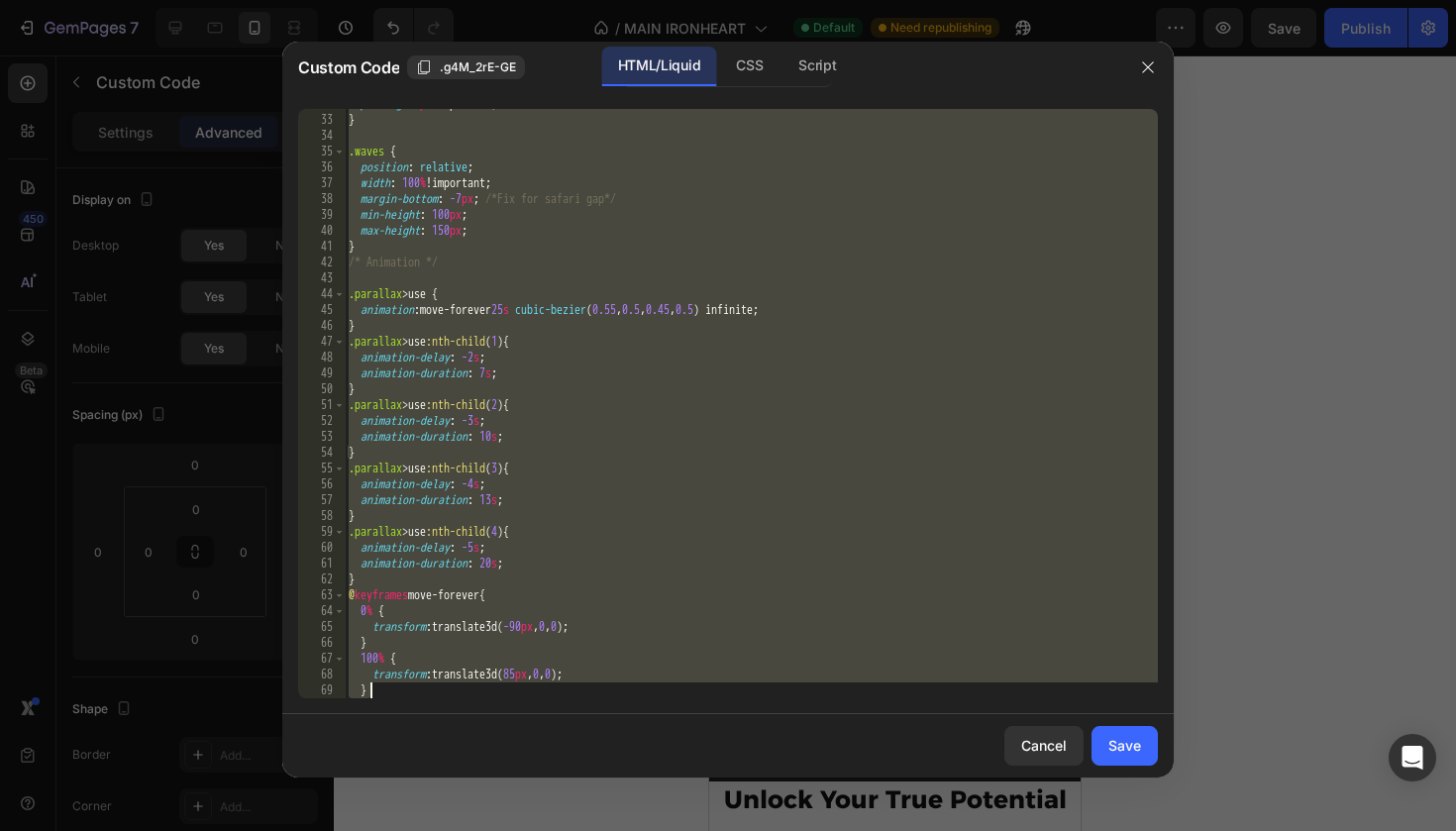 scroll, scrollTop: 536, scrollLeft: 0, axis: vertical 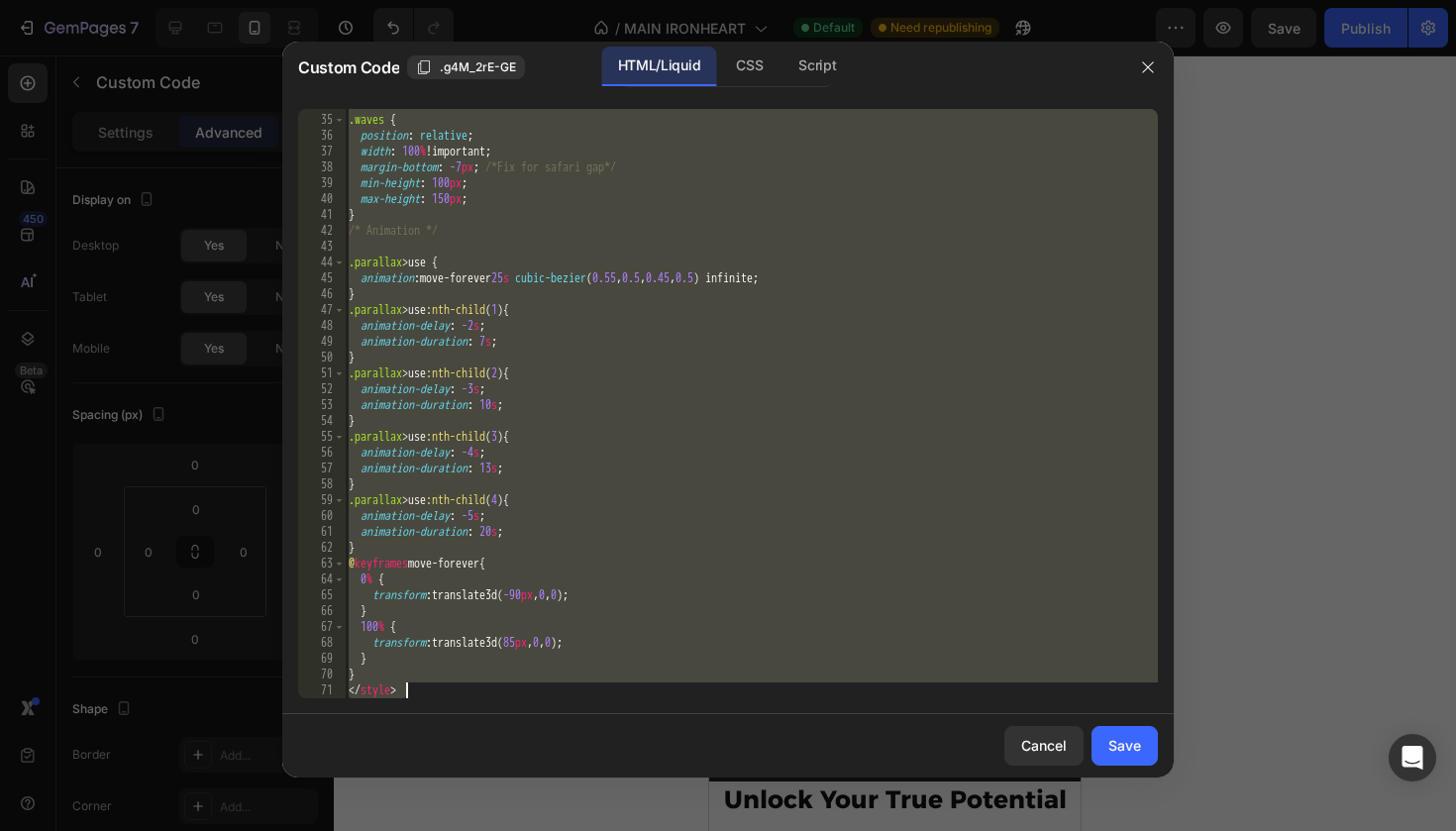 drag, startPoint x: 350, startPoint y: 117, endPoint x: 881, endPoint y: 830, distance: 889.0051 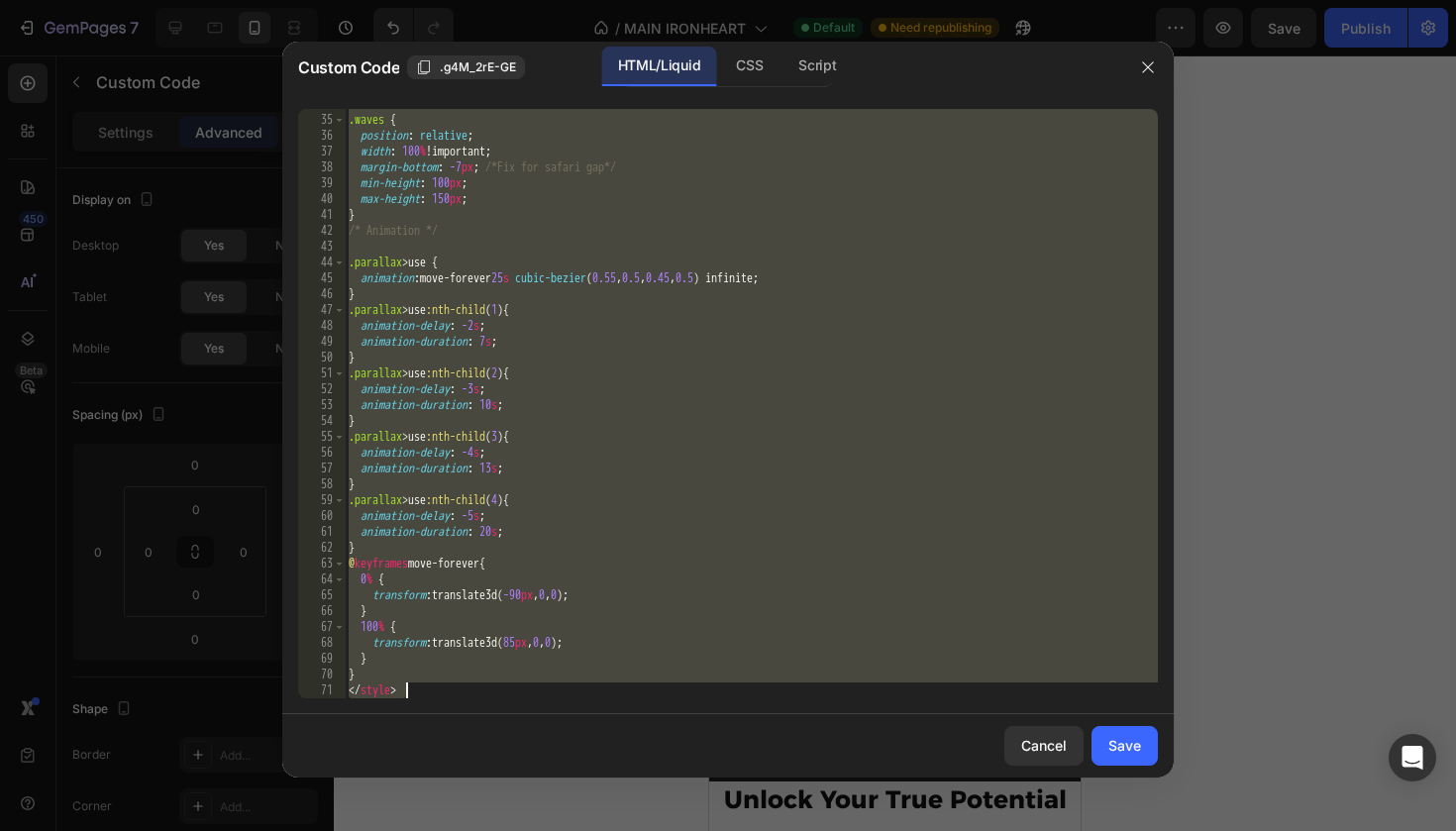 click on "Custom Code .g4M_2rE-GE HTML/Liquid CSS Script <div class="wrapper"> 34 35 36 37 38 39 40 41 42 43 44 45 46 47 48 49 50 51 52 53 54 55 56 57 58 59 60 61 62 63 64 65 66 67 68 69 70 71 .waves   {    position :   relative ;    width :   100 % !important ;    margin-bottom :   -7 px ;   /*Fix for safari gap*/    min-height :   100 px ;    max-height :   150 px ; } /* Animation */ .parallax  >  use   {    animation :  move-forever  25 s   cubic-bezier ( 0.55 ,  0.5 ,  0.45 ,  0.5 ) infinite ; } .parallax  >  use :nth-child ( 1 )  {    animation-delay :   -2 s ;    animation-duration :   7 s ; } .parallax  >  use :nth-child ( 2 )  {    animation-delay :   -3 s ;    animation-duration :   10 s ; } .parallax  >  use :nth-child ( 3 )  {    animation-delay :   -4 s ;    animation-duration :   13 s ; } .parallax  >  use :nth-child ( 4 )  {    animation-delay :   -5 s ;    animation-duration :   20 s ; } @ keyframes  move-forever  {    0 %   {      transform :  translate3d( -90 px ,  0 ,  0 ) ;    }    100 %   {      : 0" 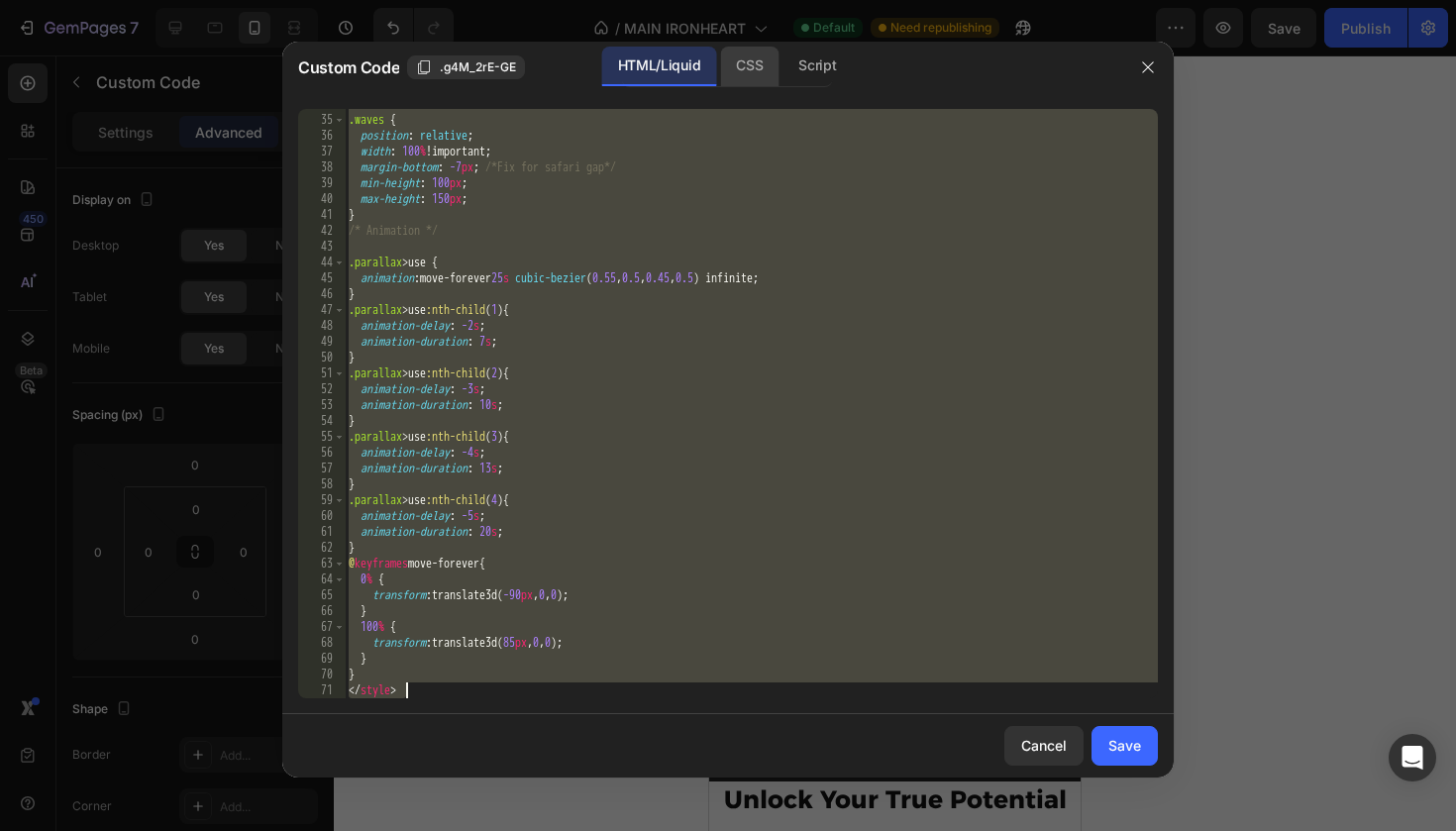 click on "CSS" 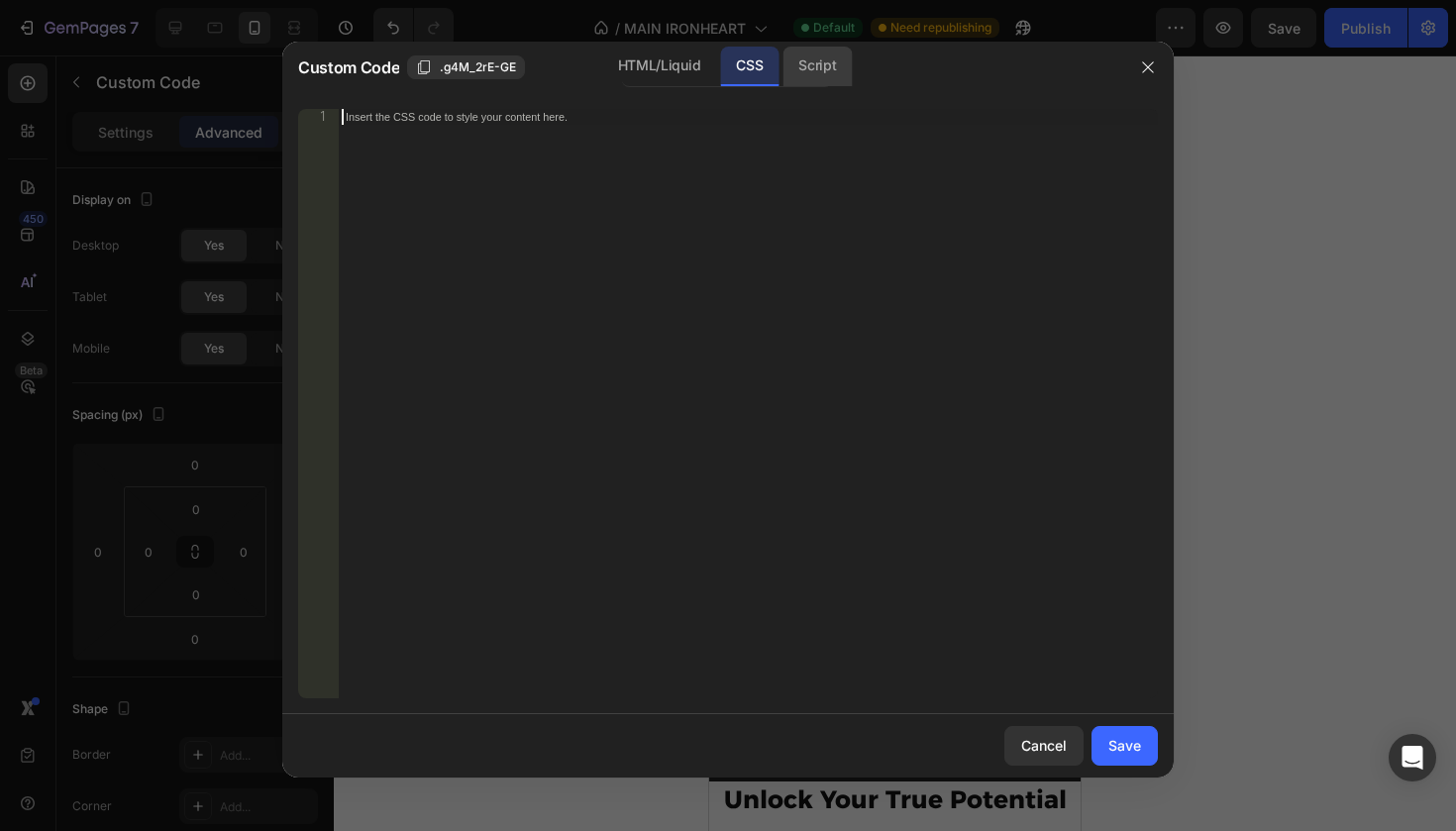 click on "Script" 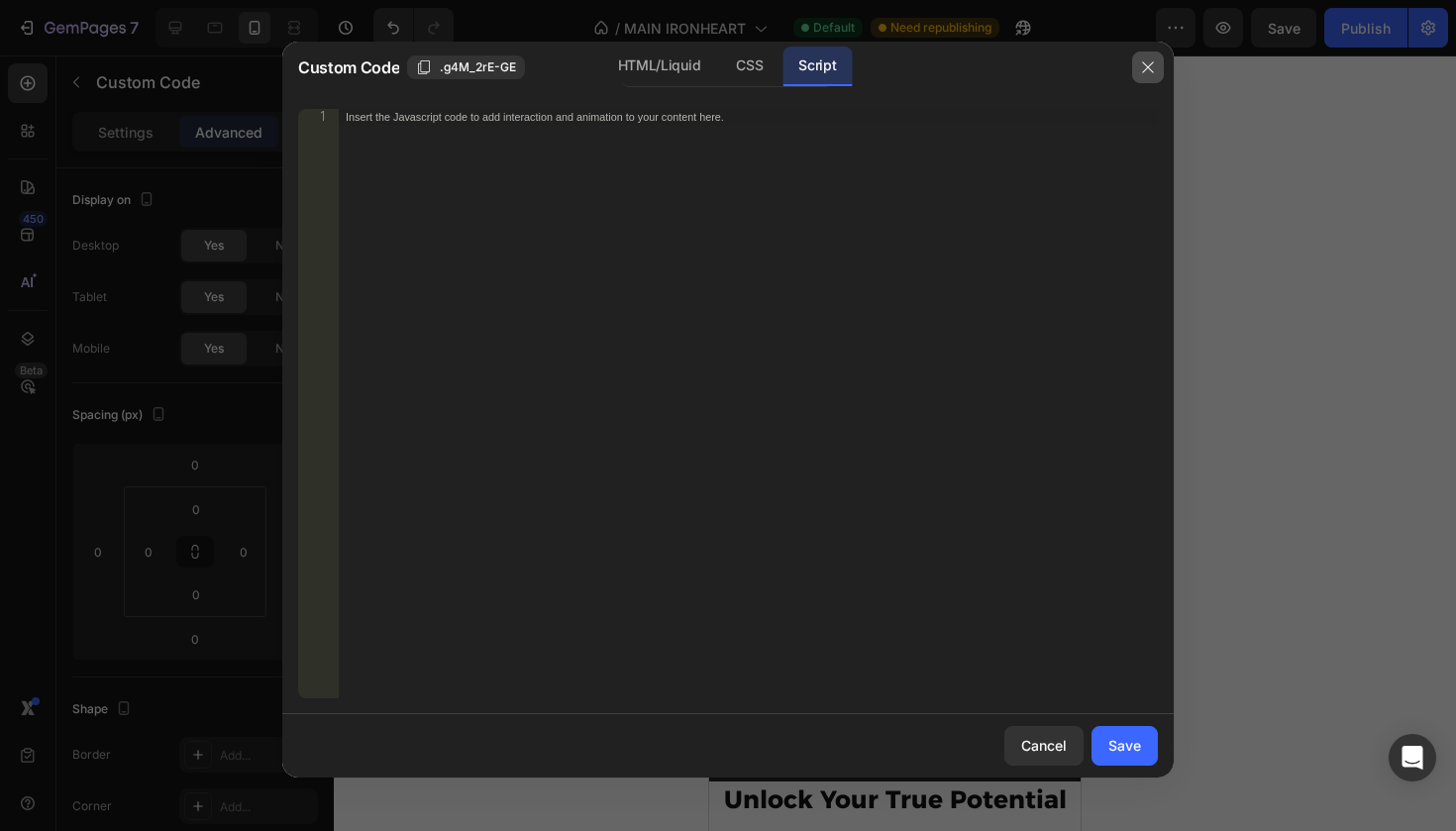 click at bounding box center [1148, 67] 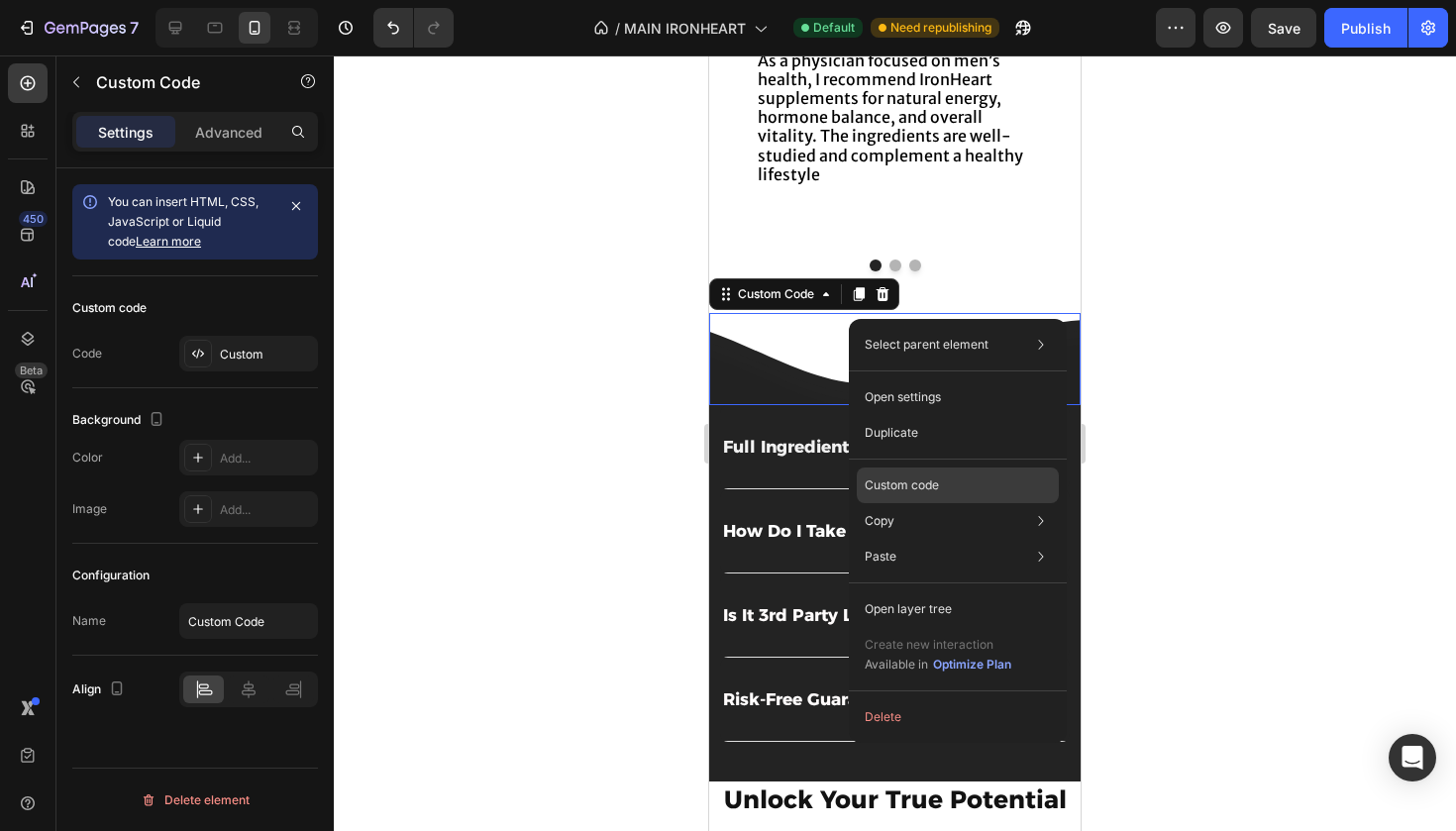 click on "Custom code" at bounding box center [901, 485] 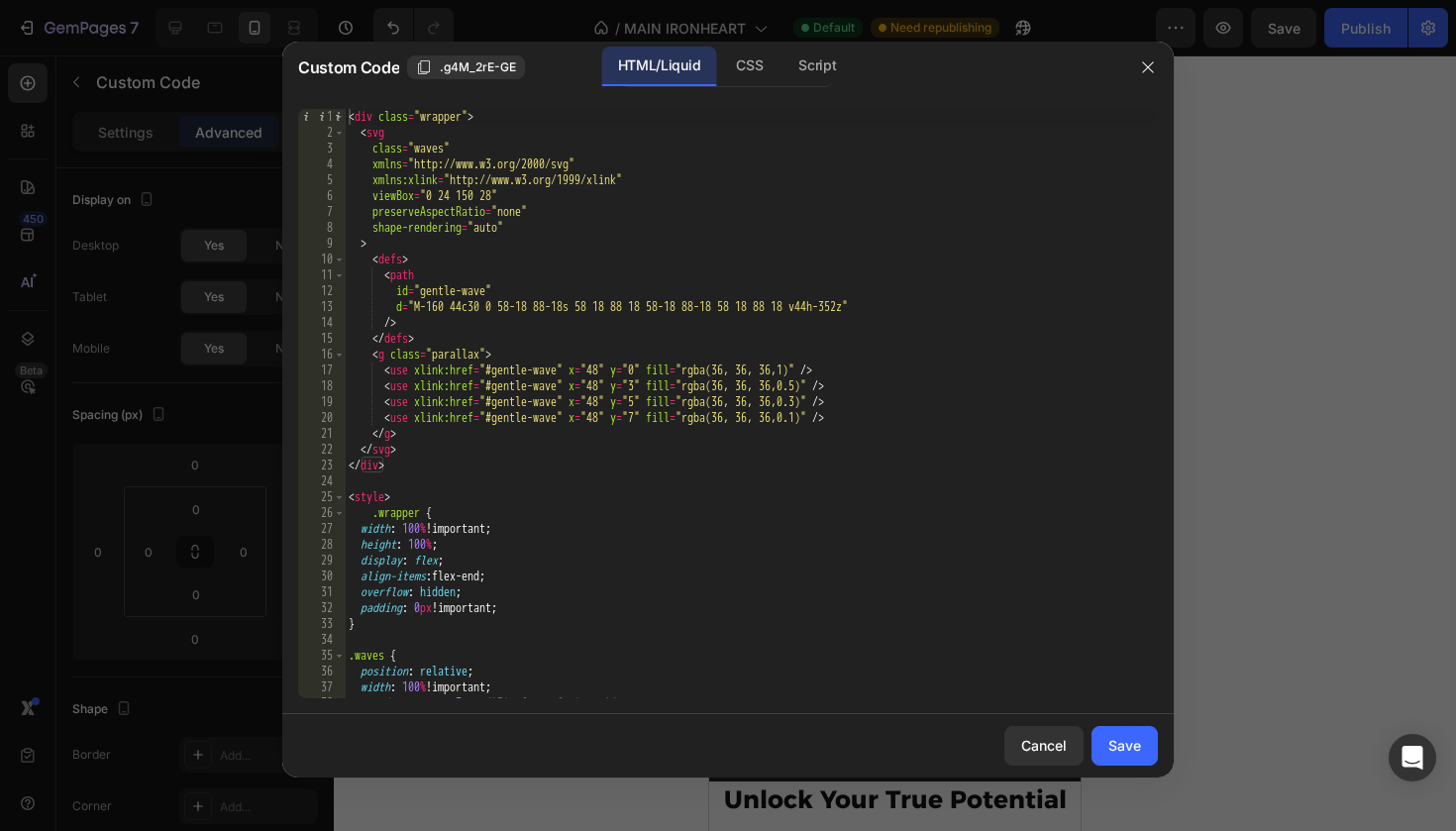click 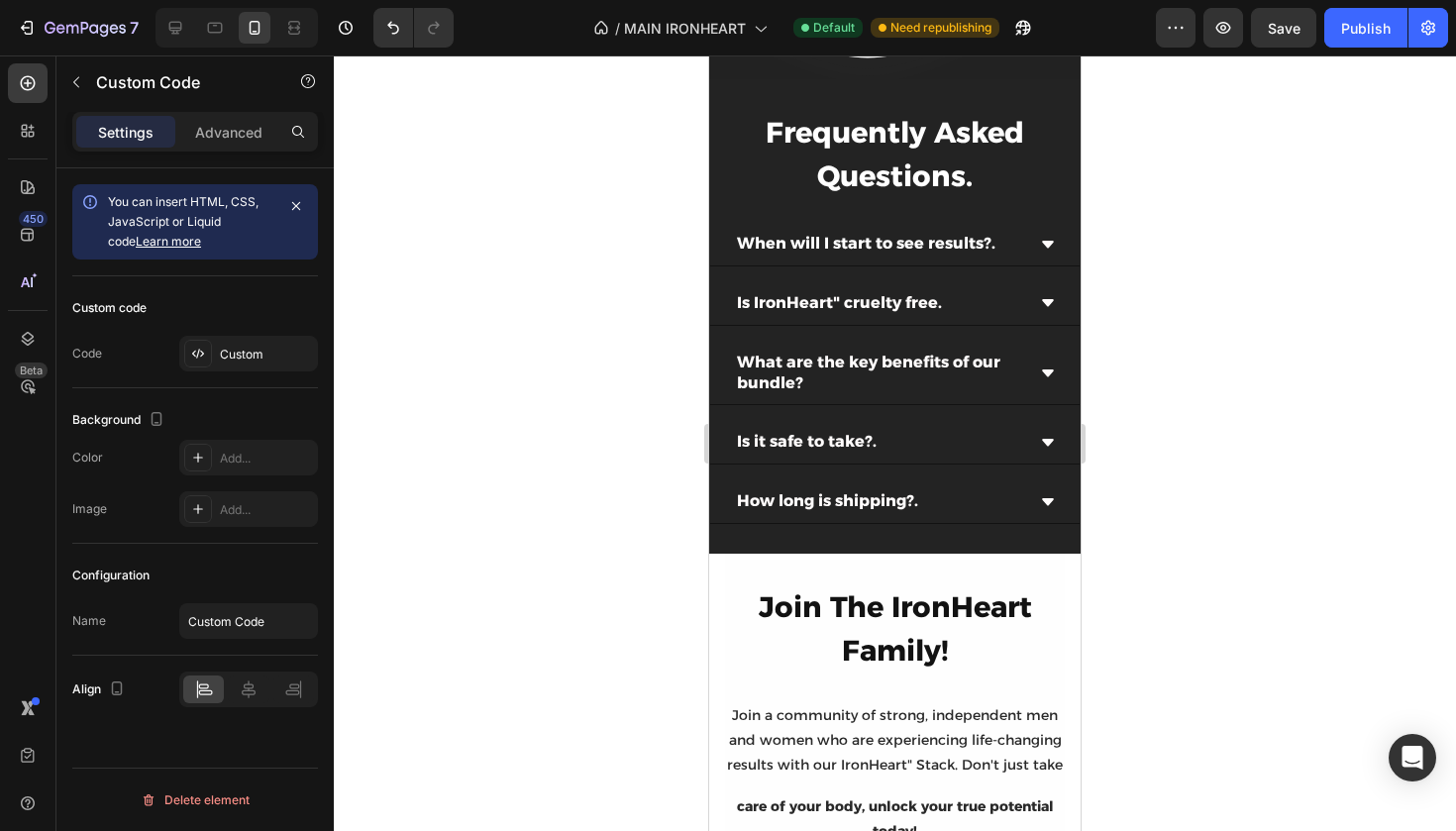 scroll, scrollTop: 7342, scrollLeft: 0, axis: vertical 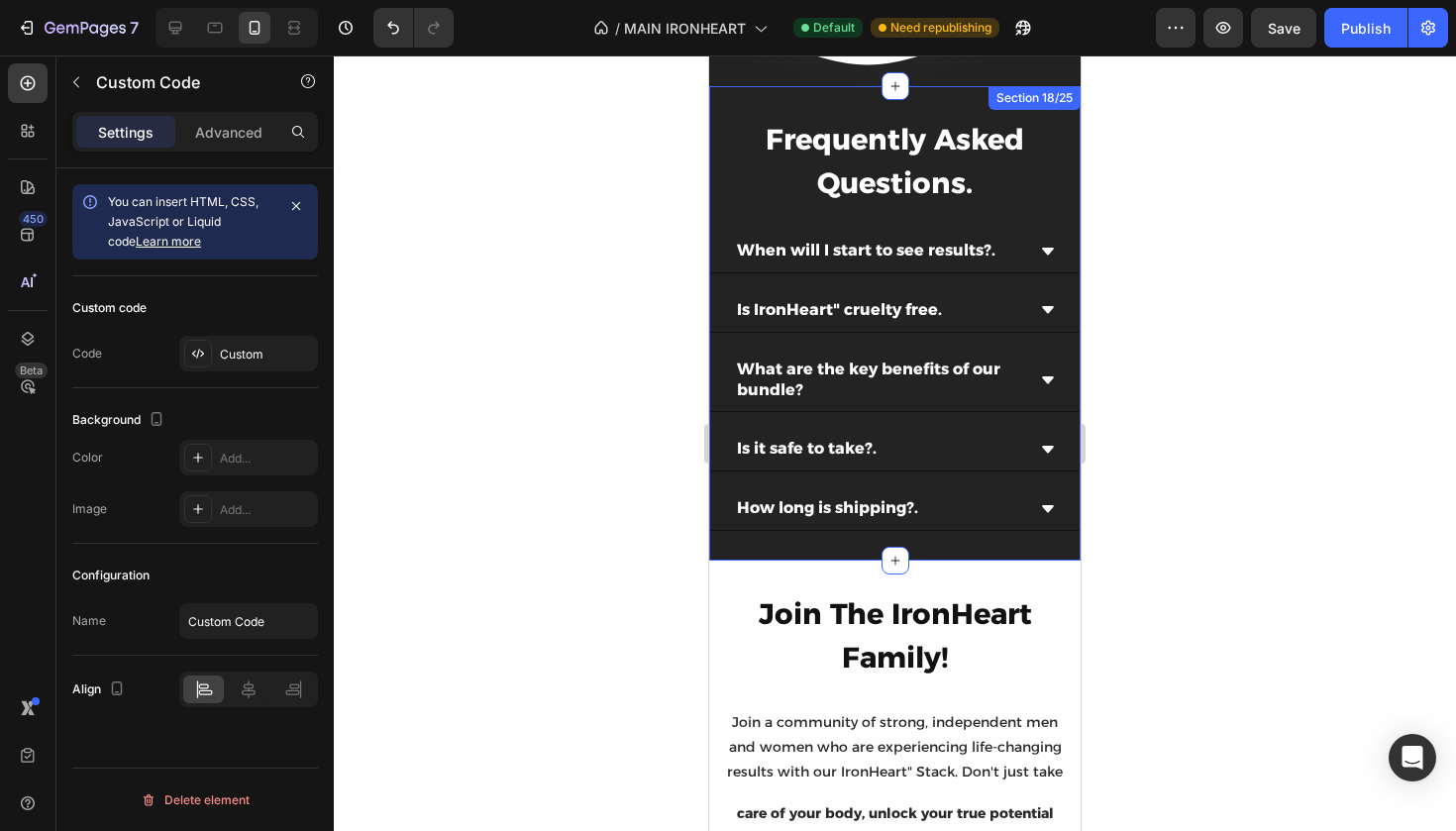 click on "Frequently Asked Questions. Heading
When will I start to see results?.
Is IronHeart" cruelty free.
What are the key benefits of our bundle?
Is it safe to take?.
How long is shipping?. Accordion Row Section 18/25" at bounding box center (894, 323) 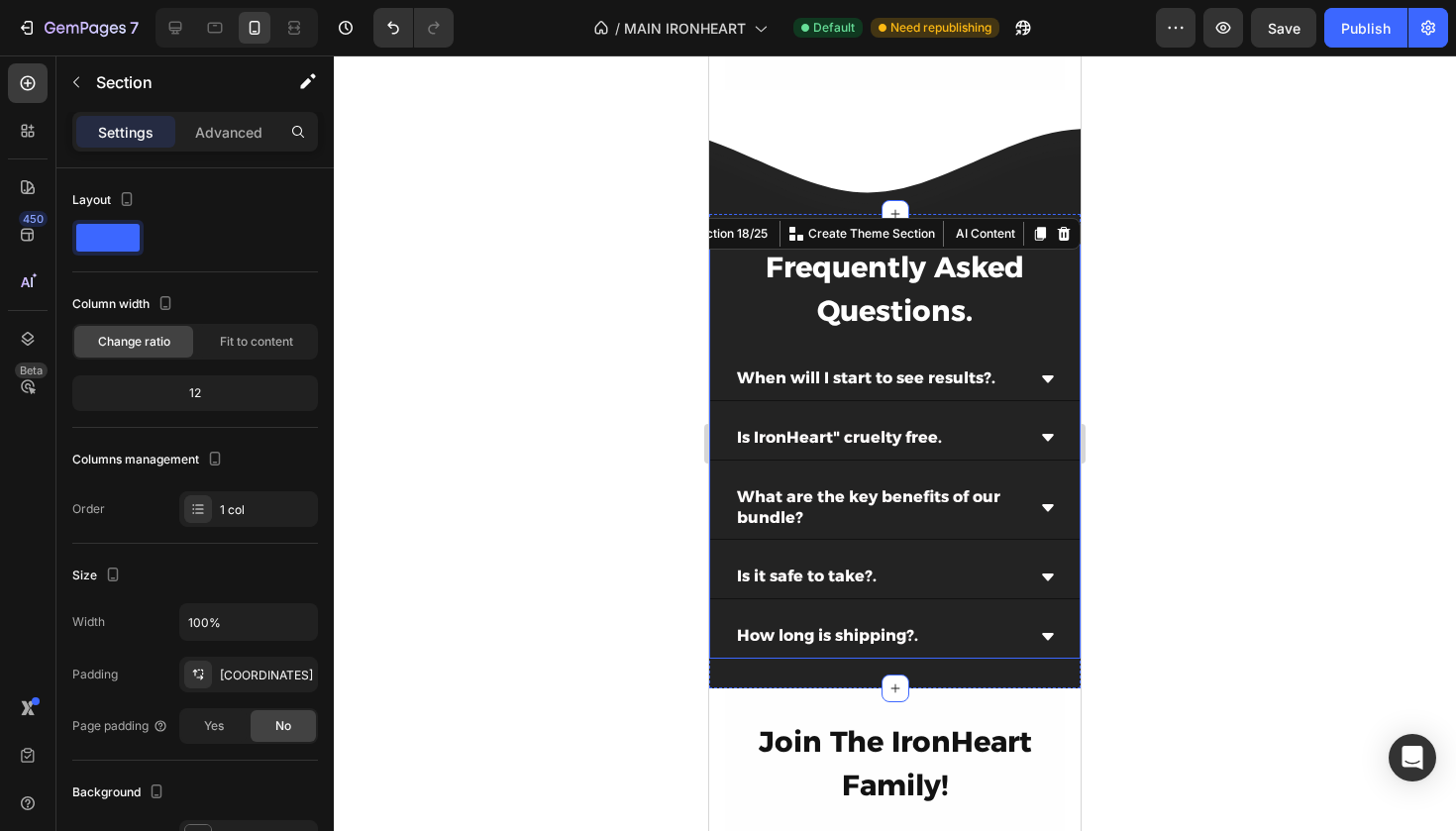 scroll, scrollTop: 7214, scrollLeft: 0, axis: vertical 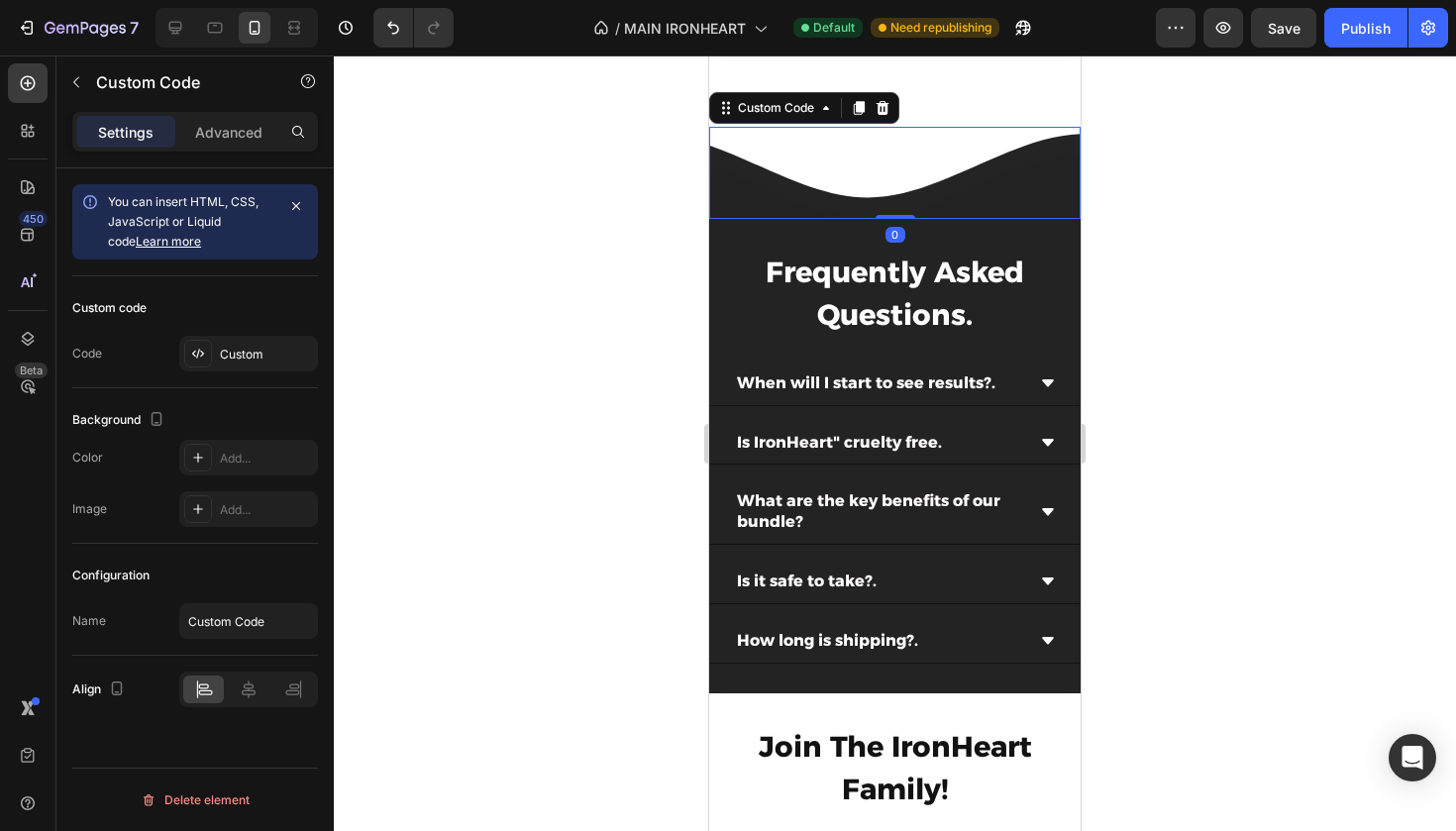 click 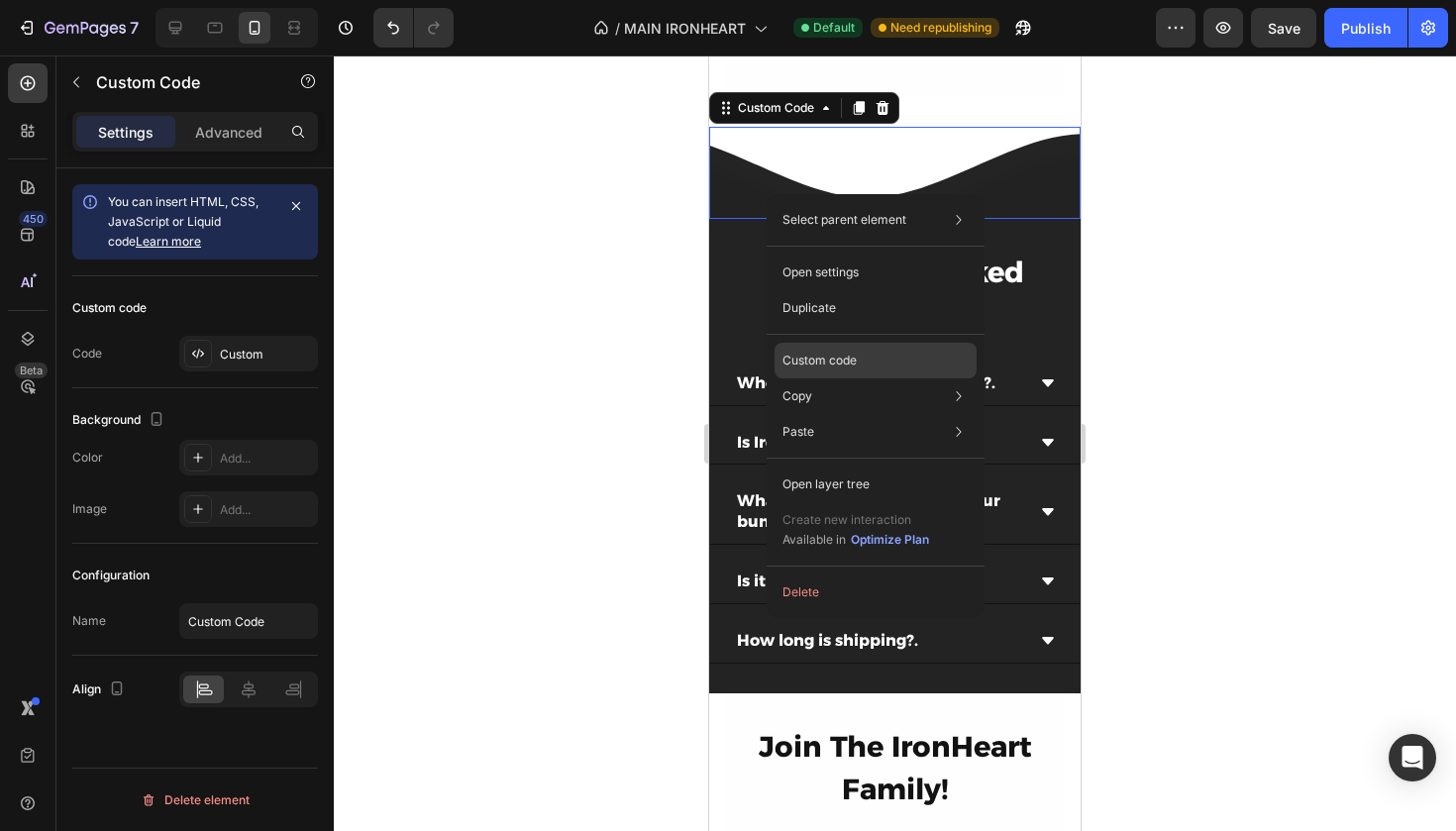 click on "Custom code" 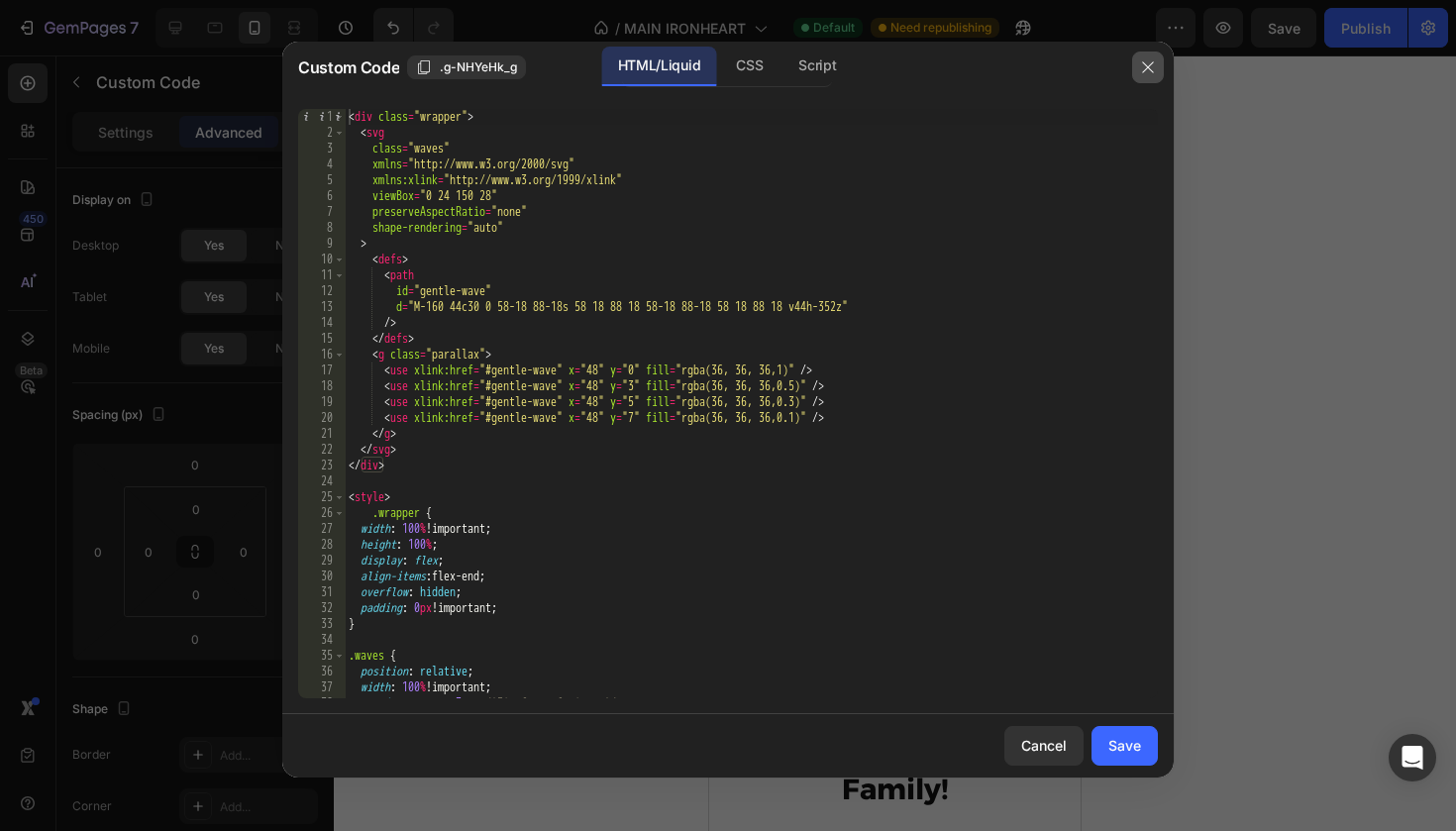 click at bounding box center (1148, 67) 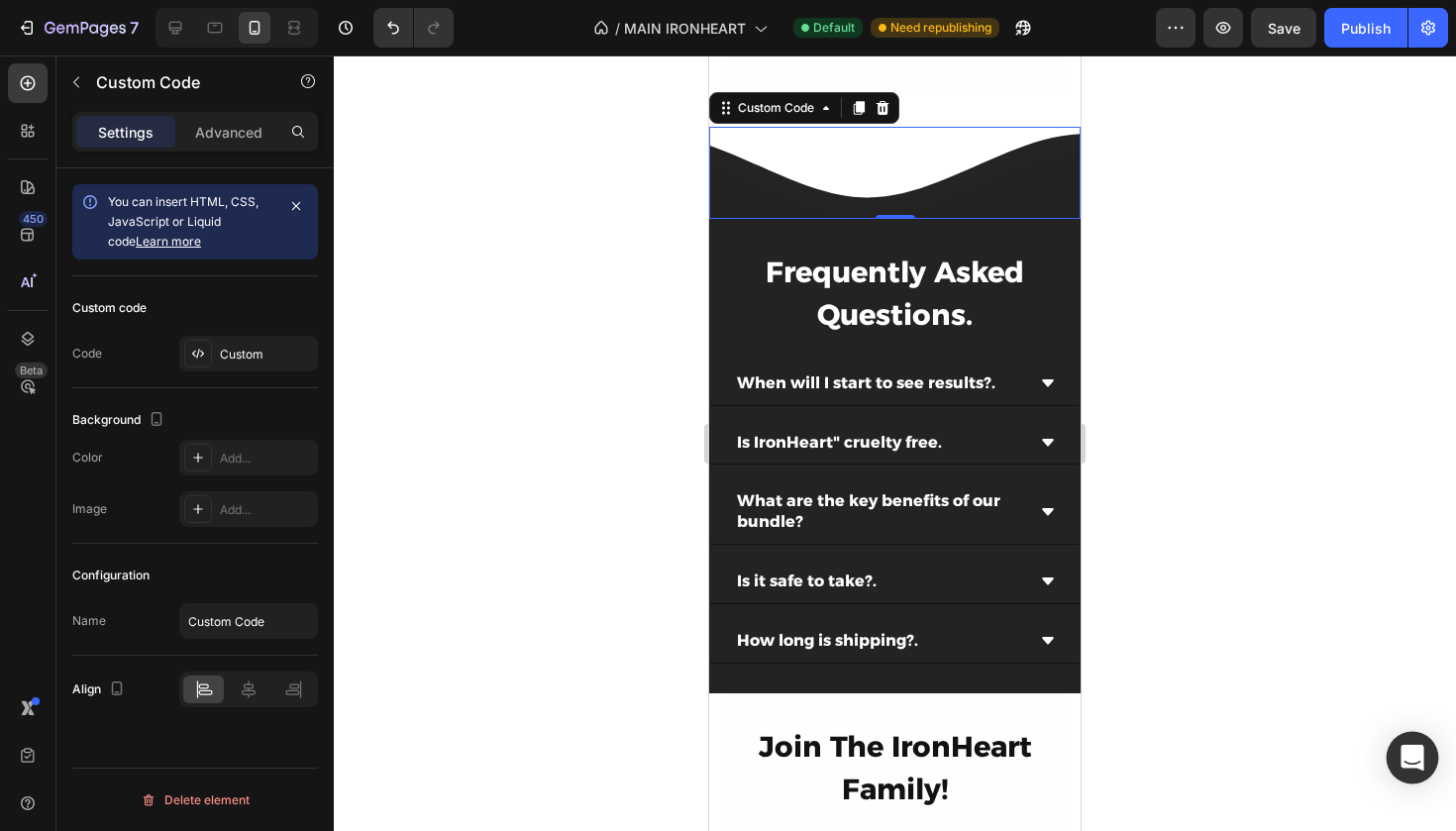click at bounding box center [1412, 758] 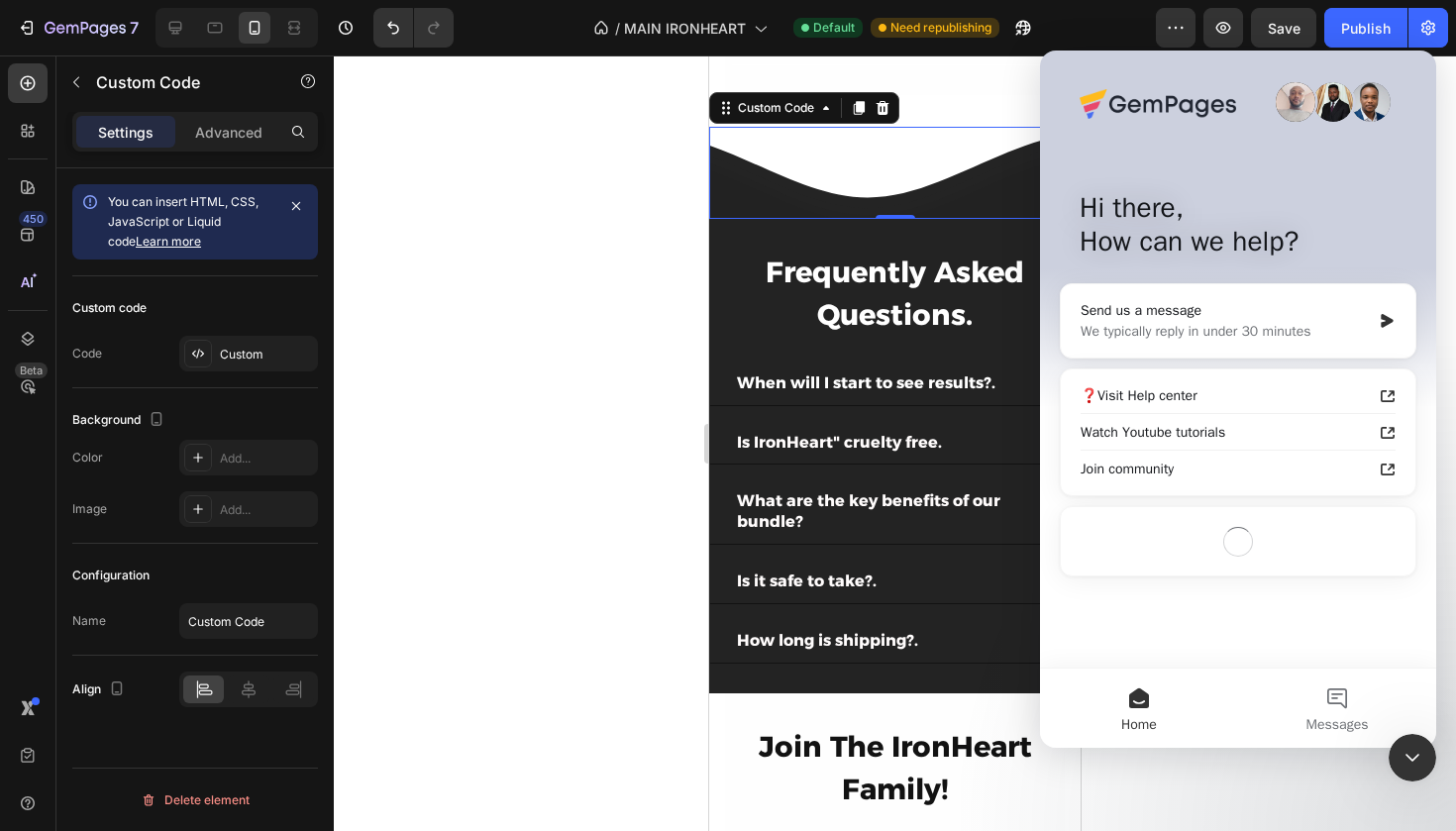 scroll, scrollTop: 0, scrollLeft: 0, axis: both 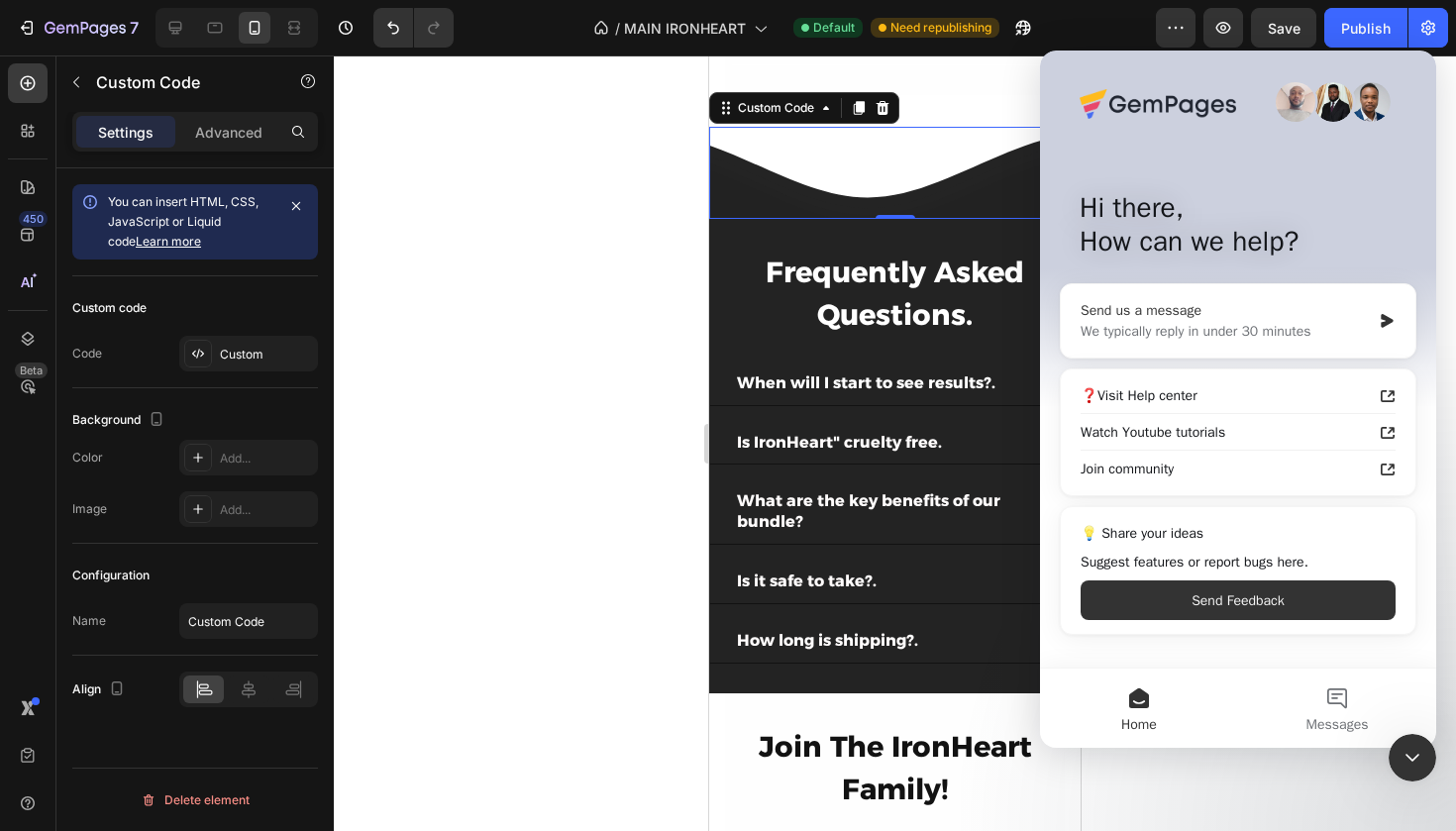 click on "Send us a message We typically reply in under 30 minutes" at bounding box center (1238, 321) 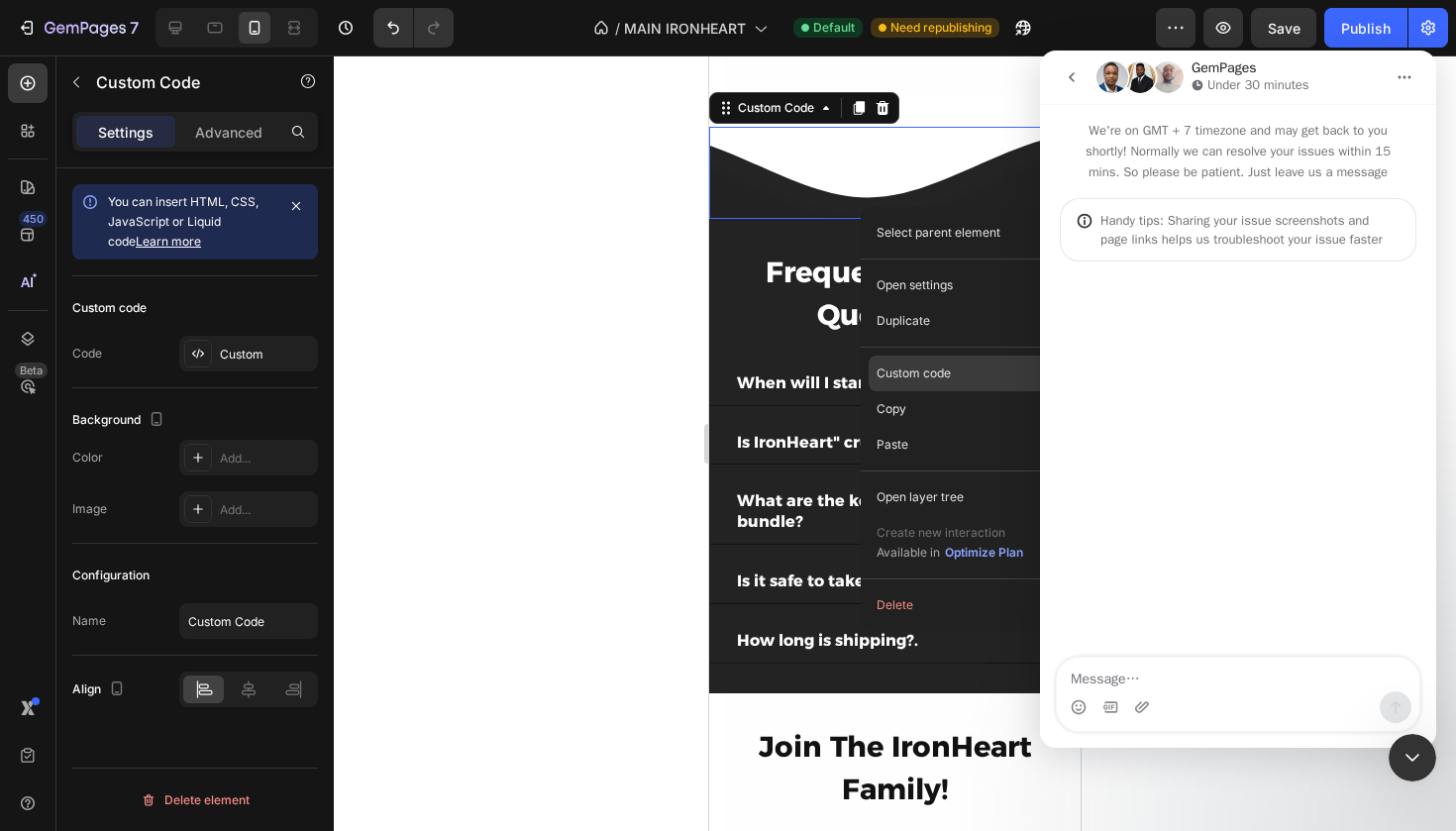 click on "Custom code" 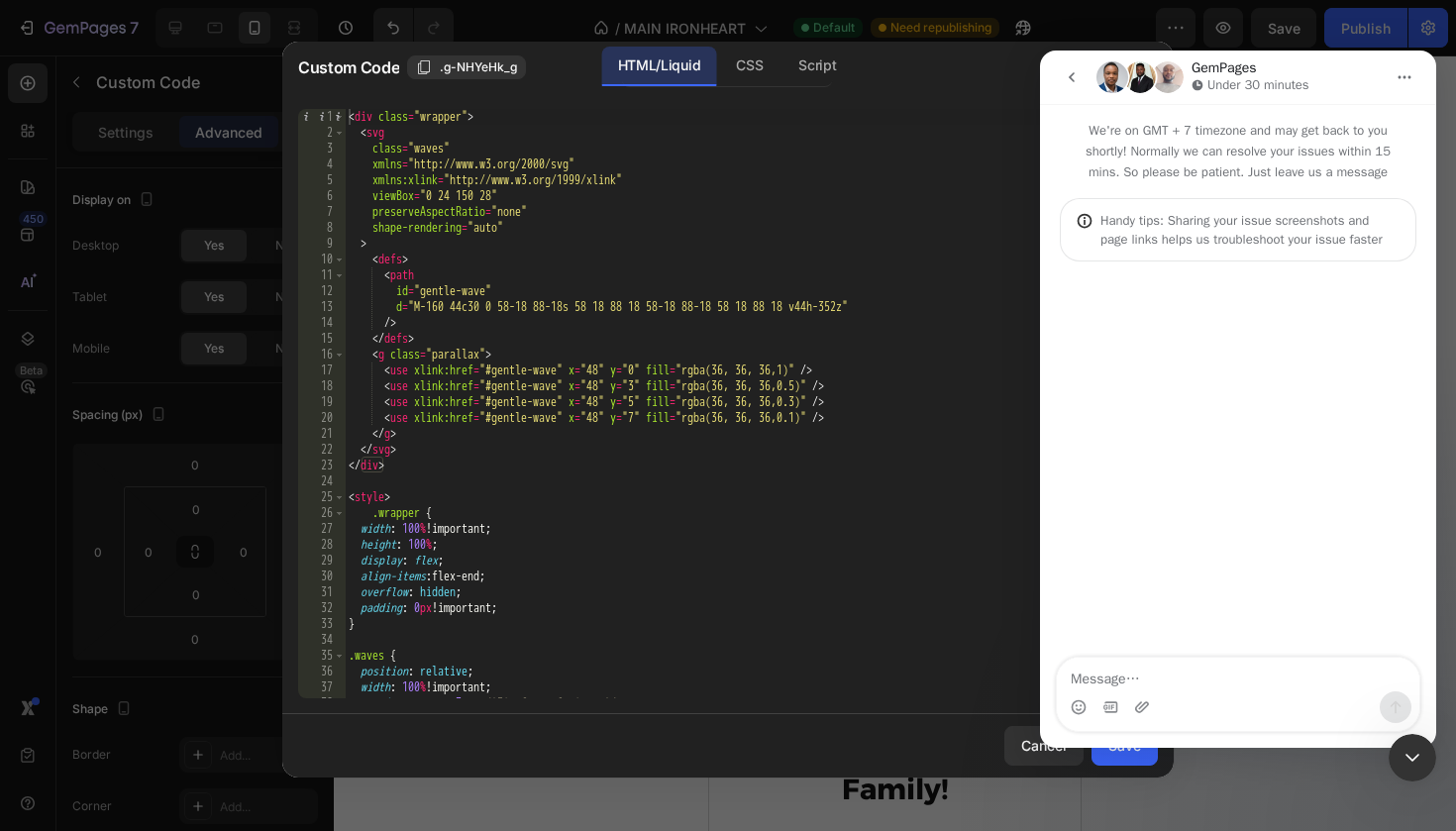 type on "<use xlink:href="#gentle-wave" x="48" y="0" fill="rgba(36, 36, 36,1)" />" 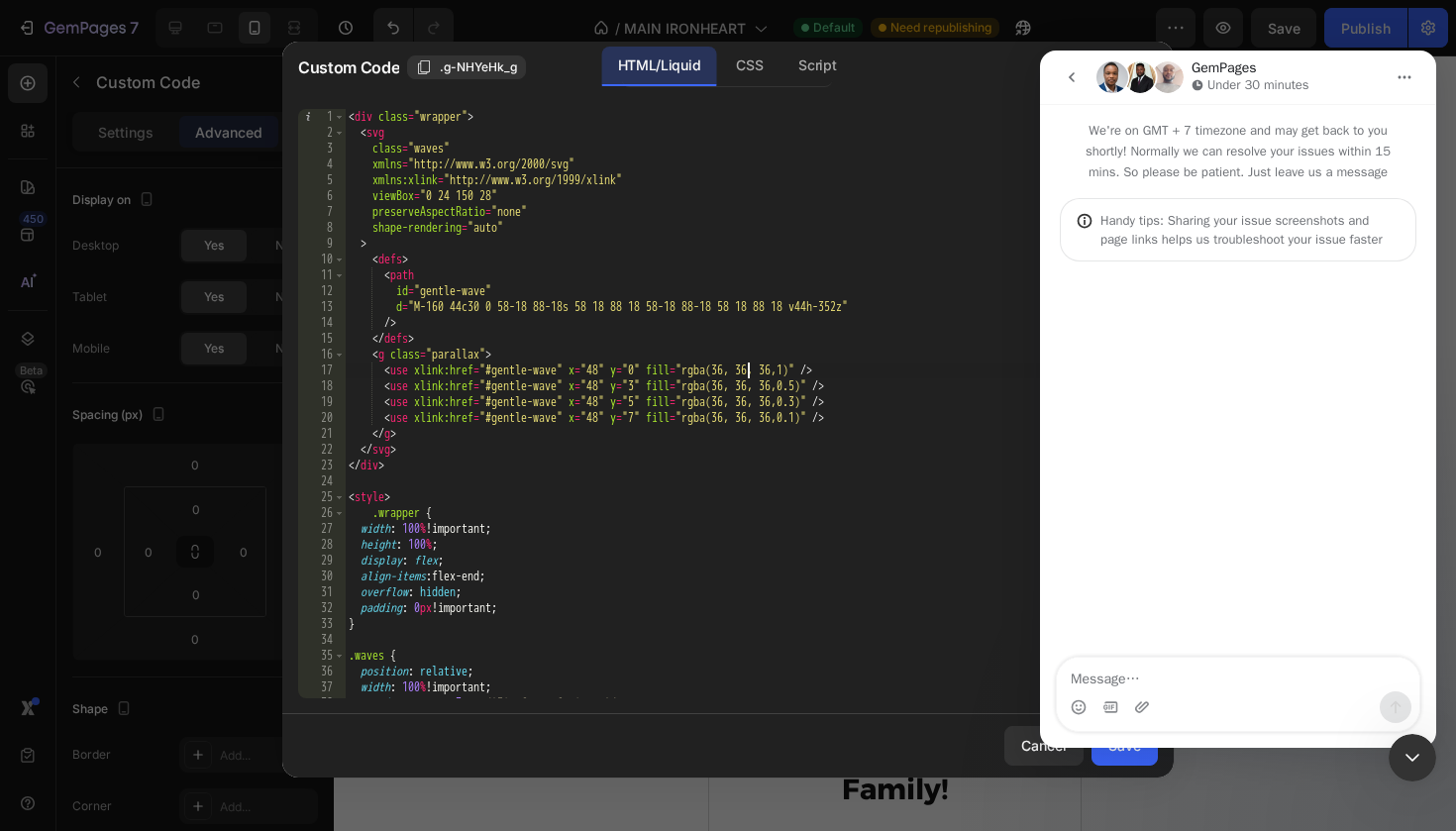 click on "< div   class = "wrapper" >    < svg      class = "waves"      xmlns = "http://www.w3.org/2000/svg"      xmlns:xlink = "http://www.w3.org/1999/xlink"      viewBox = "0 24 150 28"      preserveAspectRatio = "none"      shape-rendering = "auto"    >      < defs >         < path           id = "gentle-wave"           d = "M-160 44c30 0 58-18 88-18s 58 18 88 18 58-18 88-18 58 18 88 18 v44h-352z"         />      </ defs >      < g   class = "parallax" >         < use   xlink:href = "#gentle-wave"   x = "48"   y = "0"   fill = "rgba(36, 36, 36,1)"   />         < use   xlink:href = "#gentle-wave"   x = "48"   y = "3"   fill = "rgba(36, 36, 36,0.5)"   />         < use   xlink:href = "#gentle-wave"   x = "48"   y = "5"   fill = "rgba(36, 36, 36,0.3)"   />         < use   xlink:href = "#gentle-wave"   x = "48"   y = "7"   fill = "rgba(36, 36, 36,0.1)"   />      </ g >    </ svg > </ div > < style >      .wrapper   {    width :   100 % !important ;    height :   100 % ;    display :   flex ;    align-items :  flex-end ;" at bounding box center [751, 419] 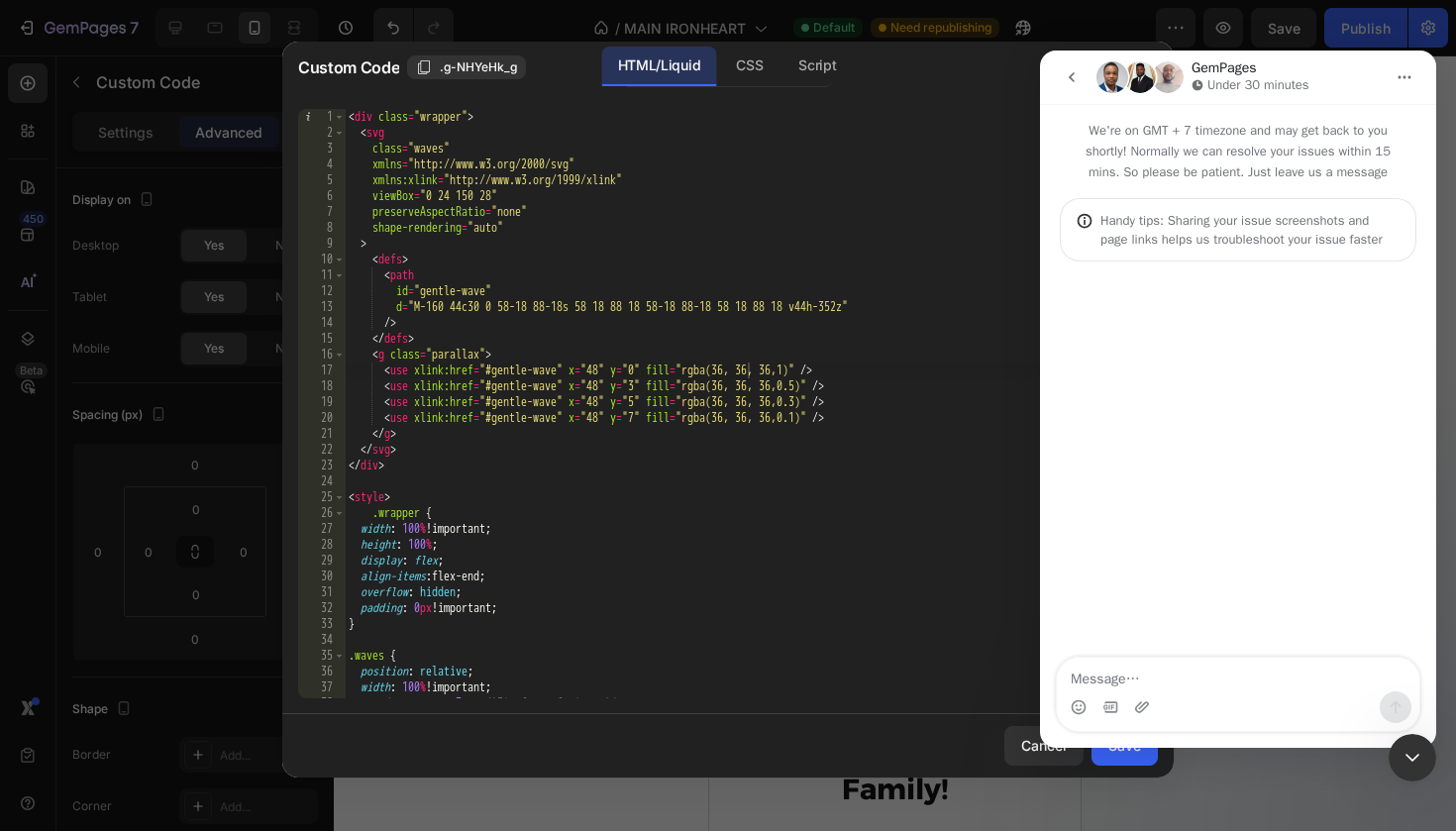 click 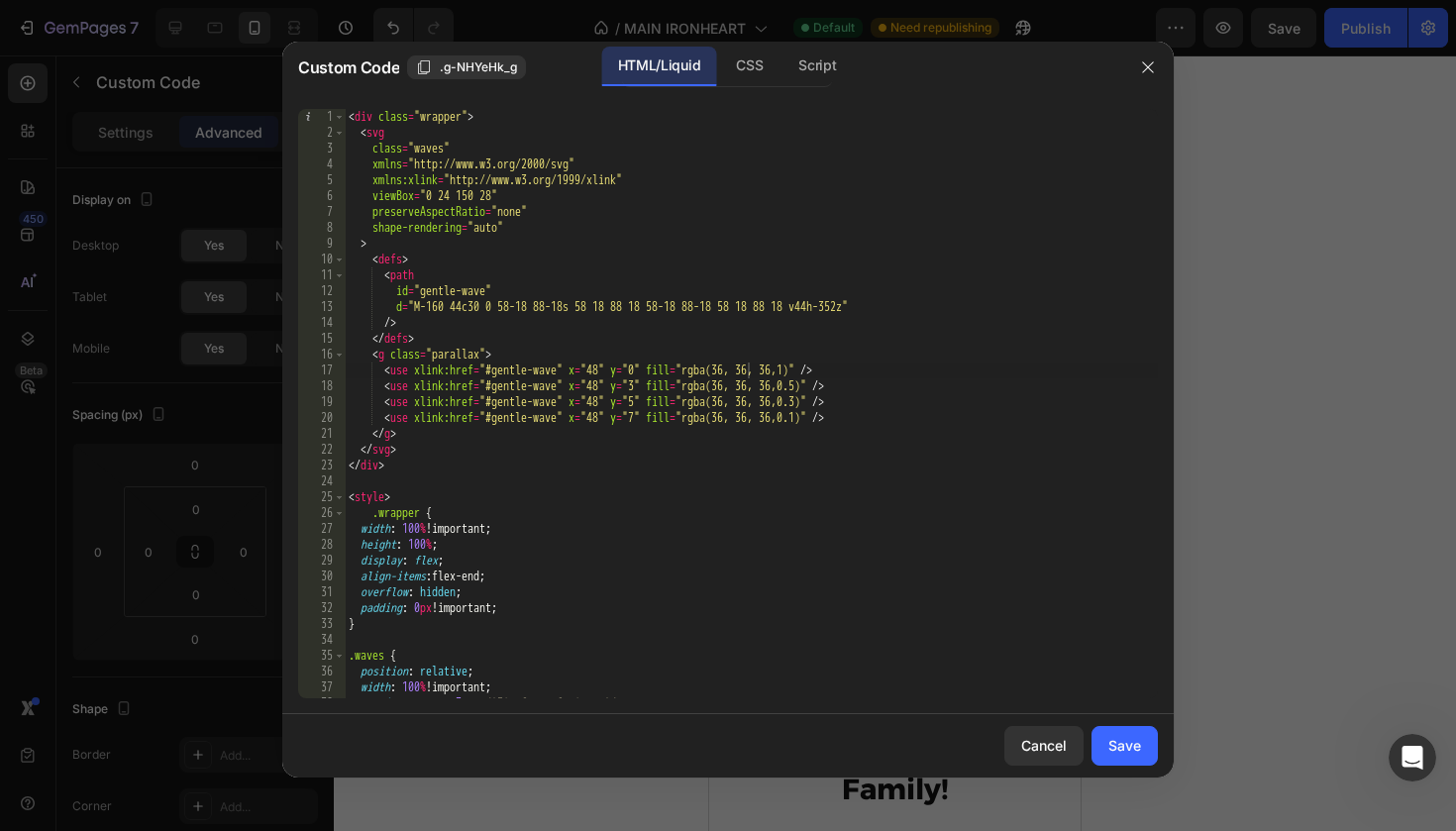 scroll, scrollTop: 0, scrollLeft: 0, axis: both 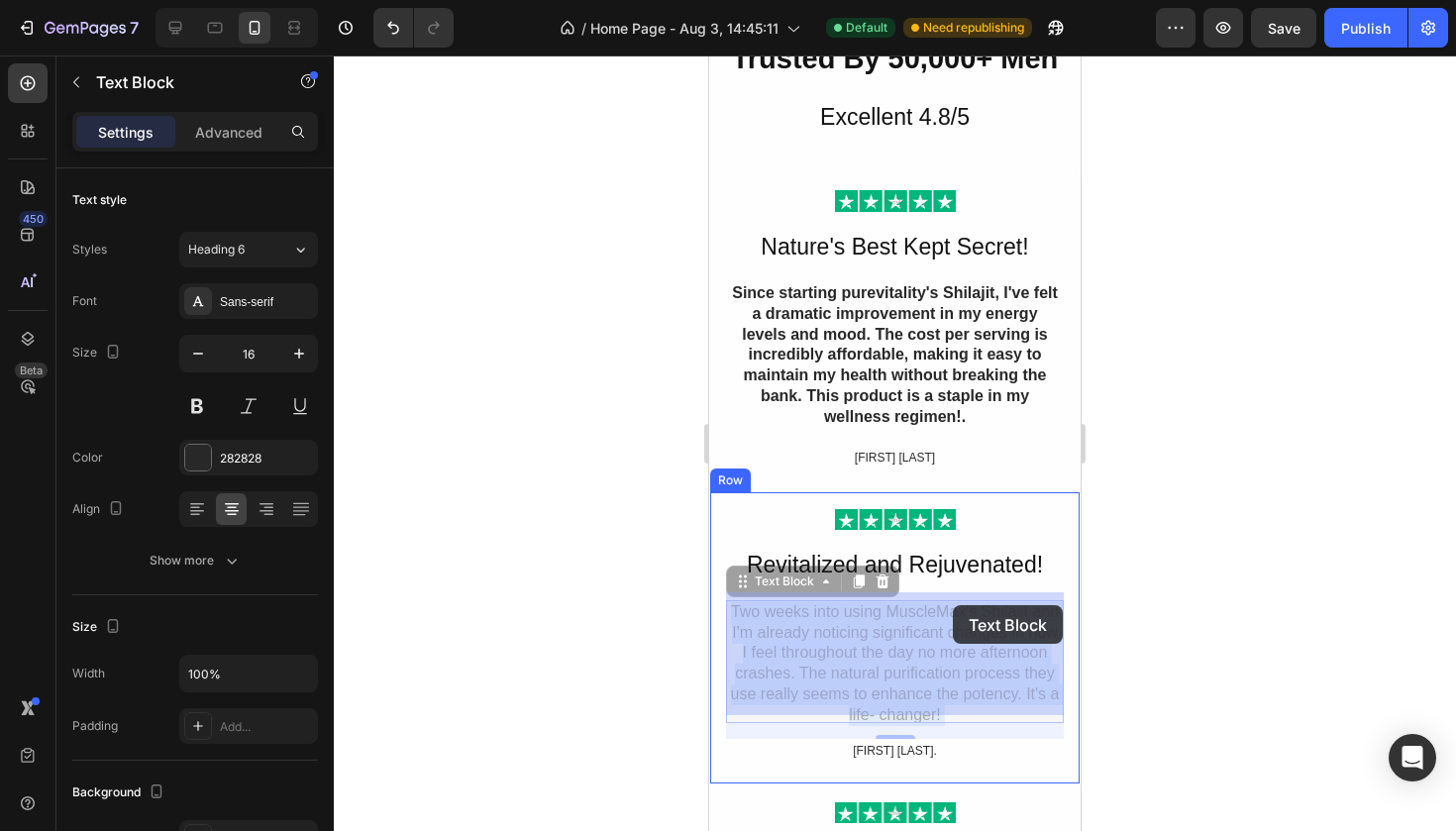 drag, startPoint x: 886, startPoint y: 604, endPoint x: 940, endPoint y: 602, distance: 54.037024 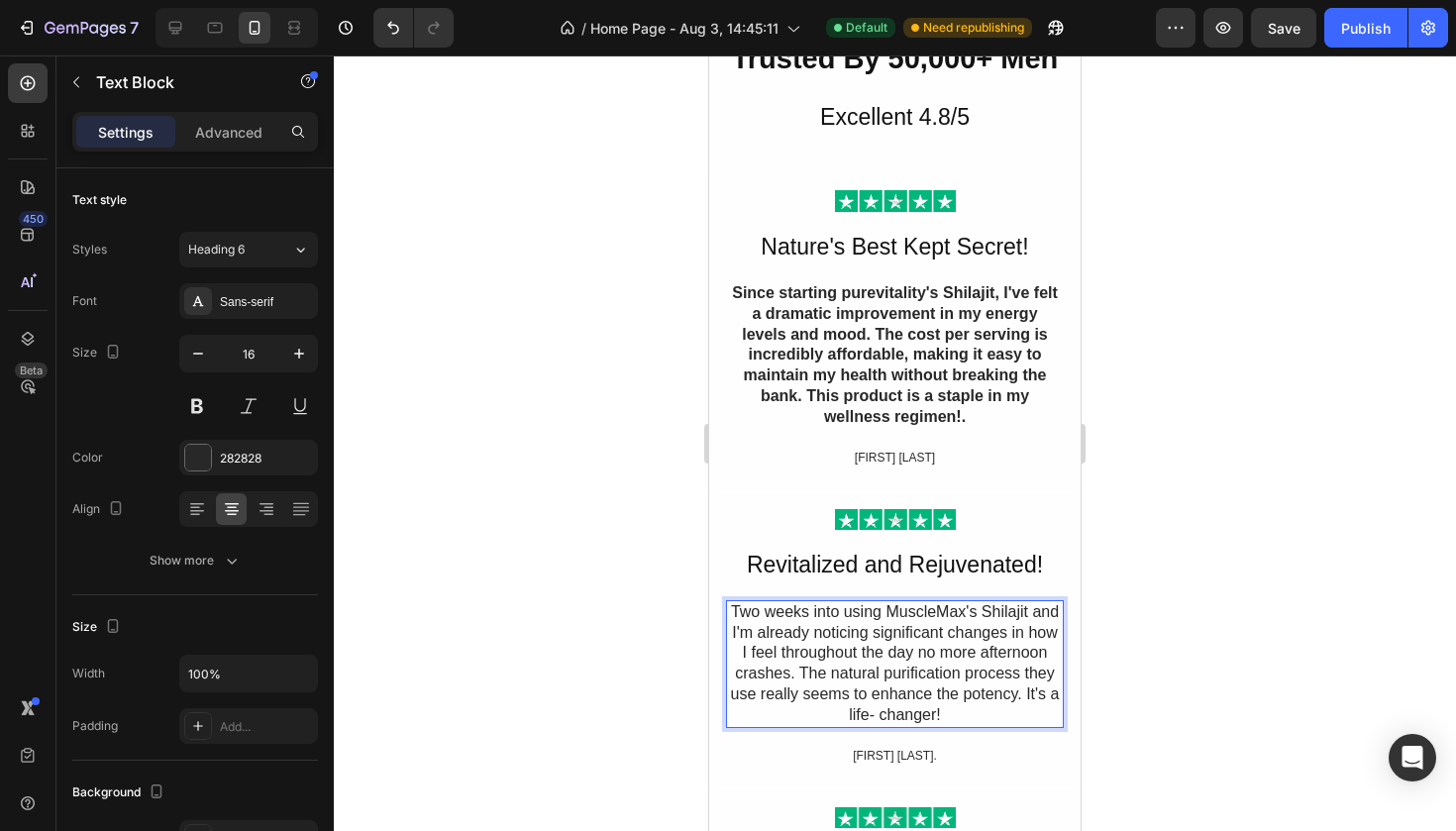 click on "Two weeks into using MuscleMax's Shilajit and I'm already noticing significant changes in how I feel throughout the day no more afternoon crashes. The natural purification process they use really seems to enhance the potency. It's a life- changer!" at bounding box center [894, 664] 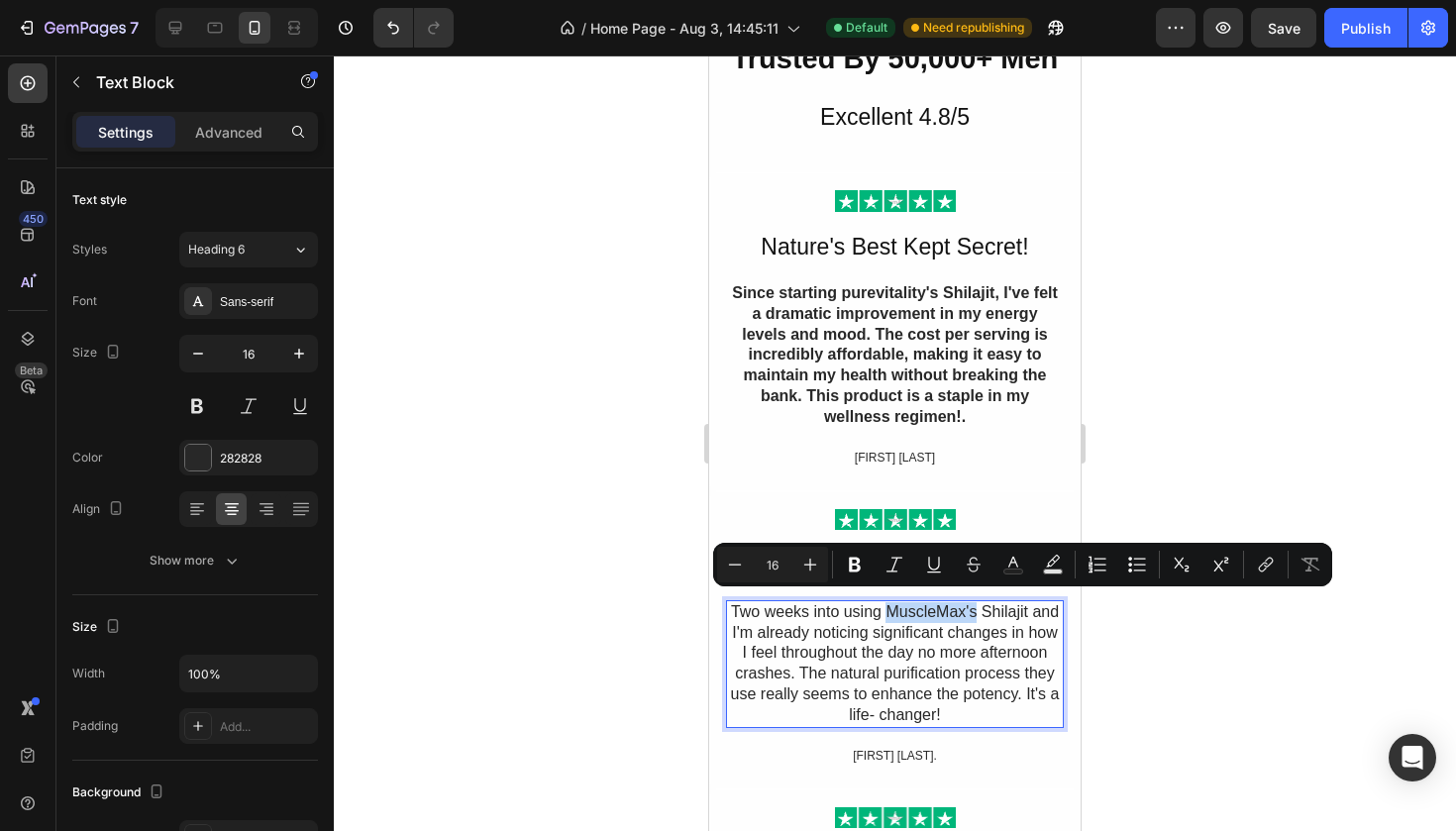 click on "Two weeks into using MuscleMax's Shilajit and I'm already noticing significant changes in how I feel throughout the day no more afternoon crashes. The natural purification process they use really seems to enhance the potency. It's a life- changer!" at bounding box center [894, 664] 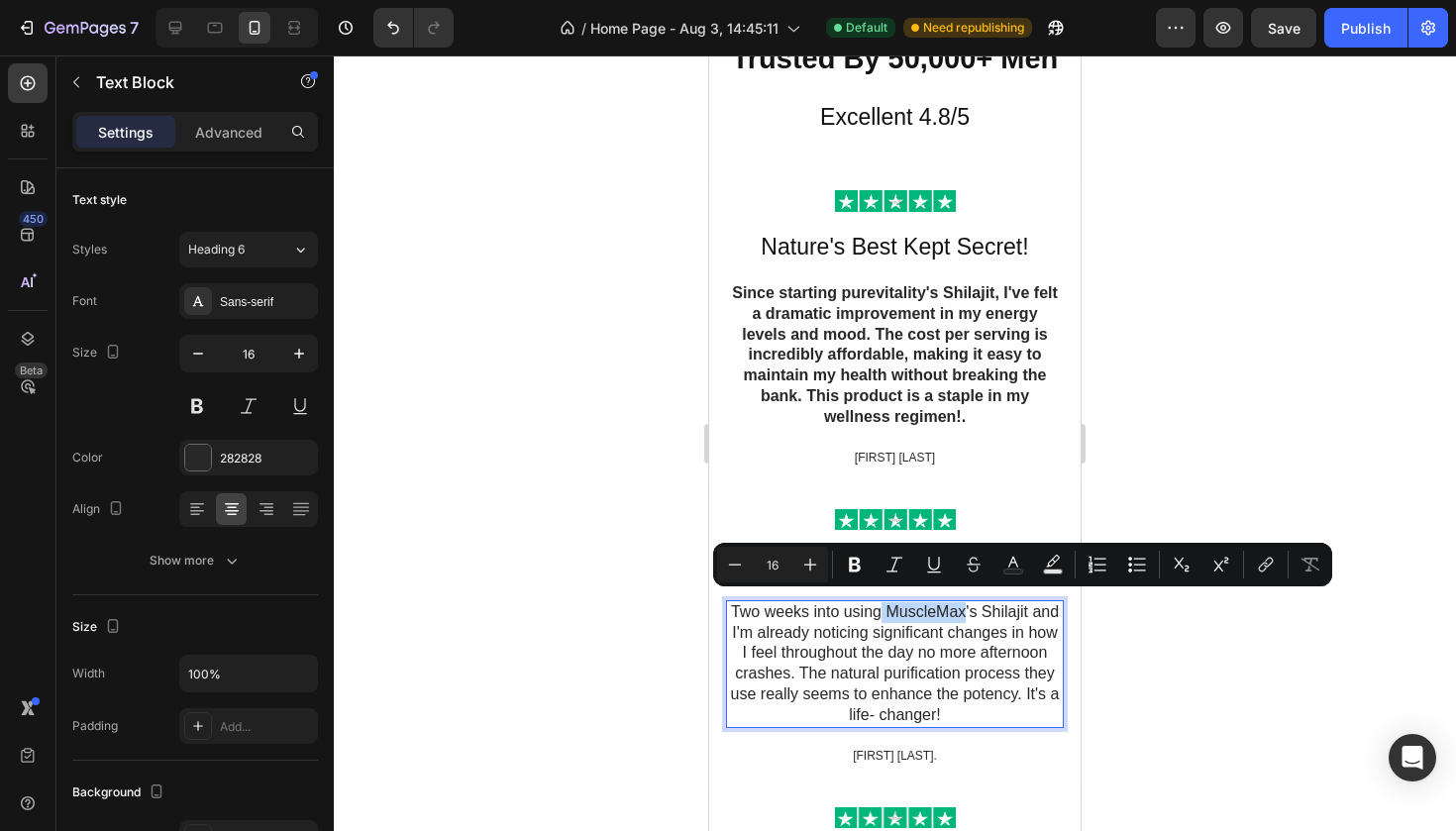 drag, startPoint x: 881, startPoint y: 601, endPoint x: 964, endPoint y: 603, distance: 83.0241 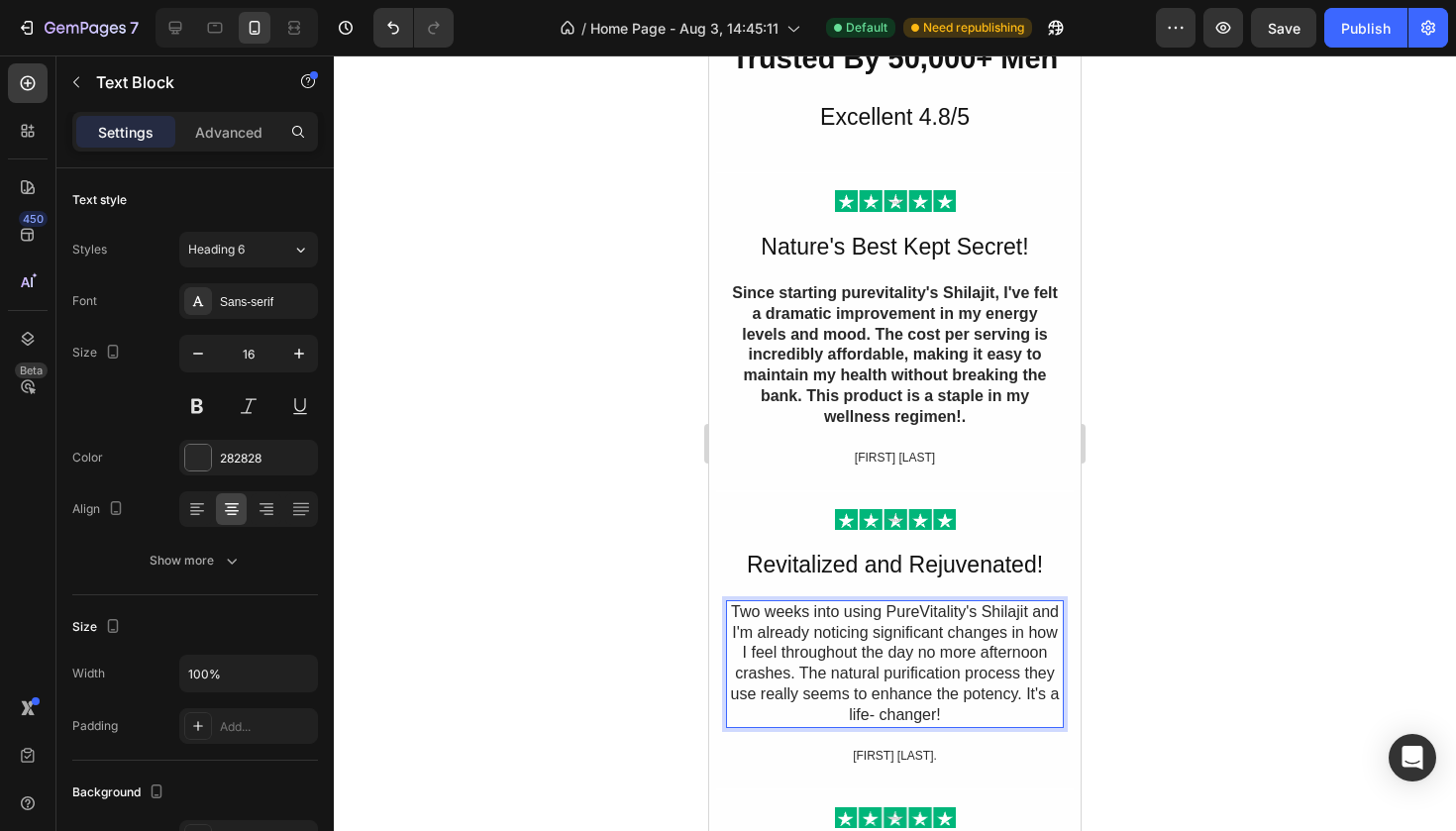 click on "Two weeks into using PureVitality's Shilajit and I'm already noticing significant changes in how I feel throughout the day no more afternoon crashes. The natural purification process they use really seems to enhance the potency. It's a life- changer!" at bounding box center [894, 664] 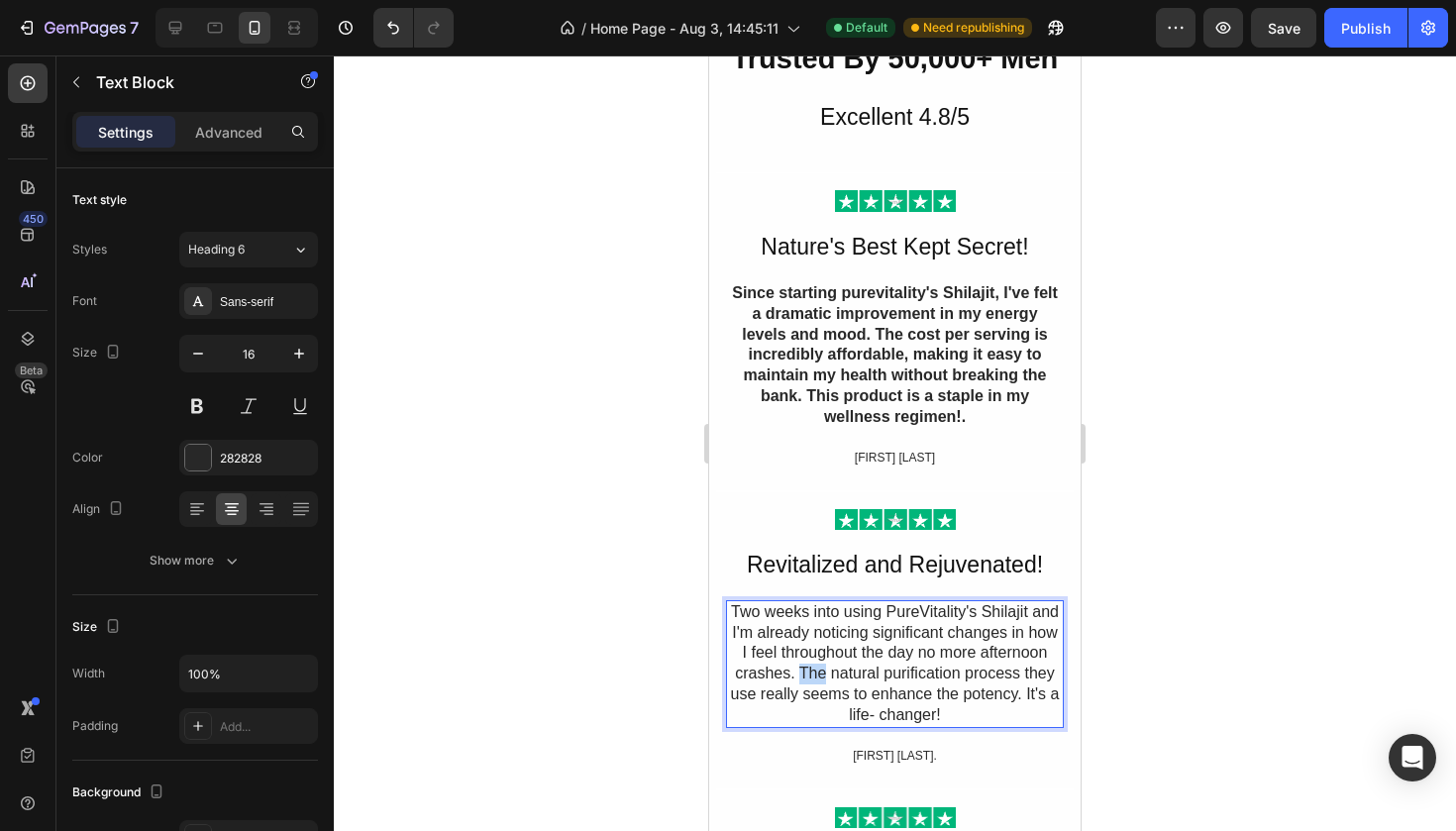 click on "Two weeks into using PureVitality's Shilajit and I'm already noticing significant changes in how I feel throughout the day no more afternoon crashes. The natural purification process they use really seems to enhance the potency. It's a life- changer!" at bounding box center [894, 664] 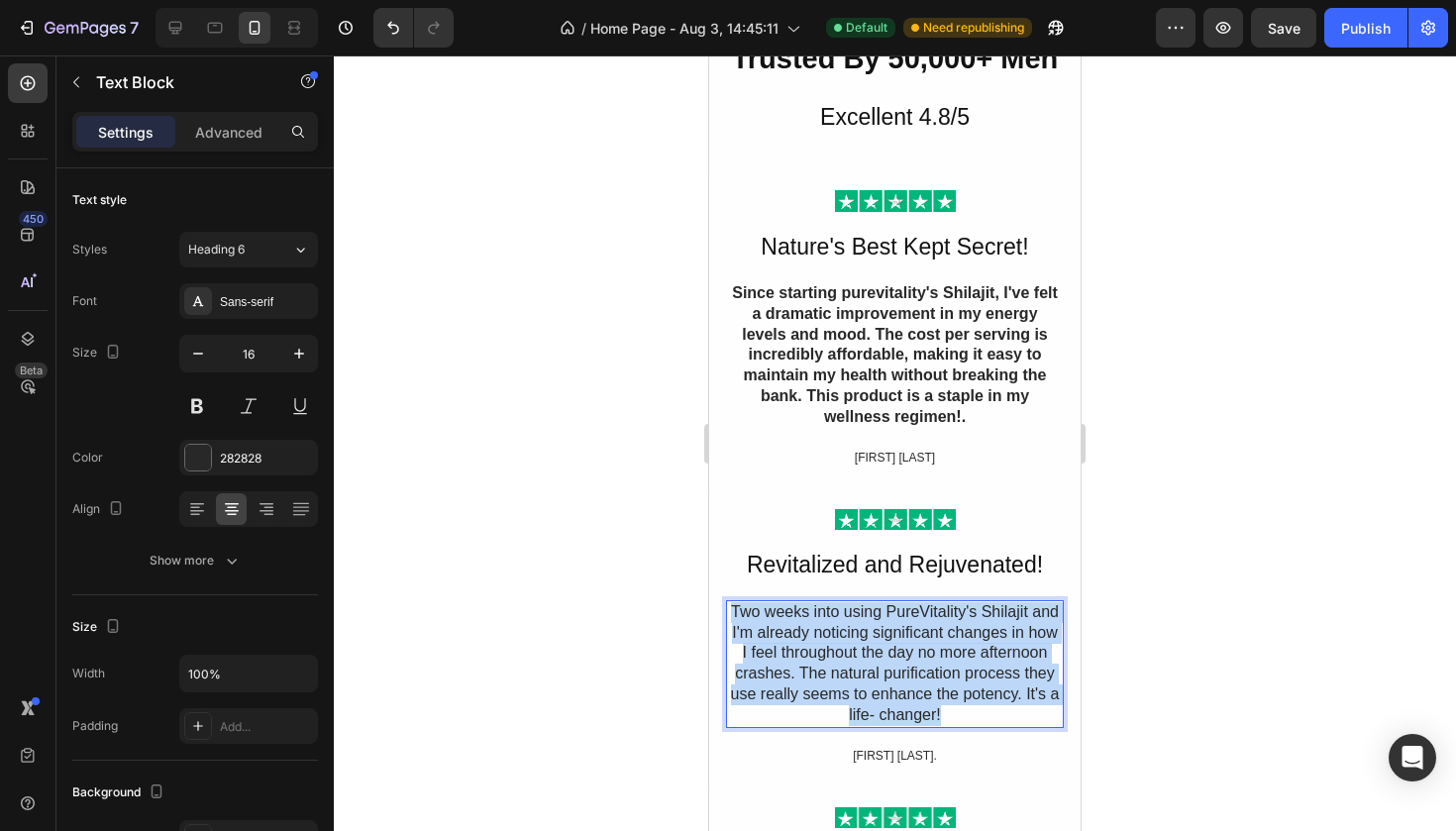 click on "Two weeks into using PureVitality's Shilajit and I'm already noticing significant changes in how I feel throughout the day no more afternoon crashes. The natural purification process they use really seems to enhance the potency. It's a life- changer!" at bounding box center (894, 664) 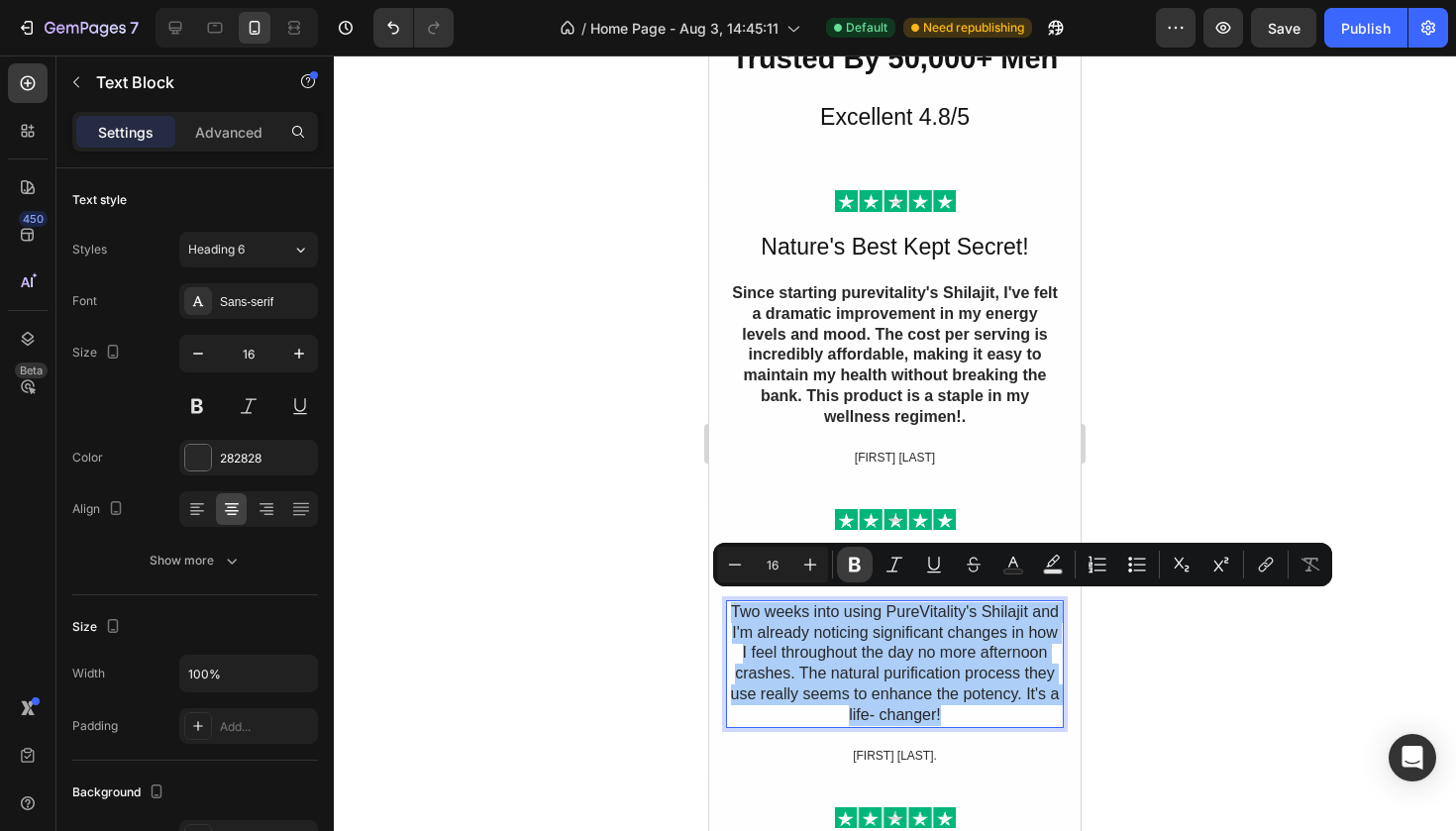 click 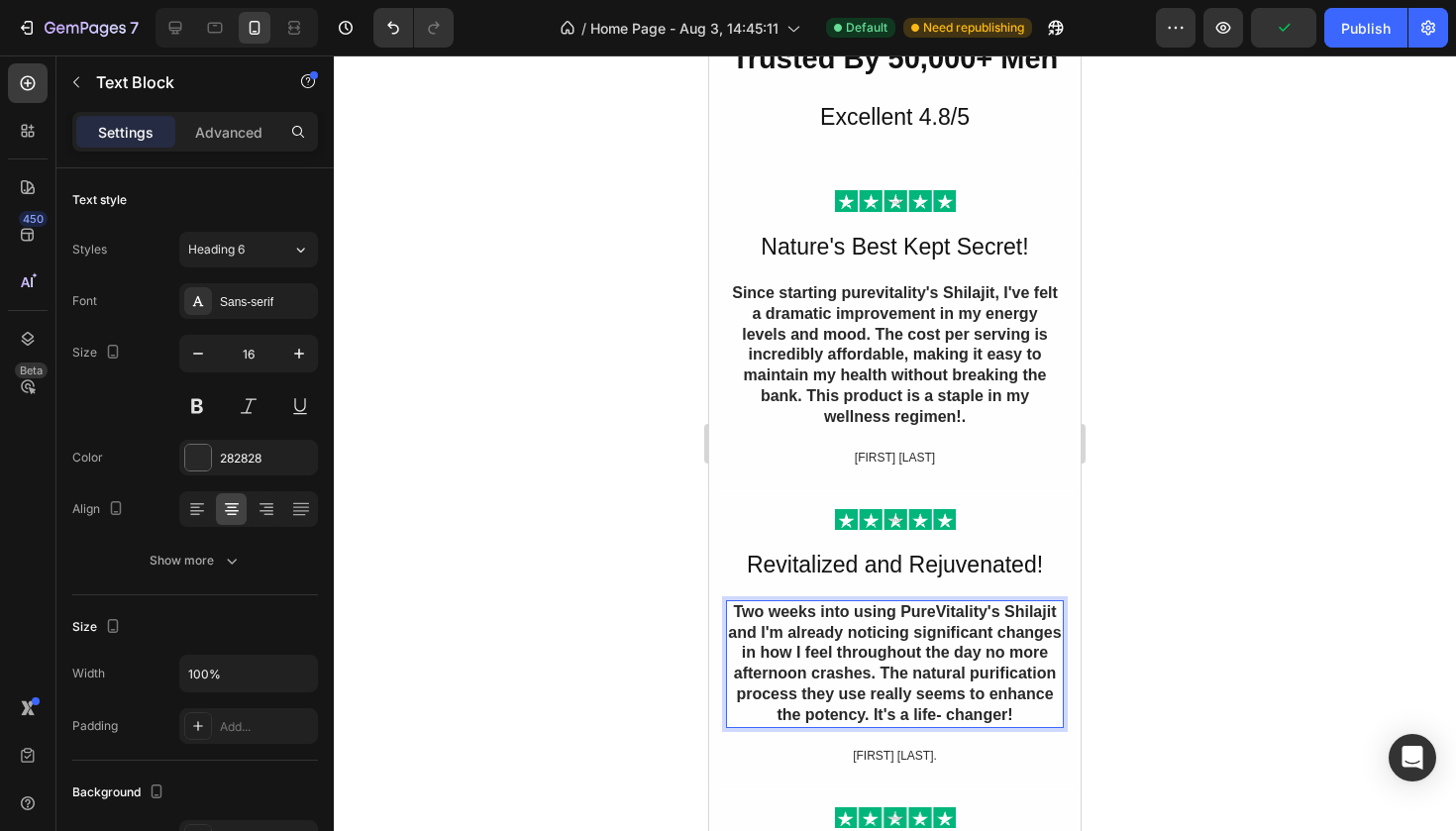 click 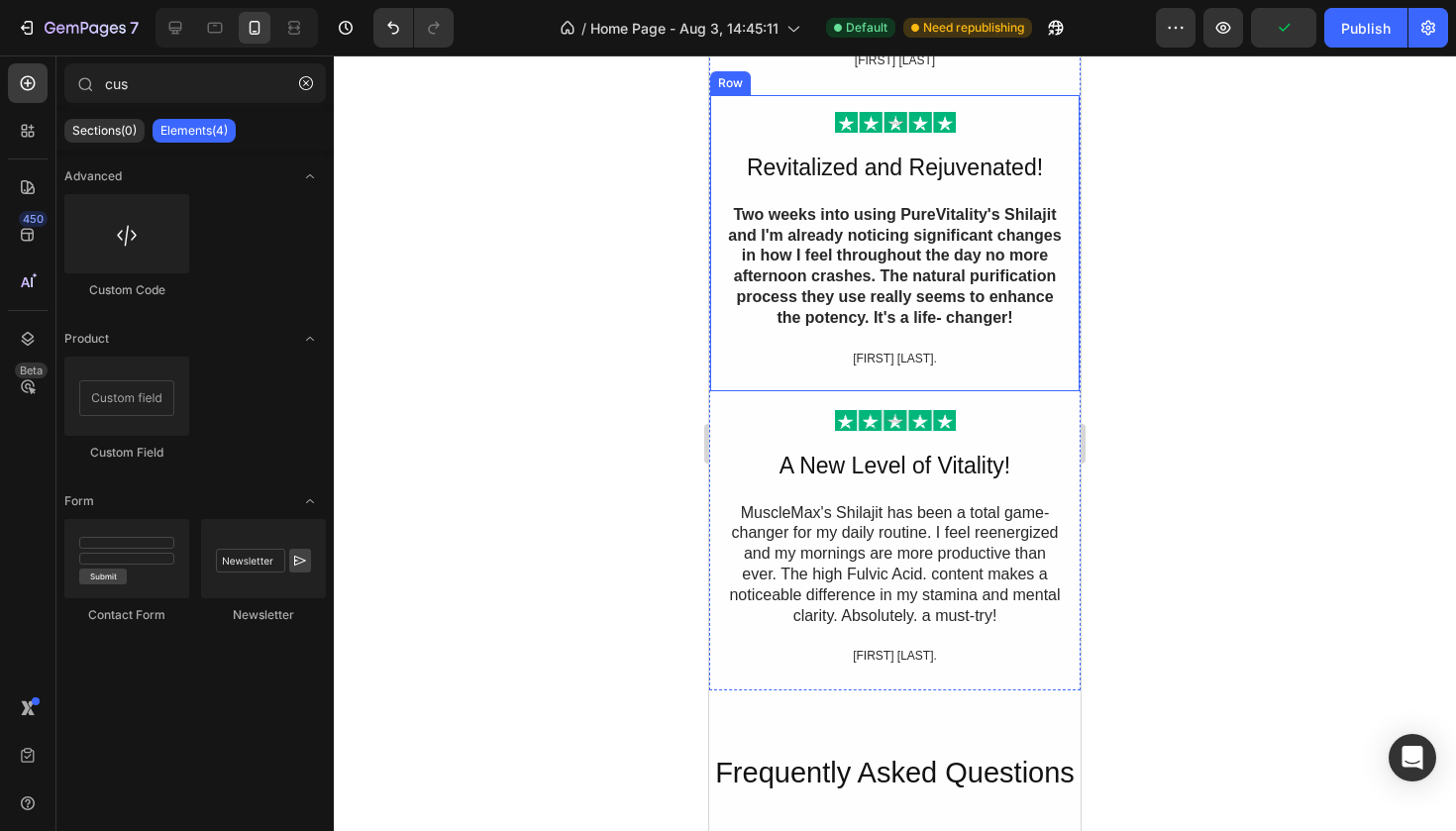 scroll, scrollTop: 5192, scrollLeft: 0, axis: vertical 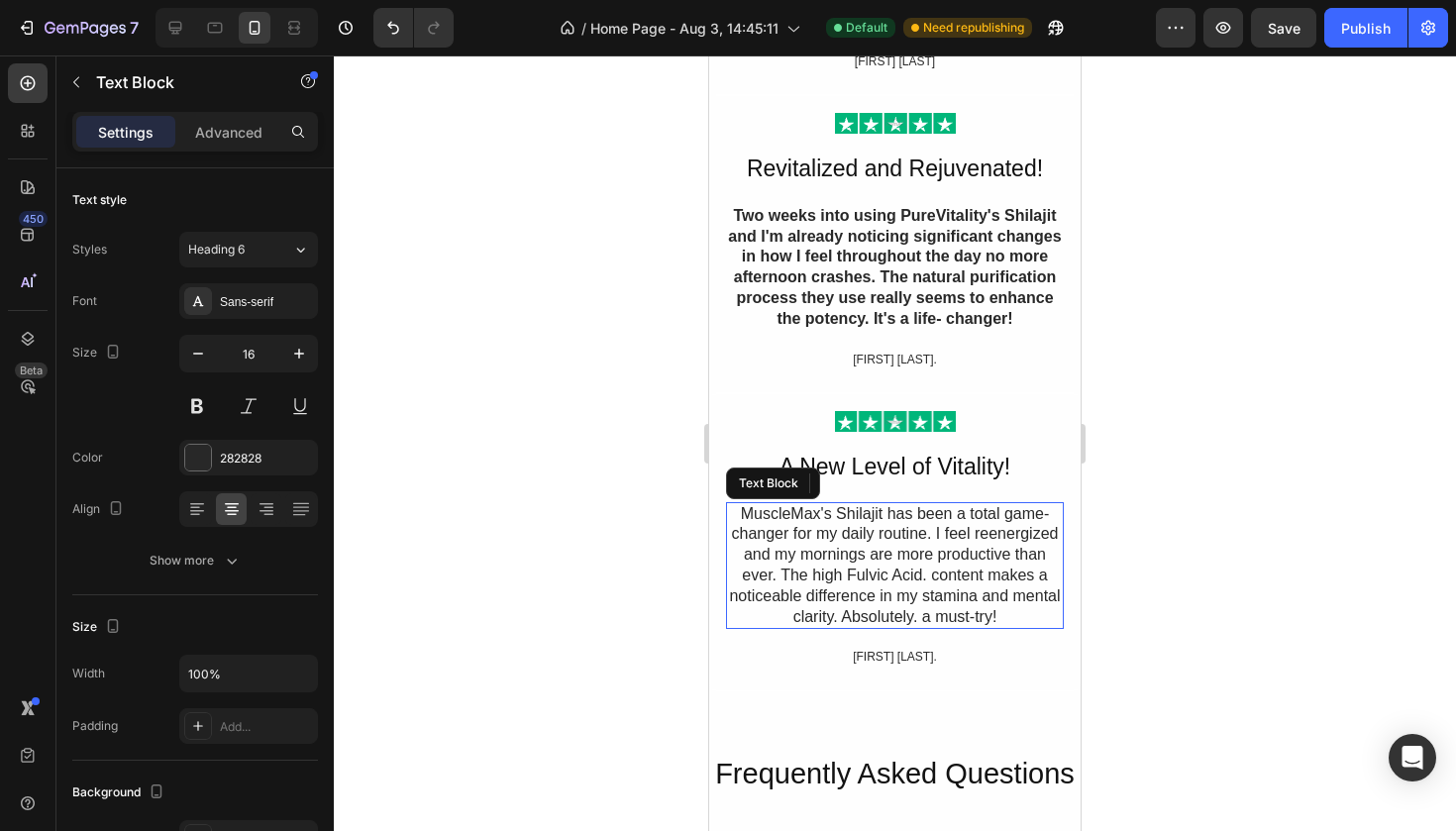 click on "MuscleMax's Shilajit has been a total game-changer for my daily routine. I feel reenergized and my mornings are more productive than ever. The high Fulvic Acid. content makes a noticeable difference in my stamina and mental clarity. Absolutely. a must-try!" at bounding box center [894, 566] 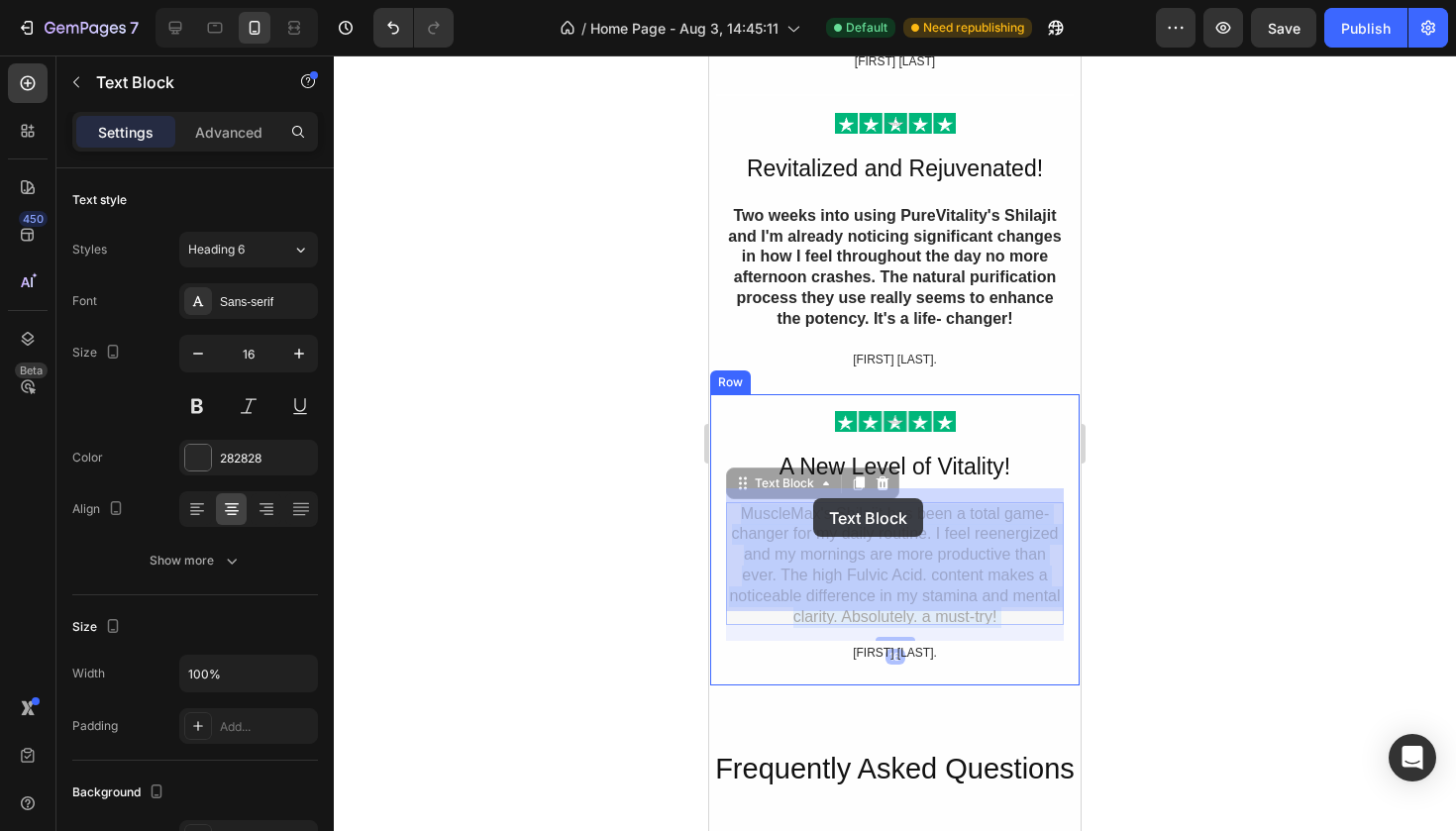 drag, startPoint x: 741, startPoint y: 500, endPoint x: 807, endPoint y: 495, distance: 66.18912 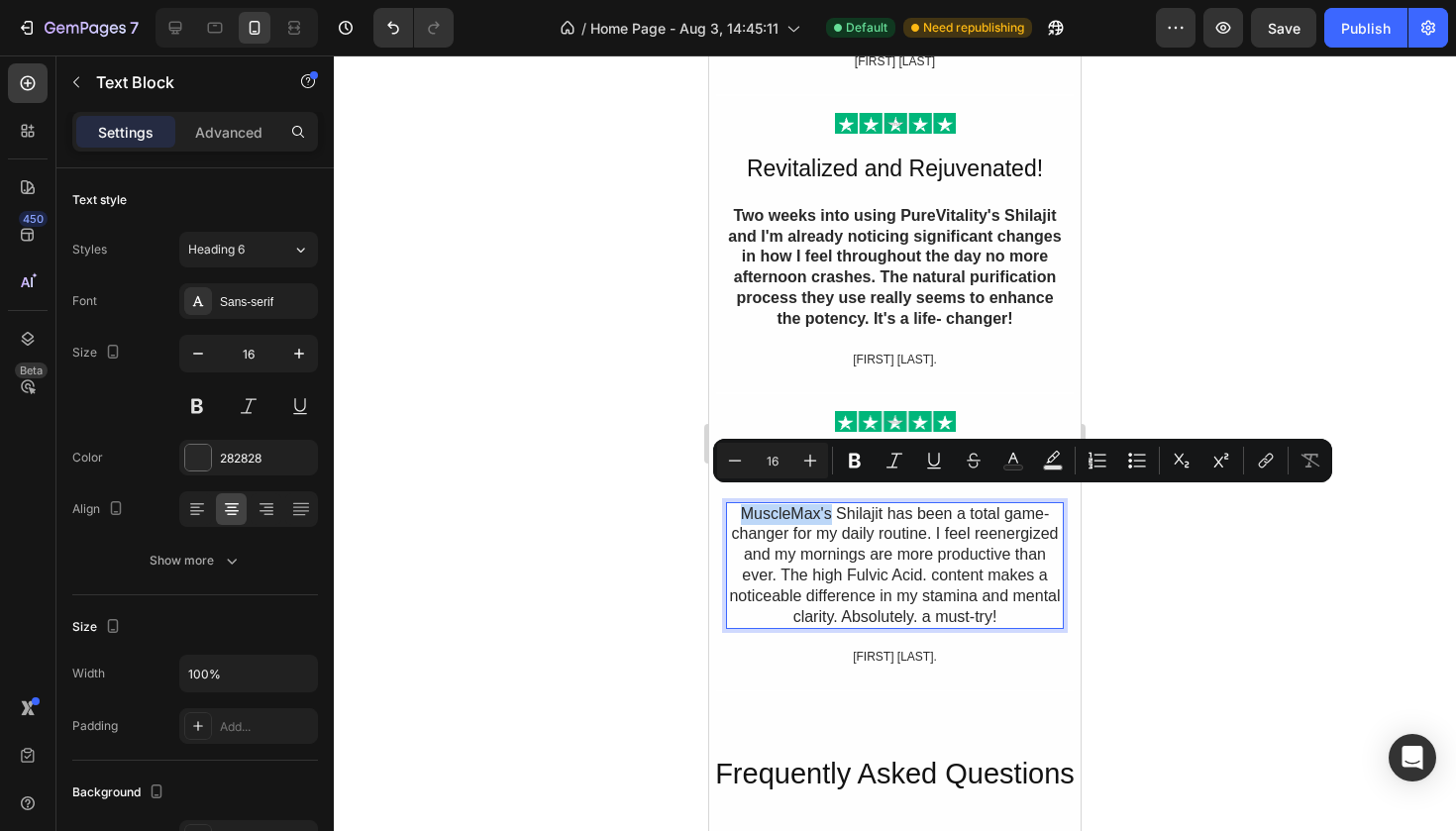 click on "MuscleMax's Shilajit has been a total game-changer for my daily routine. I feel reenergized and my mornings are more productive than ever. The high Fulvic Acid. content makes a noticeable difference in my stamina and mental clarity. Absolutely. a must-try!" at bounding box center (894, 566) 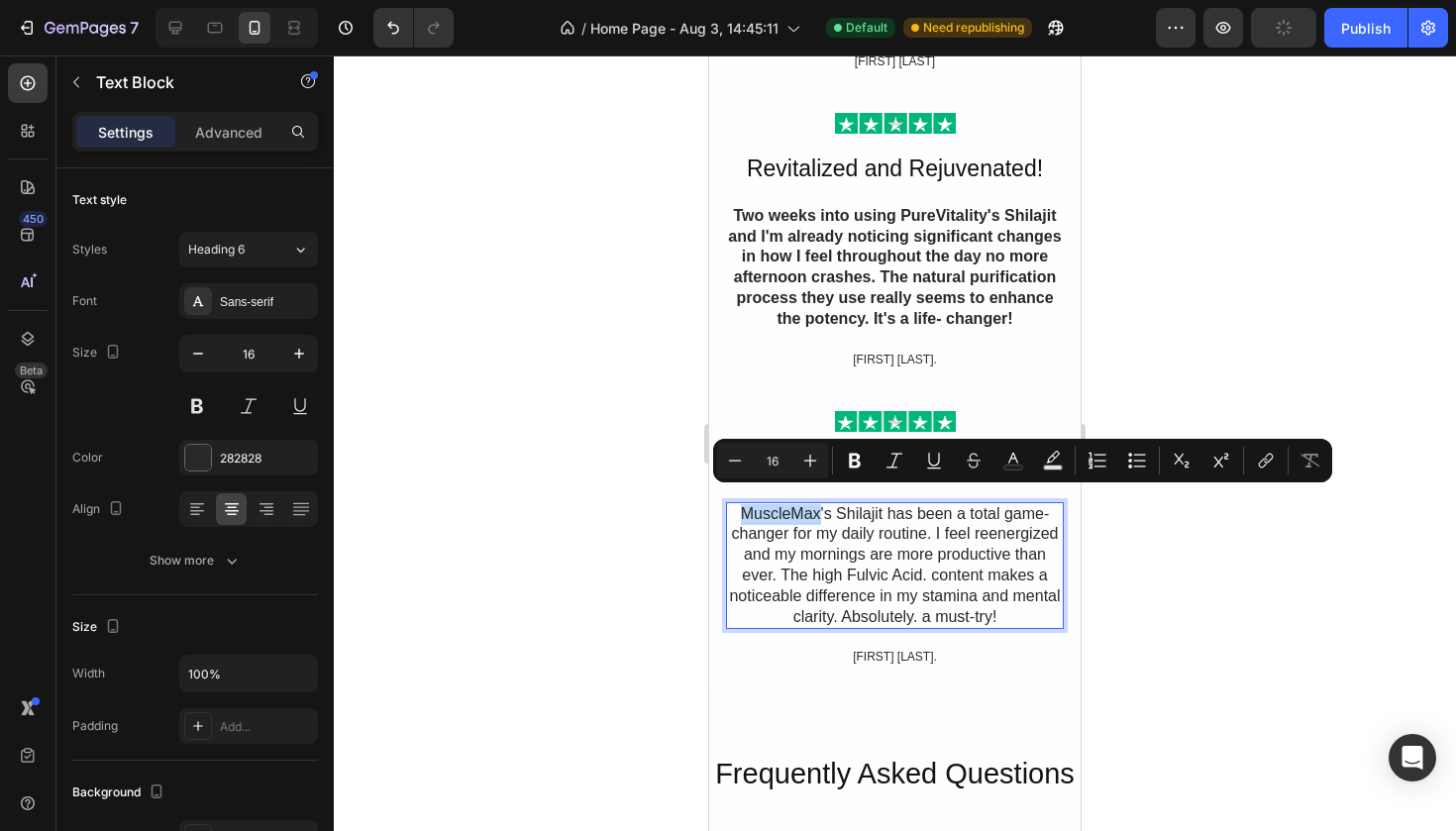 drag, startPoint x: 734, startPoint y: 500, endPoint x: 818, endPoint y: 498, distance: 84.02381 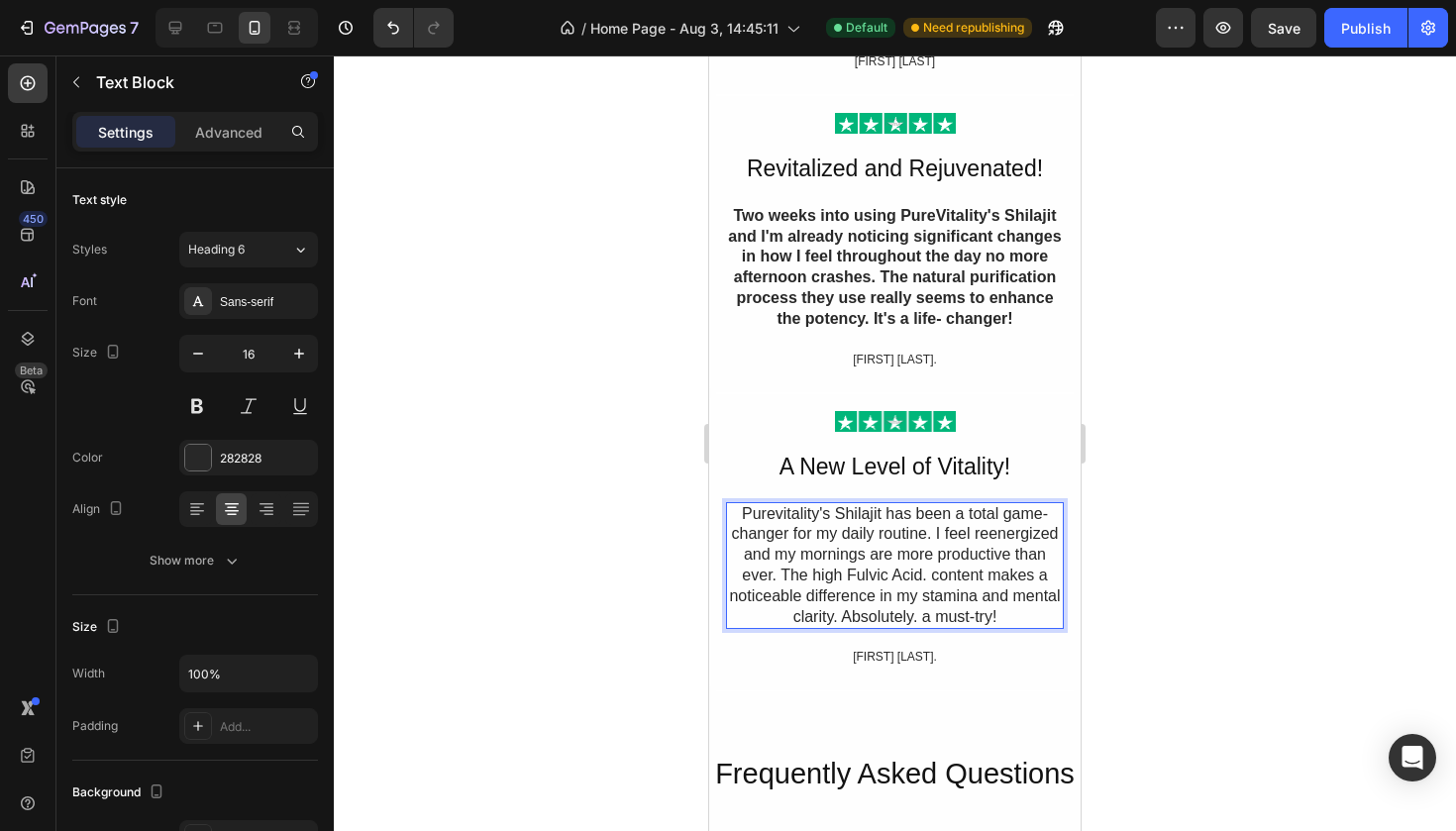 click on "Purevitality's Shilajit has been a total game-changer for my daily routine. I feel reenergized and my mornings are more productive than ever. The high Fulvic Acid. content makes a noticeable difference in my stamina and mental clarity. Absolutely. a must-try!" at bounding box center (894, 566) 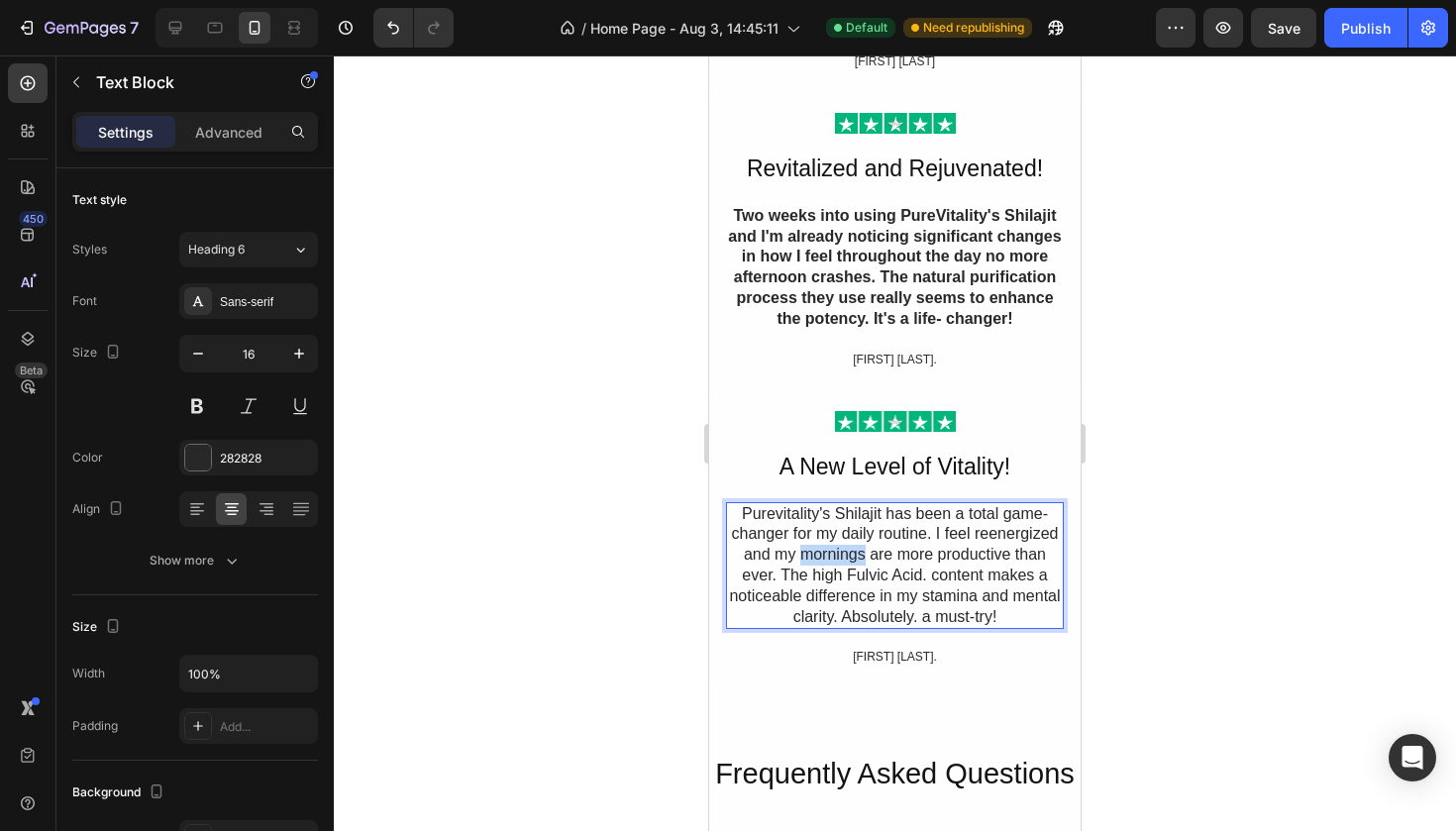 click on "Purevitality's Shilajit has been a total game-changer for my daily routine. I feel reenergized and my mornings are more productive than ever. The high Fulvic Acid. content makes a noticeable difference in my stamina and mental clarity. Absolutely. a must-try!" at bounding box center [894, 566] 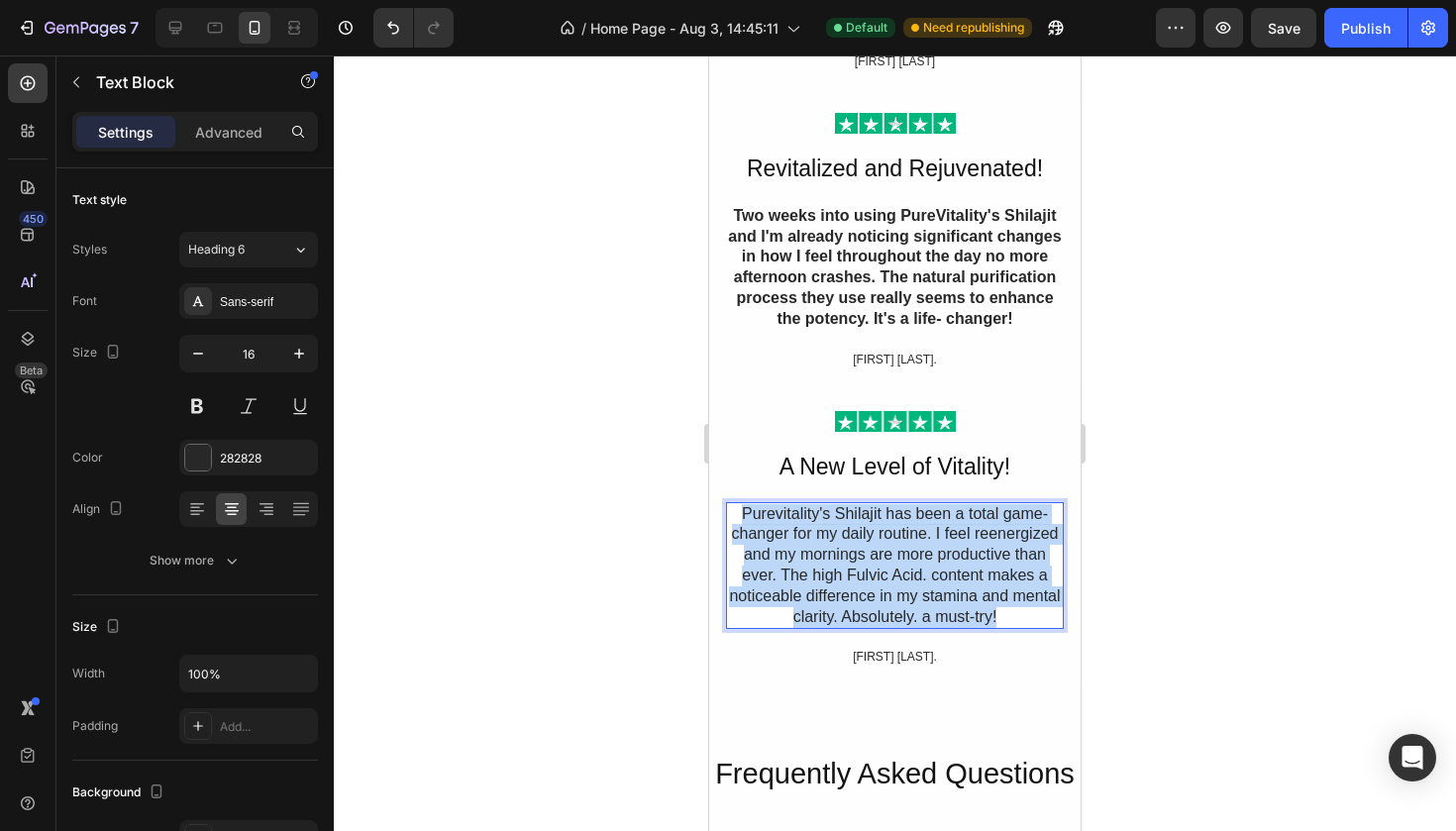 click on "Purevitality's Shilajit has been a total game-changer for my daily routine. I feel reenergized and my mornings are more productive than ever. The high Fulvic Acid. content makes a noticeable difference in my stamina and mental clarity. Absolutely. a must-try!" at bounding box center (894, 566) 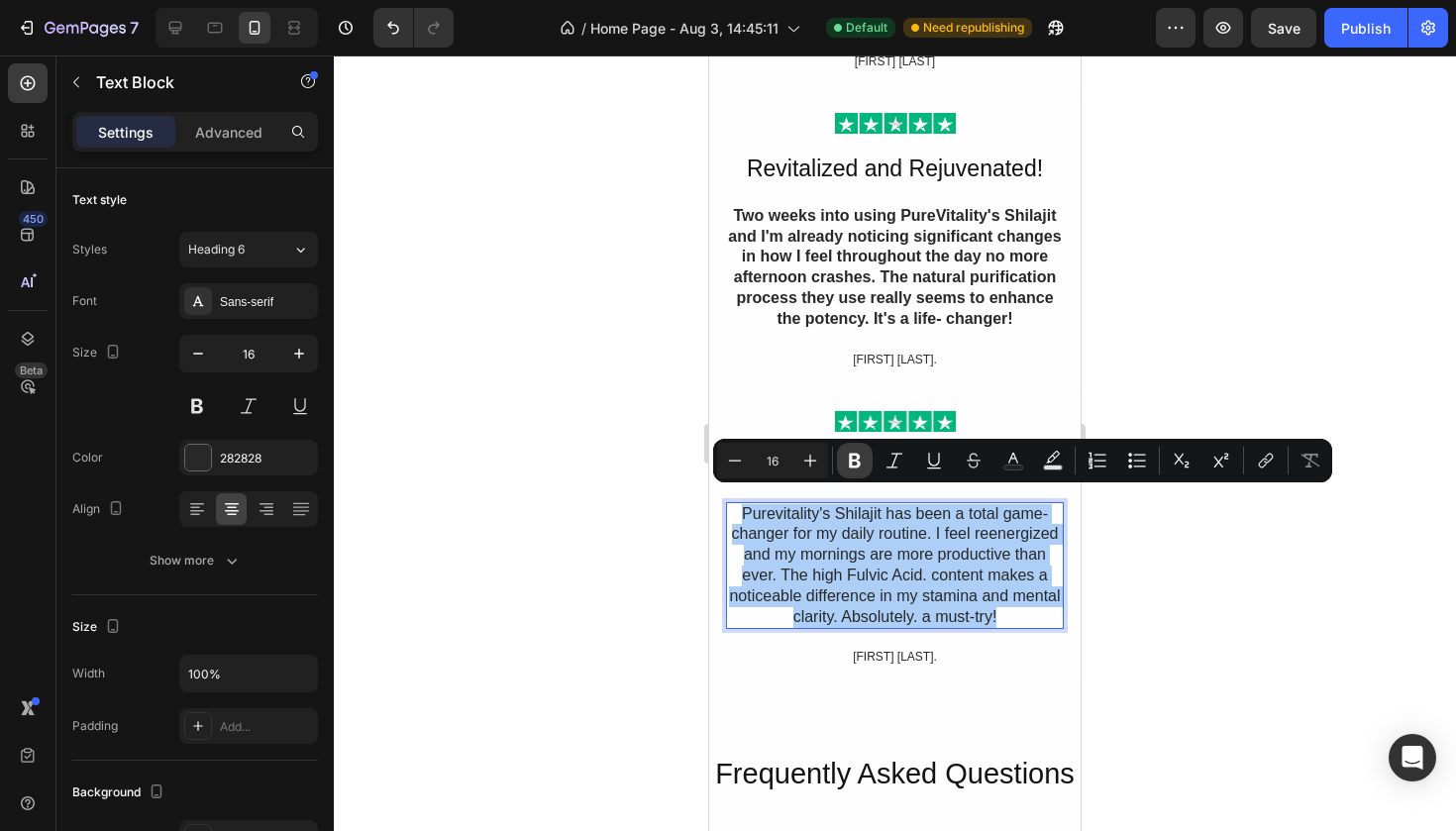 click 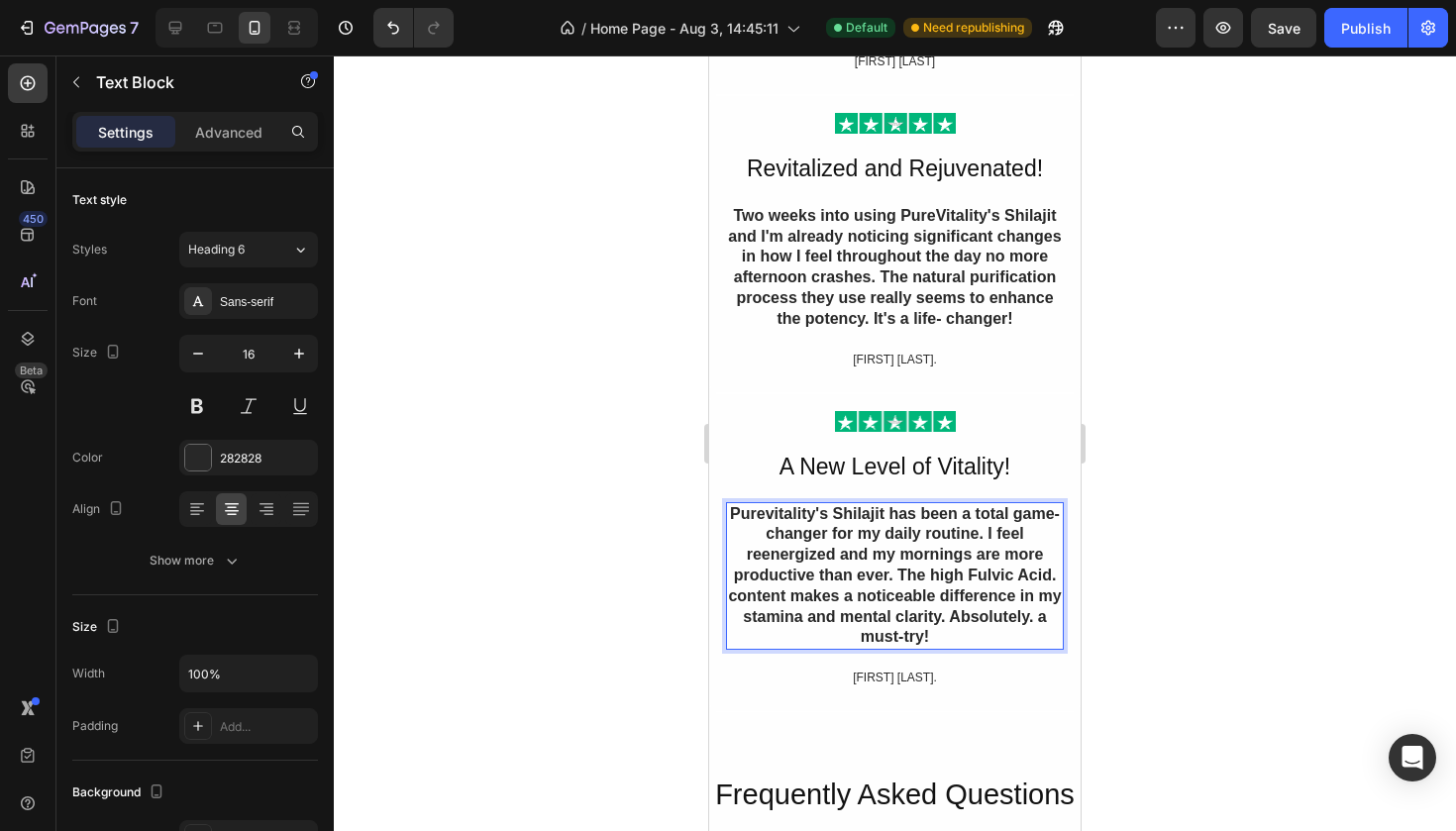 click 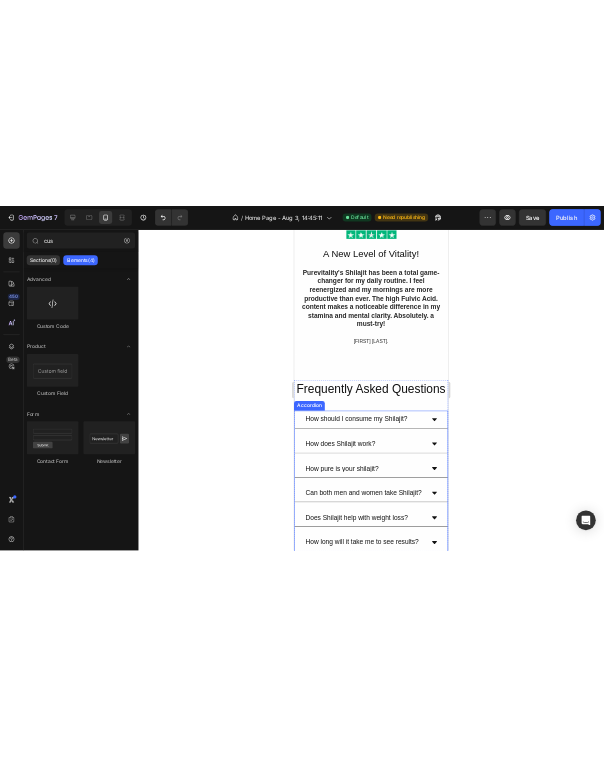 scroll, scrollTop: 5601, scrollLeft: 0, axis: vertical 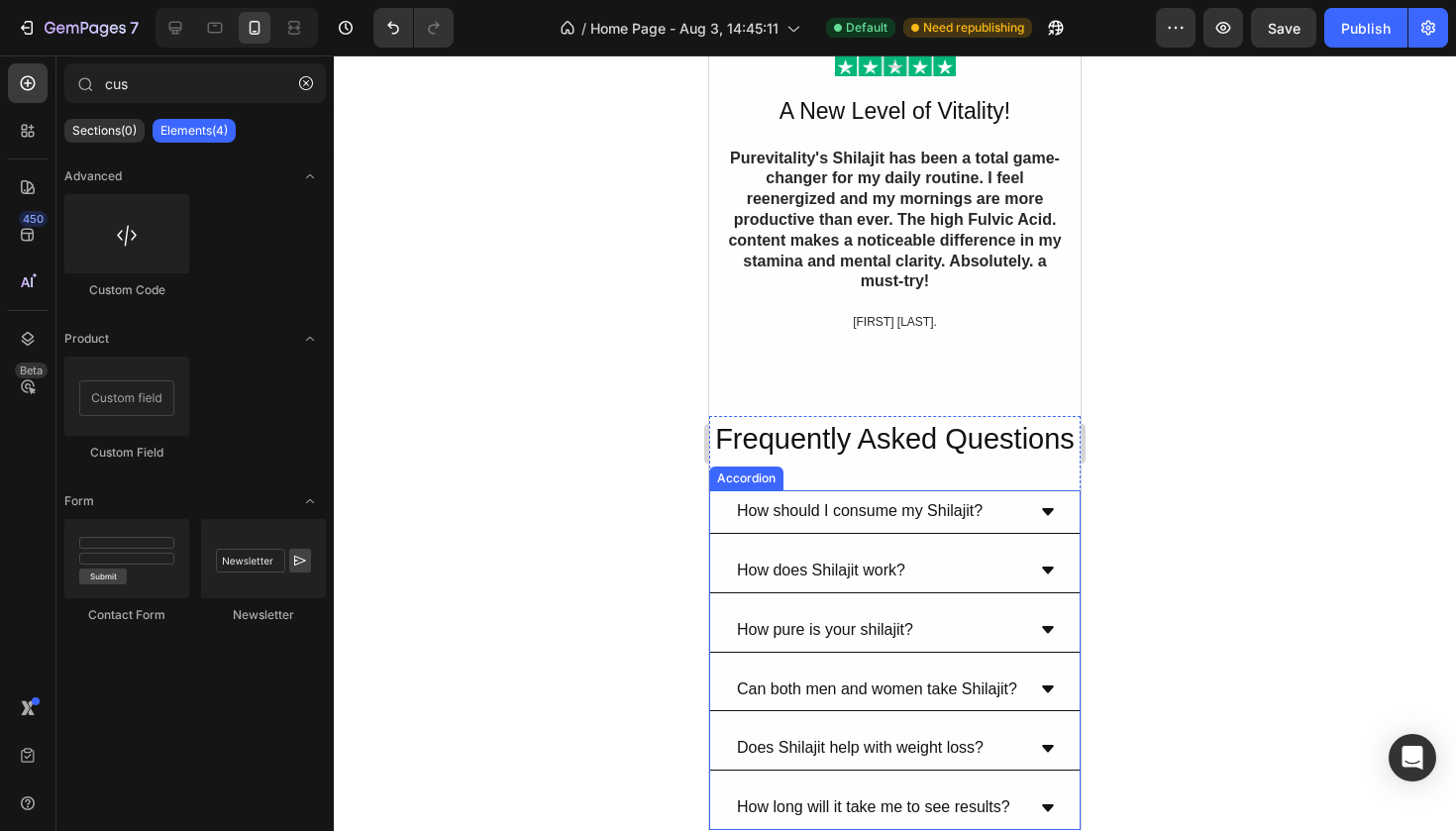 click on "How should I consume my Shilajit?" at bounding box center [860, 511] 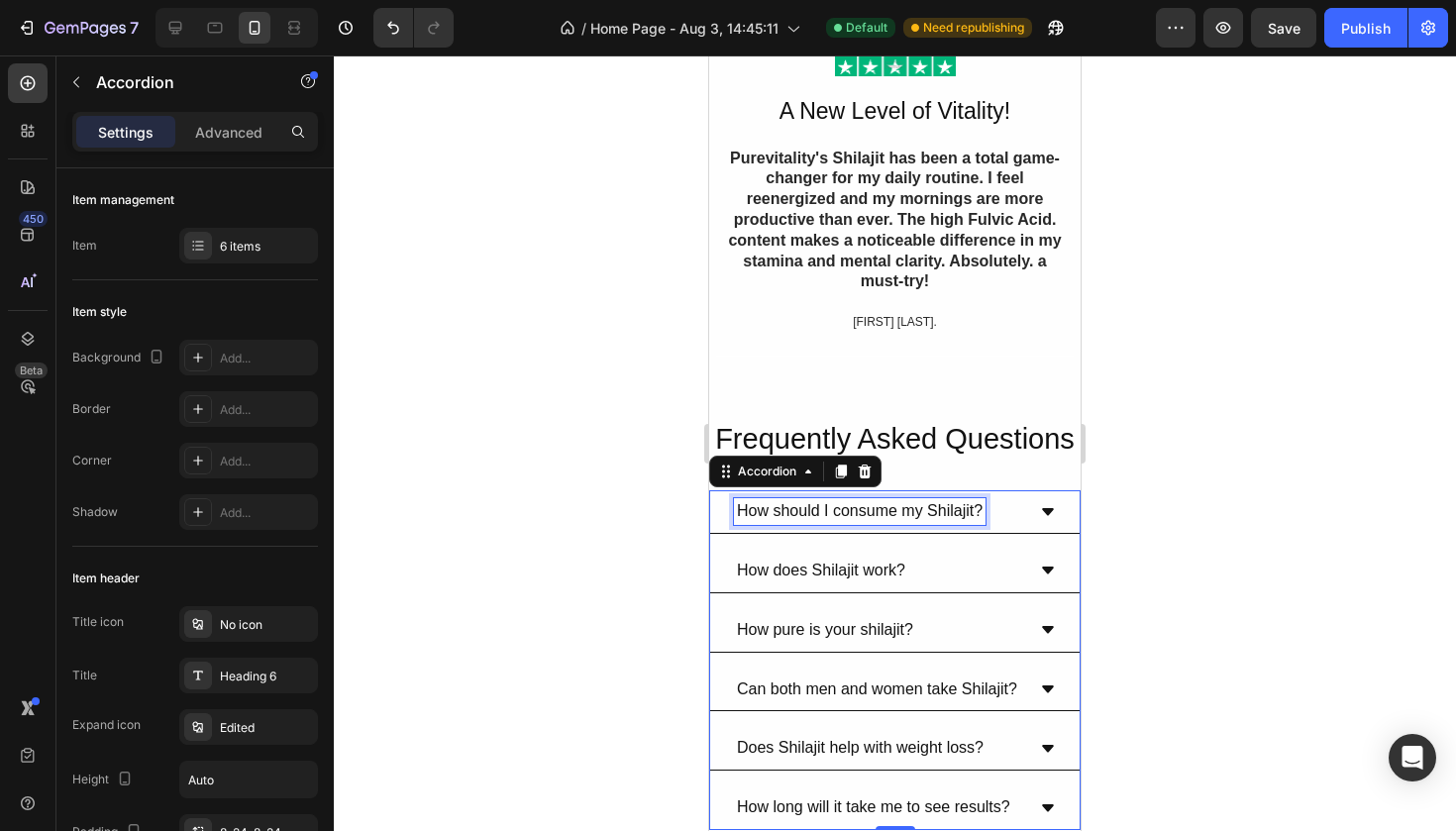 click on "How should I consume my Shilajit?" at bounding box center [860, 511] 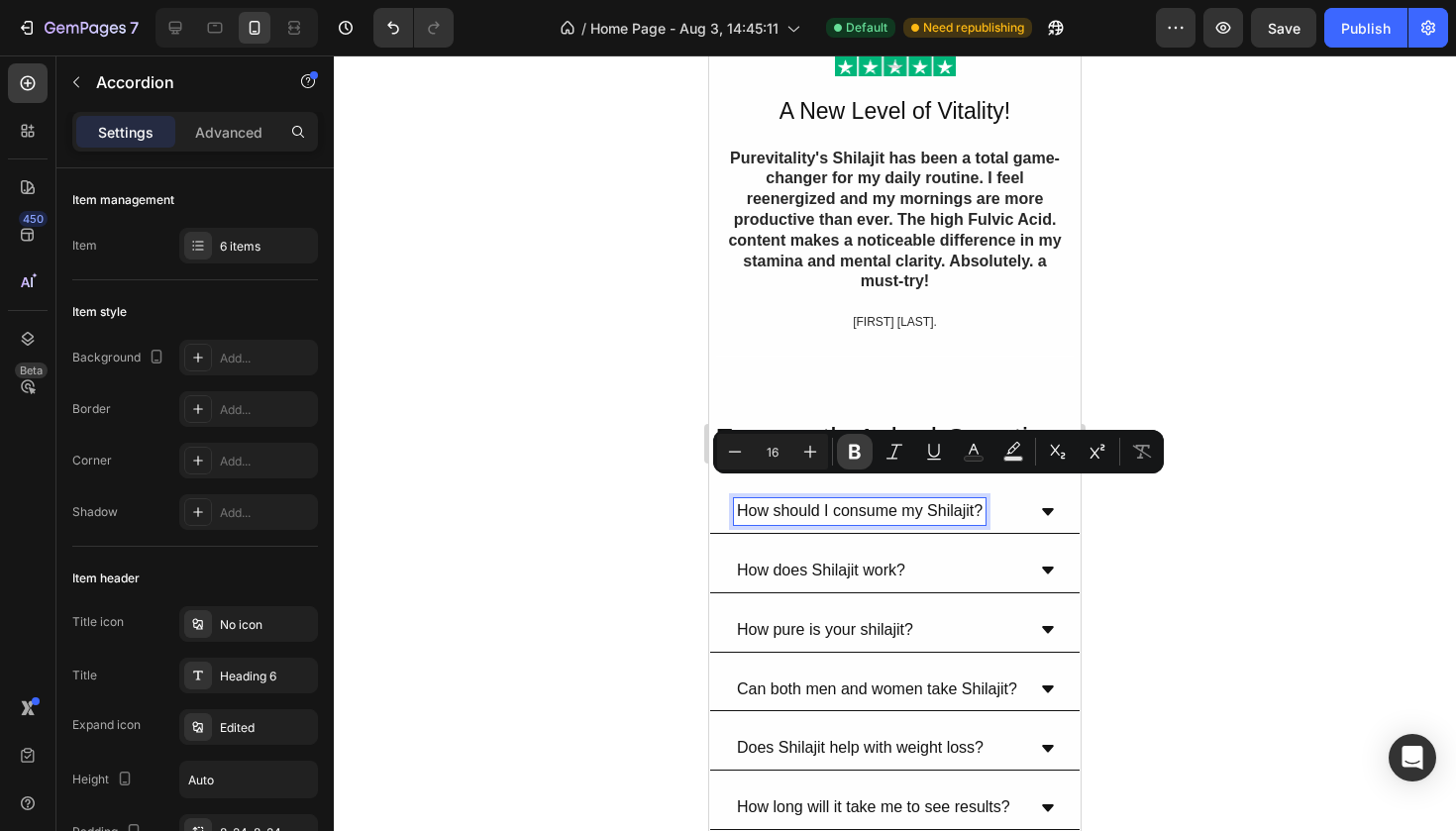 click 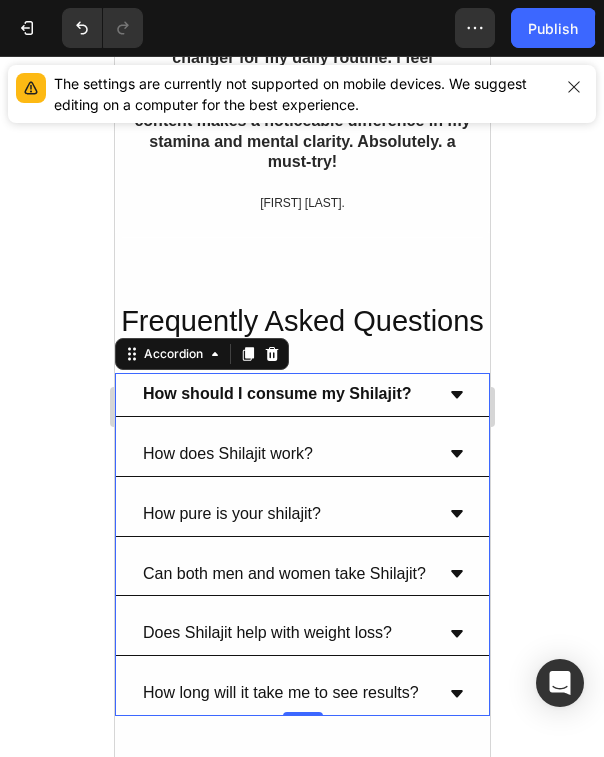 scroll, scrollTop: 5756, scrollLeft: 0, axis: vertical 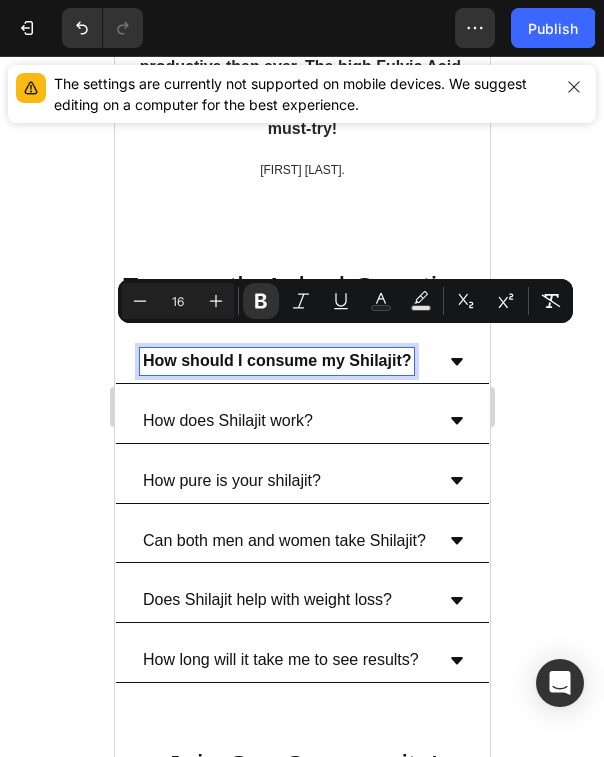 click on "How should I consume my Shilajit?" at bounding box center (301, 362) 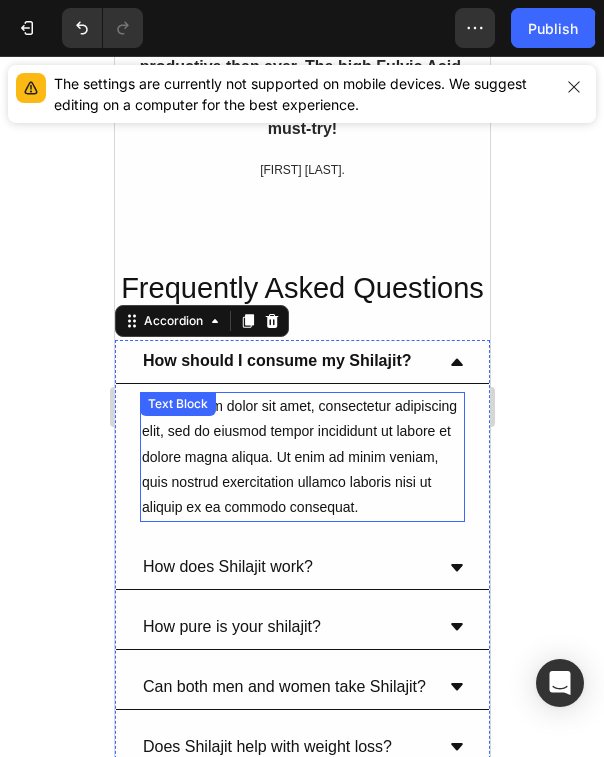 click on "Lorem ipsum dolor sit amet, consectetur adipiscing elit, sed do eiusmod tempor incididunt ut labore et dolore magna aliqua. Ut enim ad minim veniam, quis nostrud exercitation ullamco laboris nisi ut aliquip ex ea commodo consequat." at bounding box center [301, 457] 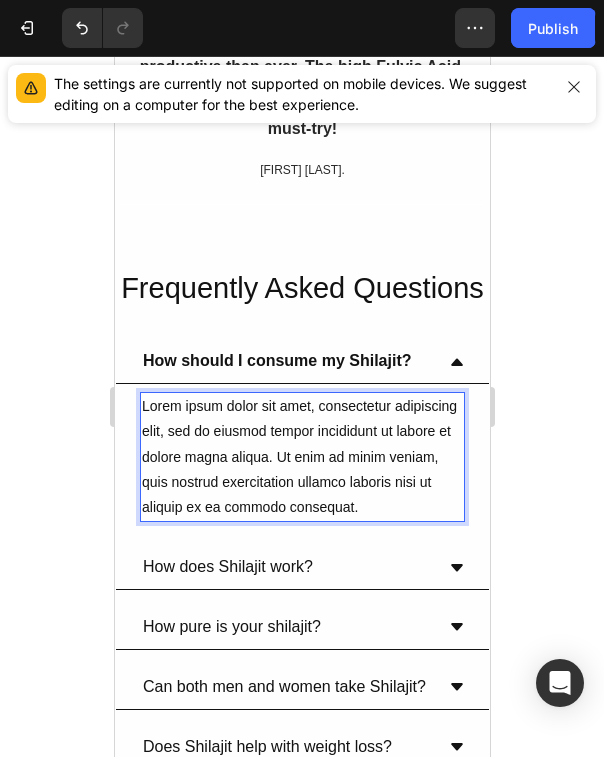 click on "Lorem ipsum dolor sit amet, consectetur adipiscing elit, sed do eiusmod tempor incididunt ut labore et dolore magna aliqua. Ut enim ad minim veniam, quis nostrud exercitation ullamco laboris nisi ut aliquip ex ea commodo consequat." at bounding box center (301, 457) 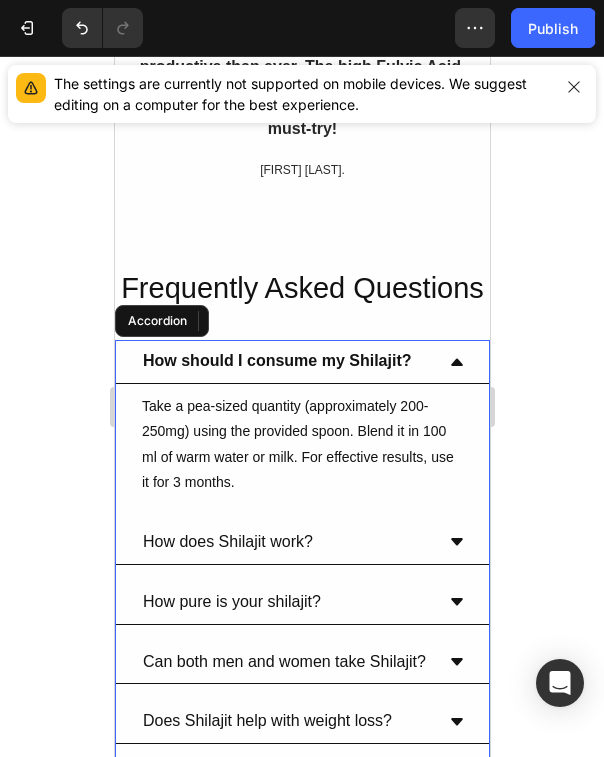 click on "How does Shilajit work?" at bounding box center [285, 542] 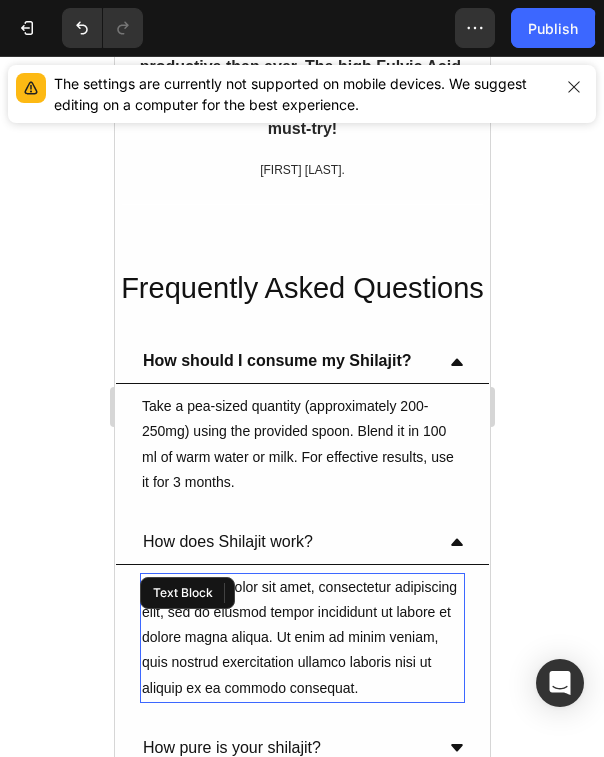 click on "Lorem ipsum dolor sit amet, consectetur adipiscing elit, sed do eiusmod tempor incididunt ut labore et dolore magna aliqua. Ut enim ad minim veniam, quis nostrud exercitation ullamco laboris nisi ut aliquip ex ea commodo consequat." at bounding box center [301, 638] 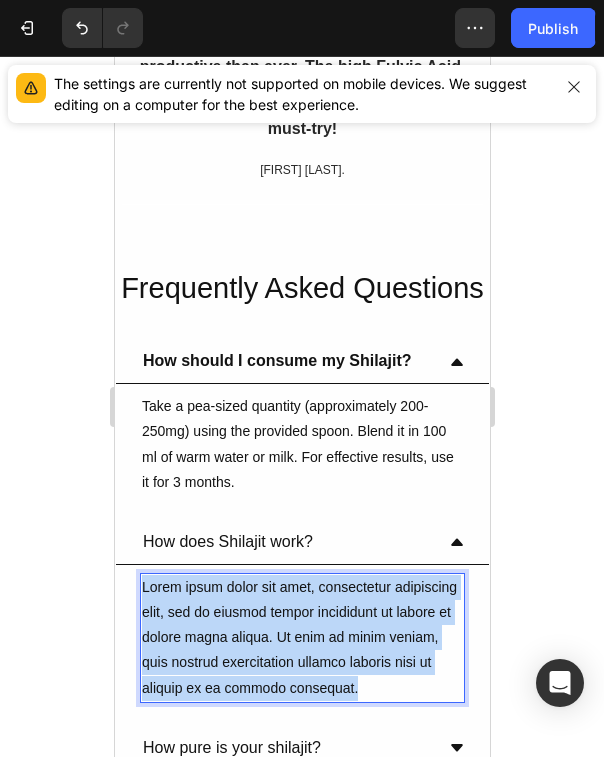 click on "Lorem ipsum dolor sit amet, consectetur adipiscing elit, sed do eiusmod tempor incididunt ut labore et dolore magna aliqua. Ut enim ad minim veniam, quis nostrud exercitation ullamco laboris nisi ut aliquip ex ea commodo consequat." at bounding box center [301, 638] 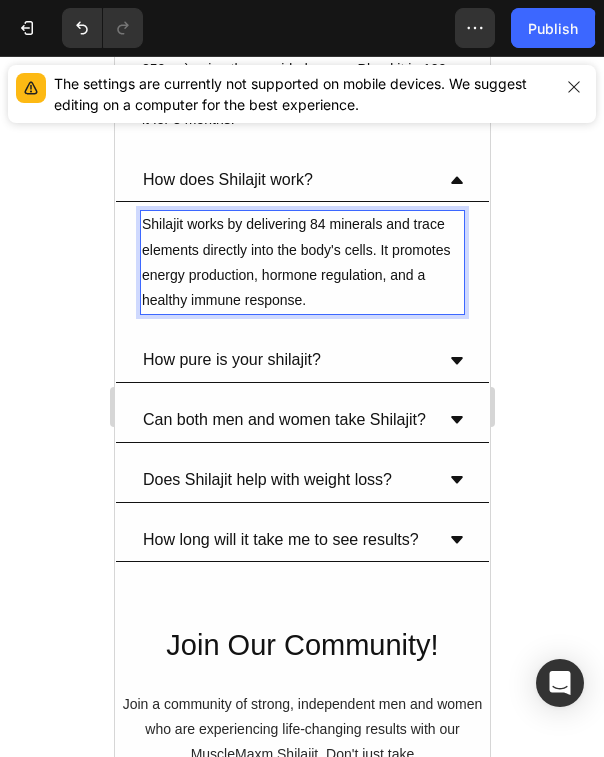 scroll, scrollTop: 6148, scrollLeft: 0, axis: vertical 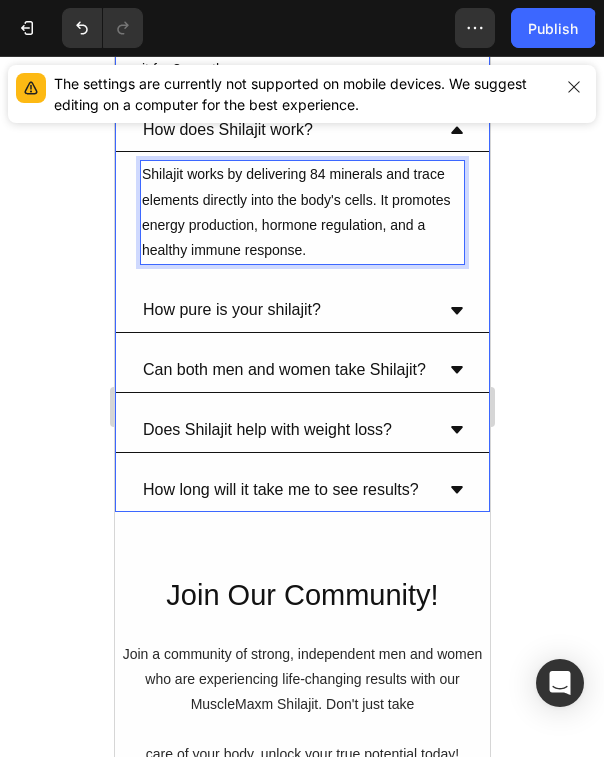 click on "How pure is your shilajit?" at bounding box center [285, 310] 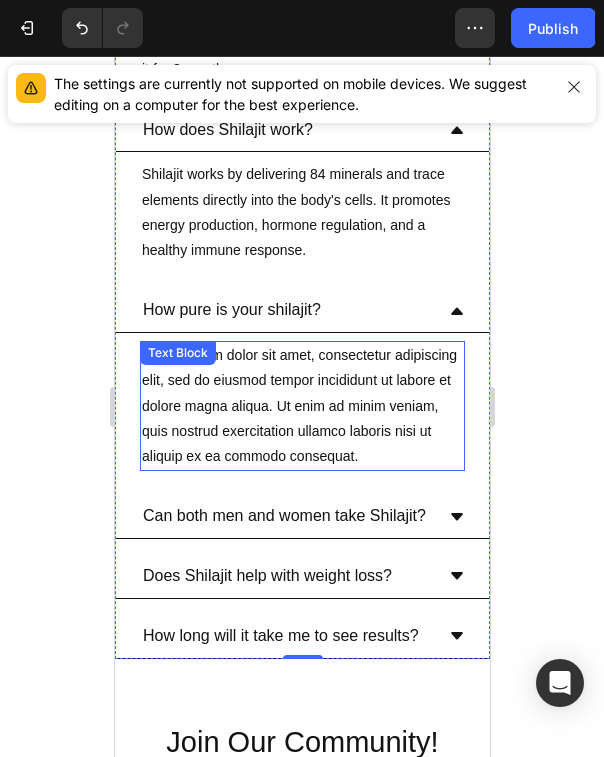 click on "Lorem ipsum dolor sit amet, consectetur adipiscing elit, sed do eiusmod tempor incididunt ut labore et dolore magna aliqua. Ut enim ad minim veniam, quis nostrud exercitation ullamco laboris nisi ut aliquip ex ea commodo consequat." at bounding box center [301, 406] 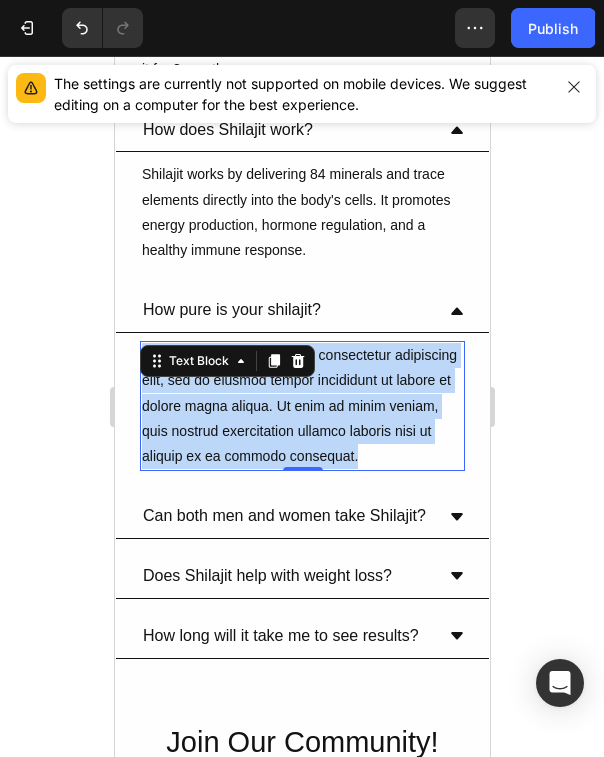 click on "Lorem ipsum dolor sit amet, consectetur adipiscing elit, sed do eiusmod tempor incididunt ut labore et dolore magna aliqua. Ut enim ad minim veniam, quis nostrud exercitation ullamco laboris nisi ut aliquip ex ea commodo consequat." at bounding box center [301, 406] 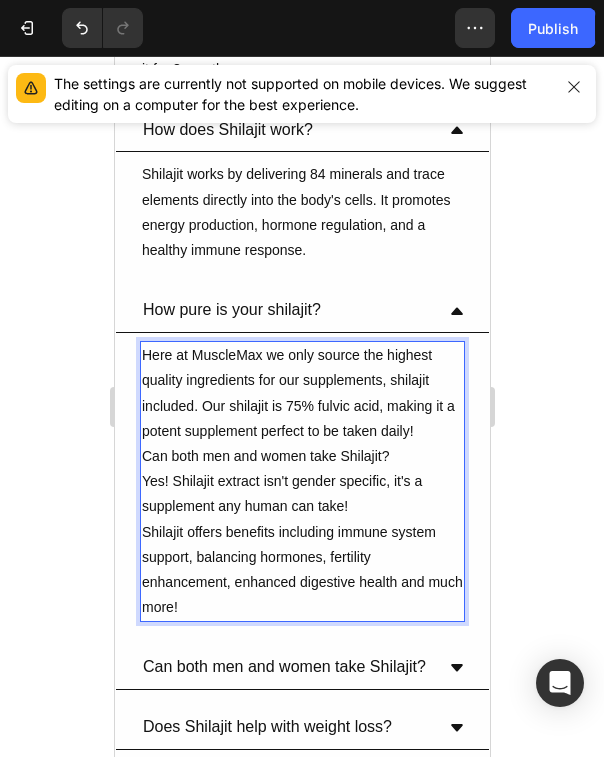 click on "Here at MuscleMax we only source the highest quality ingredients for our supplements, shilajit included. Our shilajit is 75% fulvic acid, making it a potent supplement perfect to be taken daily!" at bounding box center [301, 393] 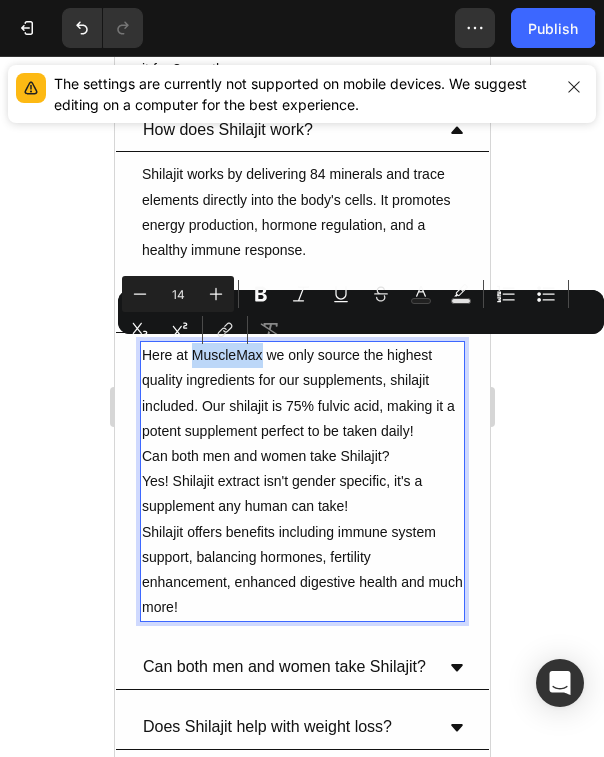 drag, startPoint x: 192, startPoint y: 348, endPoint x: 260, endPoint y: 355, distance: 68.359344 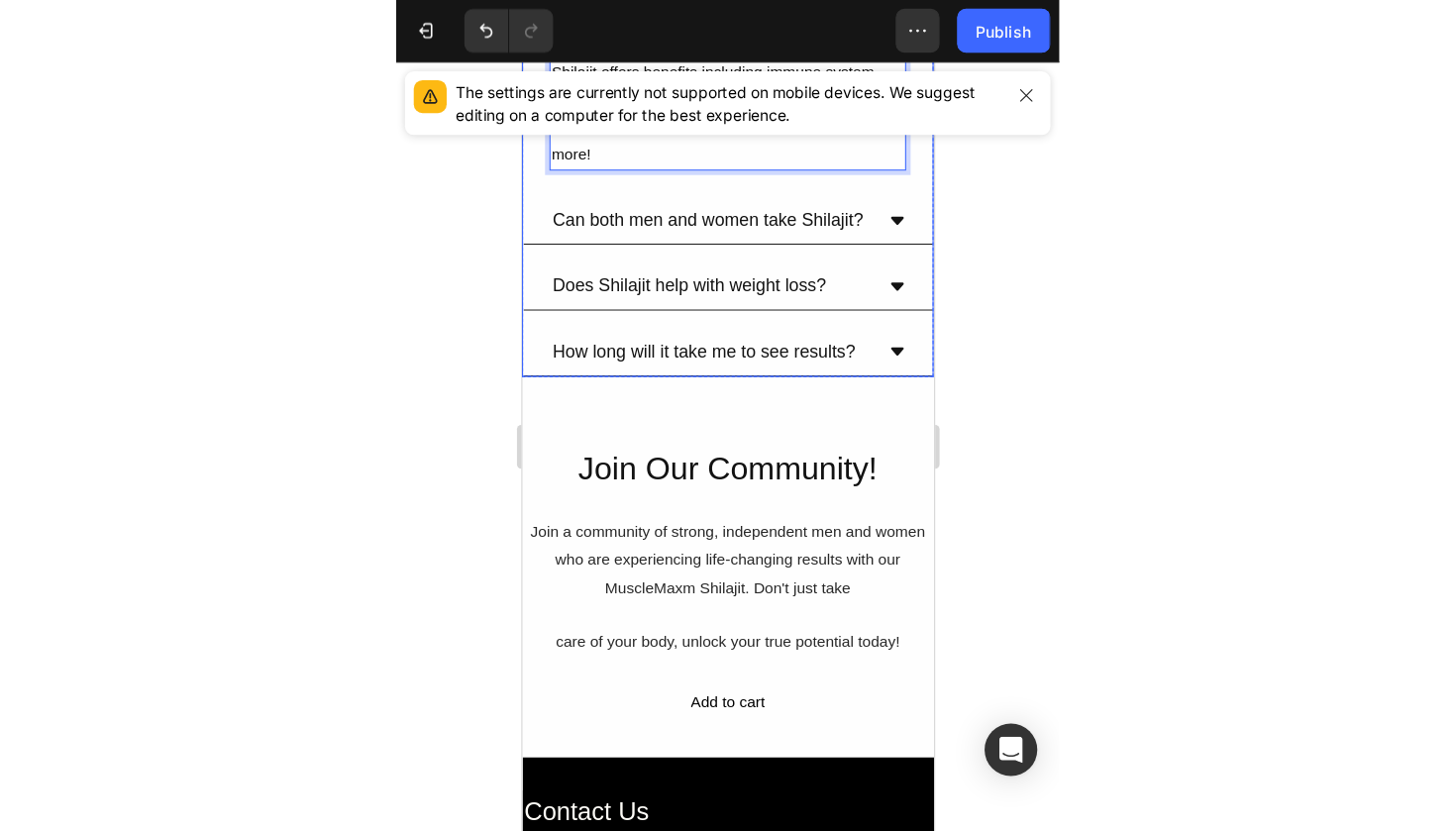 scroll, scrollTop: 6500, scrollLeft: 0, axis: vertical 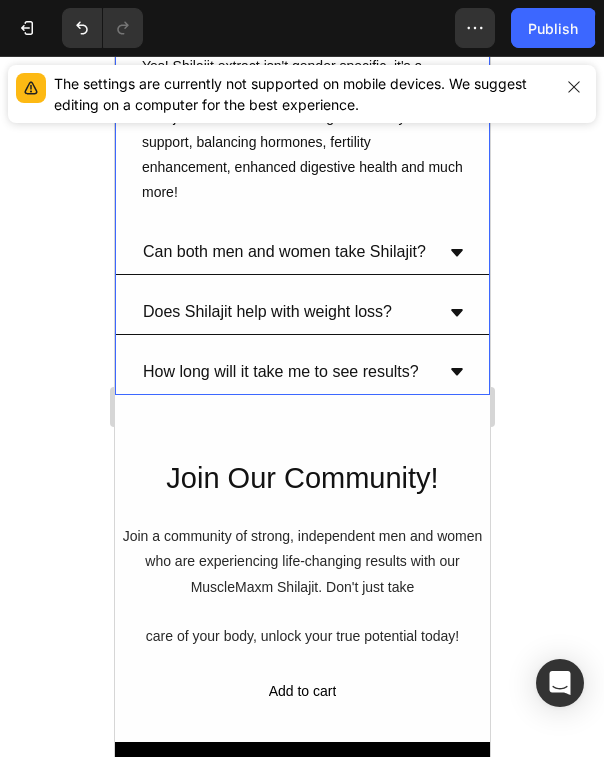 click on "Does Shilajit help with weight loss?" at bounding box center [266, 312] 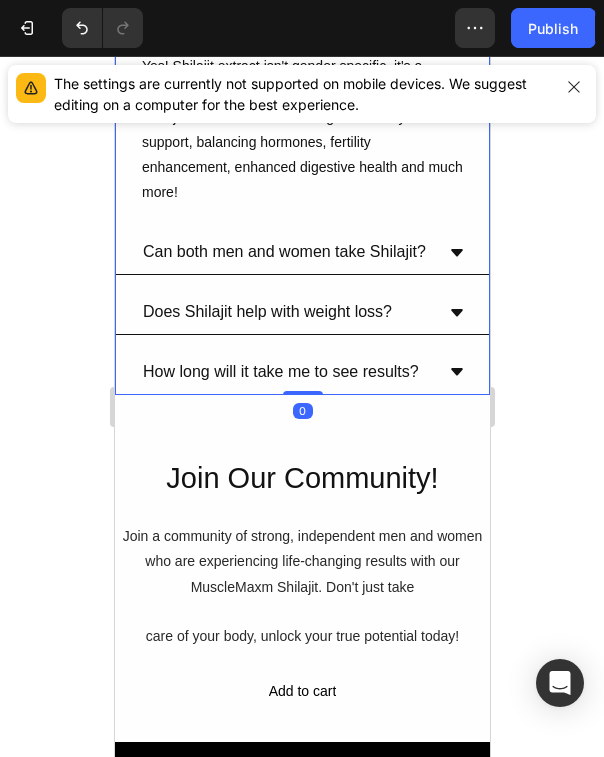 click on "How should I consume my Shilajit? Take a pea-sized quantity (approximately 200- 250mg) using the provided spoon. Blend it in 100 ml of warm water or milk. For effective results, use it for 3 months. Text Block
How does Shilajit work? Shilajit works by delivering 84 minerals and trace elements directly into the body's cells. It promotes energy production, hormone regulation, and a healthy immune response. Text Block
How pure is your shilajit? Here at Purevitality we only source the highest quality ingredients for our supplements, shilajit included. Our shilajit is 75% fulvic acid, making it a potent supplement perfect to be taken daily! Can both men and women take Shilajit? Yes! Shilajit extract isn't gender specific, it's a supplement any human can take! Shilajit offers benefits including immune system support, balancing hormones, fertility enhancement, enhanced digestive health and much more! Text Block" at bounding box center (301, -46) 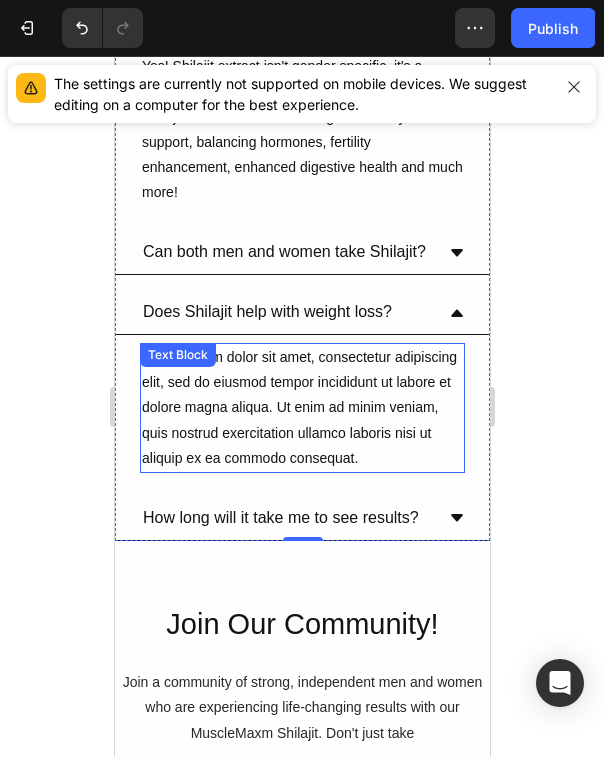 click on "Lorem ipsum dolor sit amet, consectetur adipiscing elit, sed do eiusmod tempor incididunt ut labore et dolore magna aliqua. Ut enim ad minim veniam, quis nostrud exercitation ullamco laboris nisi ut aliquip ex ea commodo consequat." at bounding box center (301, 408) 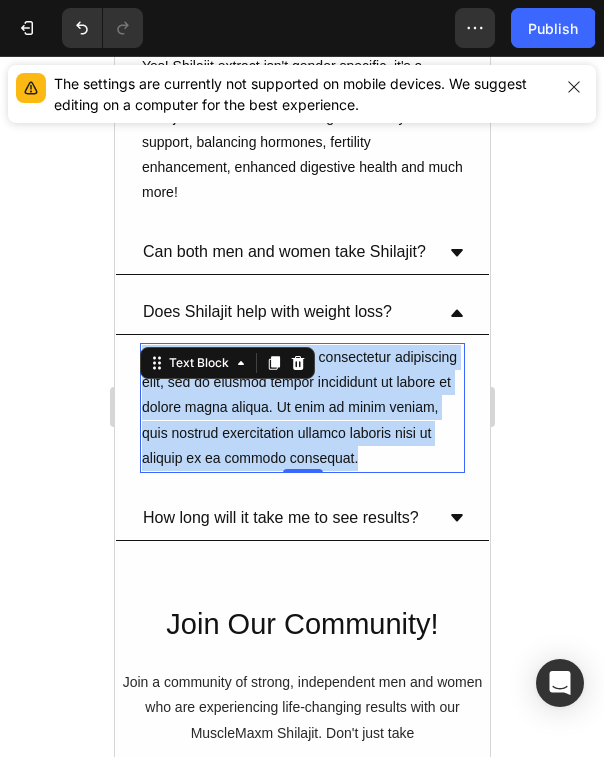 click on "Lorem ipsum dolor sit amet, consectetur adipiscing elit, sed do eiusmod tempor incididunt ut labore et dolore magna aliqua. Ut enim ad minim veniam, quis nostrud exercitation ullamco laboris nisi ut aliquip ex ea commodo consequat." at bounding box center [301, 408] 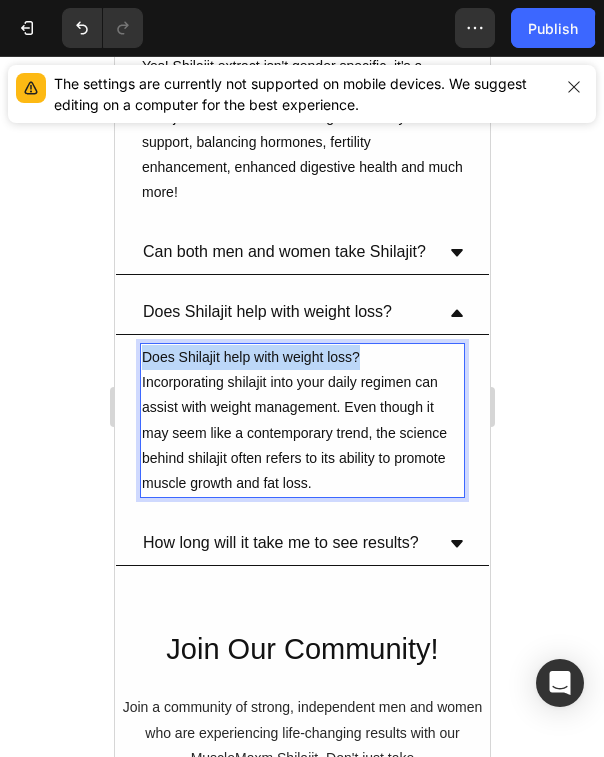 drag, startPoint x: 369, startPoint y: 350, endPoint x: 139, endPoint y: 353, distance: 230.01956 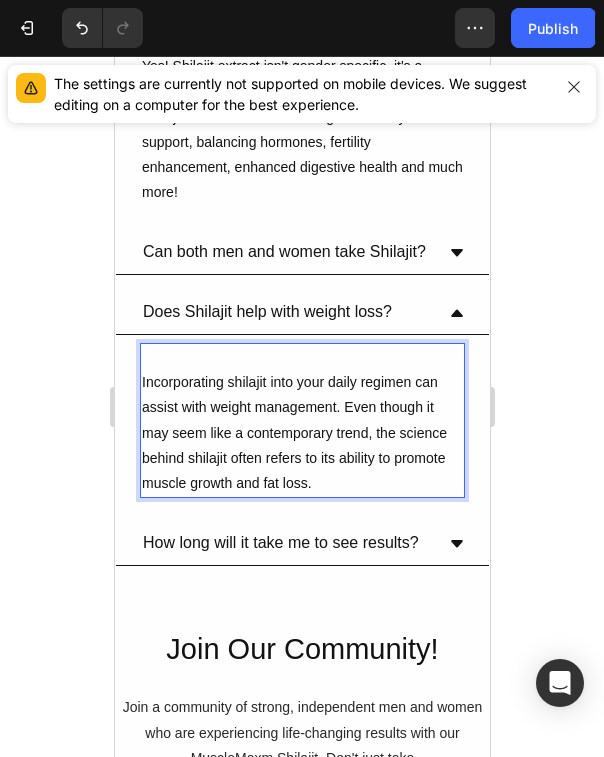 click on "Incorporating shilajit into your daily regimen can assist with weight management. Even though it" at bounding box center [301, 395] 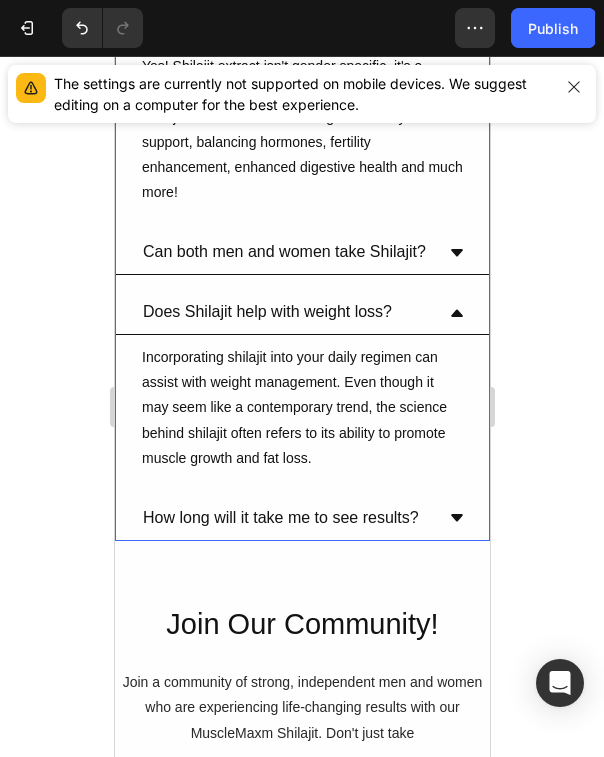 click on "How long will it take me to see results?" at bounding box center (301, 519) 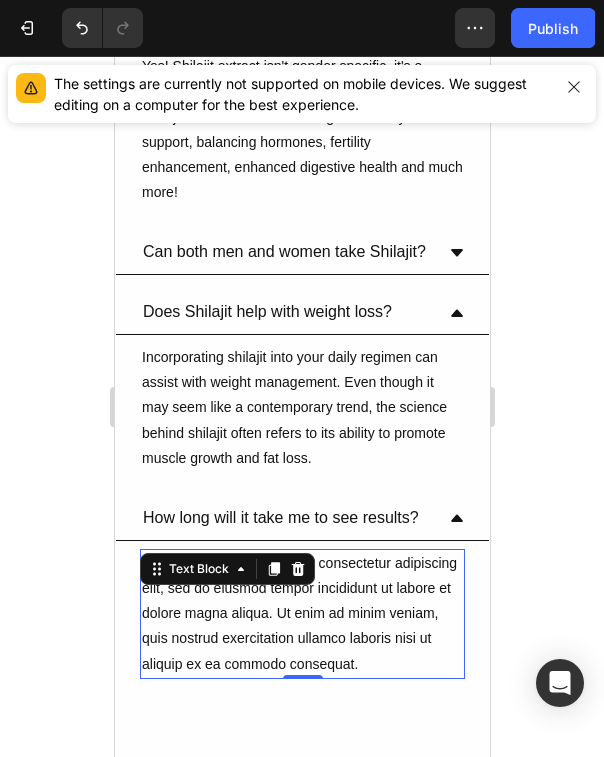 click on "Lorem ipsum dolor sit amet, consectetur adipiscing elit, sed do eiusmod tempor incididunt ut labore et dolore magna aliqua. Ut enim ad minim veniam, quis nostrud exercitation ullamco laboris nisi ut aliquip ex ea commodo consequat." at bounding box center [301, 614] 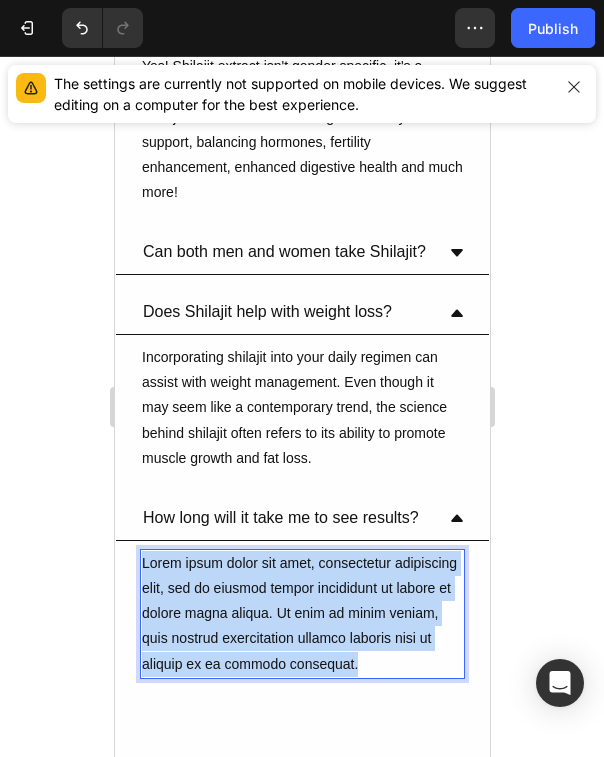 click on "Lorem ipsum dolor sit amet, consectetur adipiscing elit, sed do eiusmod tempor incididunt ut labore et dolore magna aliqua. Ut enim ad minim veniam, quis nostrud exercitation ullamco laboris nisi ut aliquip ex ea commodo consequat." at bounding box center [301, 614] 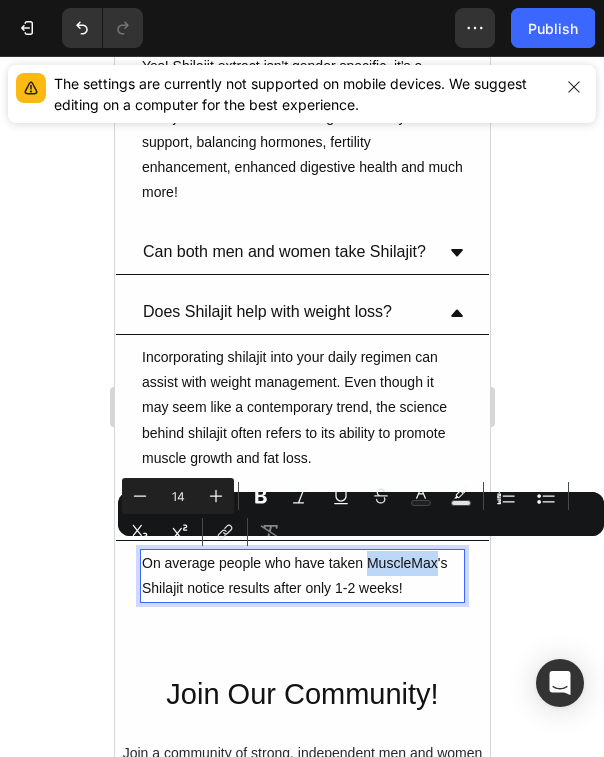 drag, startPoint x: 368, startPoint y: 549, endPoint x: 434, endPoint y: 556, distance: 66.37017 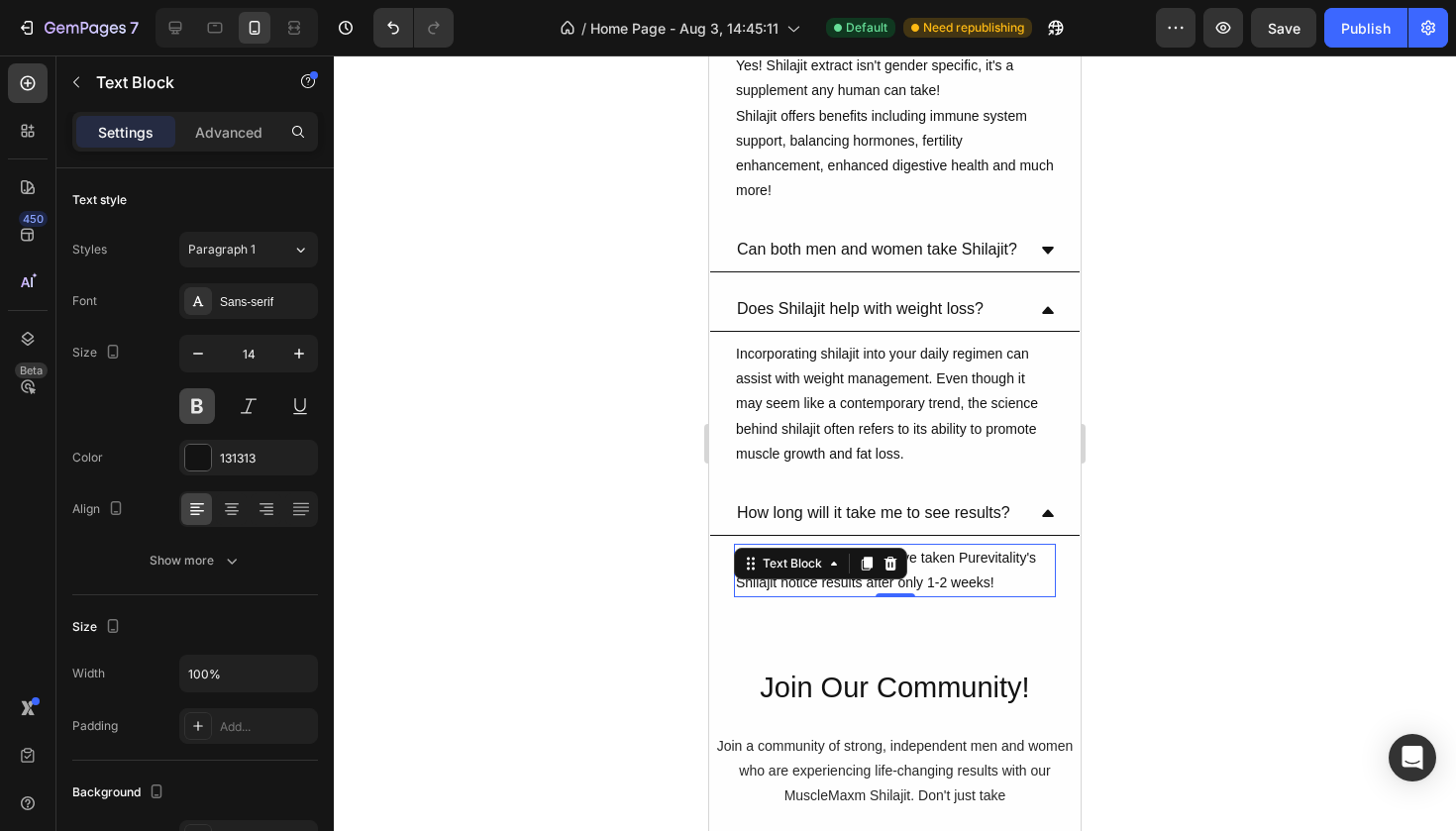 click at bounding box center [197, 406] 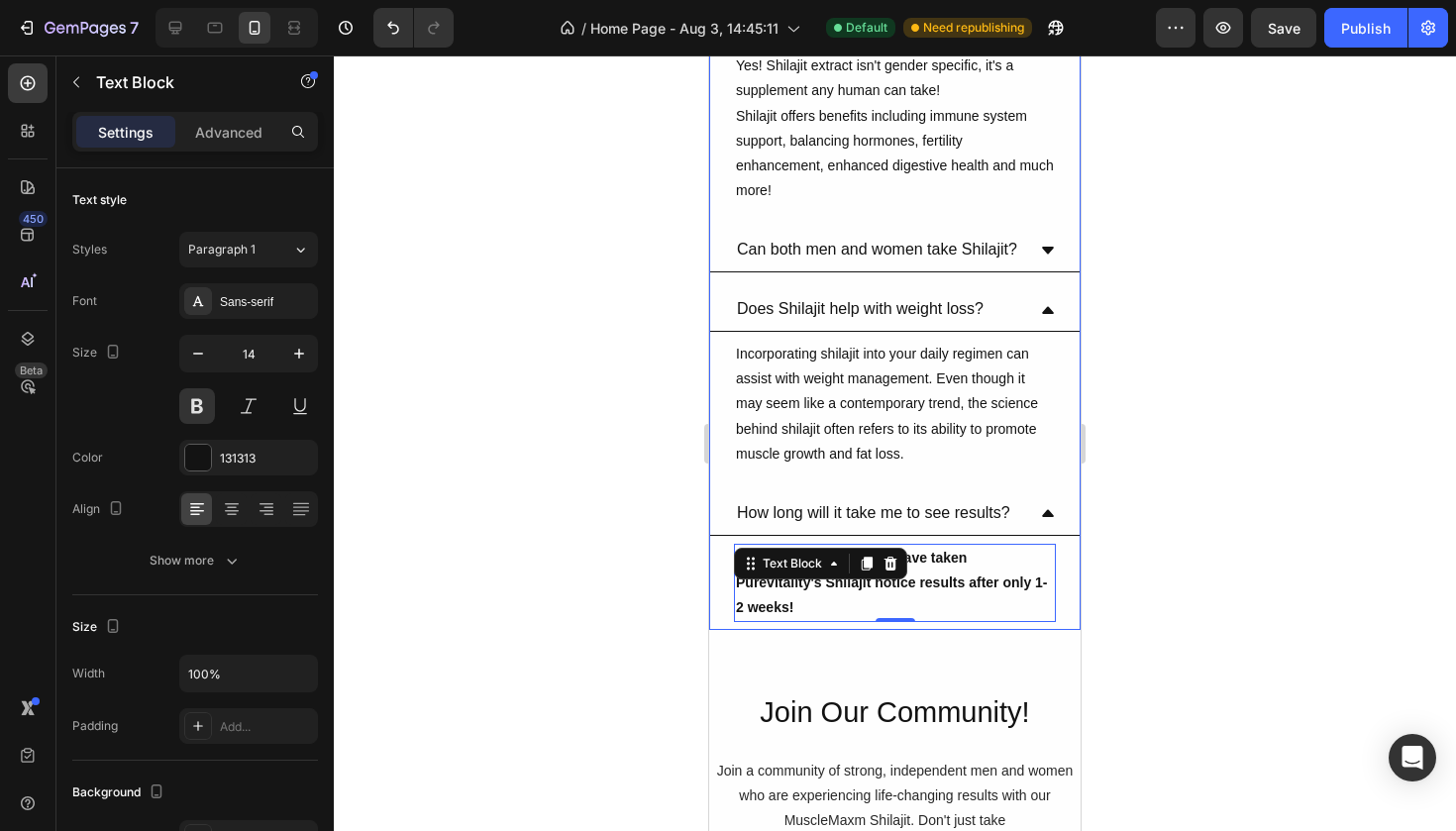 click on "How long will it take me to see results?" at bounding box center [874, 513] 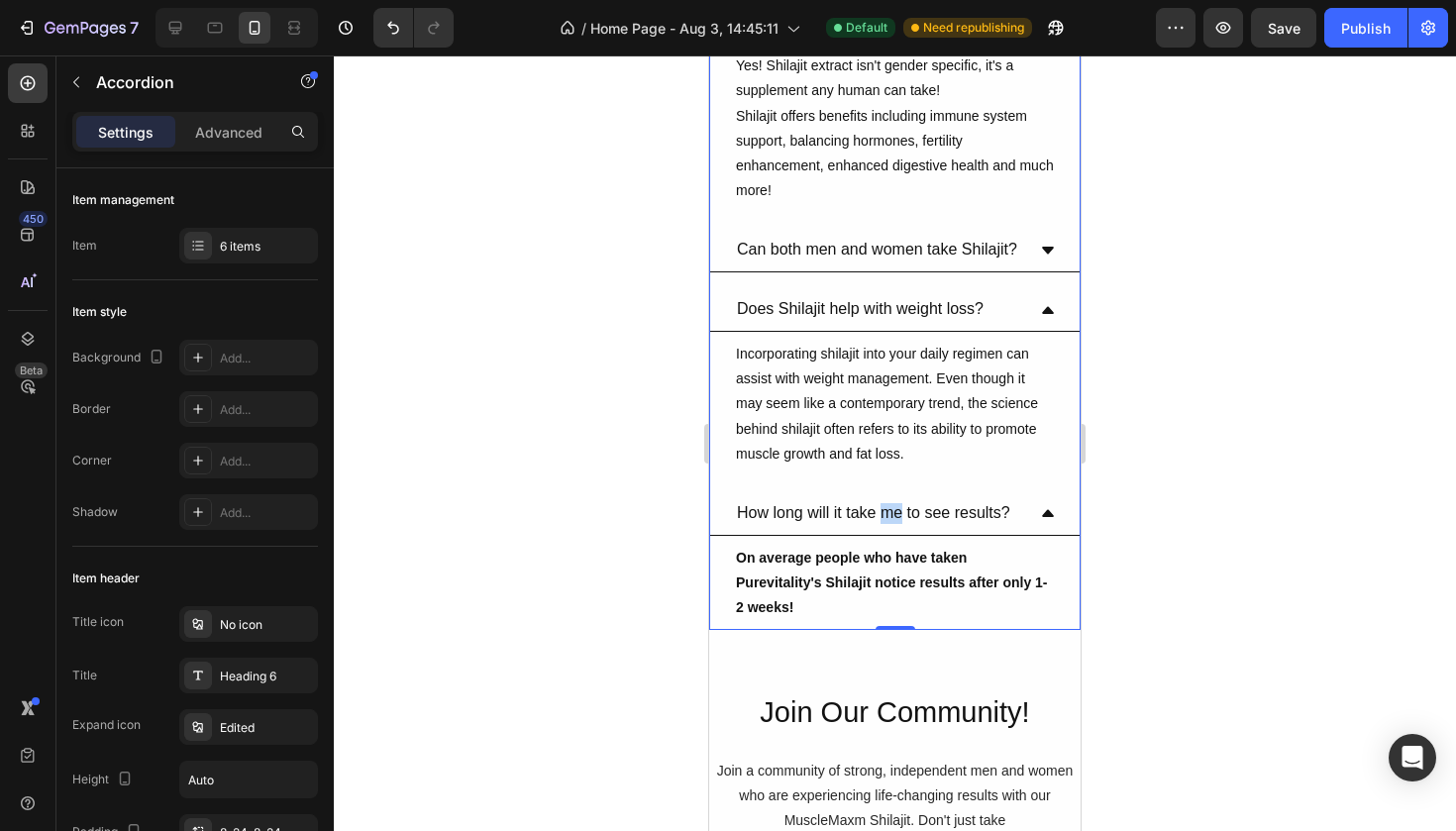 click on "How long will it take me to see results?" at bounding box center (874, 513) 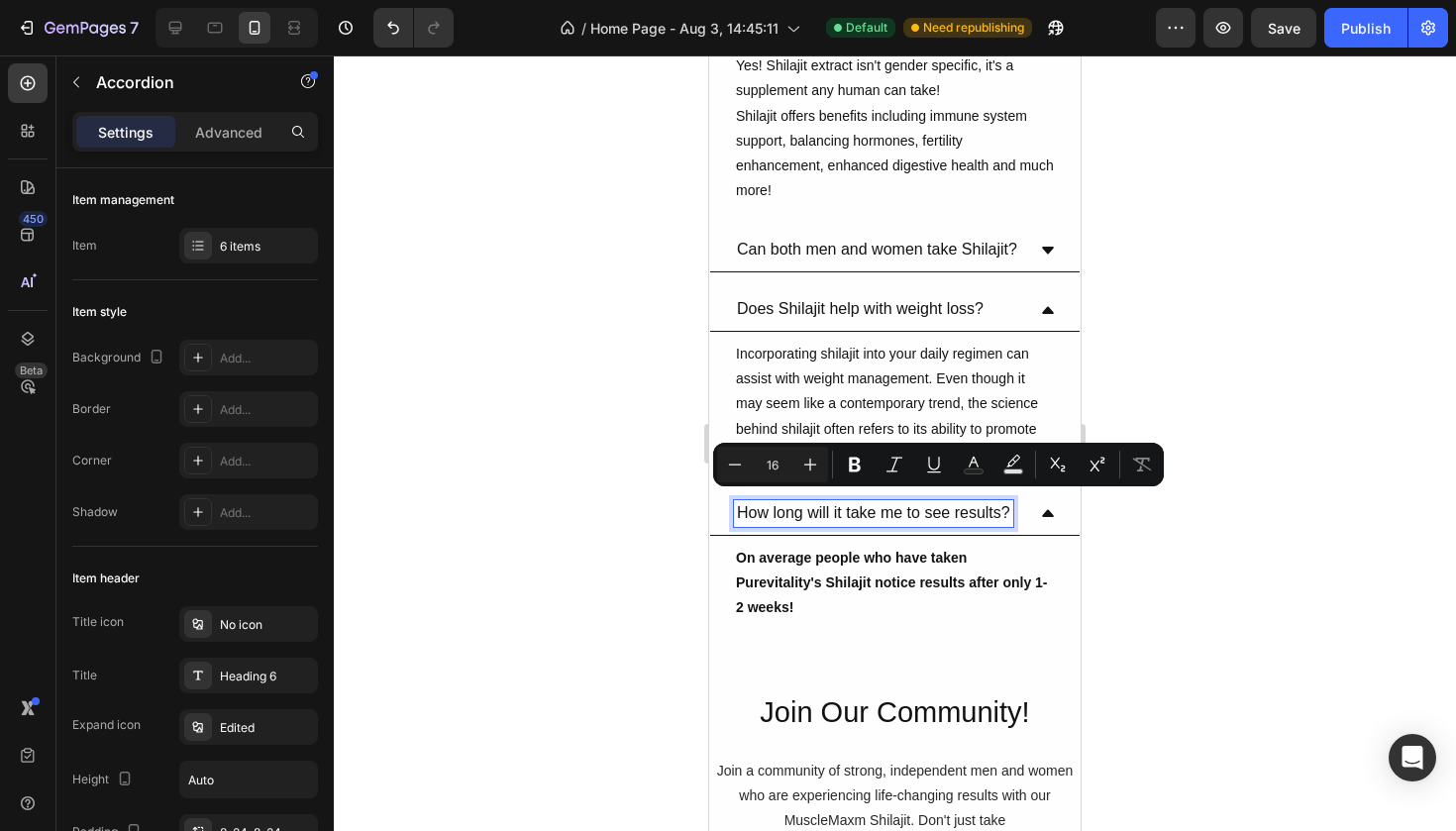click on "How long will it take me to see results?" at bounding box center [874, 513] 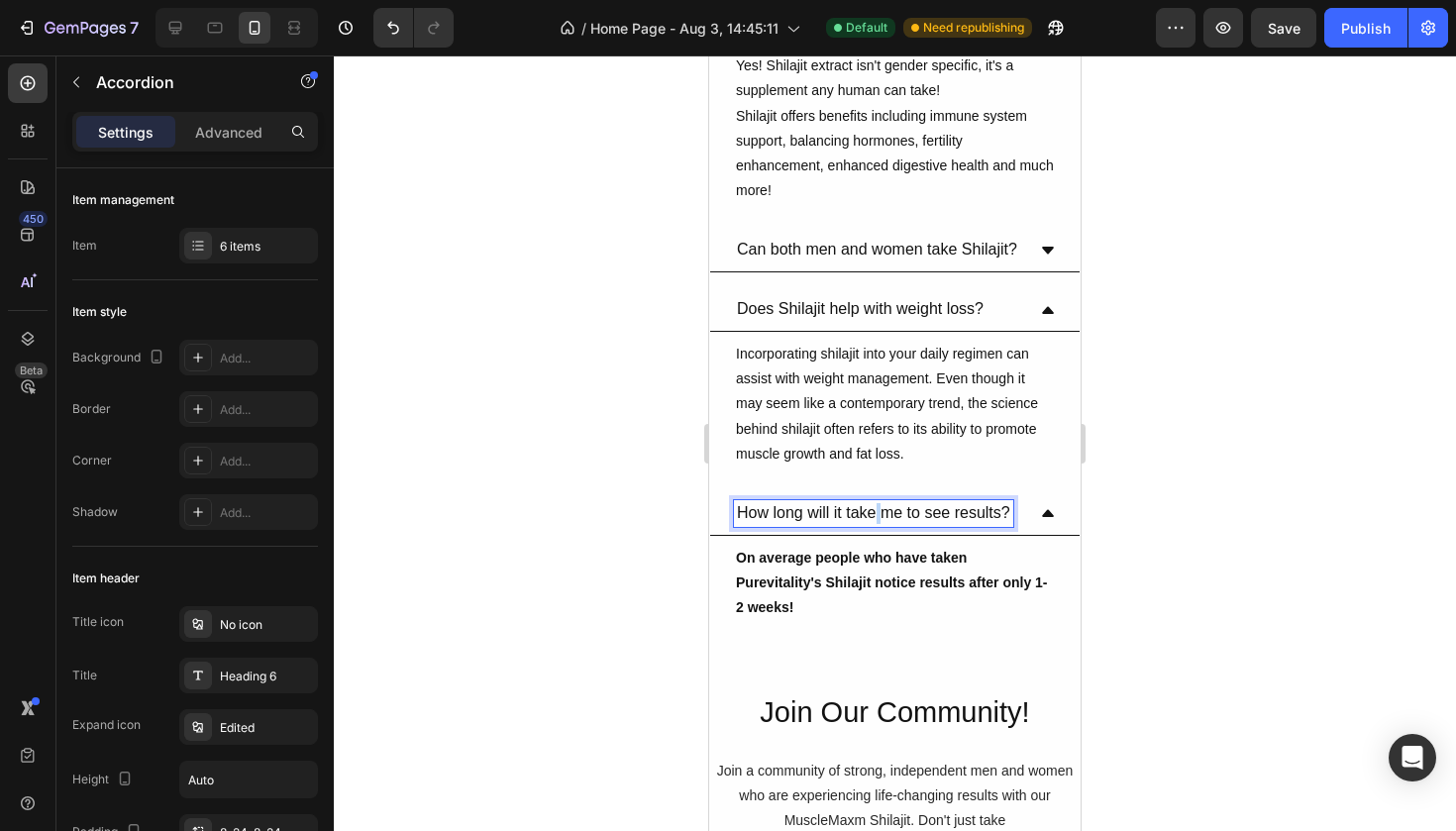 click on "How long will it take me to see results?" at bounding box center [874, 513] 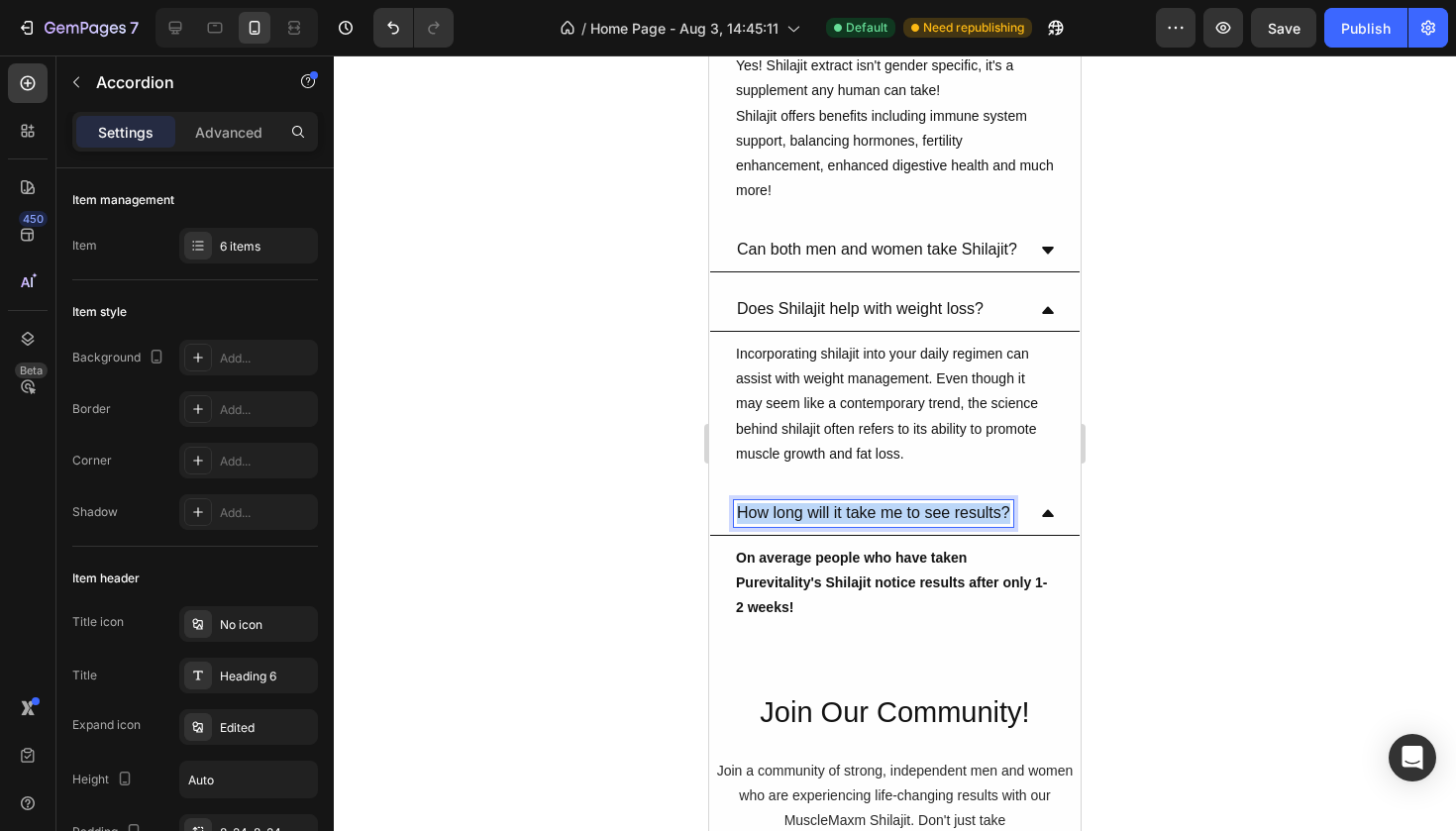 click on "How long will it take me to see results?" at bounding box center [874, 513] 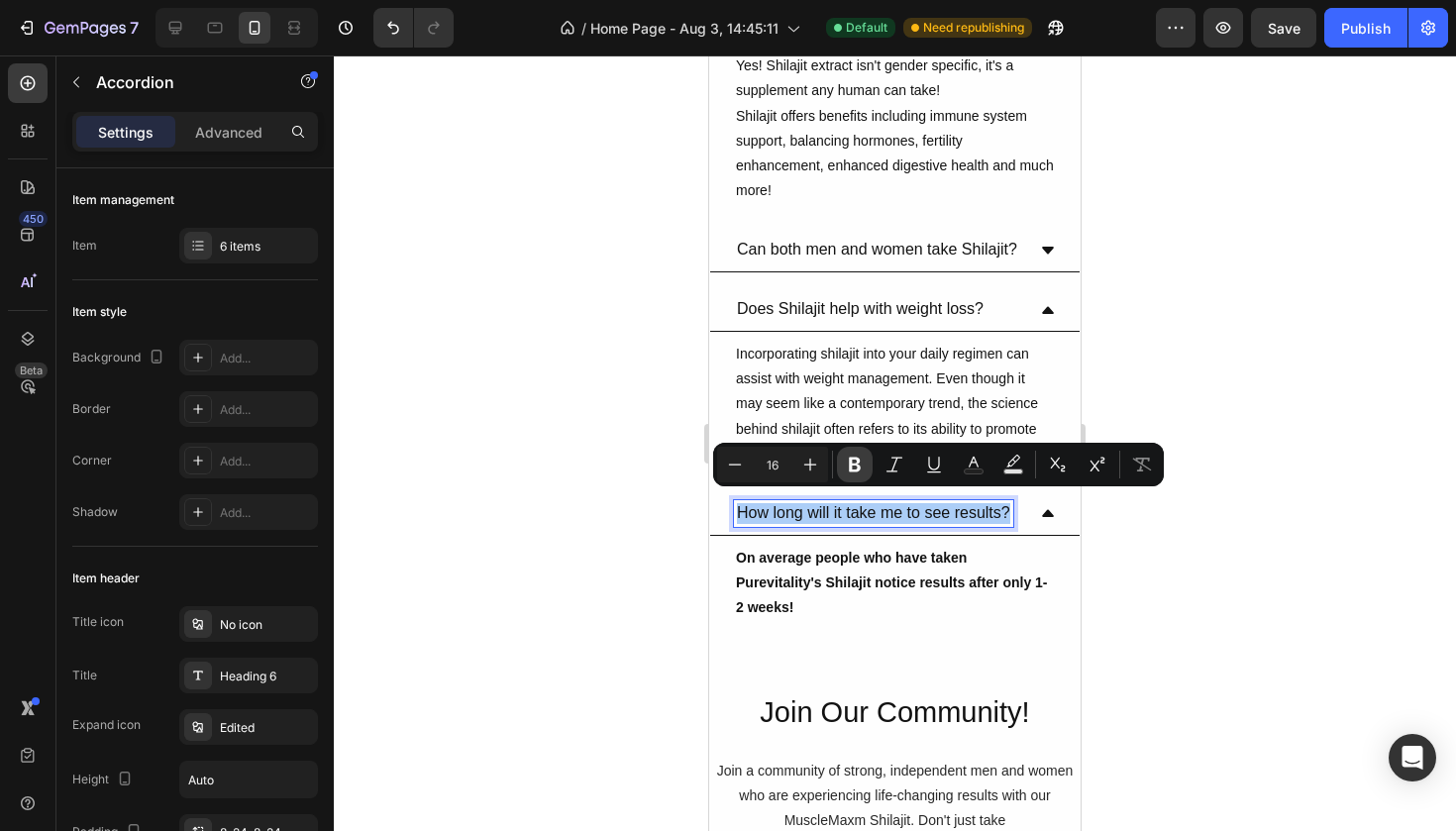 click 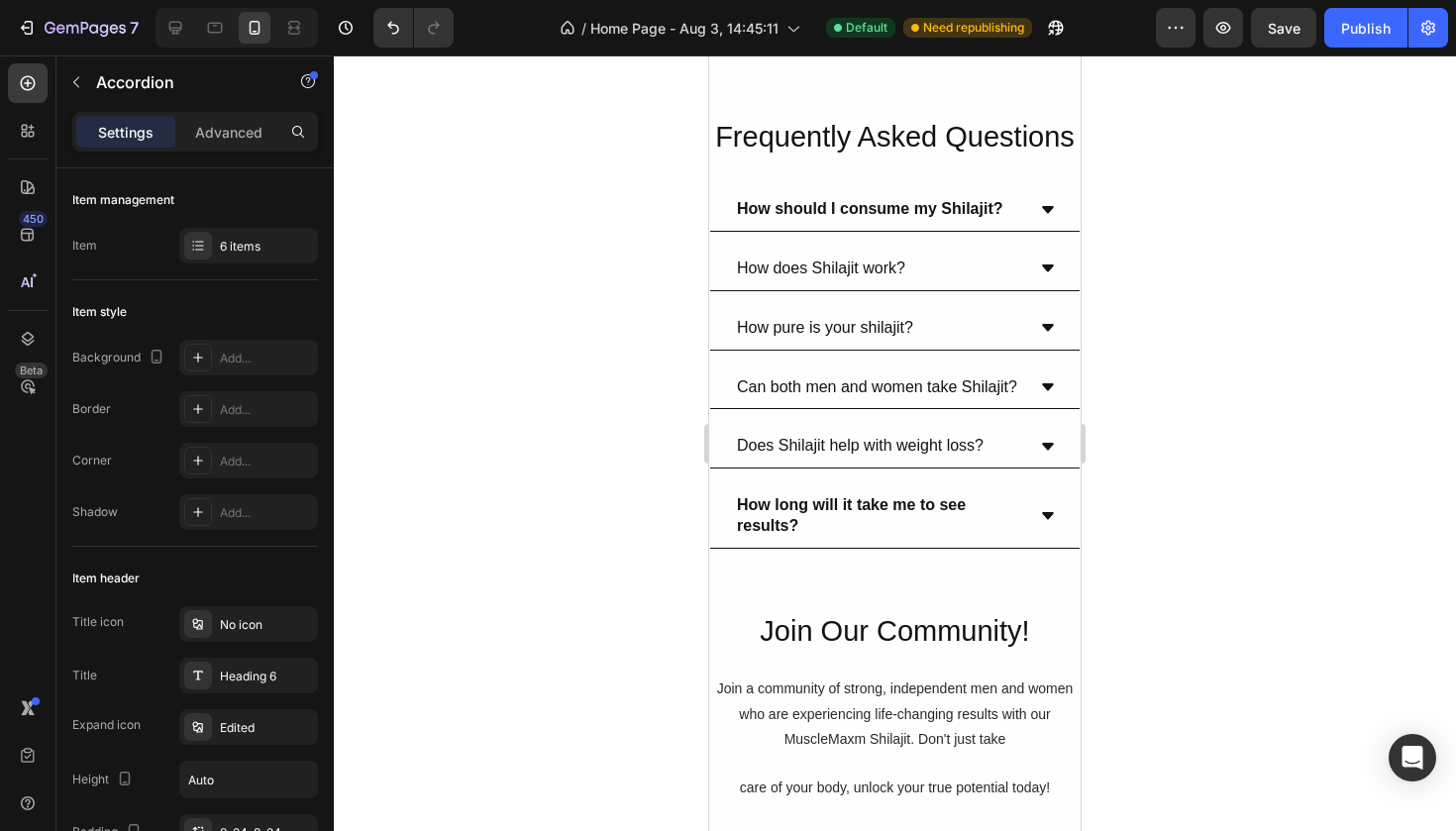 scroll, scrollTop: 5848, scrollLeft: 0, axis: vertical 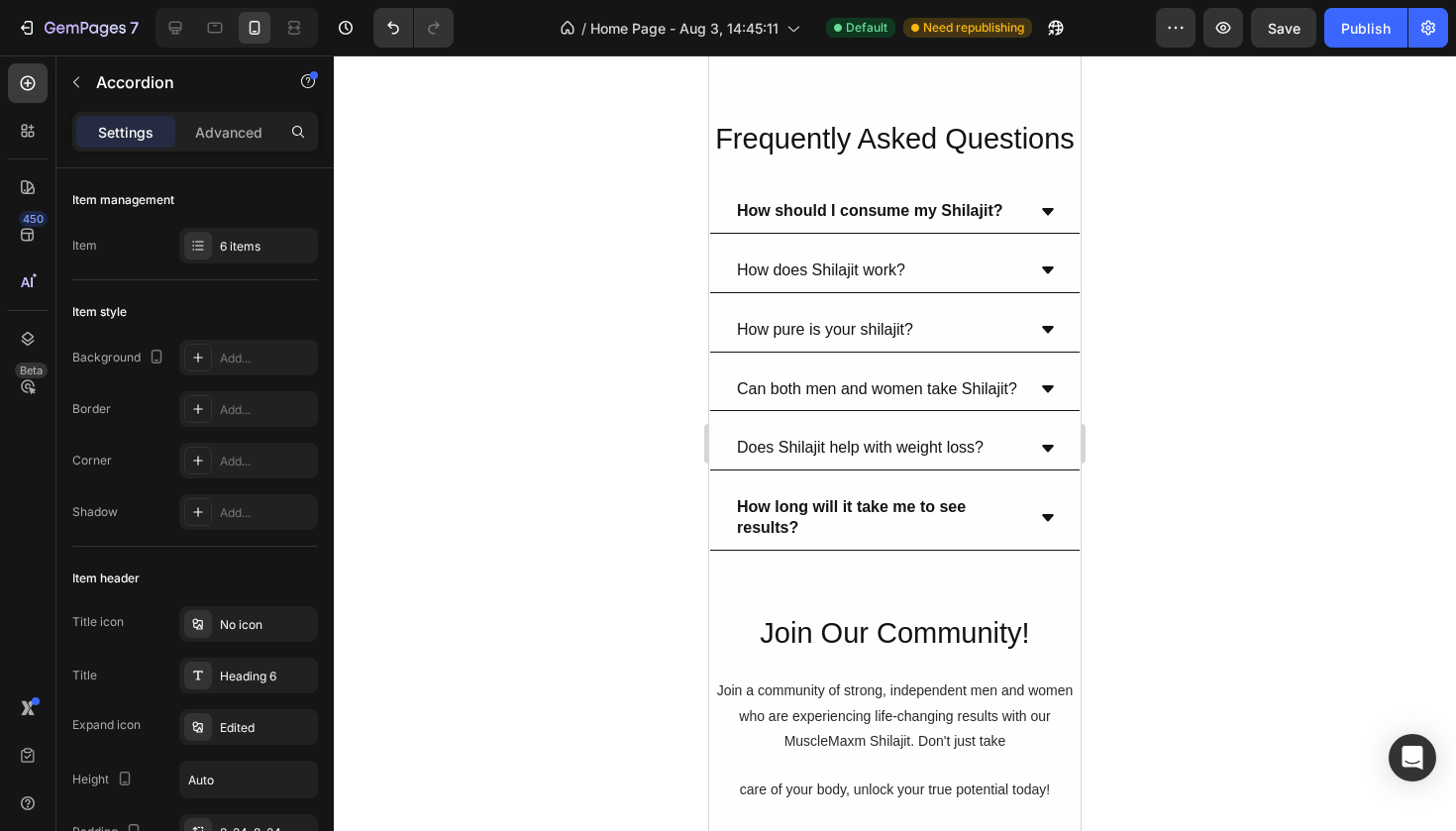 click on "Does Shilajit help with weight loss?" at bounding box center [860, 448] 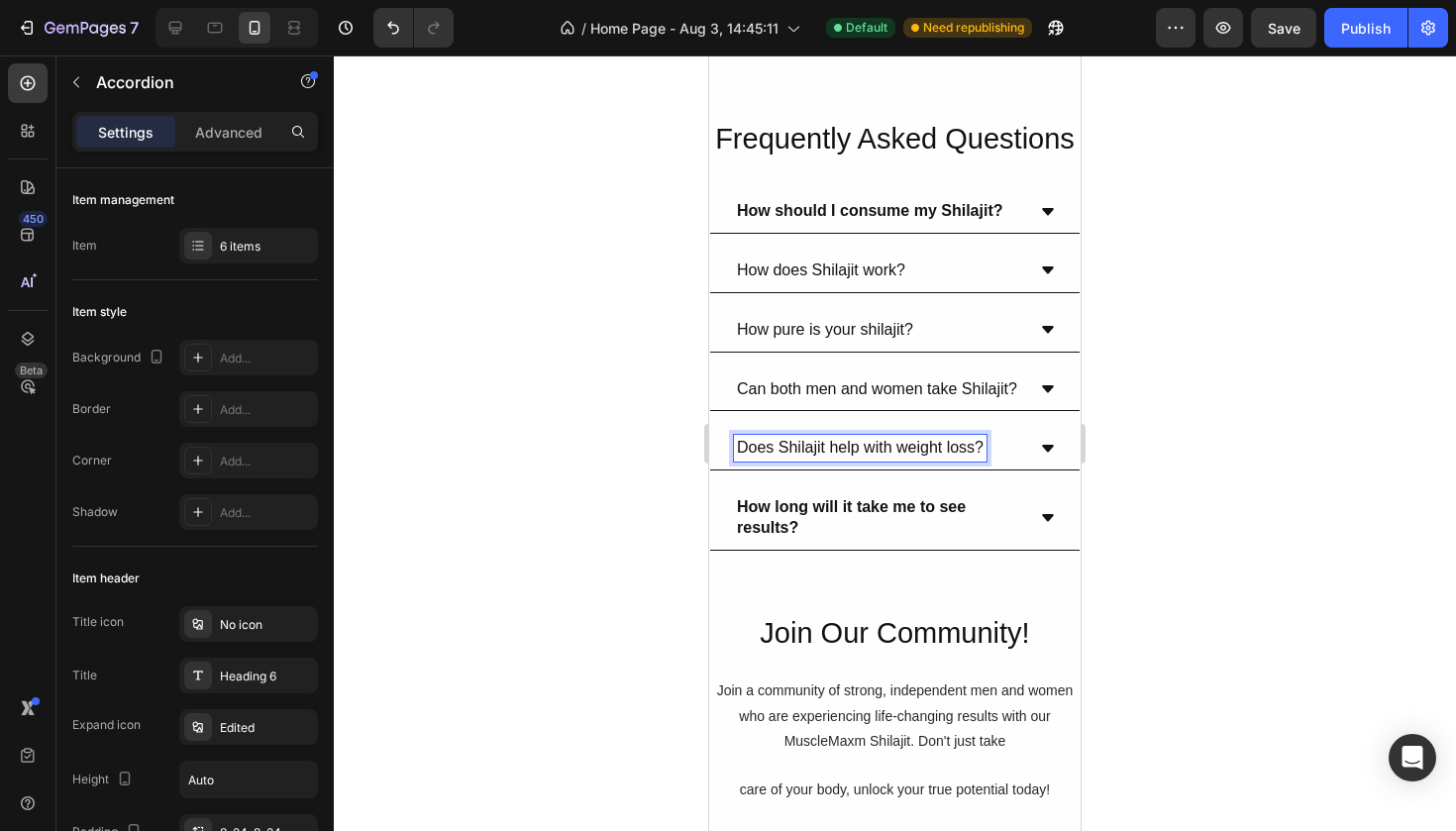 click on "Does Shilajit help with weight loss?" at bounding box center [860, 448] 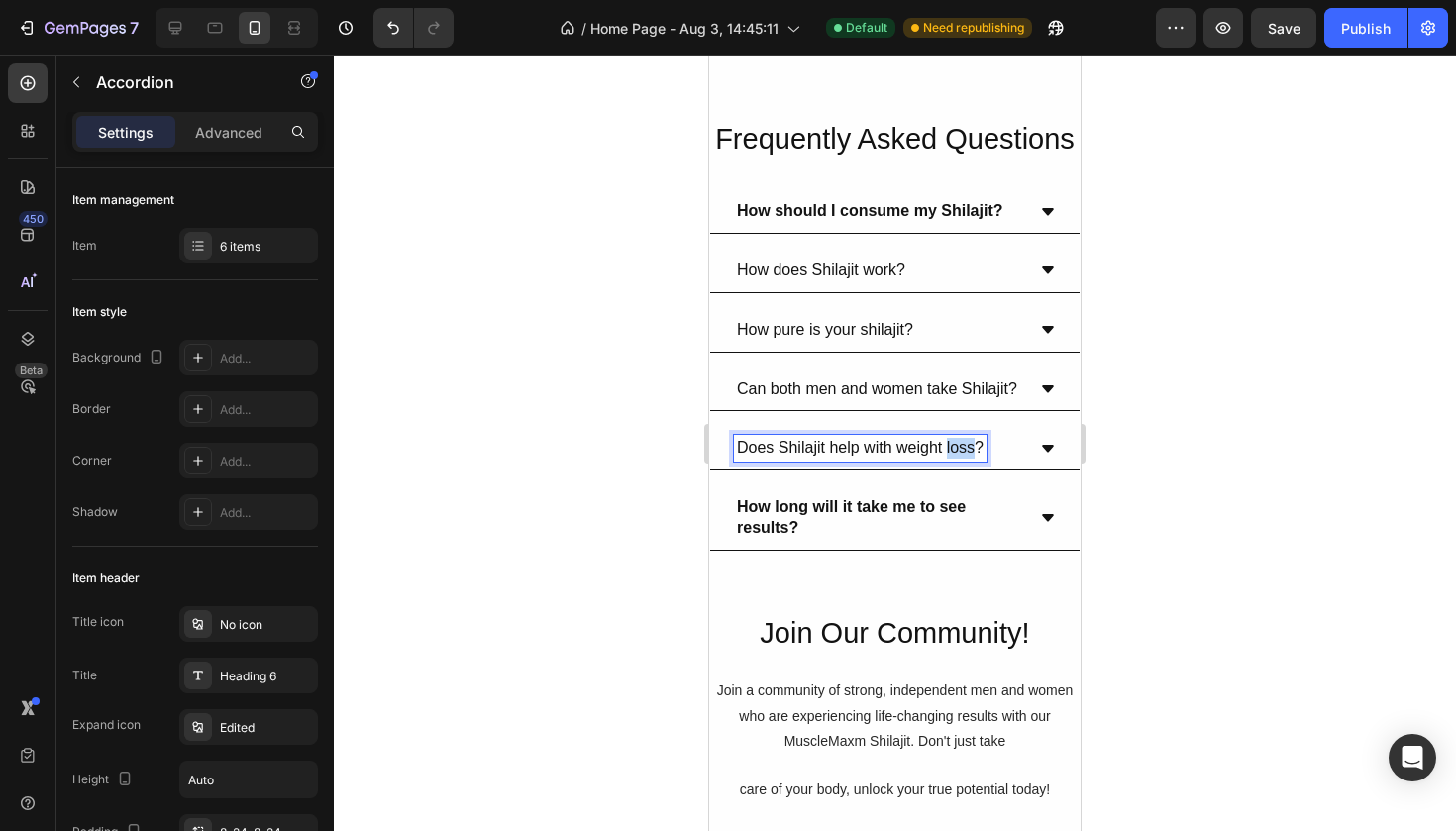click on "Does Shilajit help with weight loss?" at bounding box center [860, 448] 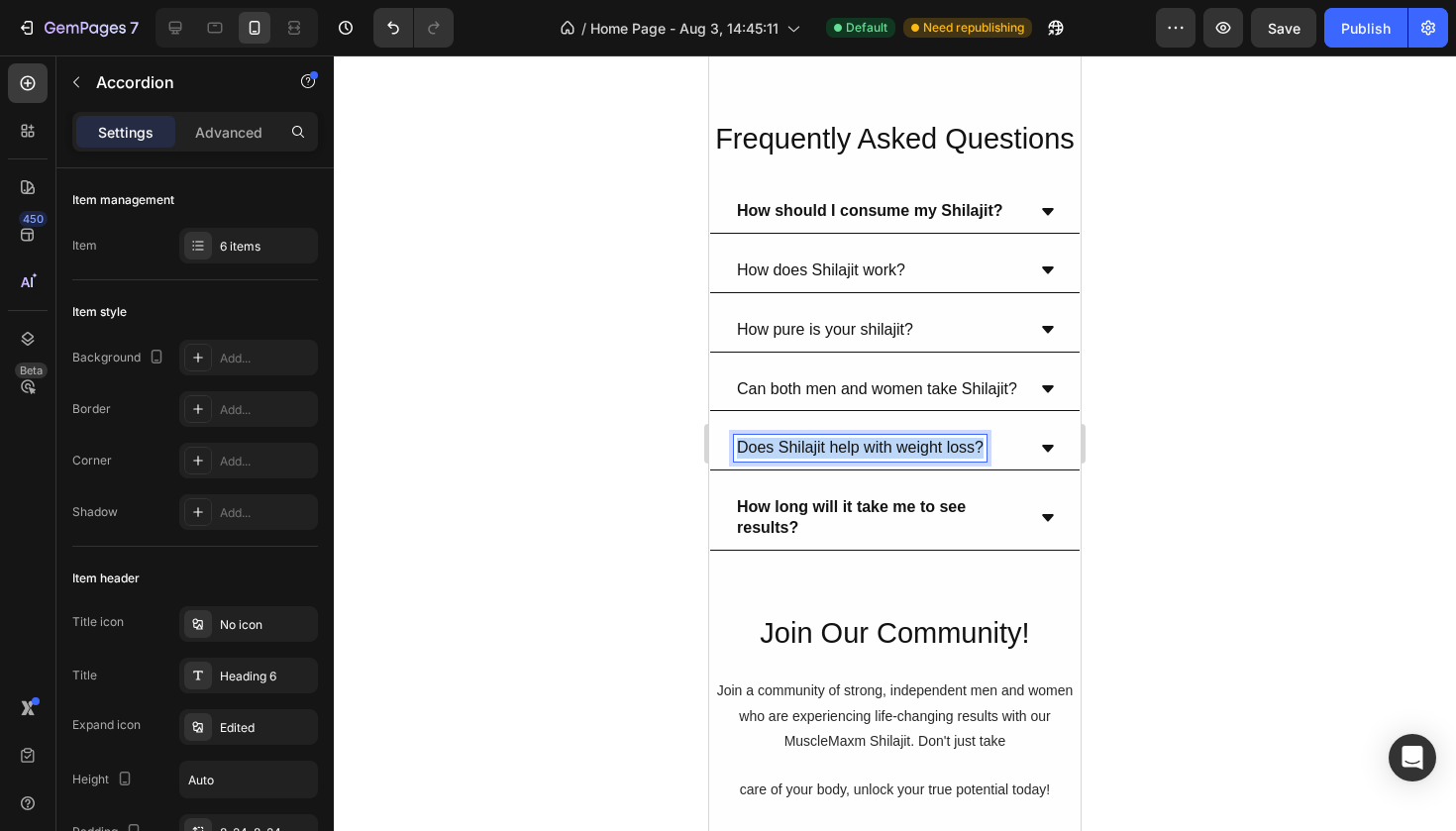 click on "Does Shilajit help with weight loss?" at bounding box center (860, 448) 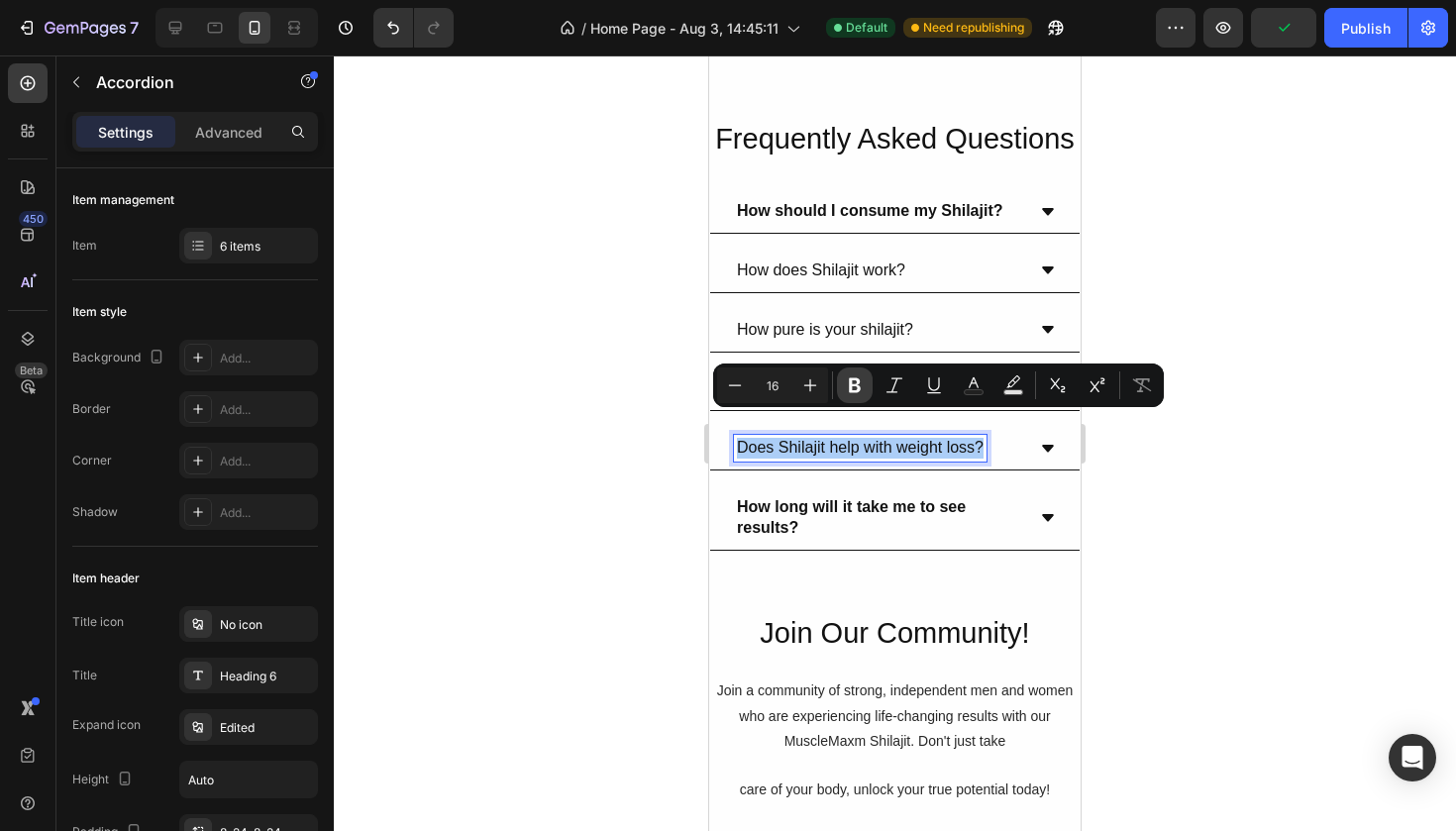 click on "Bold" at bounding box center (855, 385) 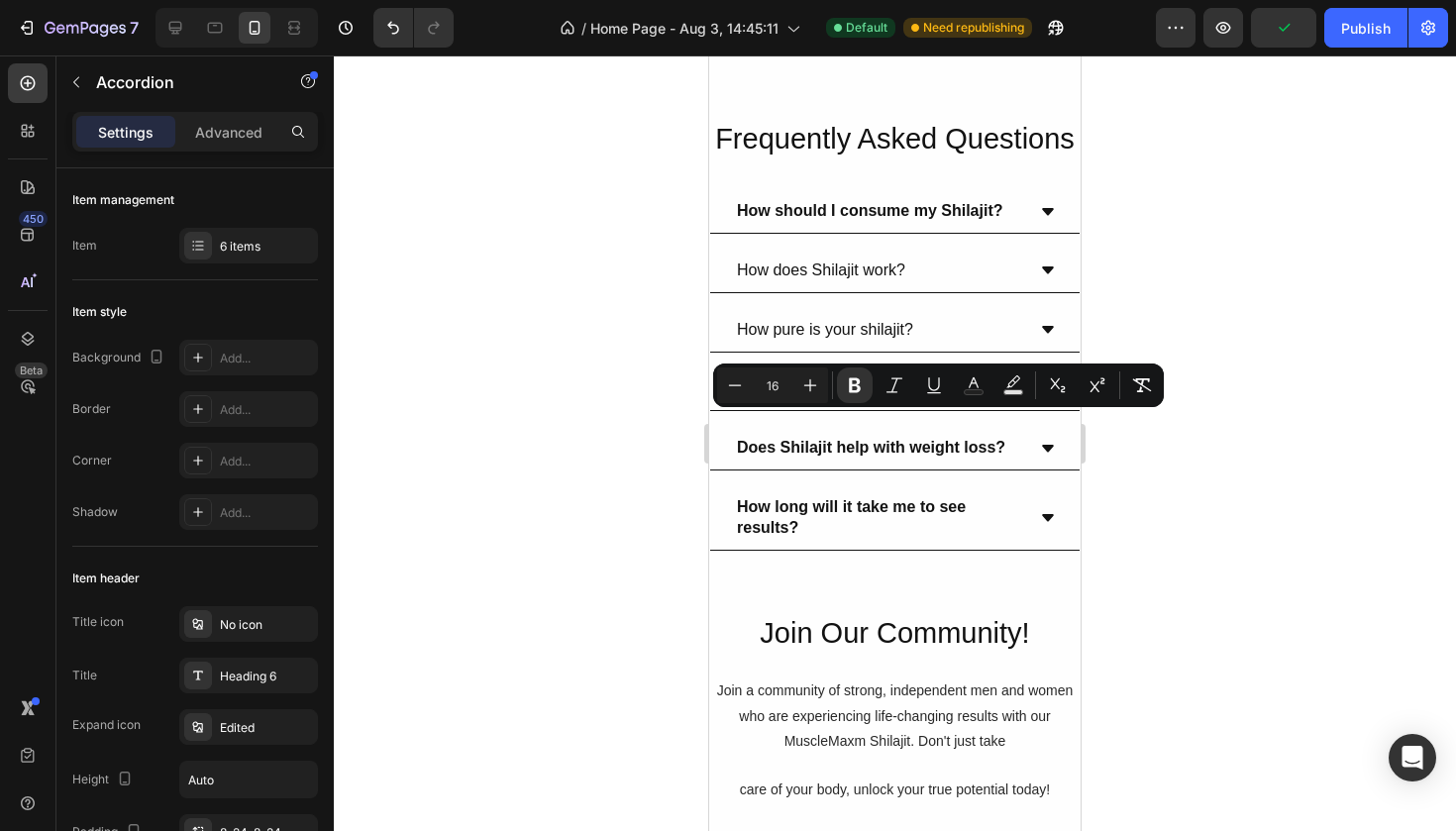 click on "Does Shilajit help with weight loss?" at bounding box center (879, 448) 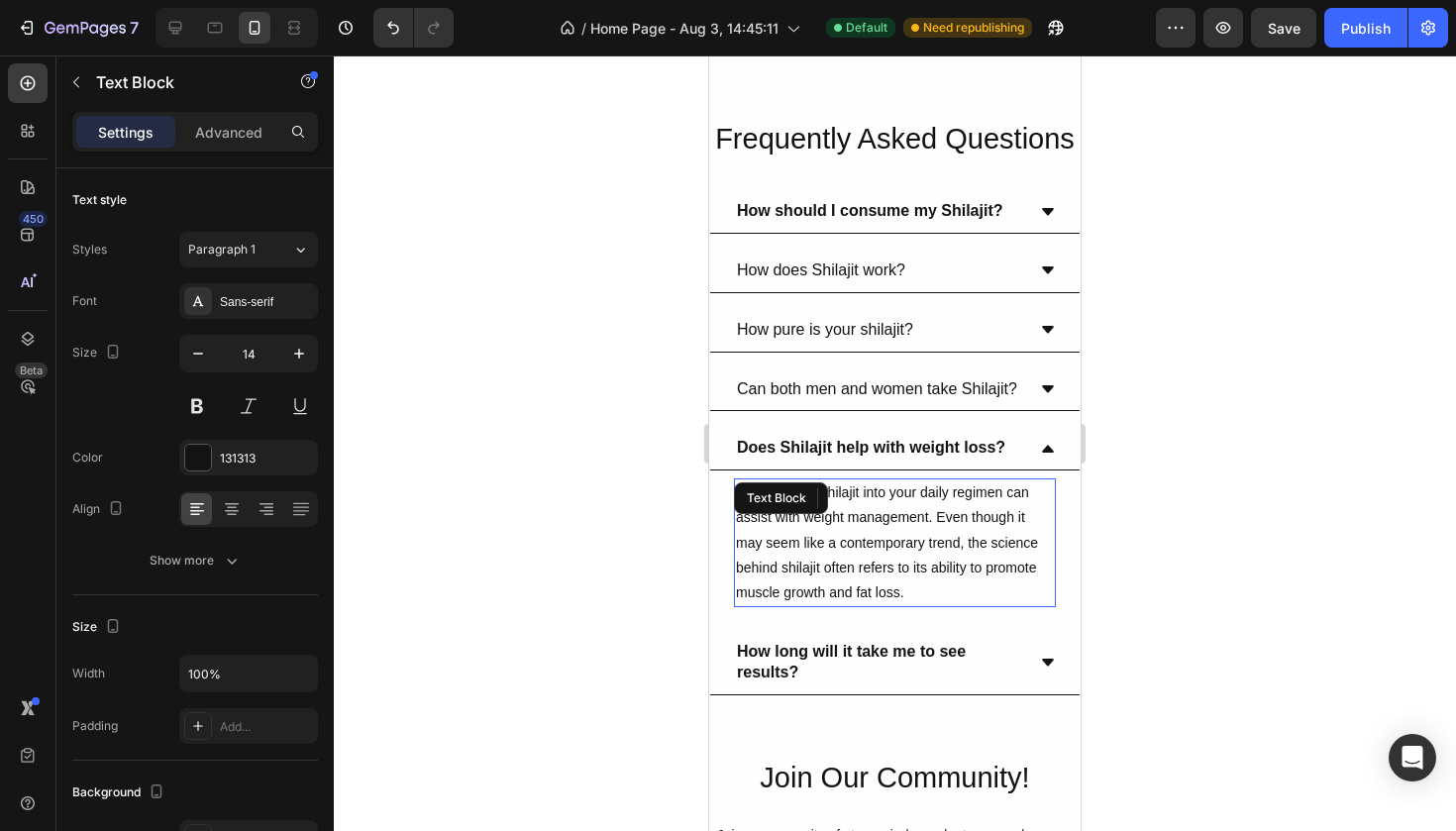 click on "Incorporating shilajit into your daily regimen can assist with weight management. Even though it" at bounding box center (894, 505) 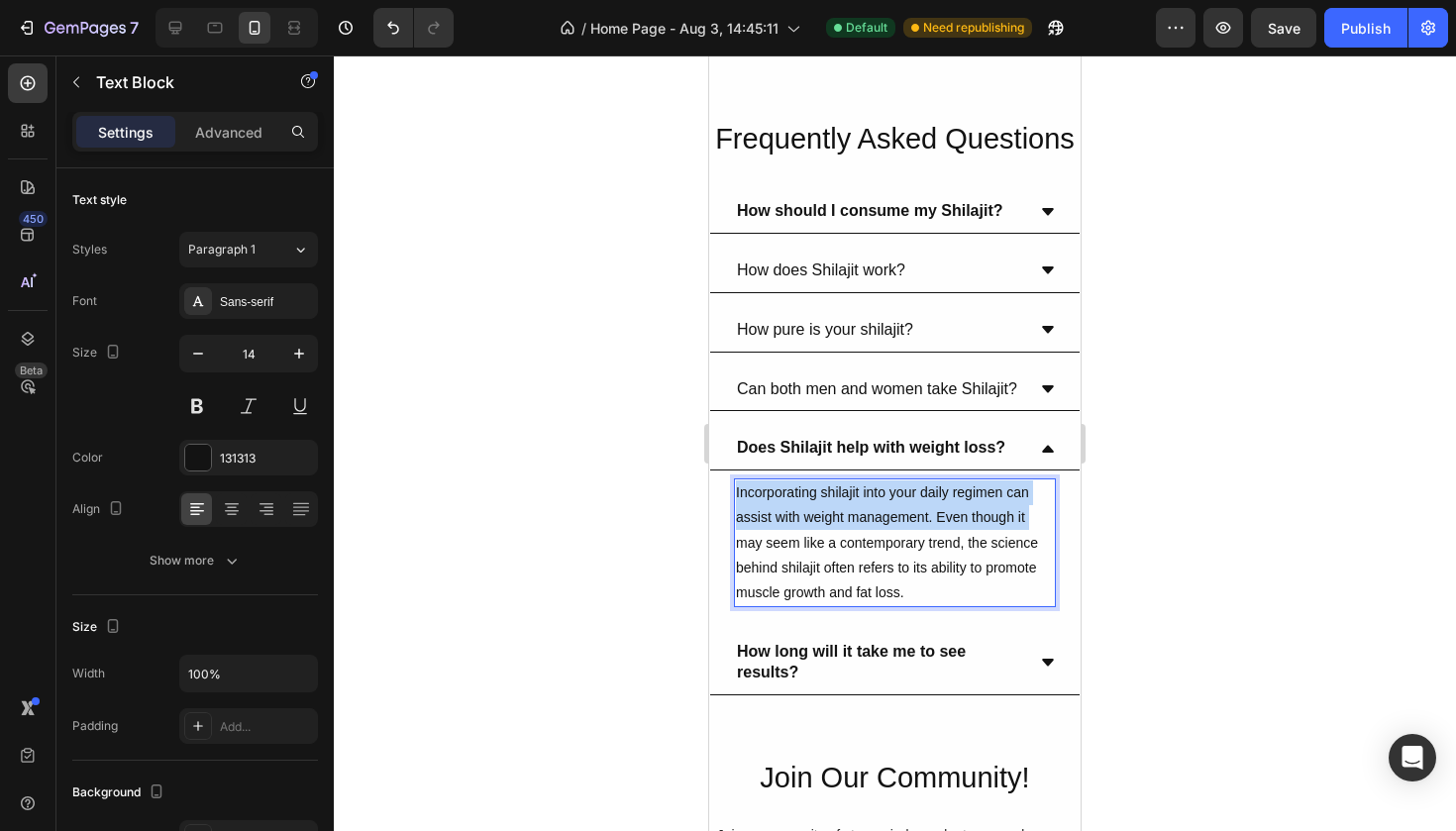 click on "Incorporating shilajit into your daily regimen can assist with weight management. Even though it" at bounding box center (894, 505) 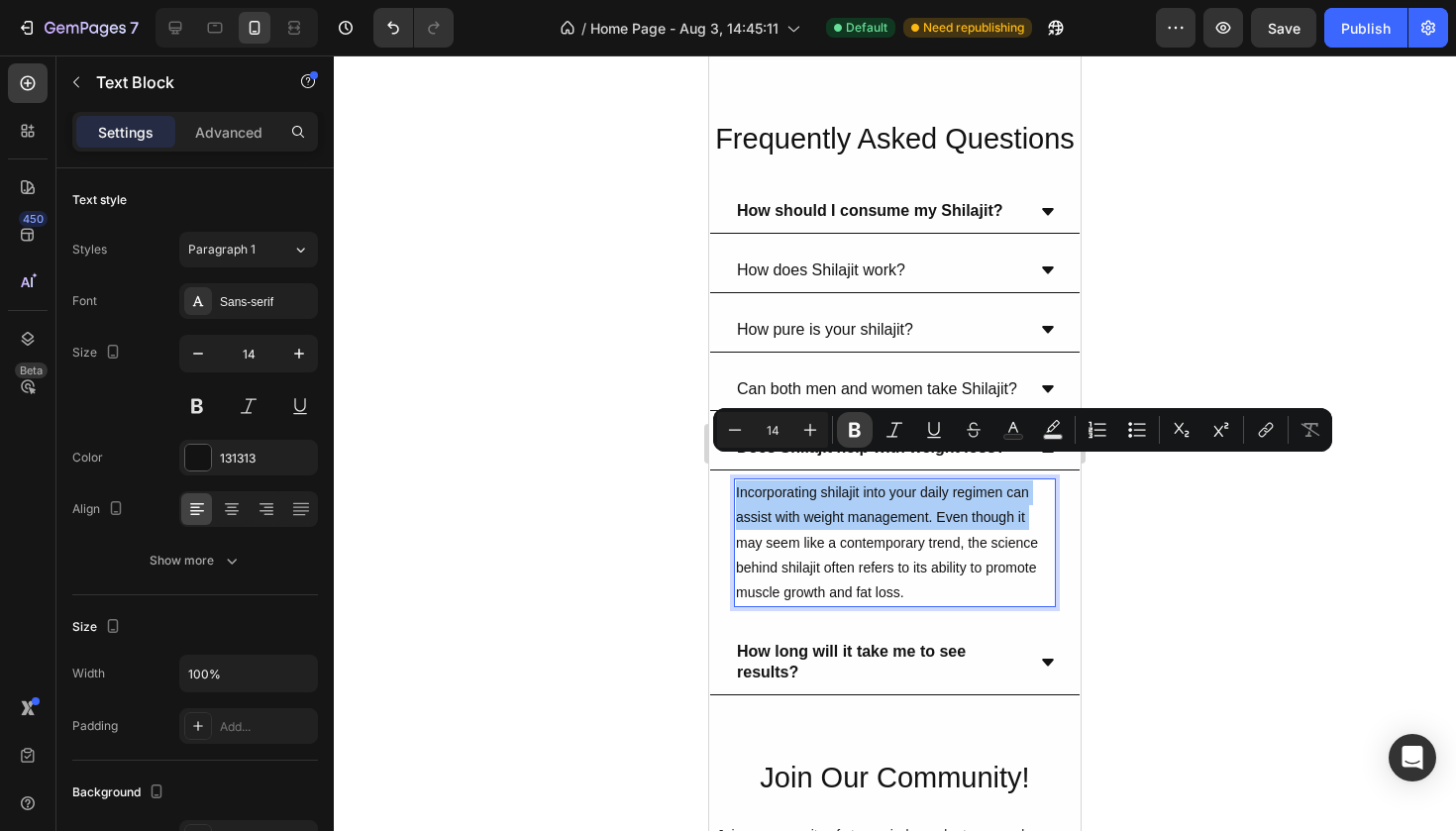 click 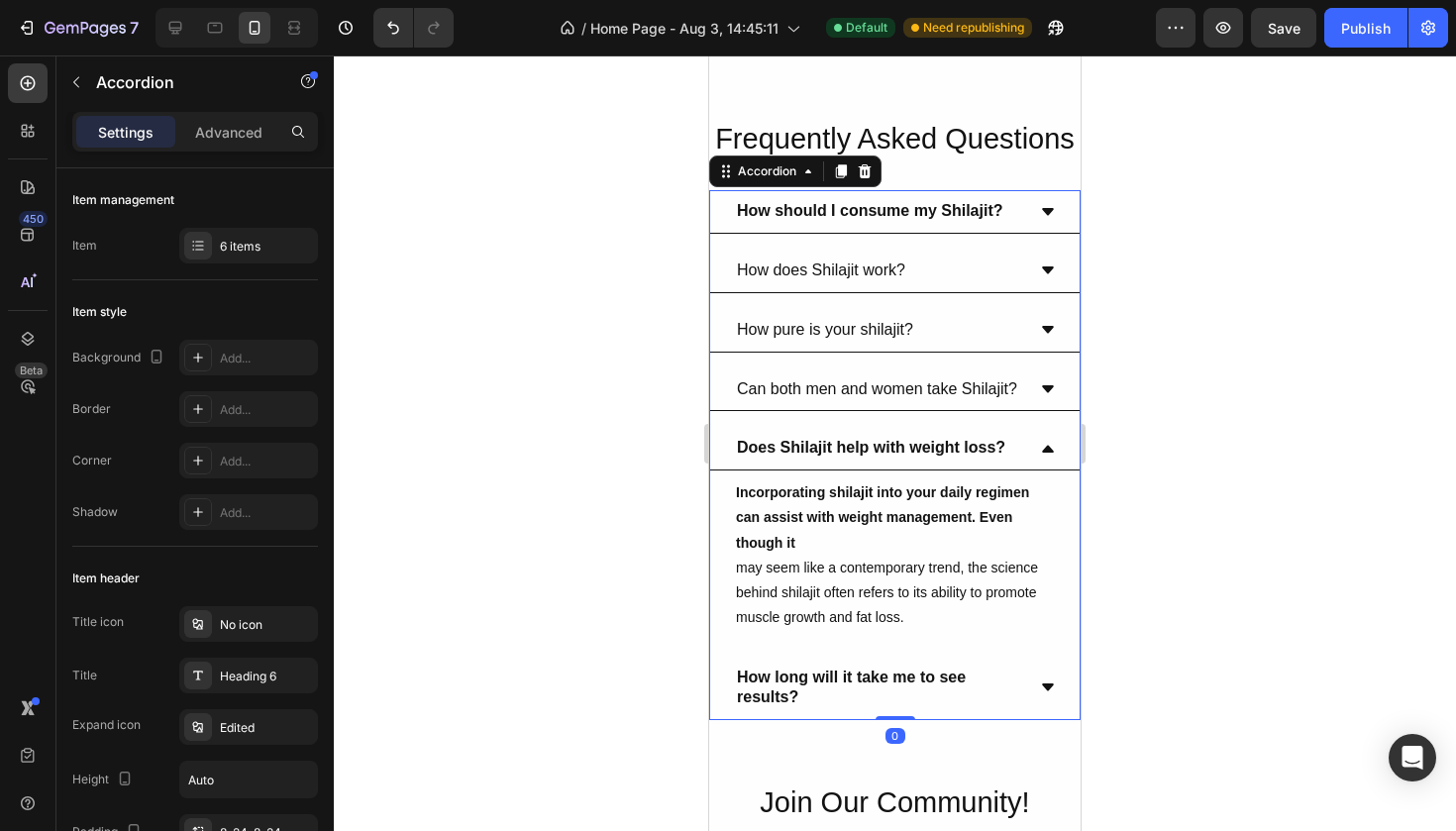 click on "Does Shilajit help with weight loss?" at bounding box center [894, 449] 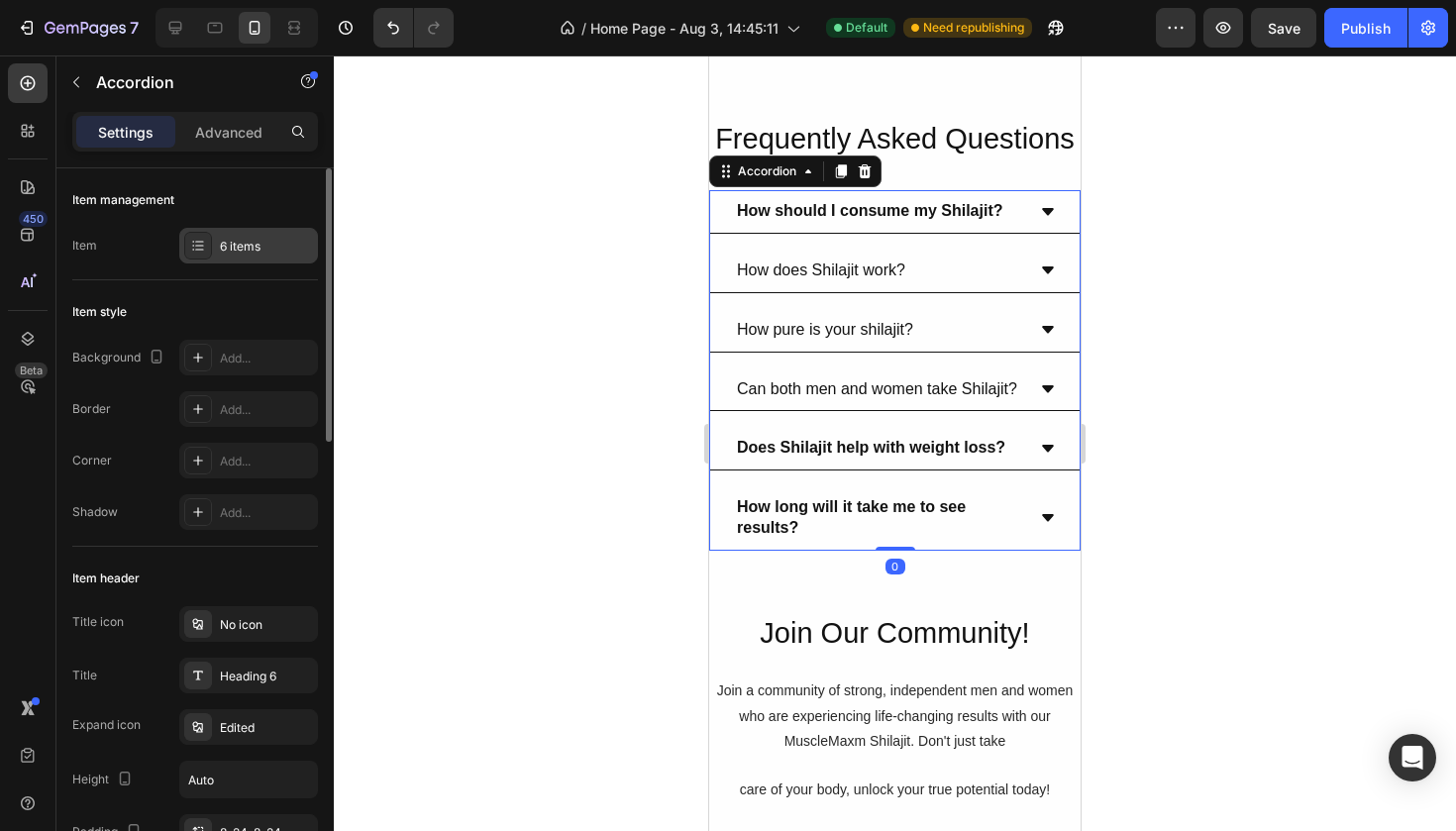 click on "6 items" at bounding box center [266, 247] 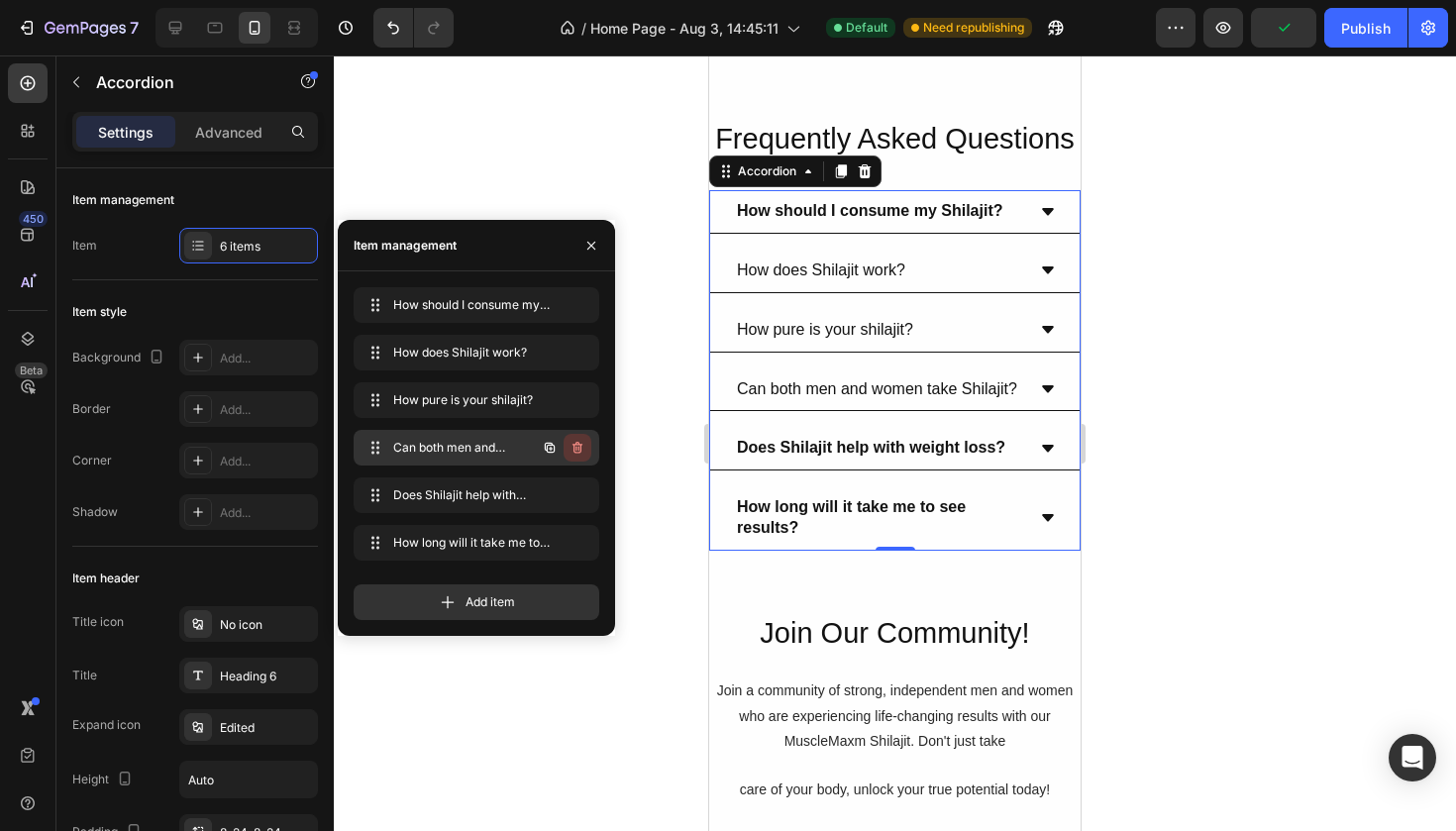 click 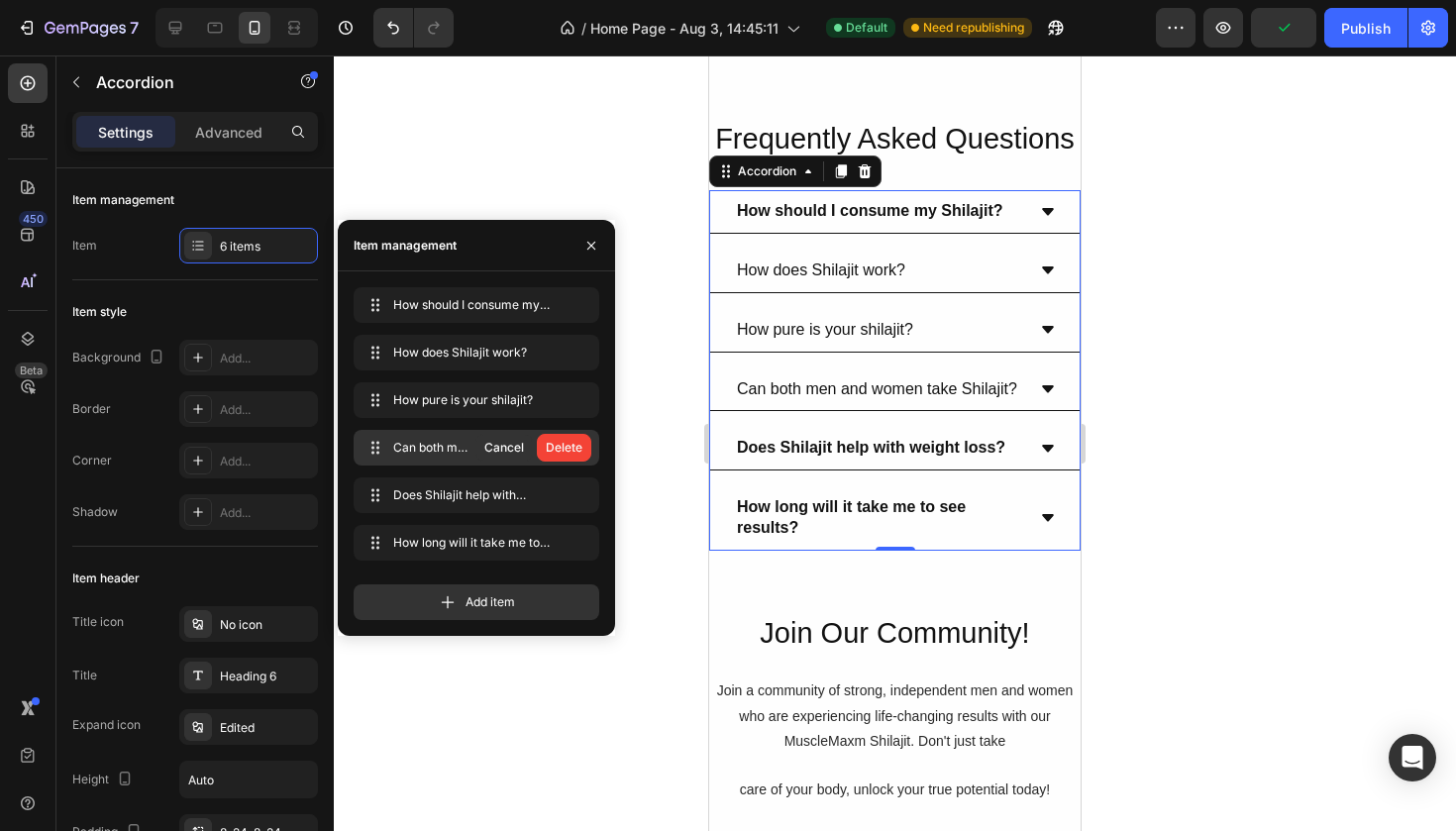 click on "Delete" at bounding box center (564, 448) 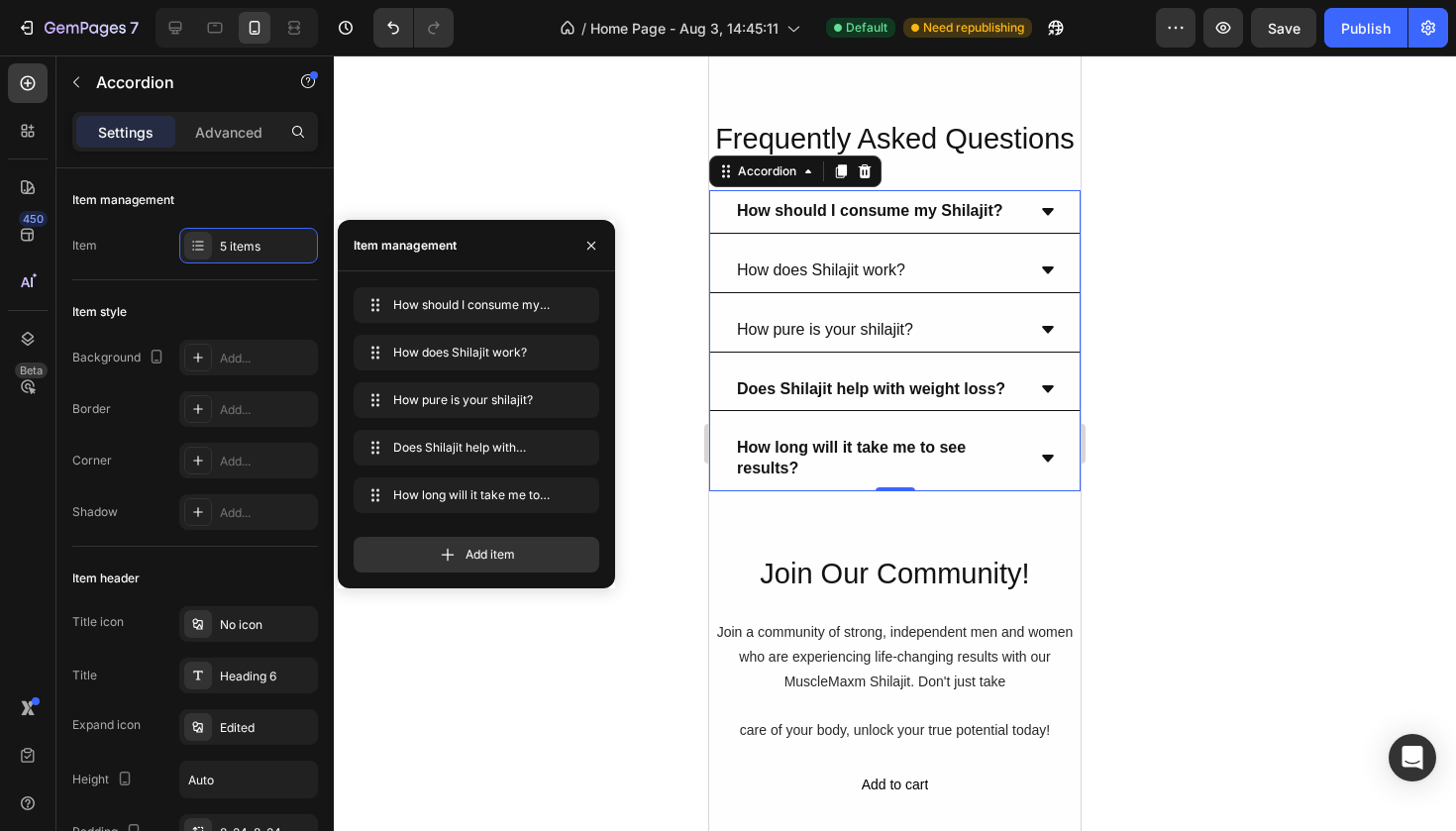 click 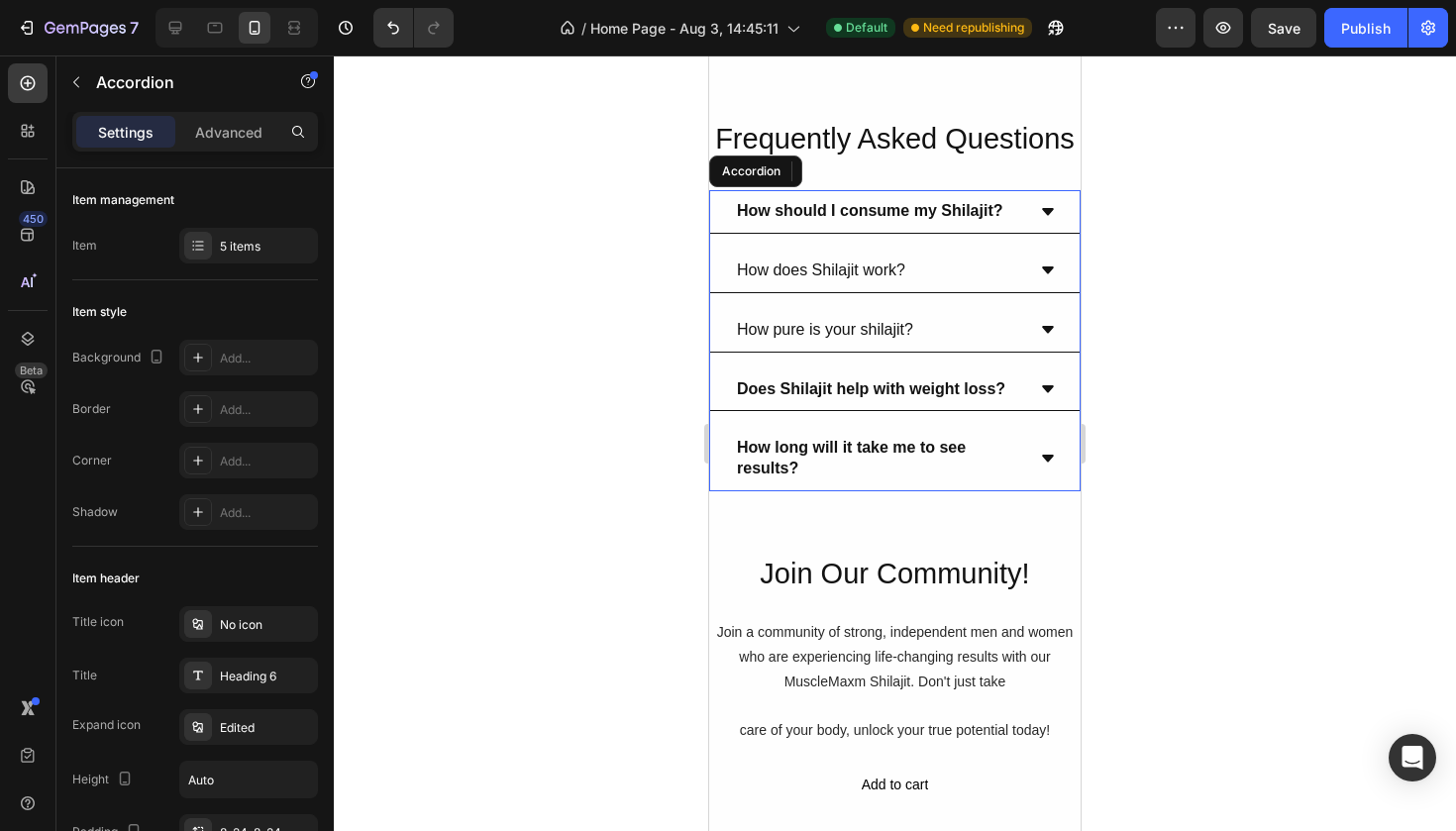 click on "How pure is your shilajit?" at bounding box center (825, 330) 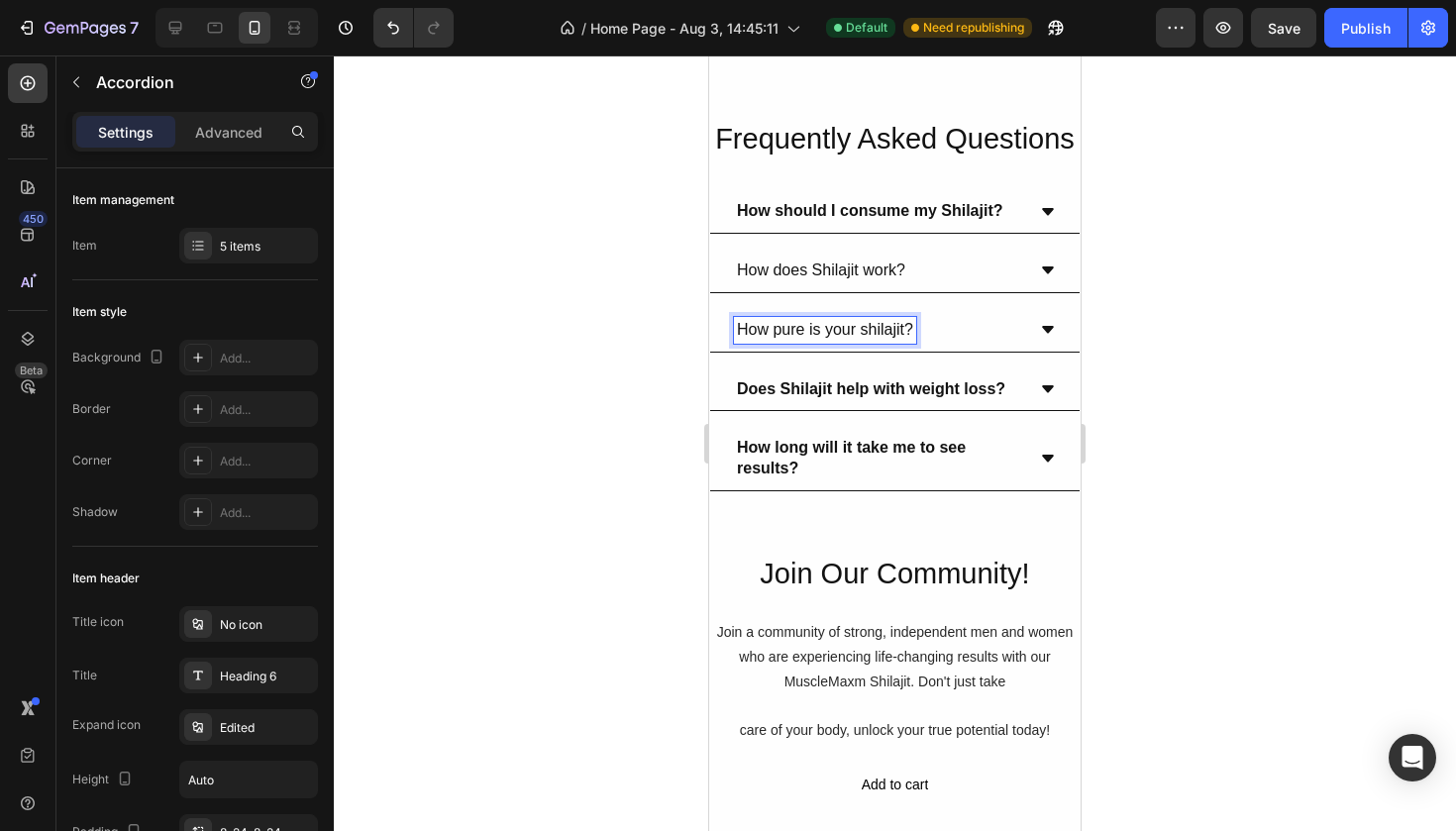 click on "How pure is your shilajit?" at bounding box center [825, 330] 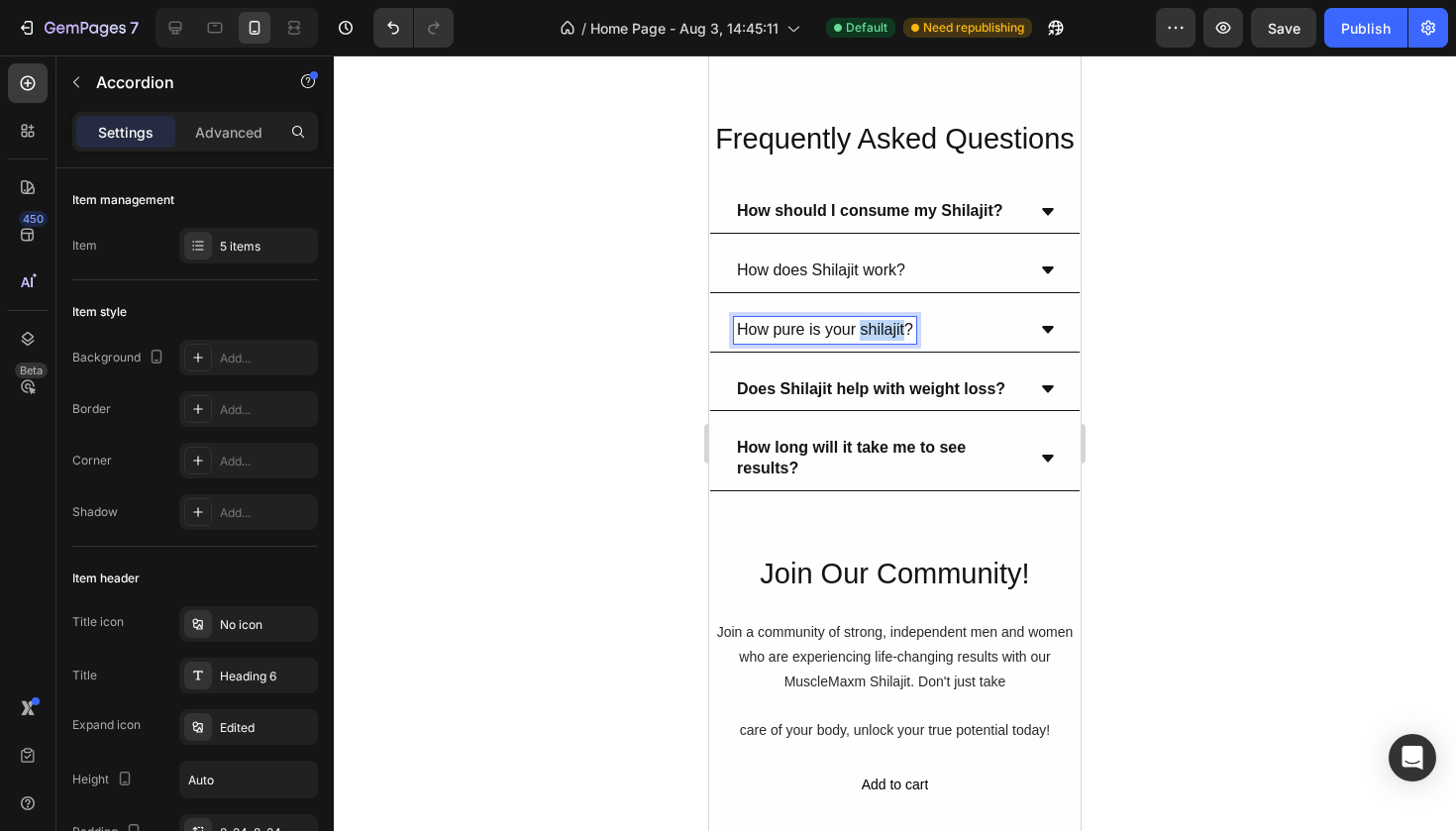 click on "How pure is your shilajit?" at bounding box center (825, 330) 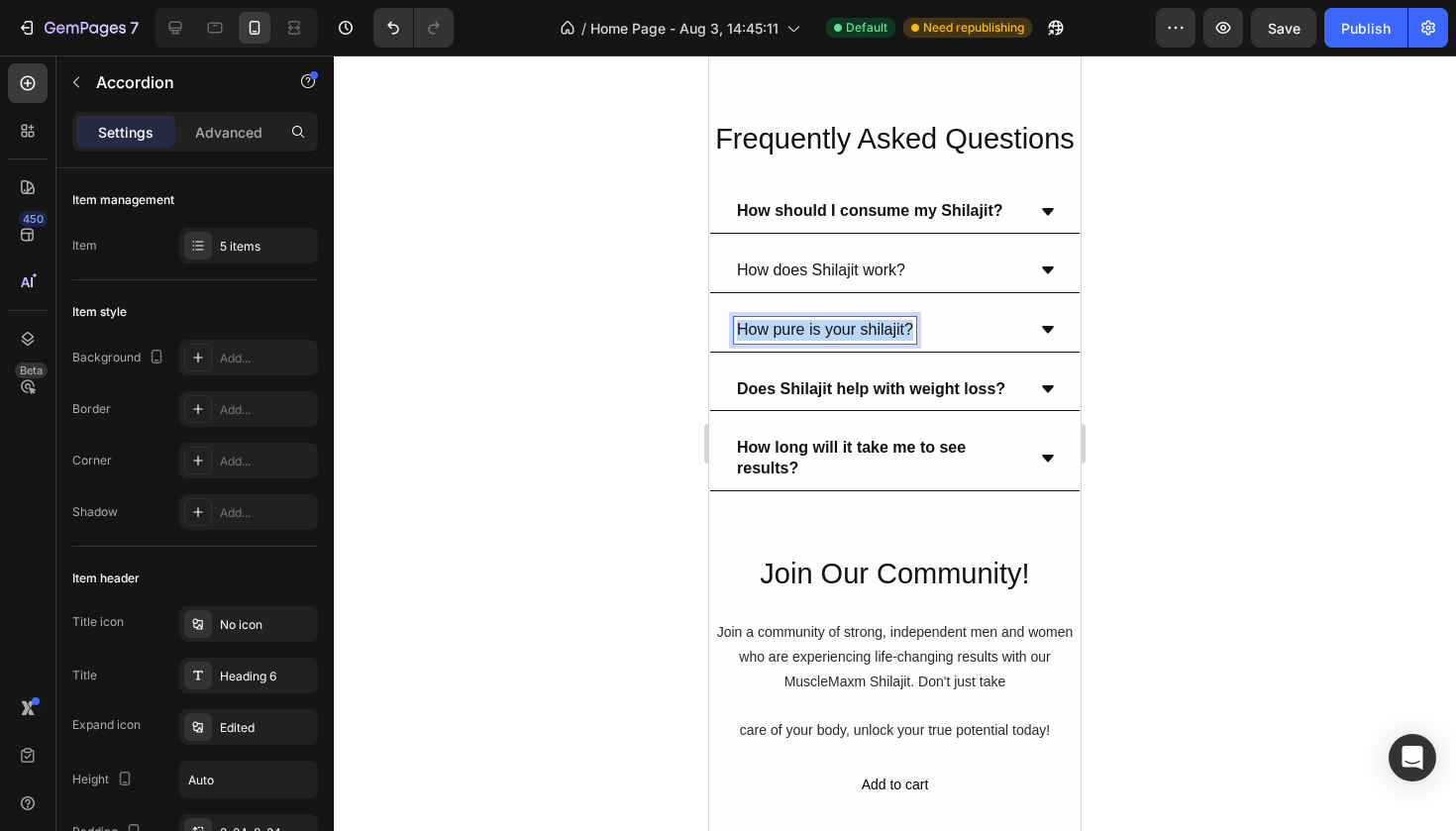 click on "How pure is your shilajit?" at bounding box center [825, 330] 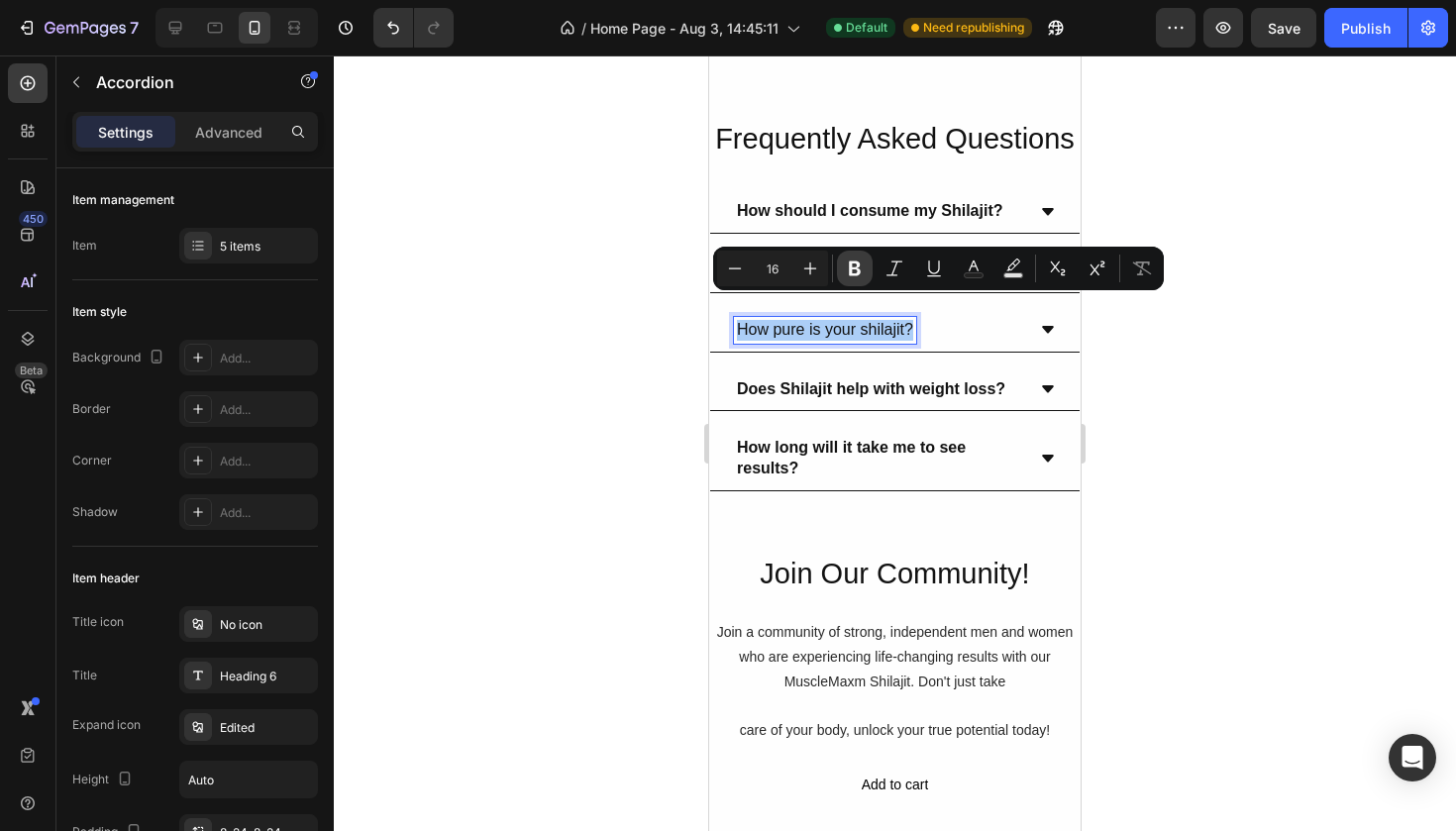 click on "Bold" at bounding box center (855, 268) 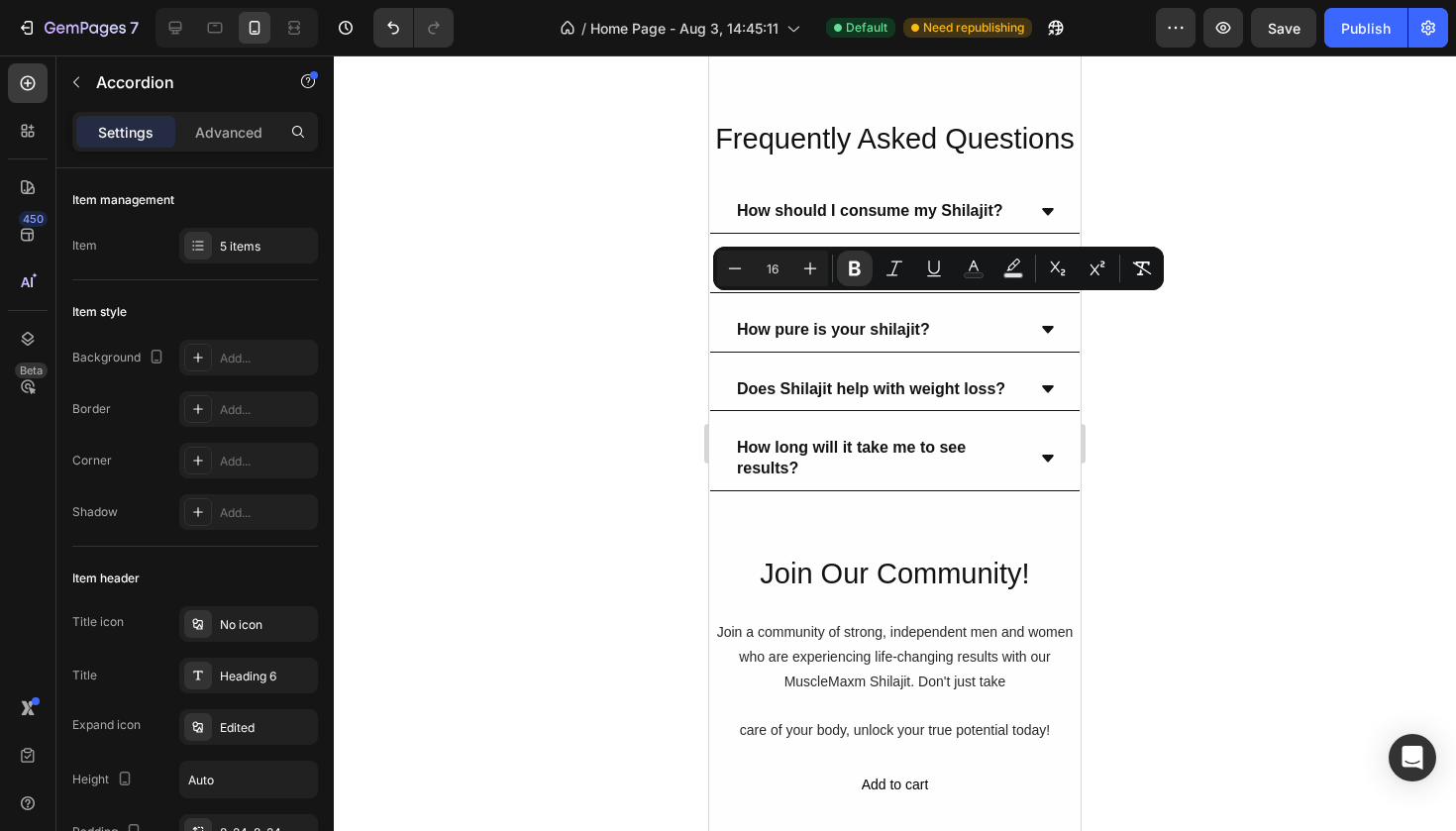 click on "How pure is your shilajit?" at bounding box center [879, 330] 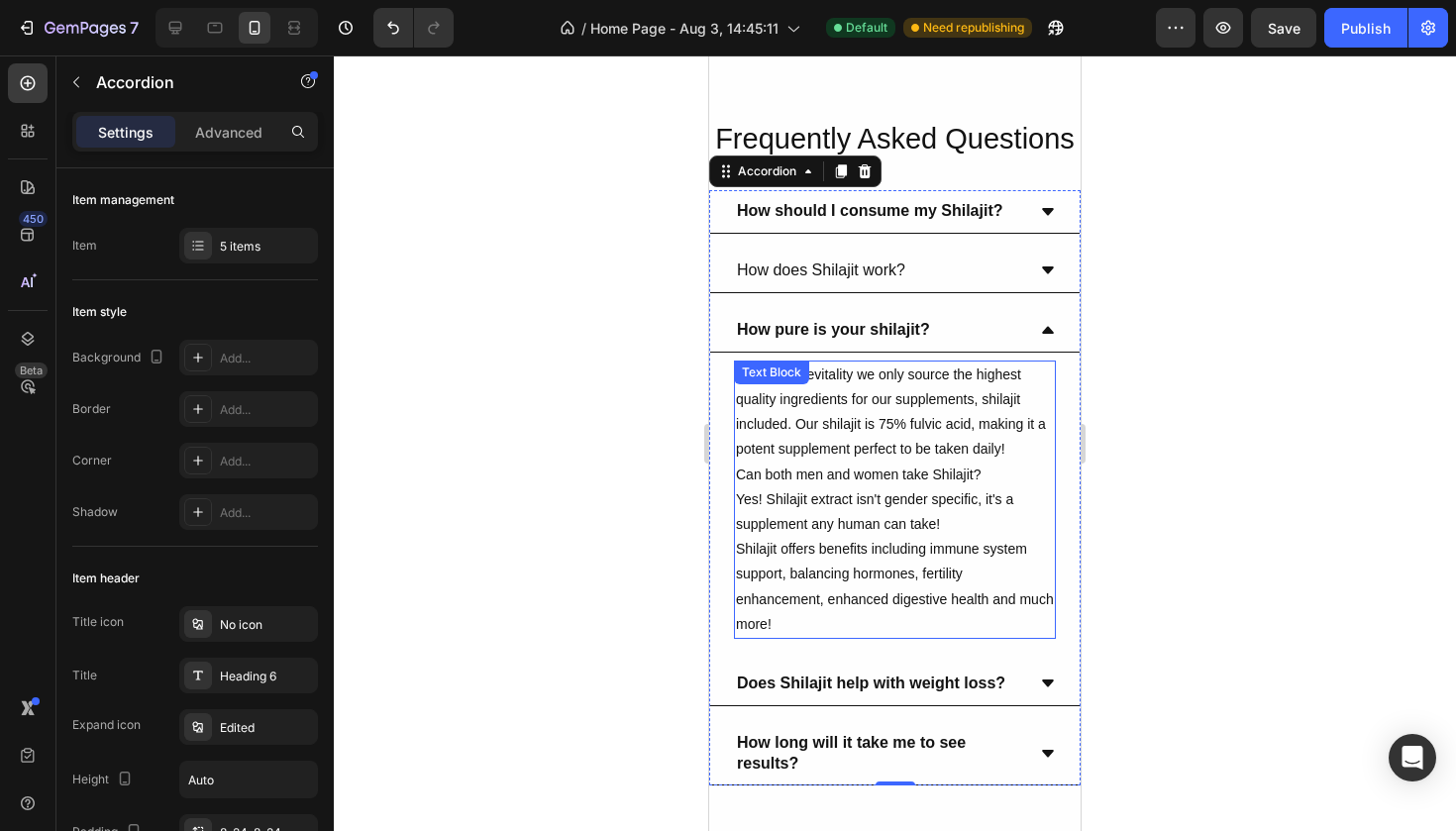click on "Here at Purevitality we only source the highest quality ingredients for our supplements, shilajit included. Our shilajit is 75% fulvic acid, making it a potent supplement perfect to be taken daily!" at bounding box center (894, 412) 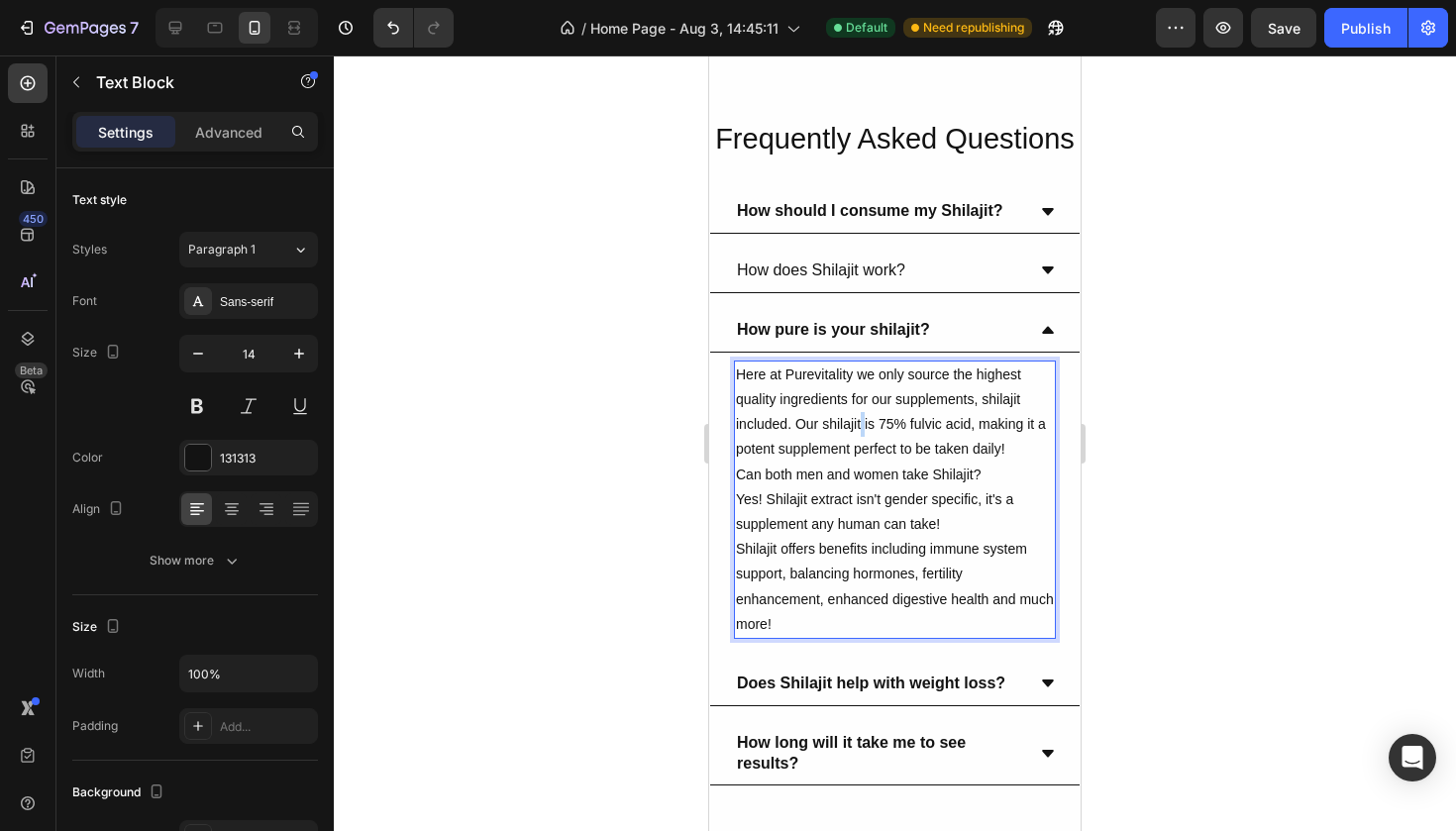 click on "Here at Purevitality we only source the highest quality ingredients for our supplements, shilajit included. Our shilajit is 75% fulvic acid, making it a potent supplement perfect to be taken daily!" at bounding box center (894, 412) 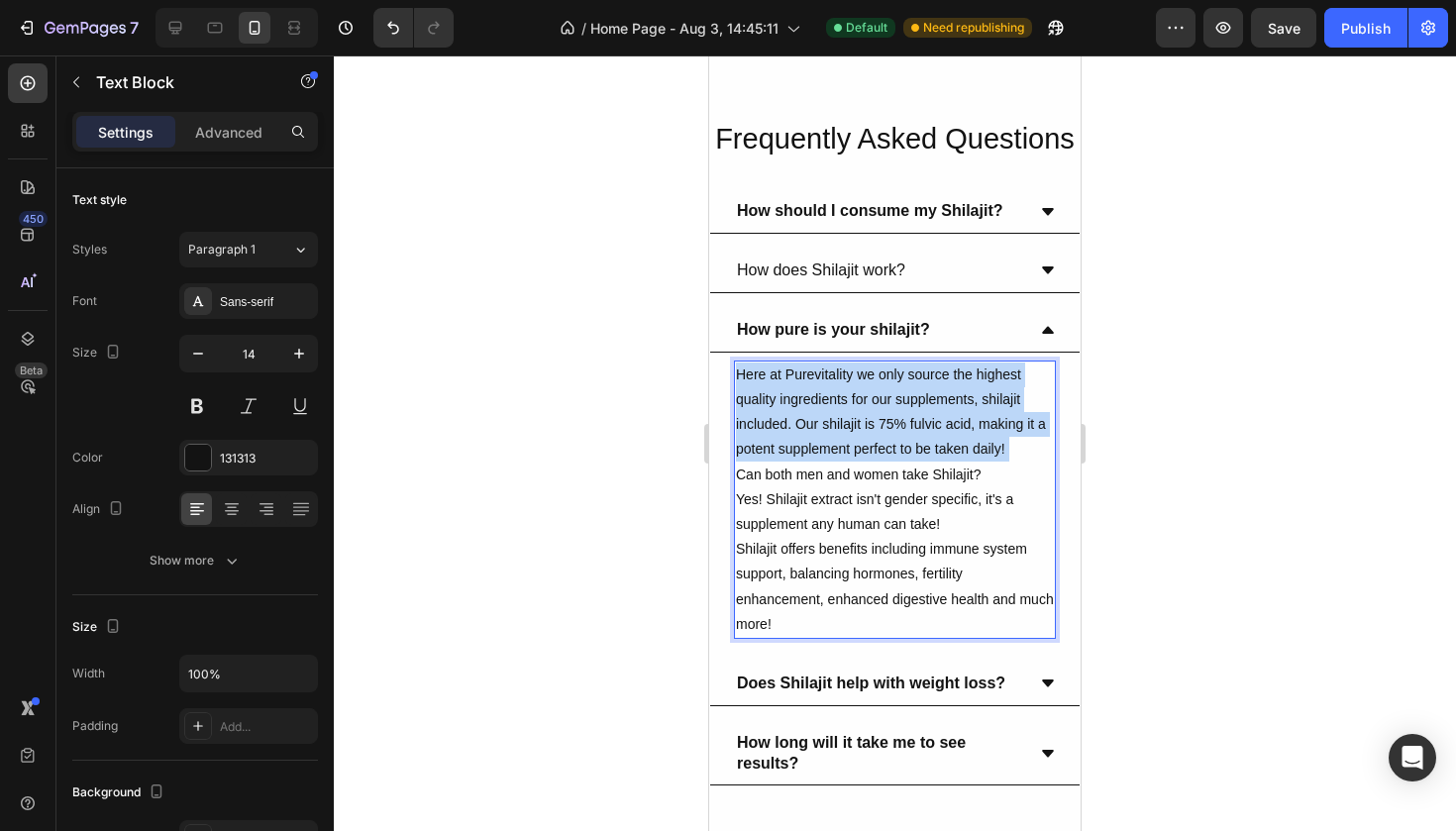 click on "Here at Purevitality we only source the highest quality ingredients for our supplements, shilajit included. Our shilajit is 75% fulvic acid, making it a potent supplement perfect to be taken daily!" at bounding box center (894, 412) 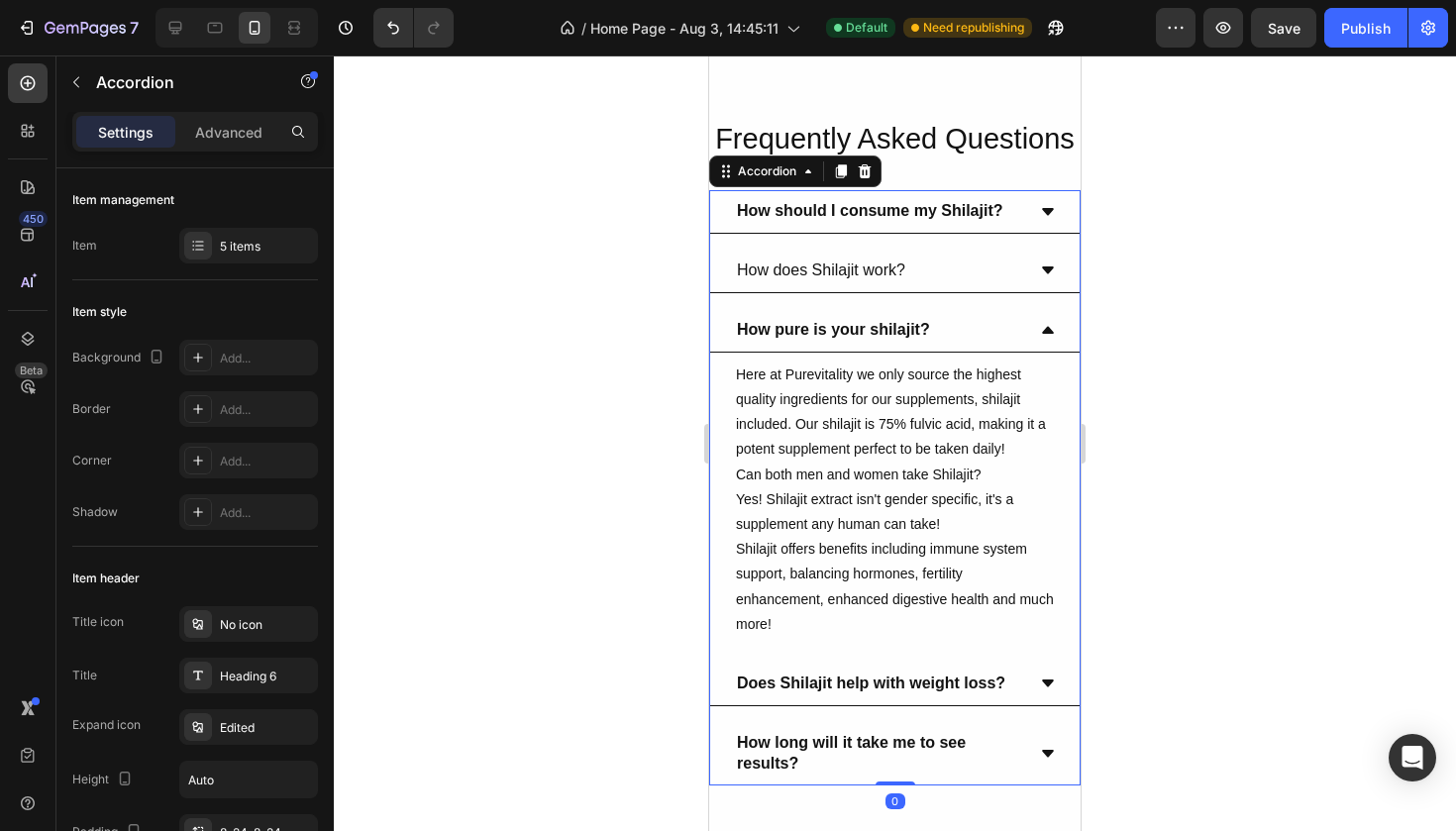 click on "Does Shilajit help with weight loss?" at bounding box center [871, 682] 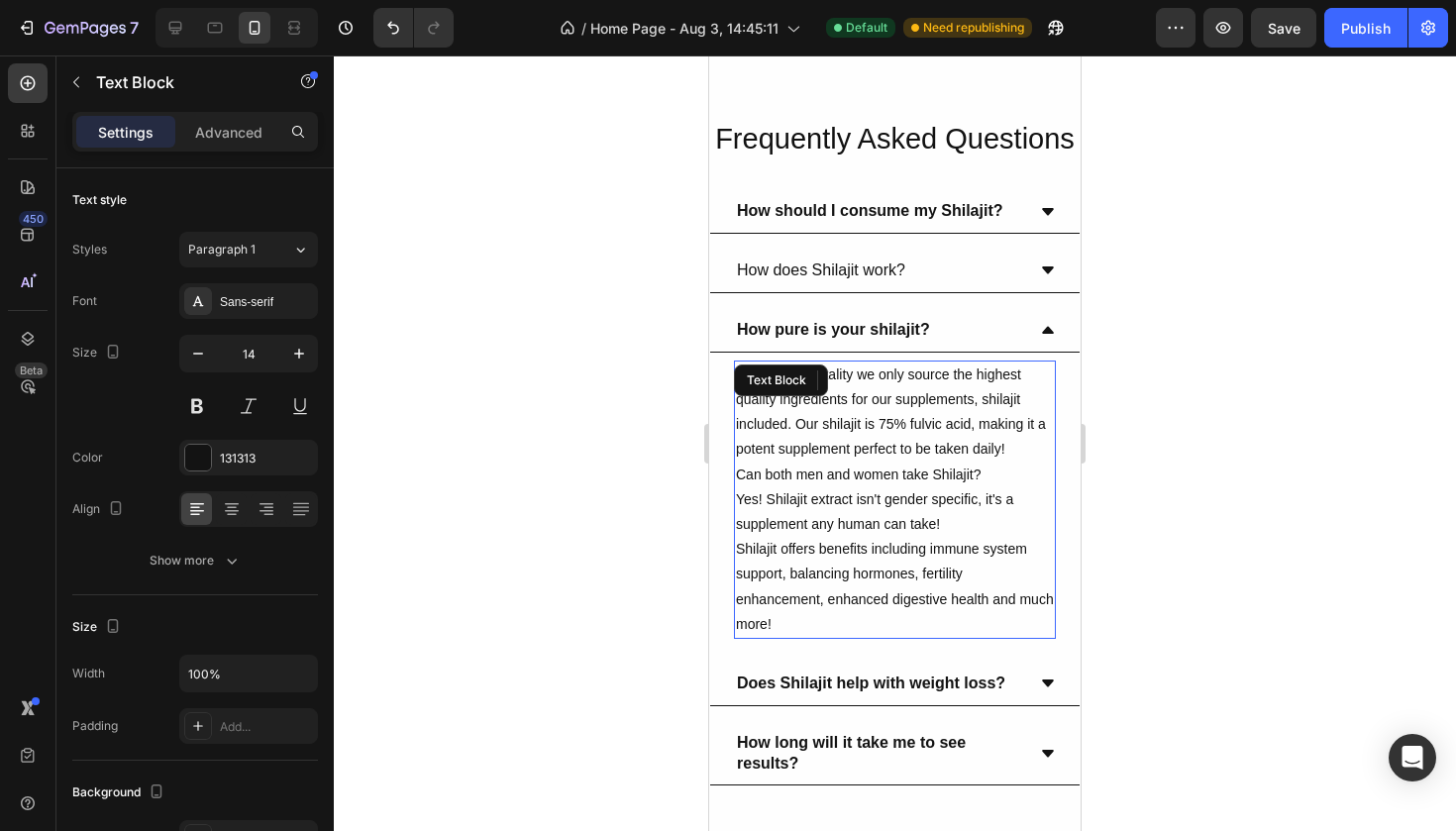 click on "Shilajit offers benefits including immune system support, balancing hormones, fertility enhancement, enhanced digestive health and much more!" at bounding box center [894, 586] 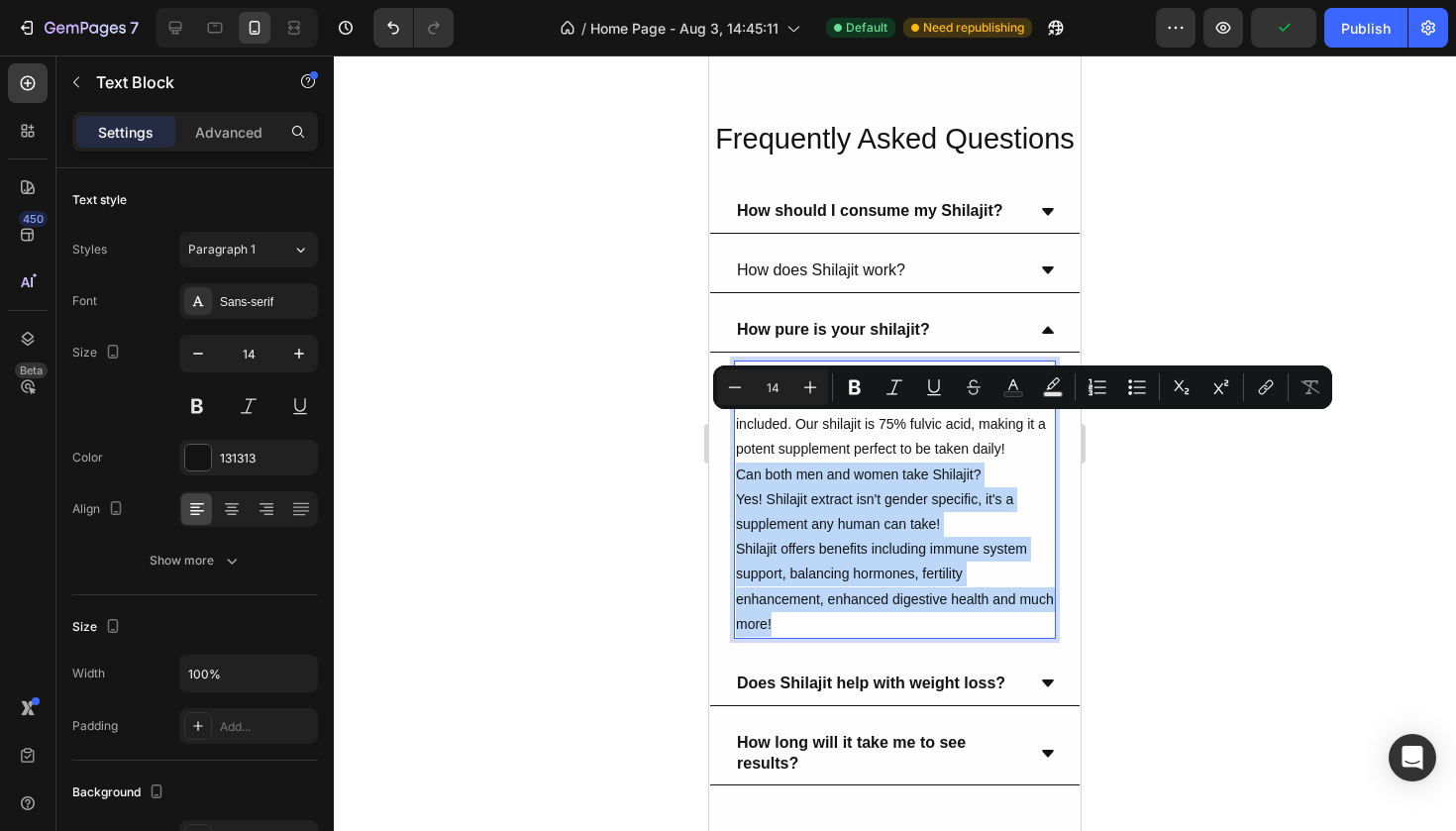 drag, startPoint x: 773, startPoint y: 597, endPoint x: 743, endPoint y: 377, distance: 222.03603 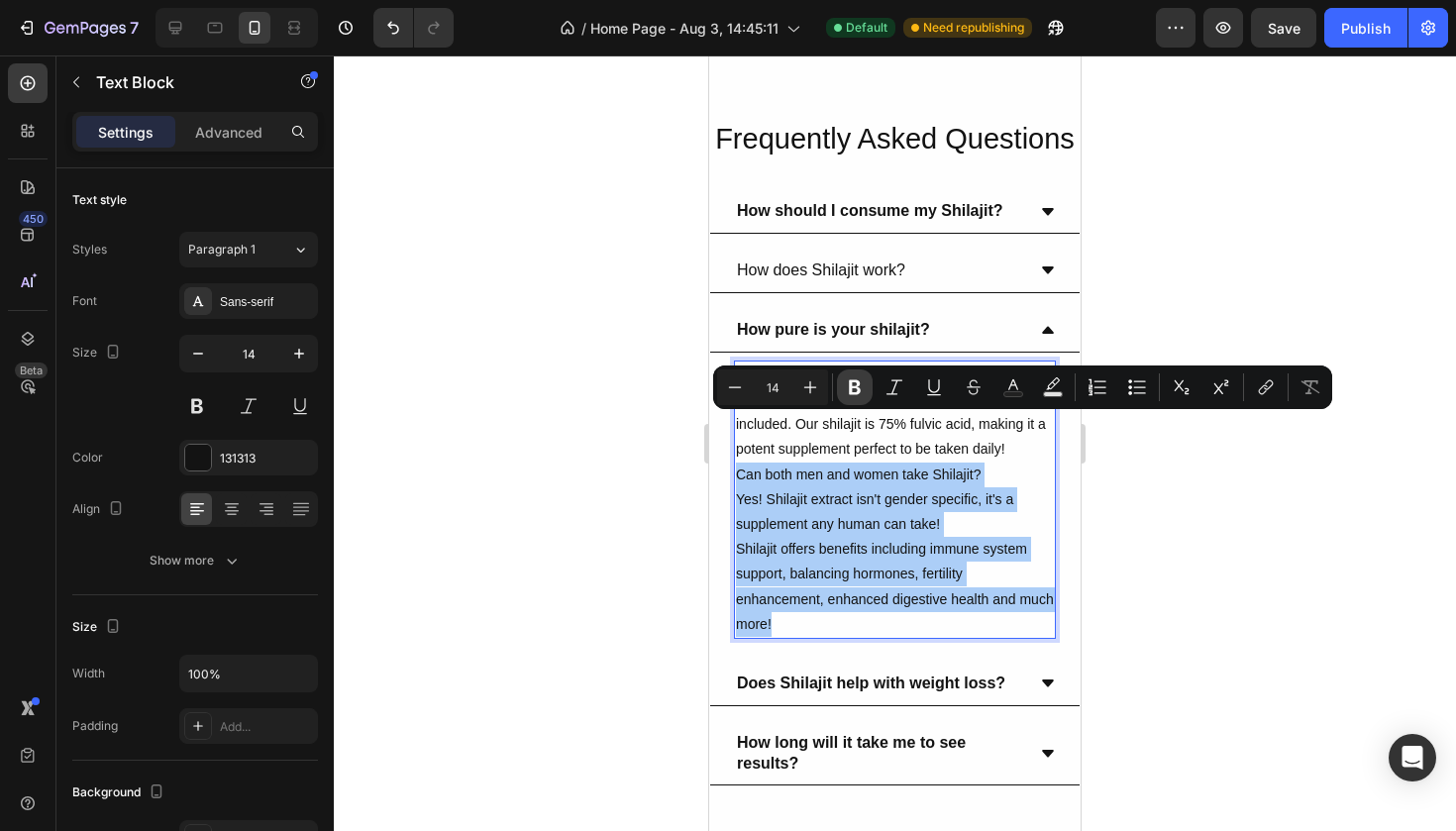 click on "Bold" at bounding box center (855, 387) 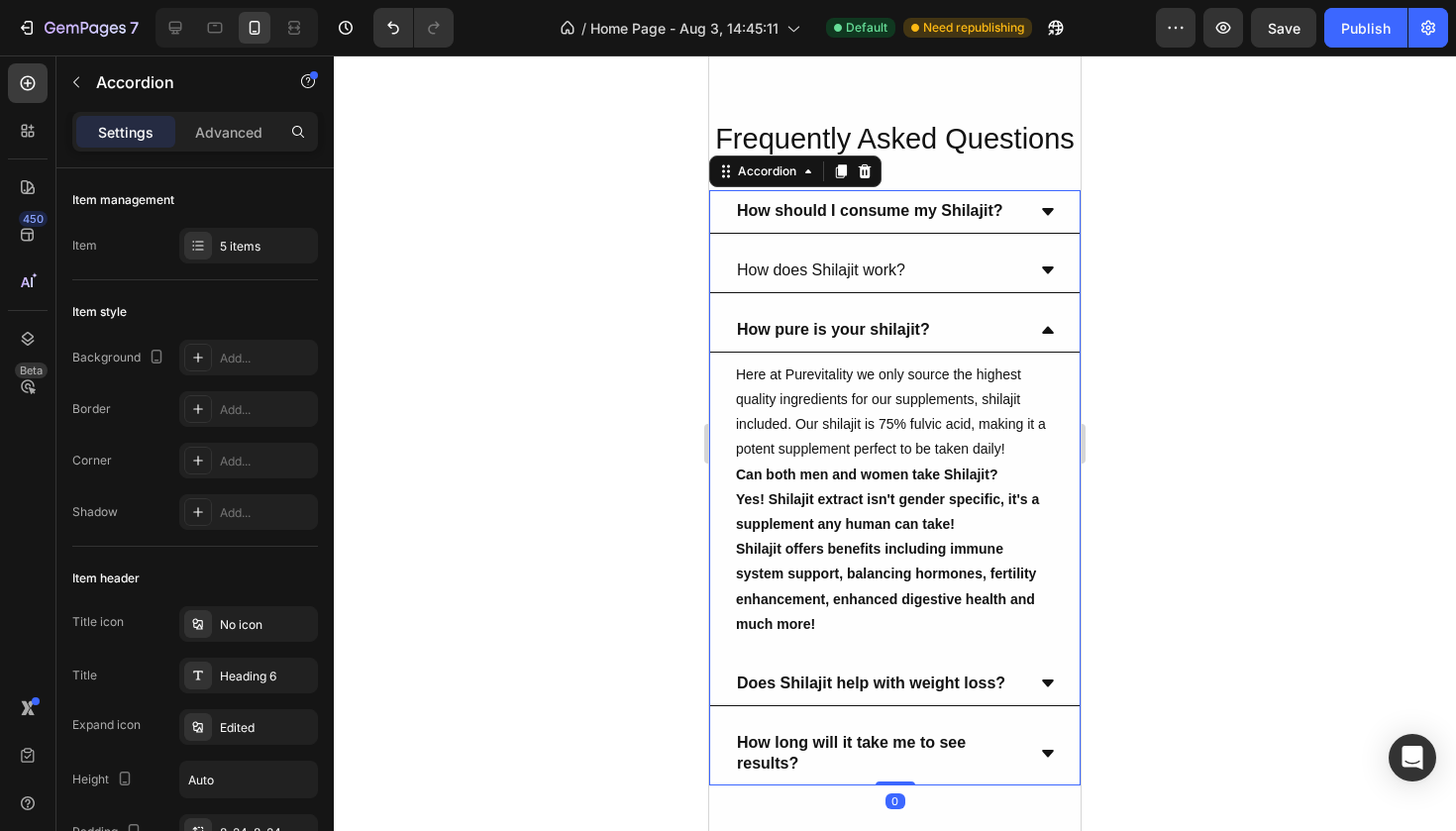 click on "How does Shilajit work?" at bounding box center [879, 270] 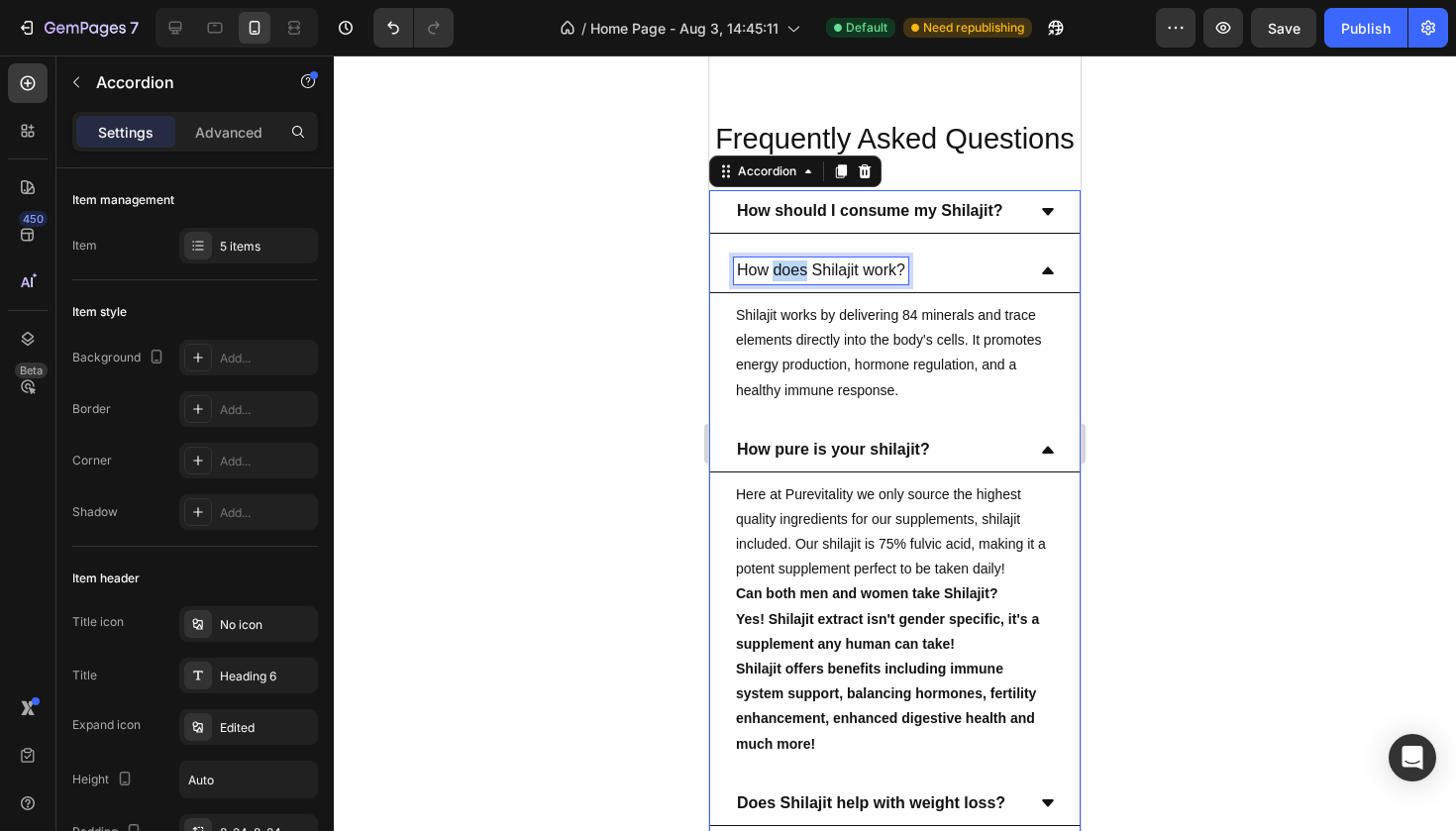 click on "How does Shilajit work?" at bounding box center [821, 270] 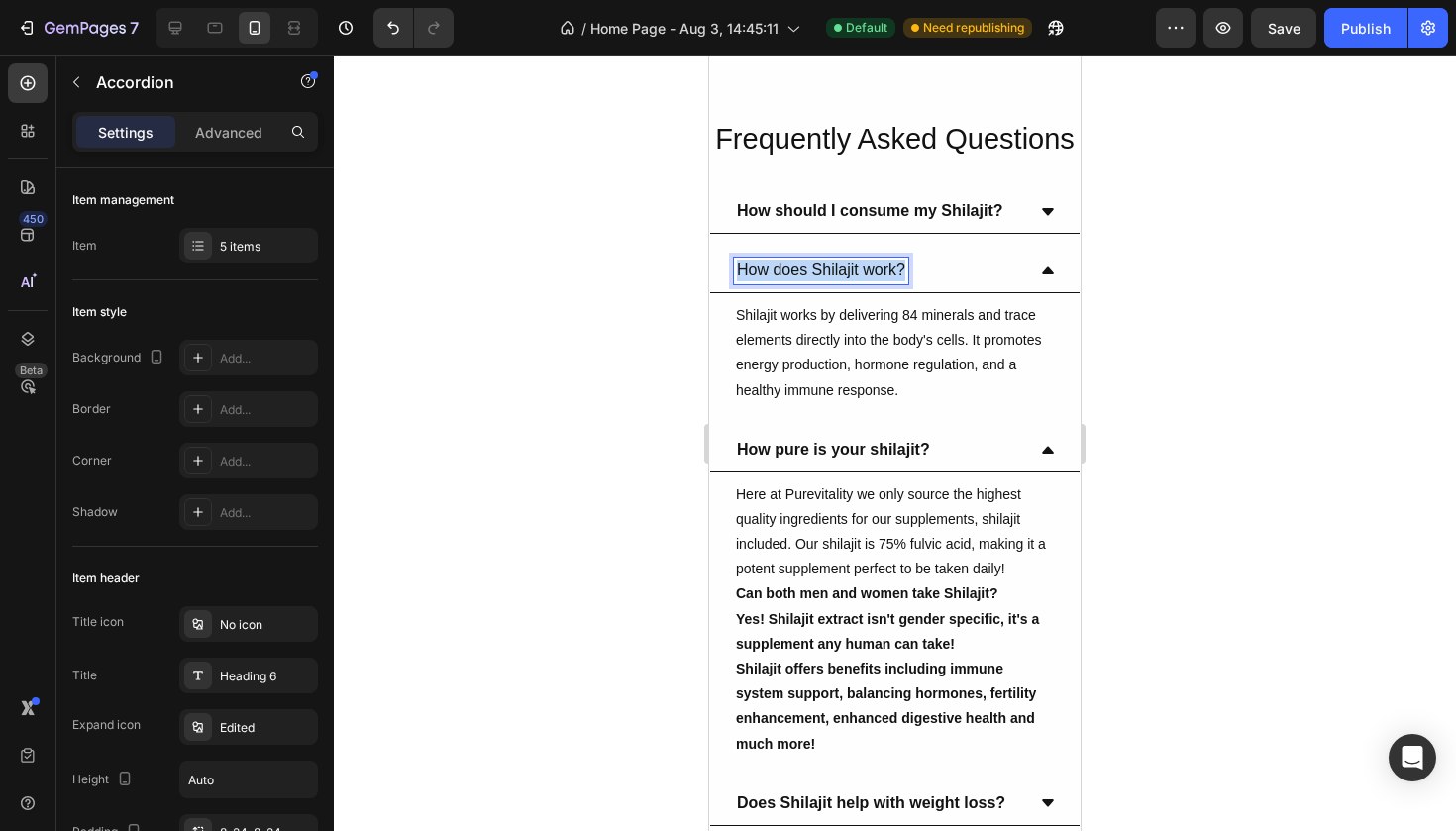 click on "How does Shilajit work?" at bounding box center (821, 270) 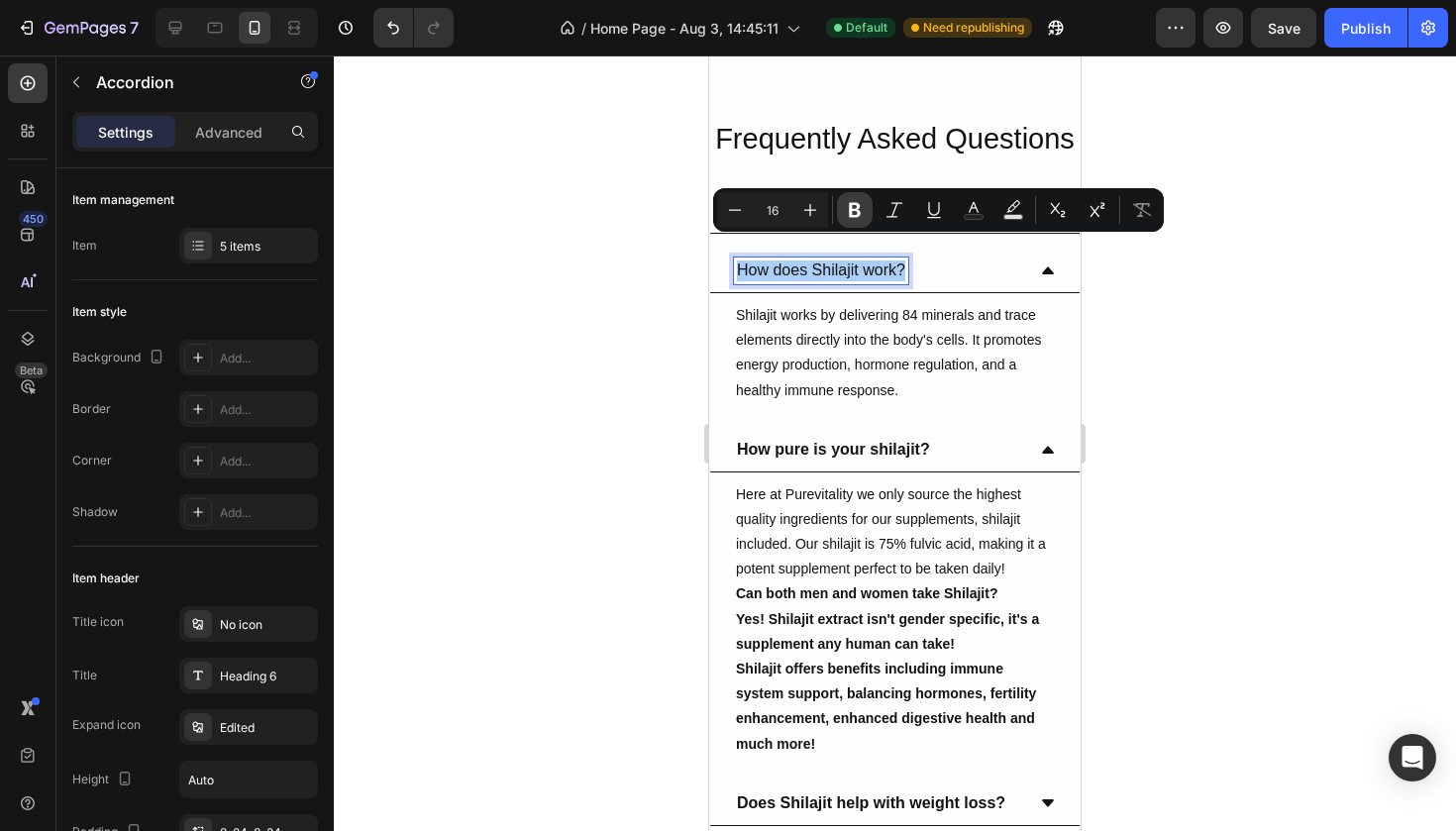 click on "Bold" at bounding box center (855, 210) 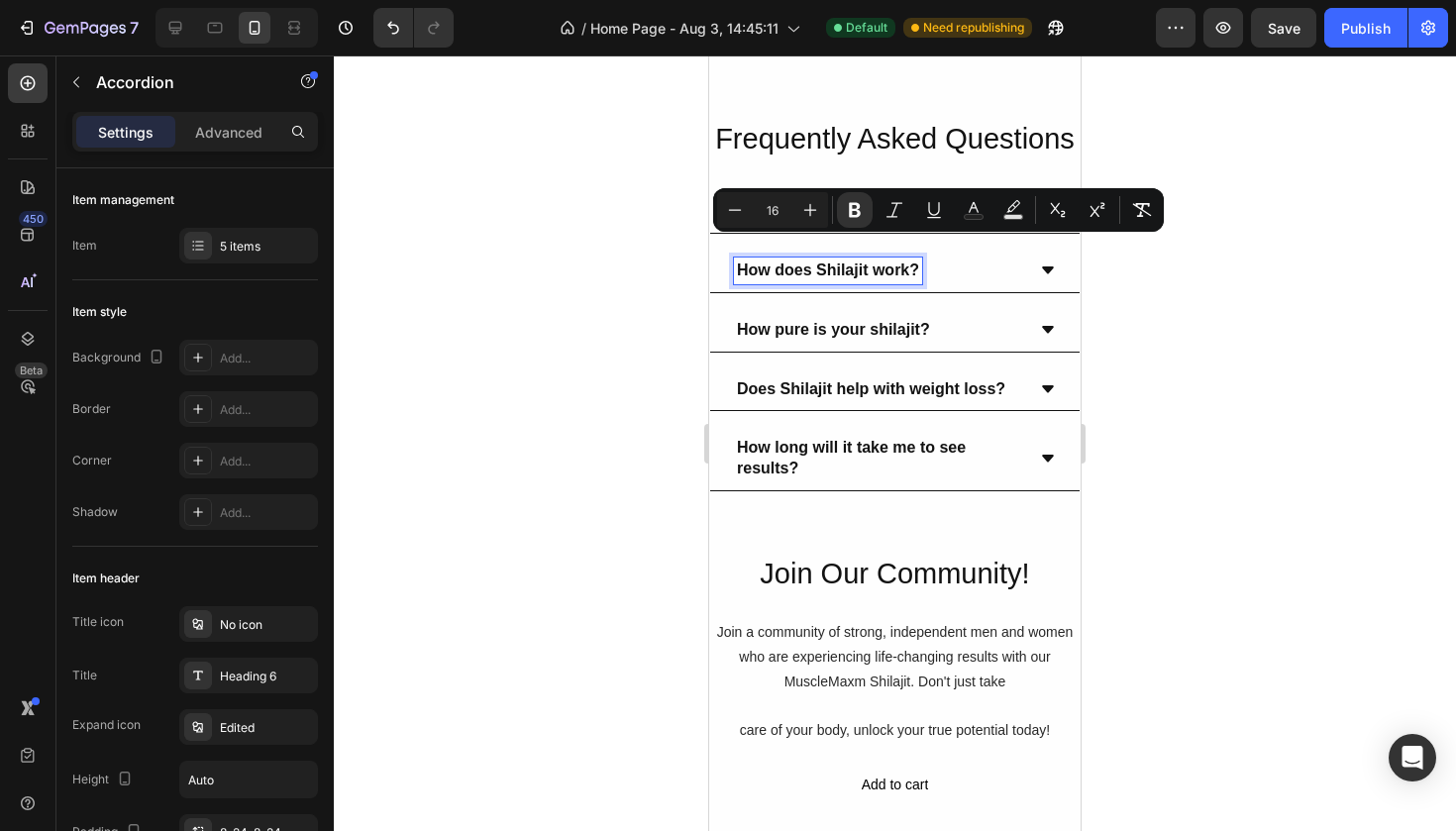 click 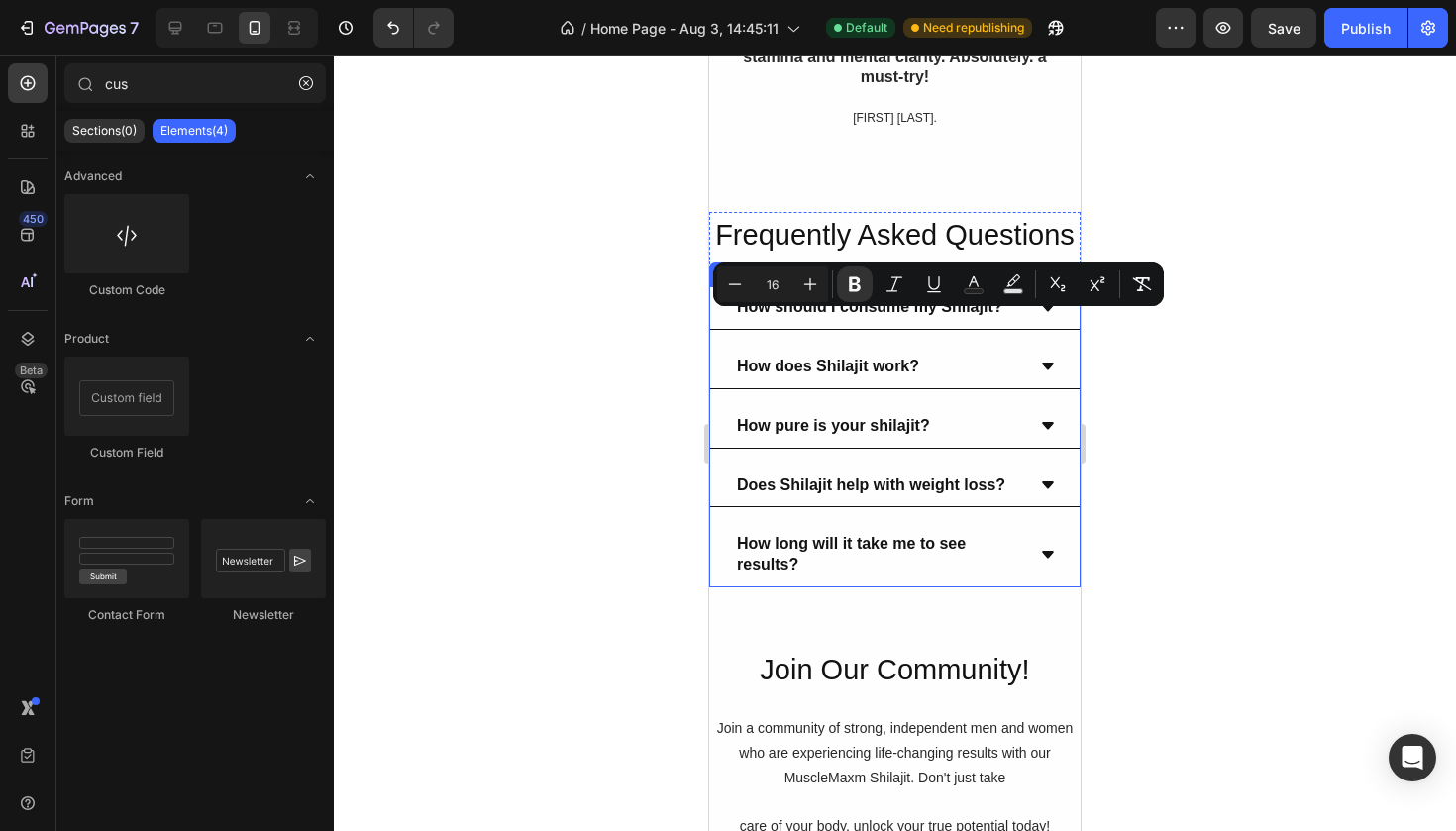 scroll, scrollTop: 5717, scrollLeft: 0, axis: vertical 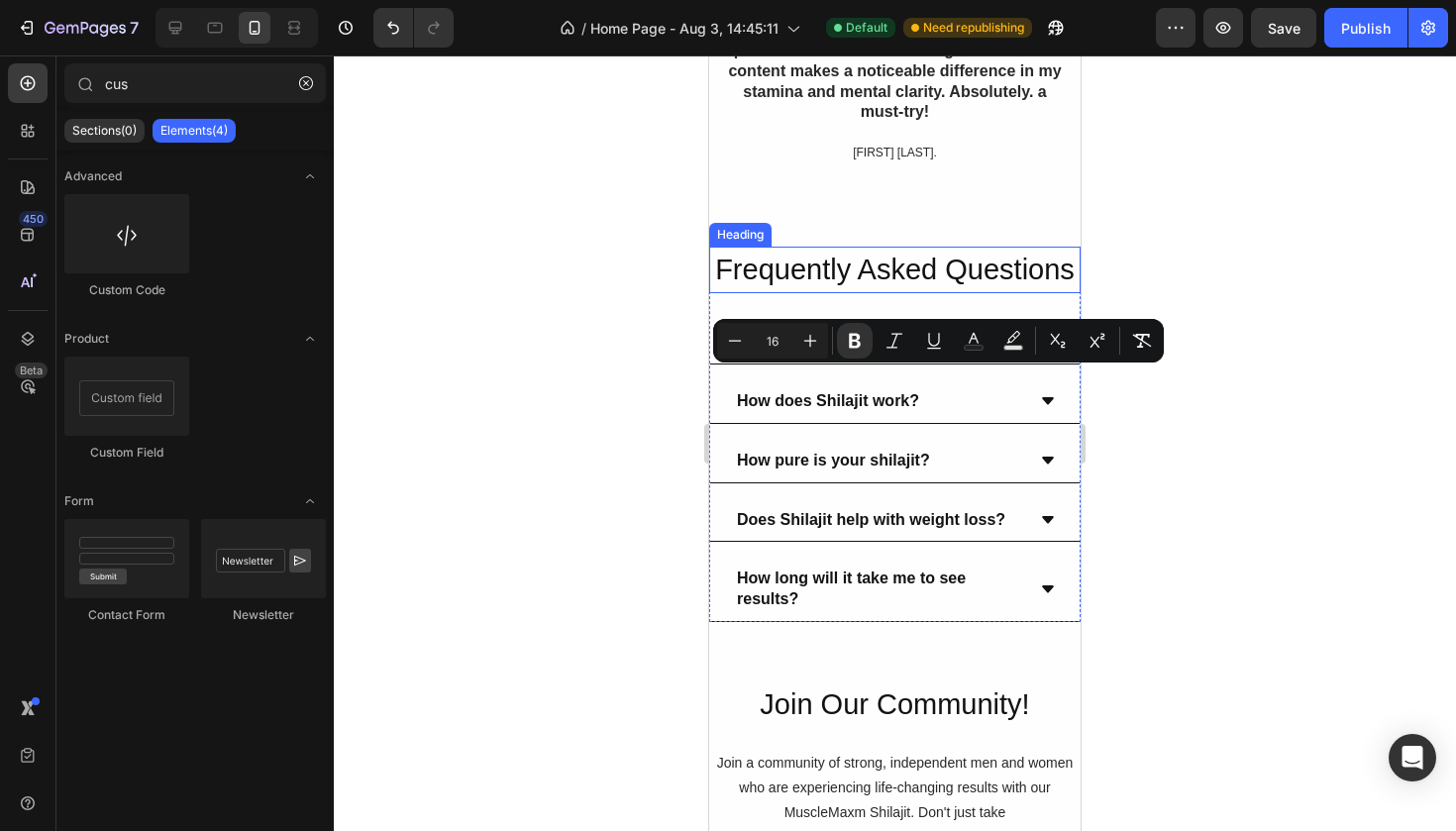click on "Frequently Asked Questions" at bounding box center [894, 270] 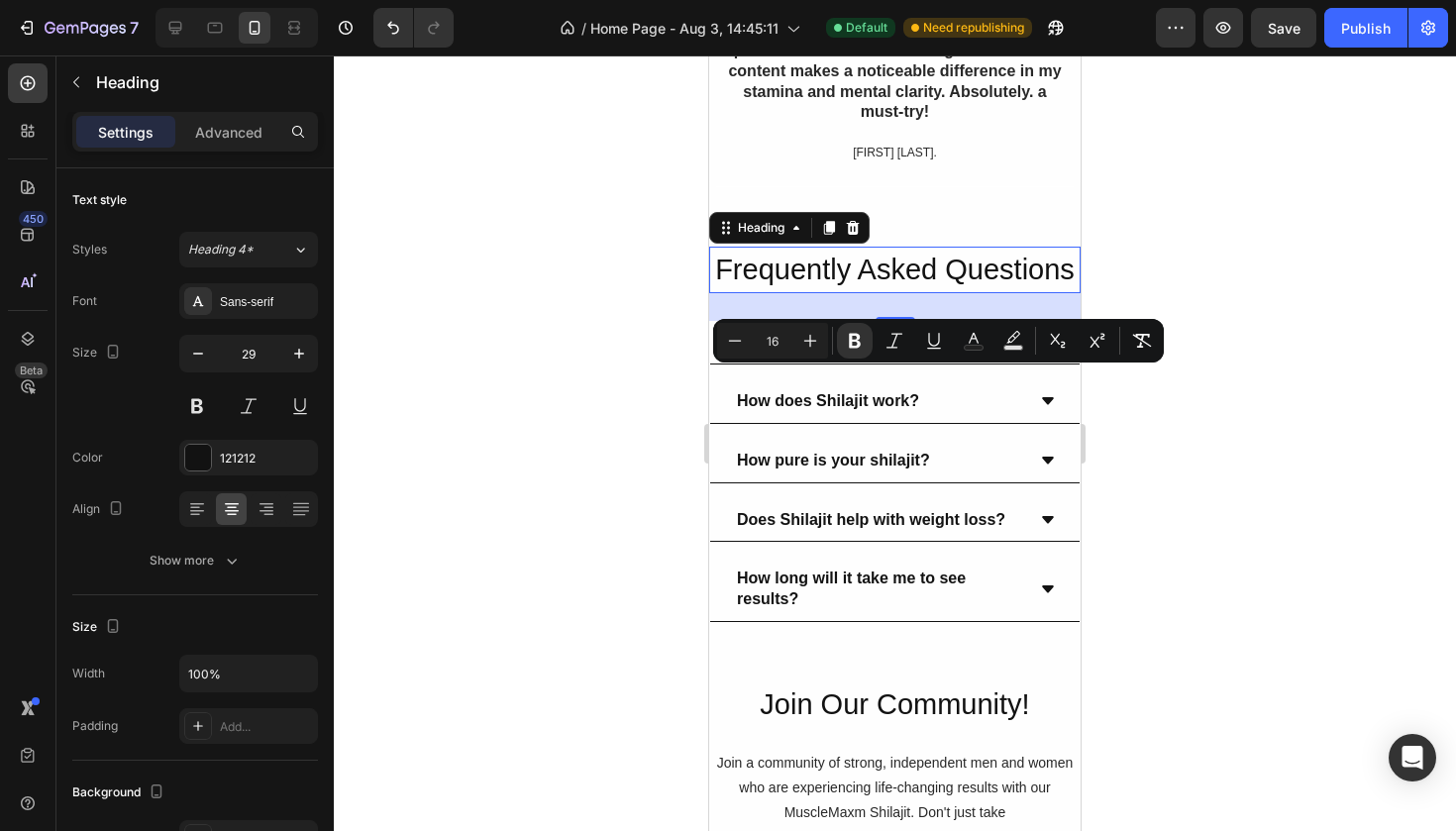 click on "Frequently Asked Questions" at bounding box center (894, 270) 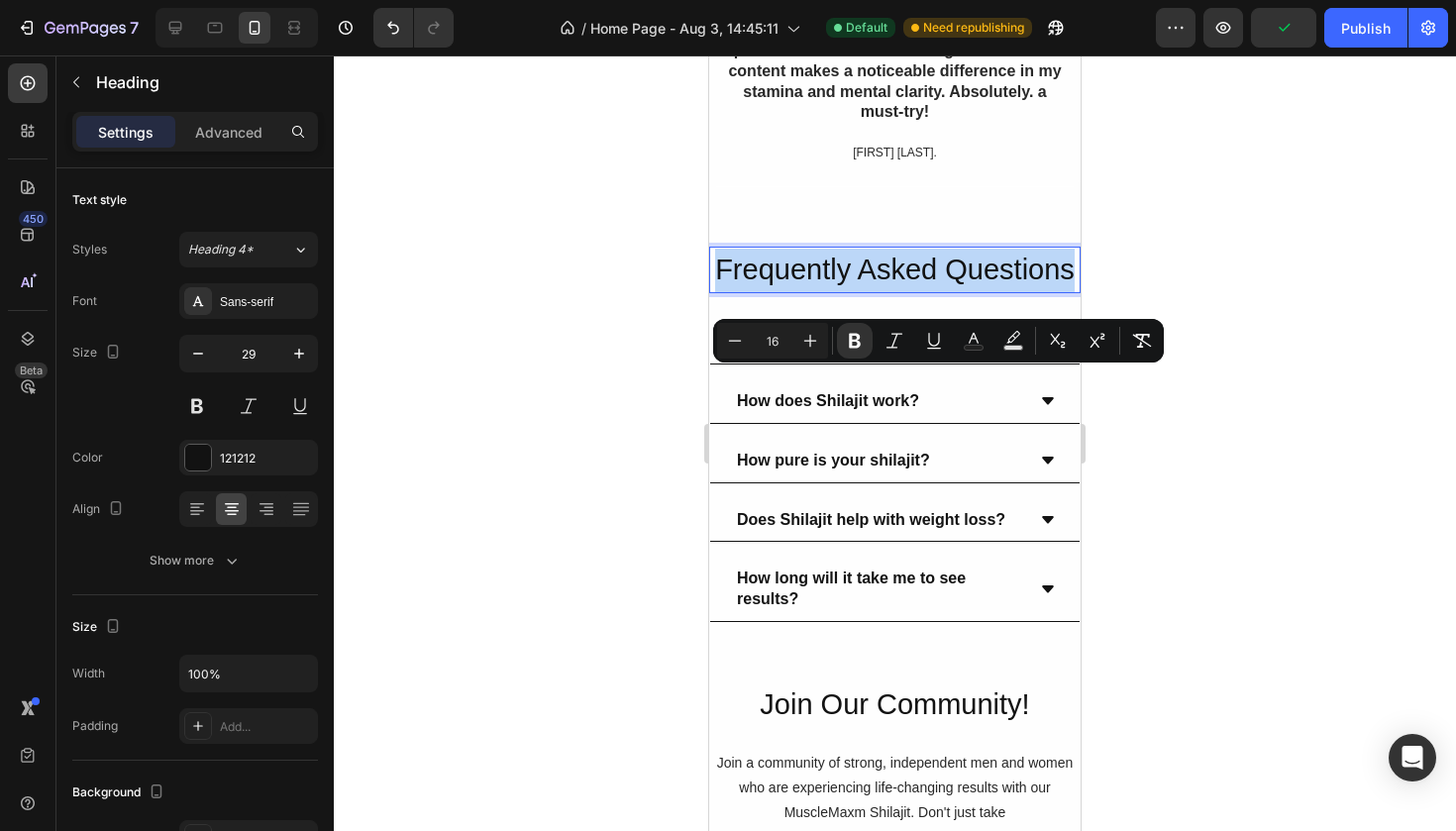 click on "Frequently Asked Questions" at bounding box center (894, 270) 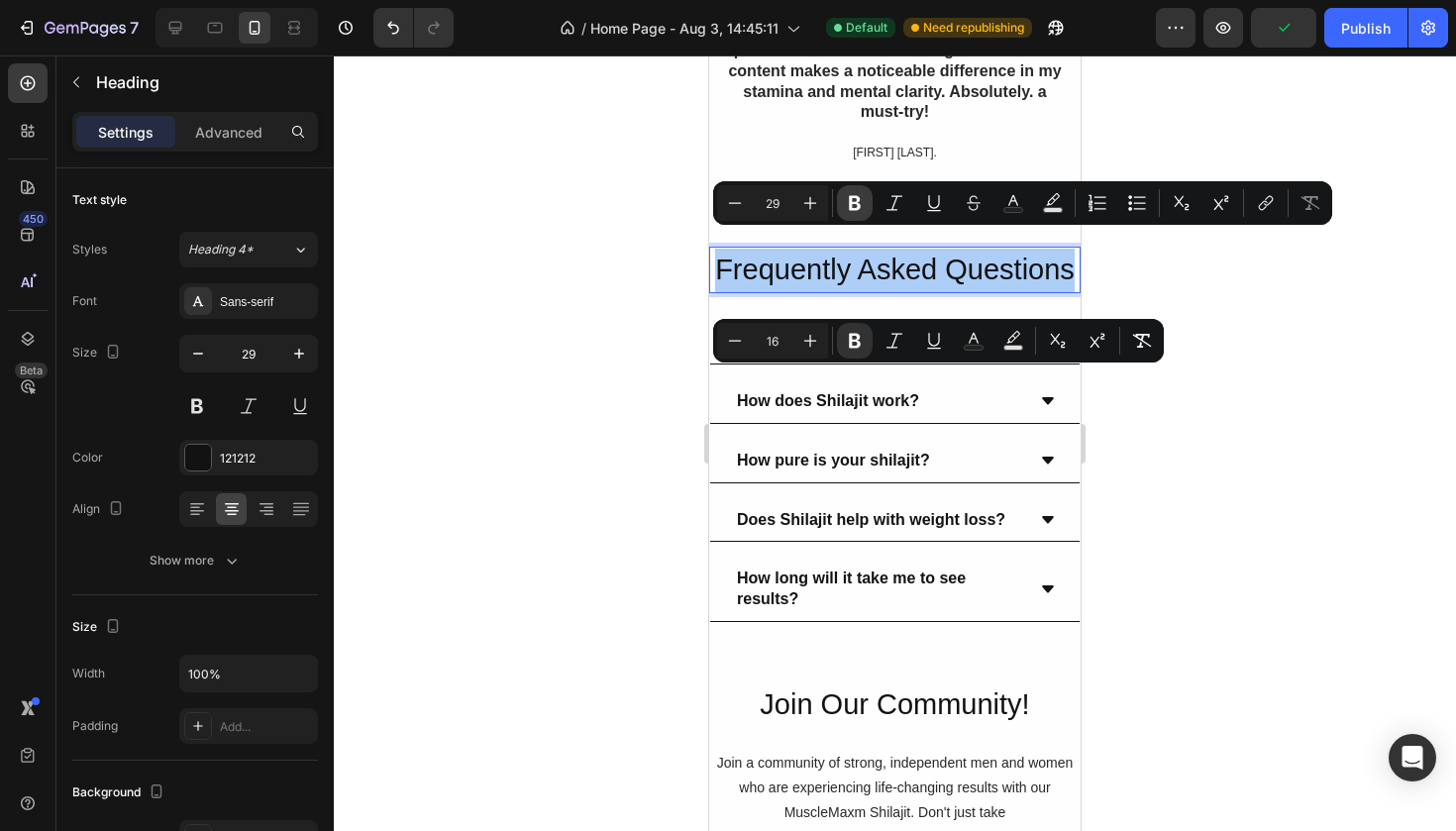 click 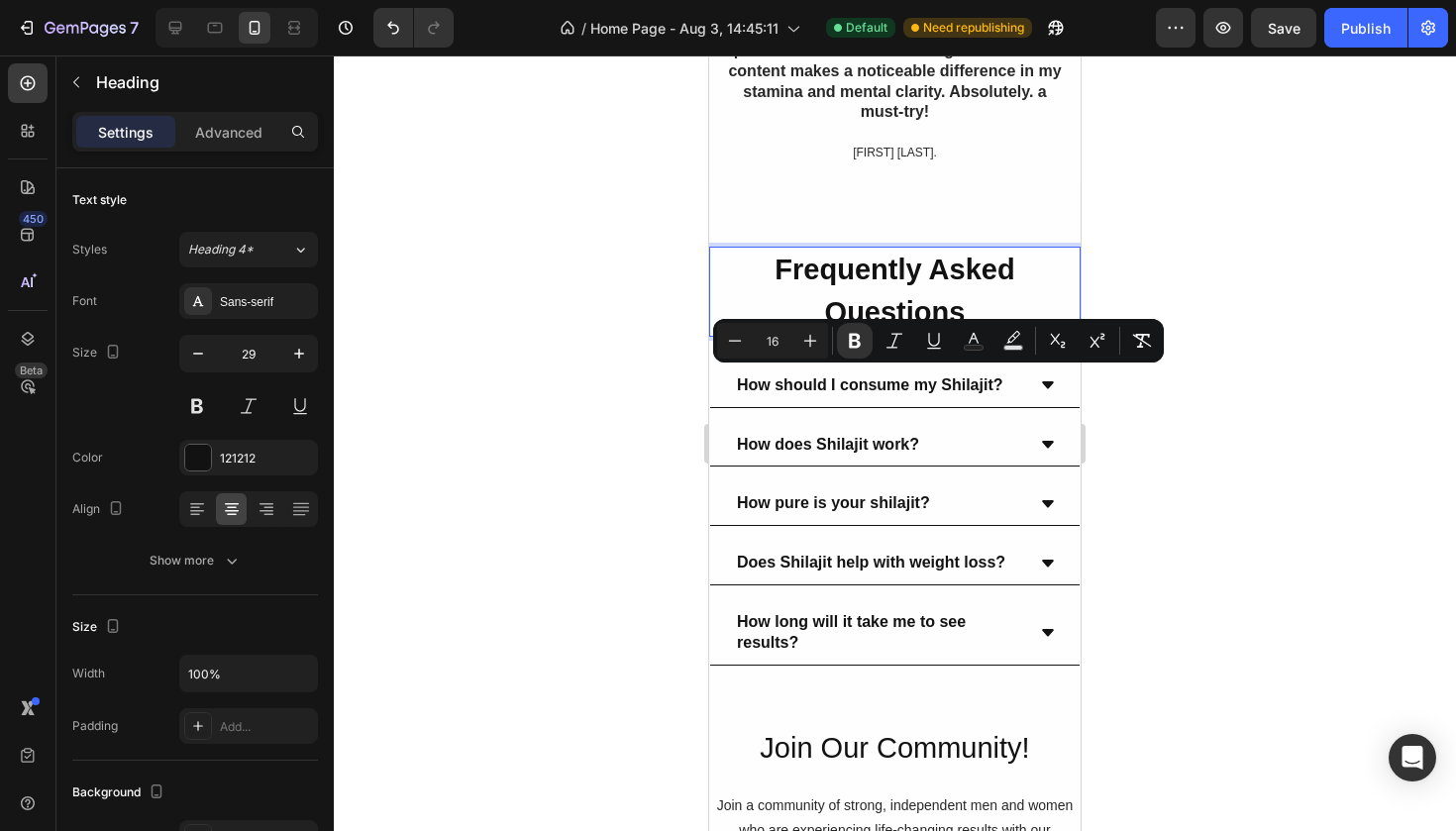 click 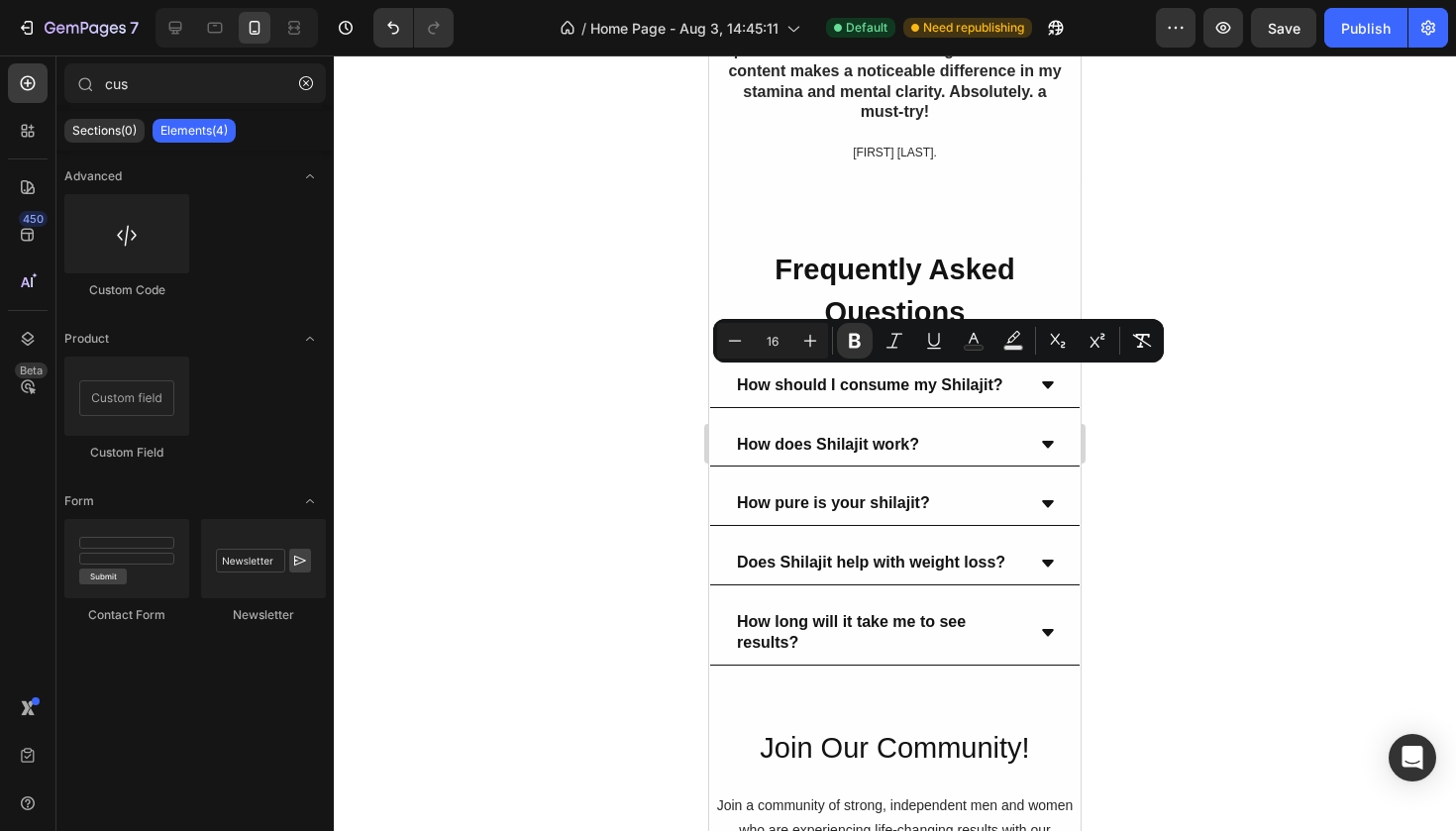 click 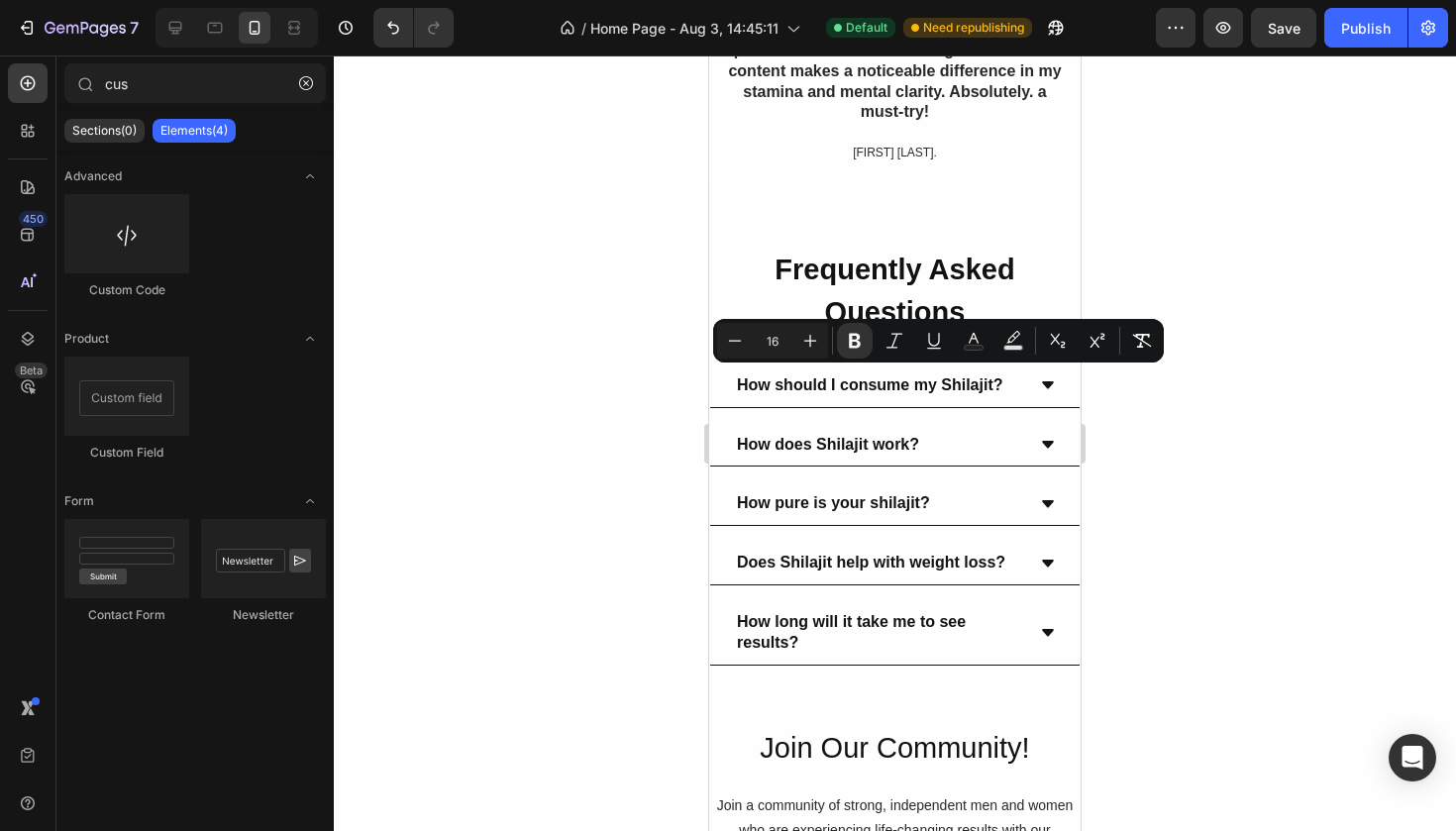 click 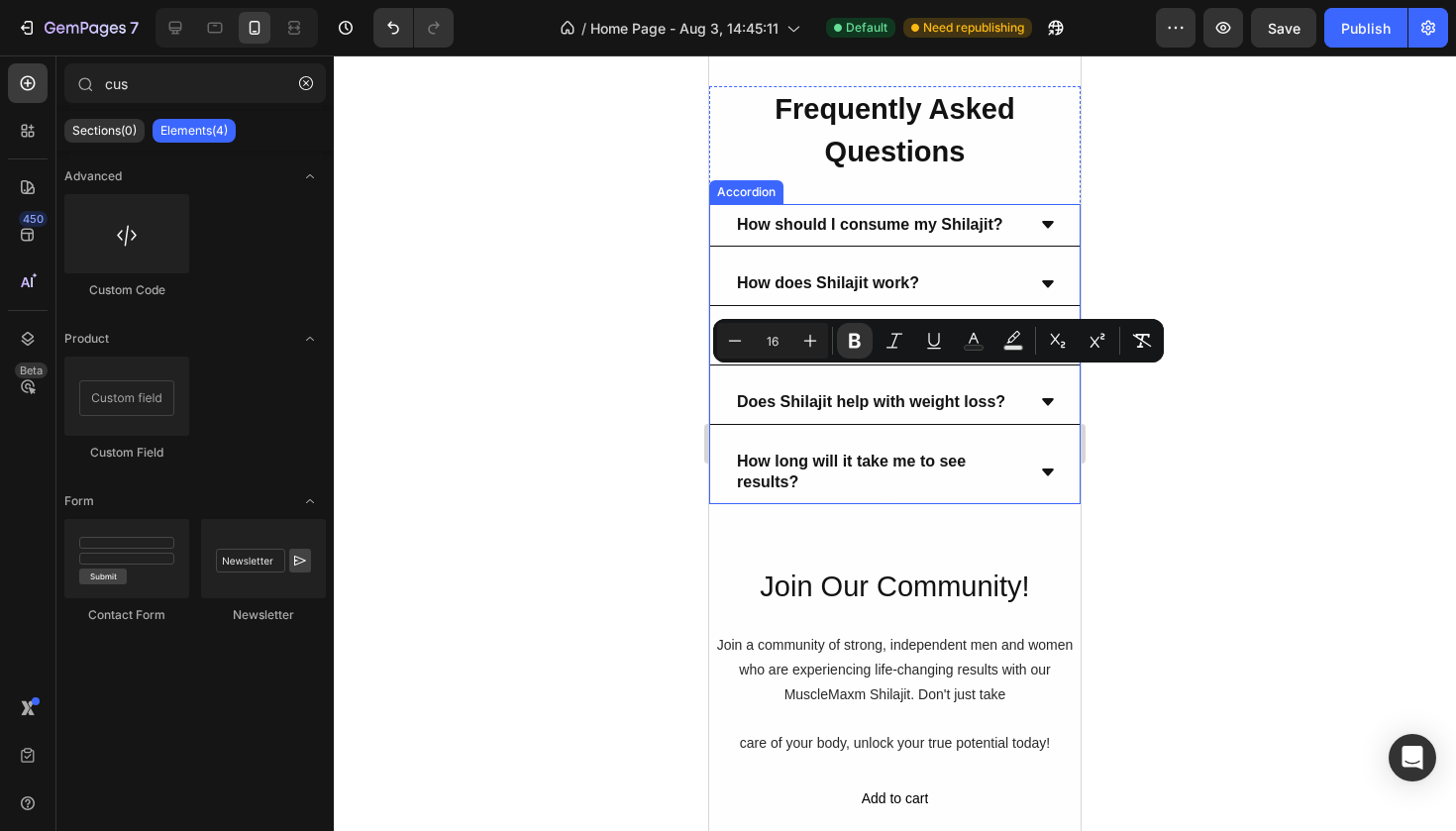 scroll, scrollTop: 5873, scrollLeft: 0, axis: vertical 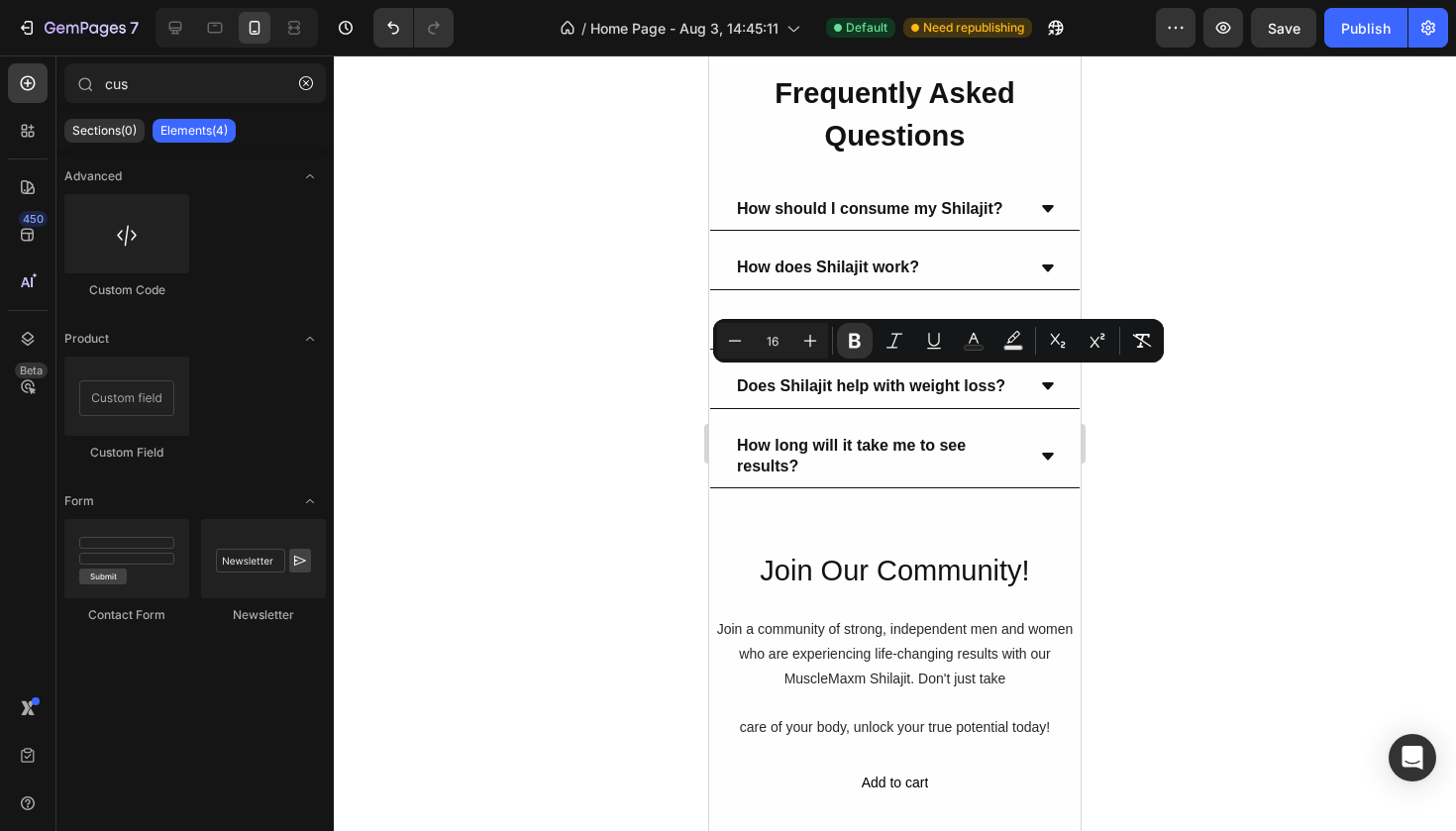 click 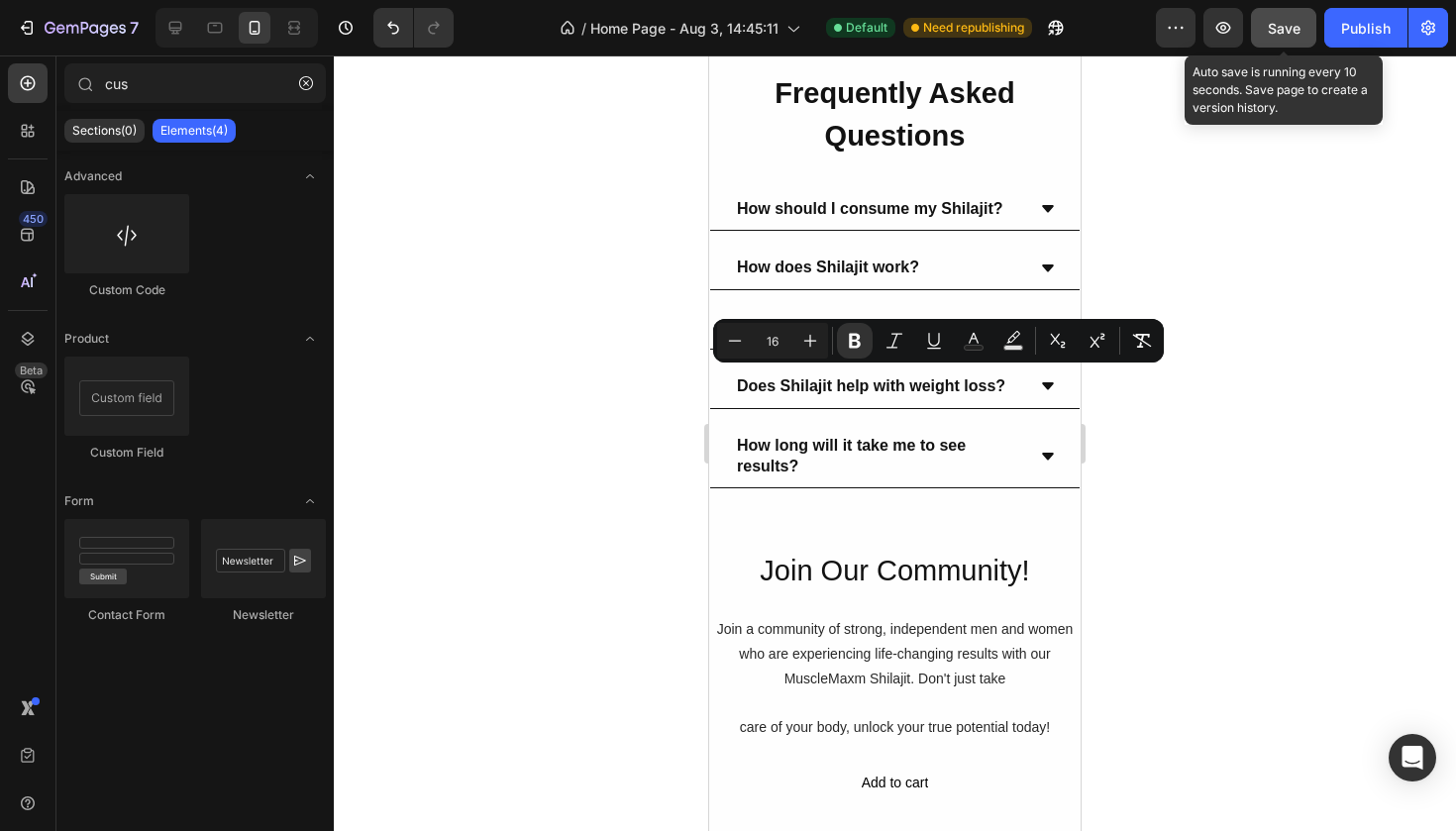 click on "Save" at bounding box center [1284, 28] 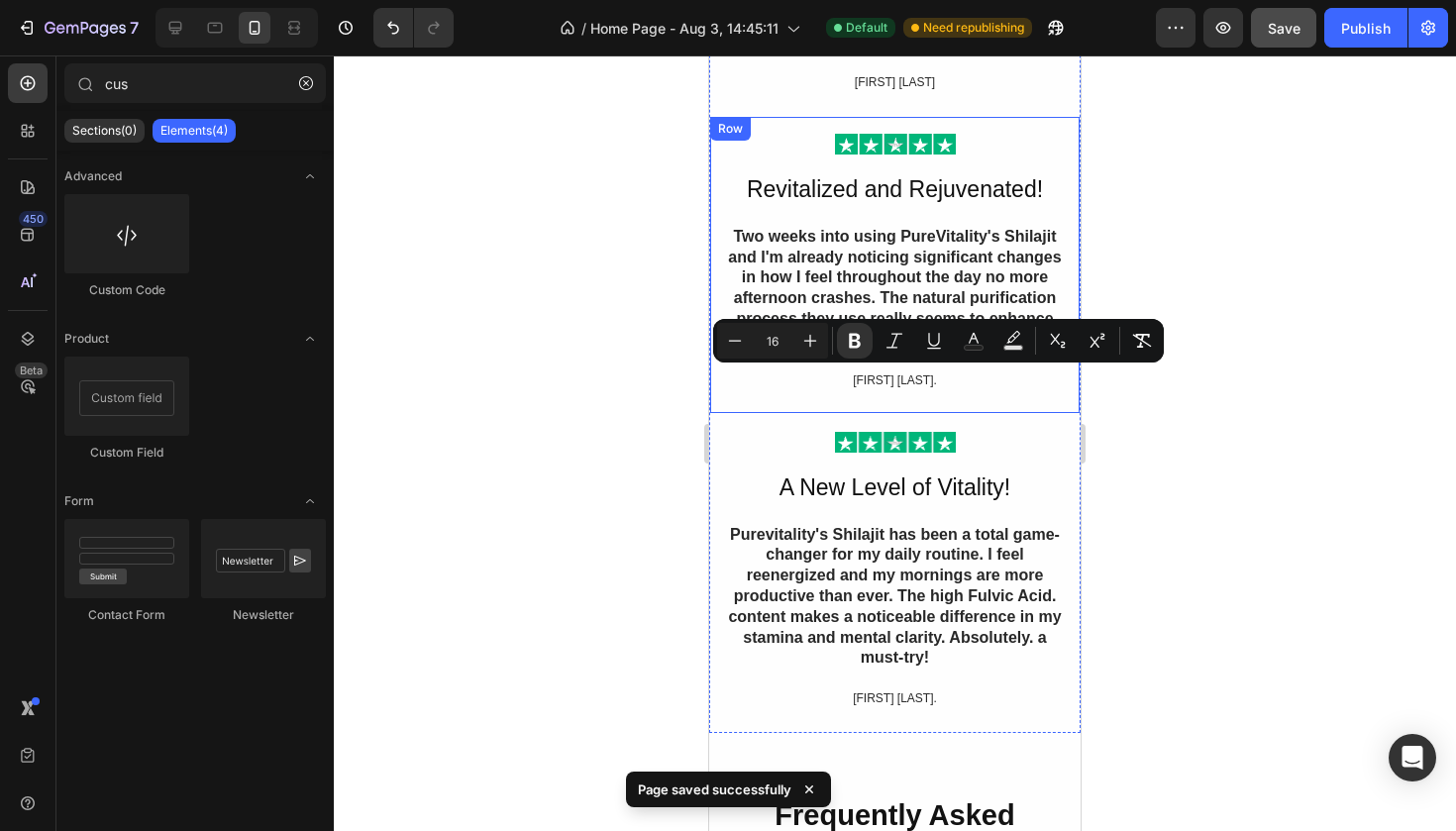 scroll, scrollTop: 5167, scrollLeft: 0, axis: vertical 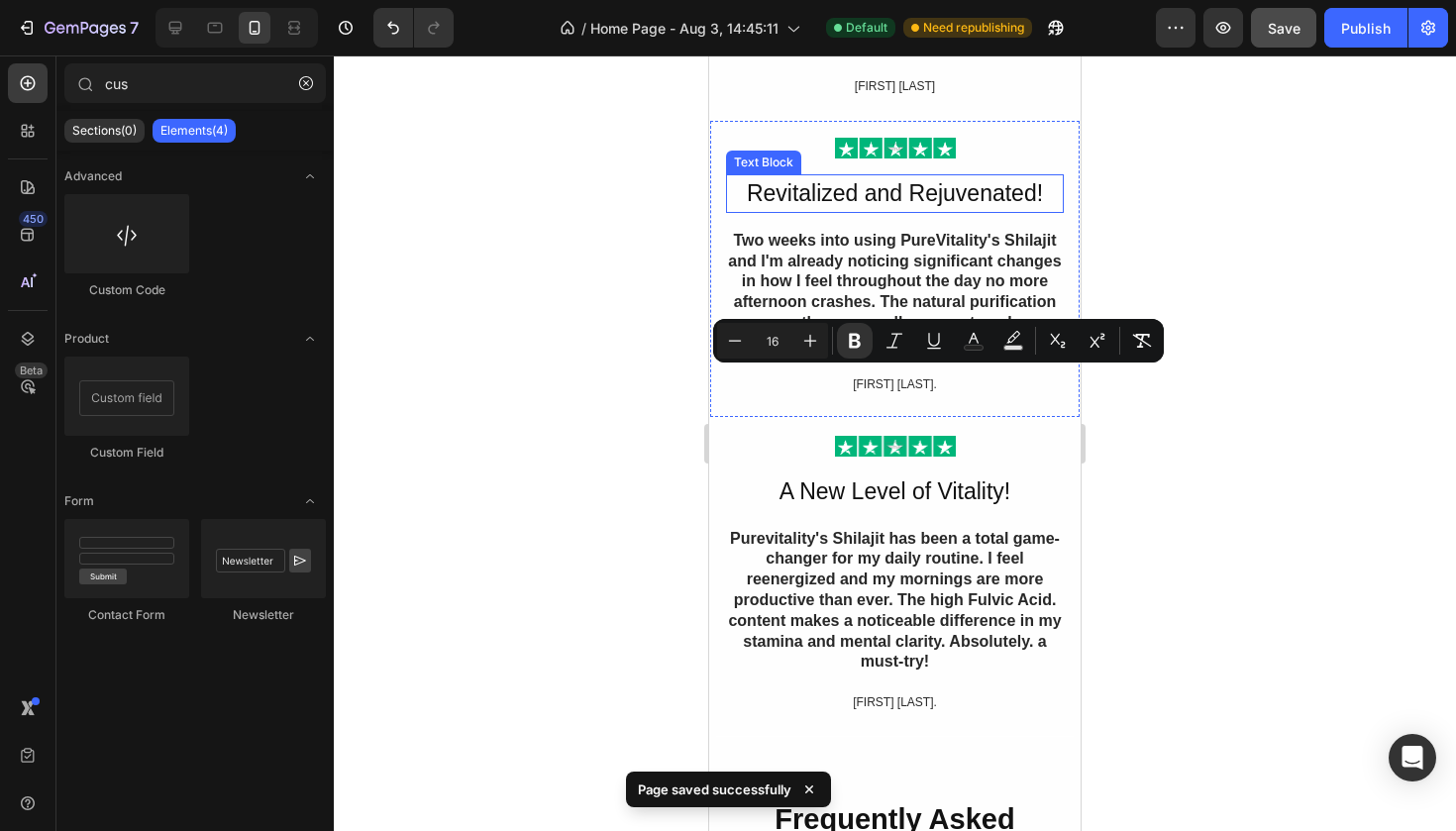 click on "Revitalized and Rejuvenated!" at bounding box center (894, 193) 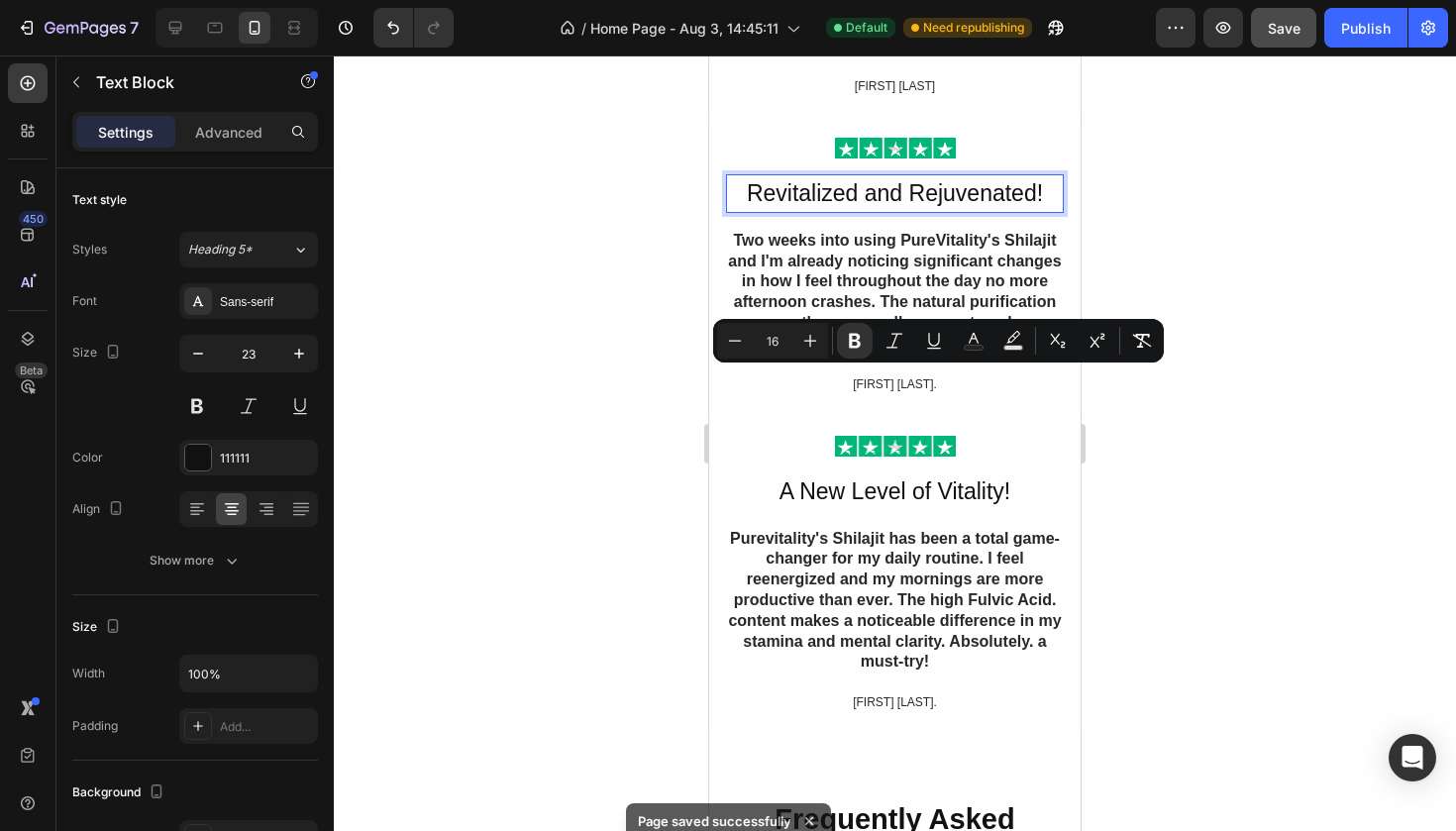 click on "Revitalized and Rejuvenated!" at bounding box center [894, 193] 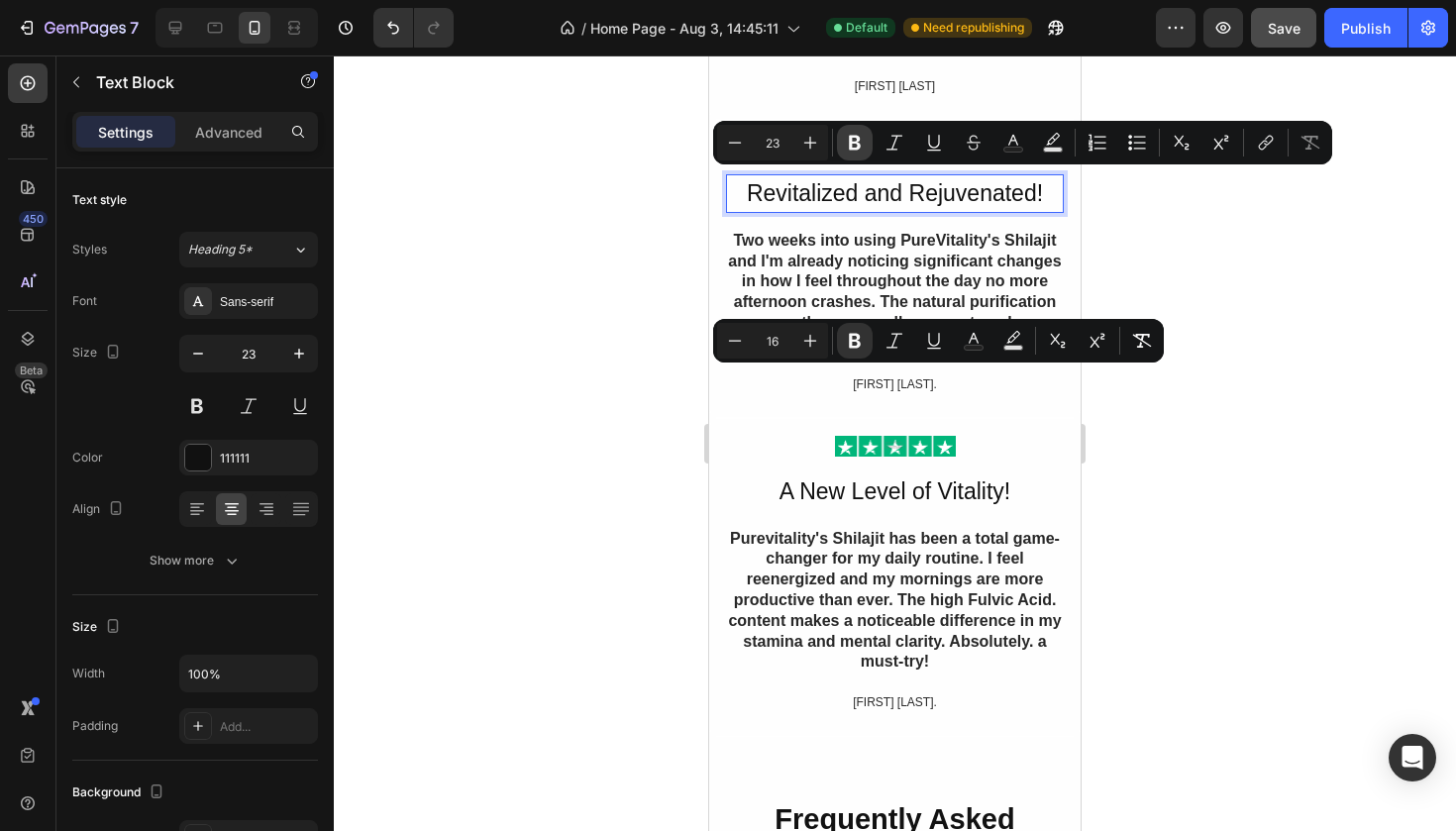 click 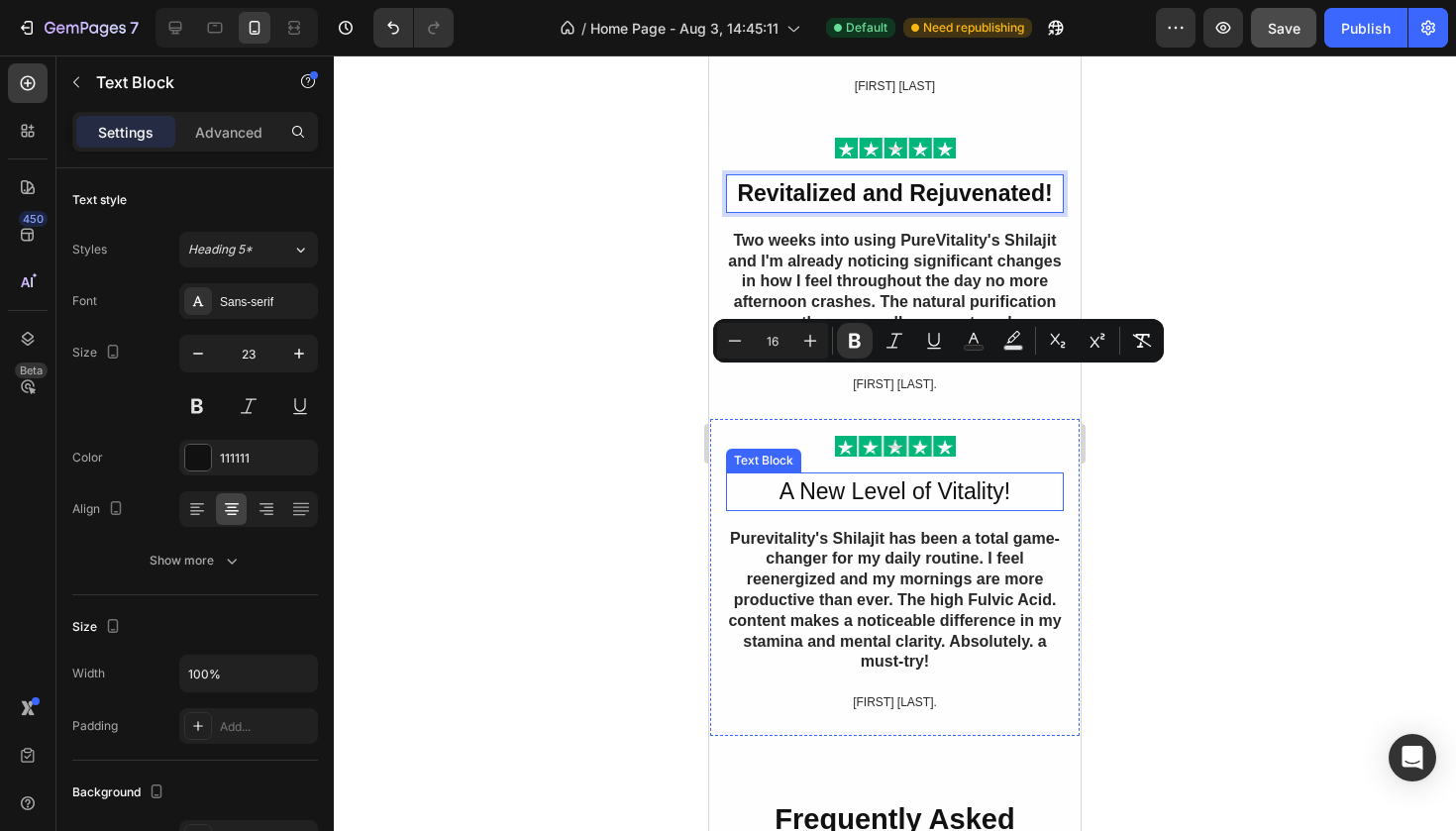 scroll, scrollTop: 455, scrollLeft: 0, axis: vertical 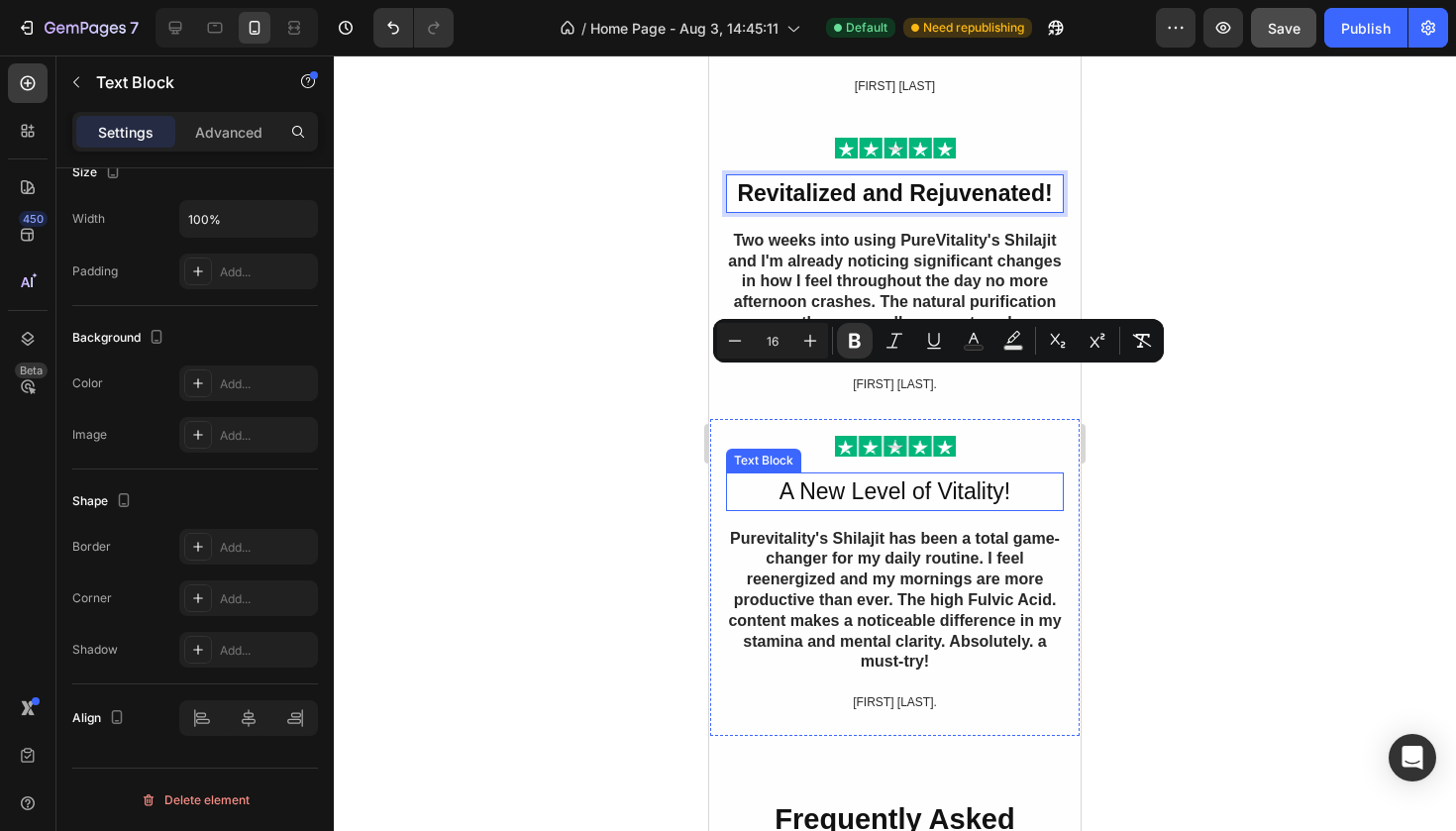 click on "A New Level of Vitality!" at bounding box center [894, 491] 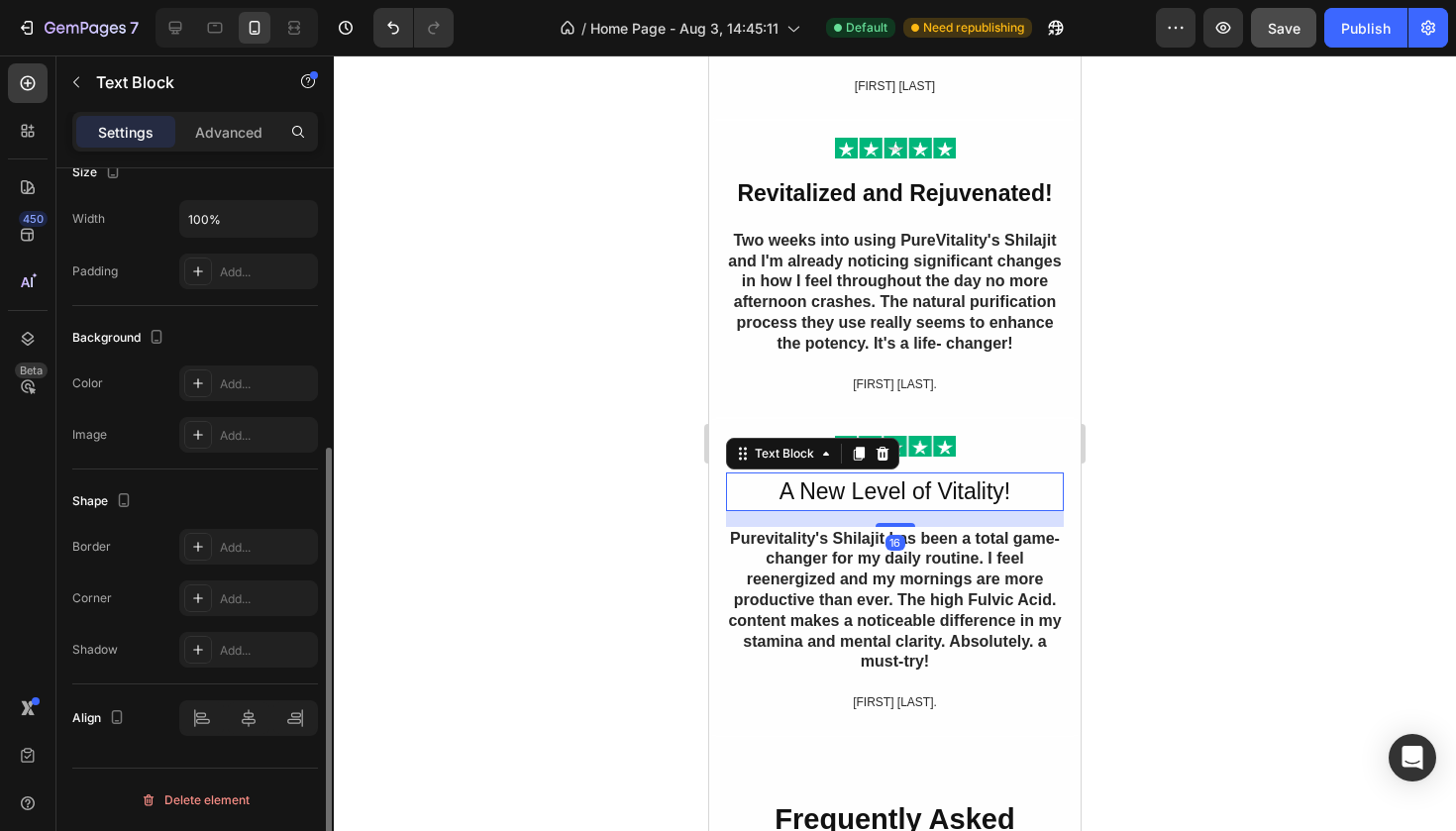 click on "A New Level of Vitality!" at bounding box center (894, 491) 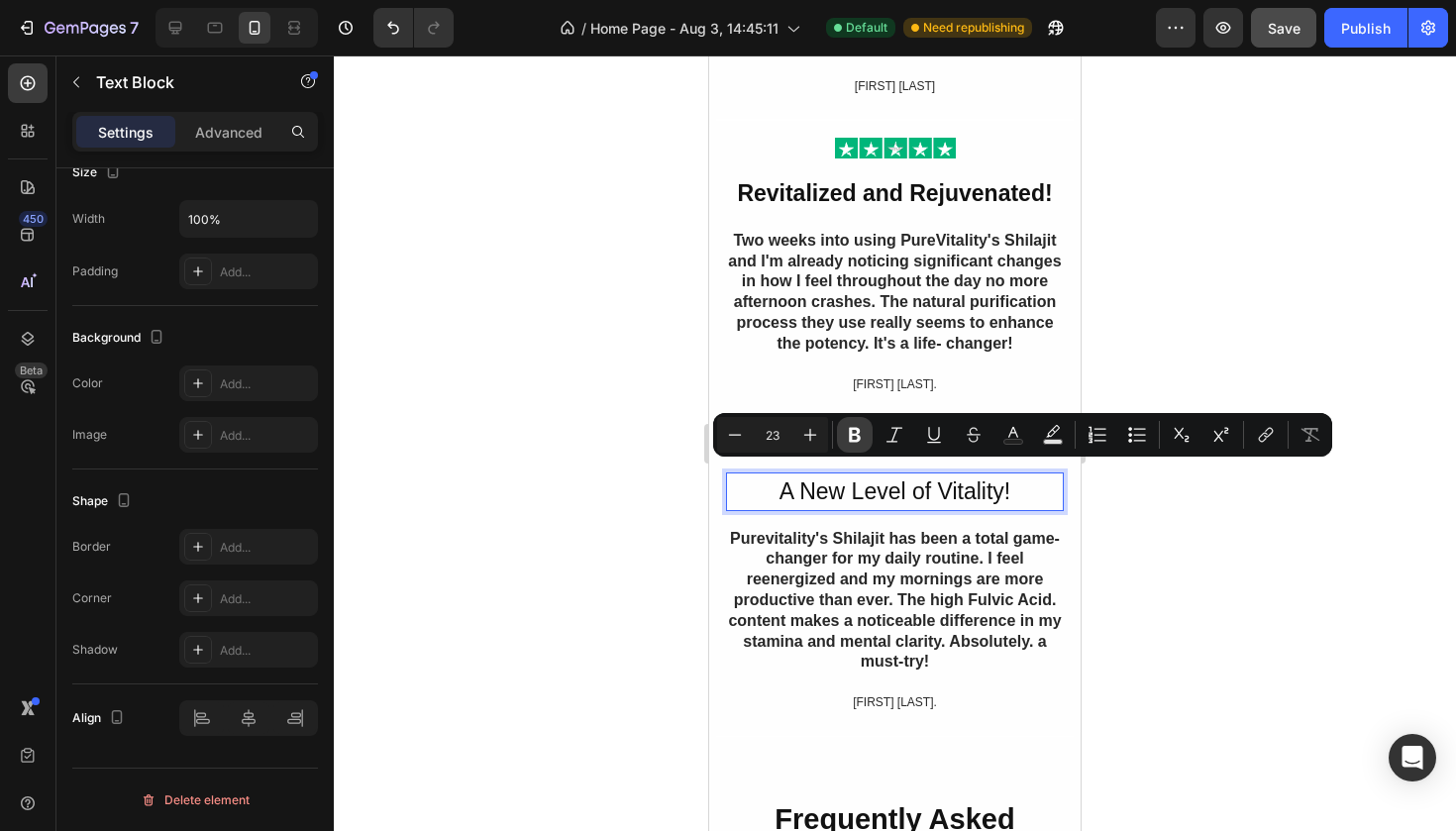click on "Bold" at bounding box center [855, 435] 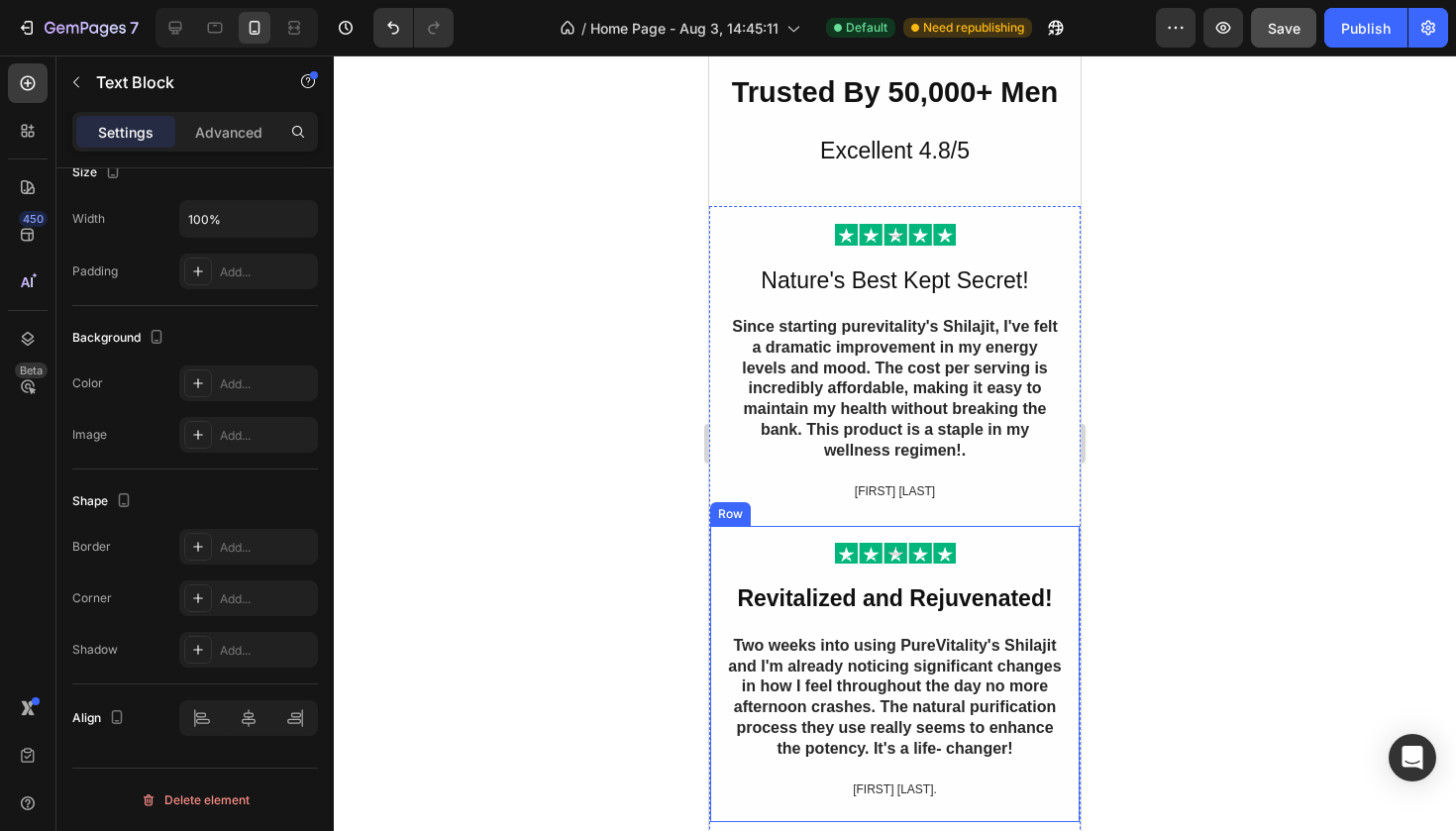 scroll, scrollTop: 4744, scrollLeft: 0, axis: vertical 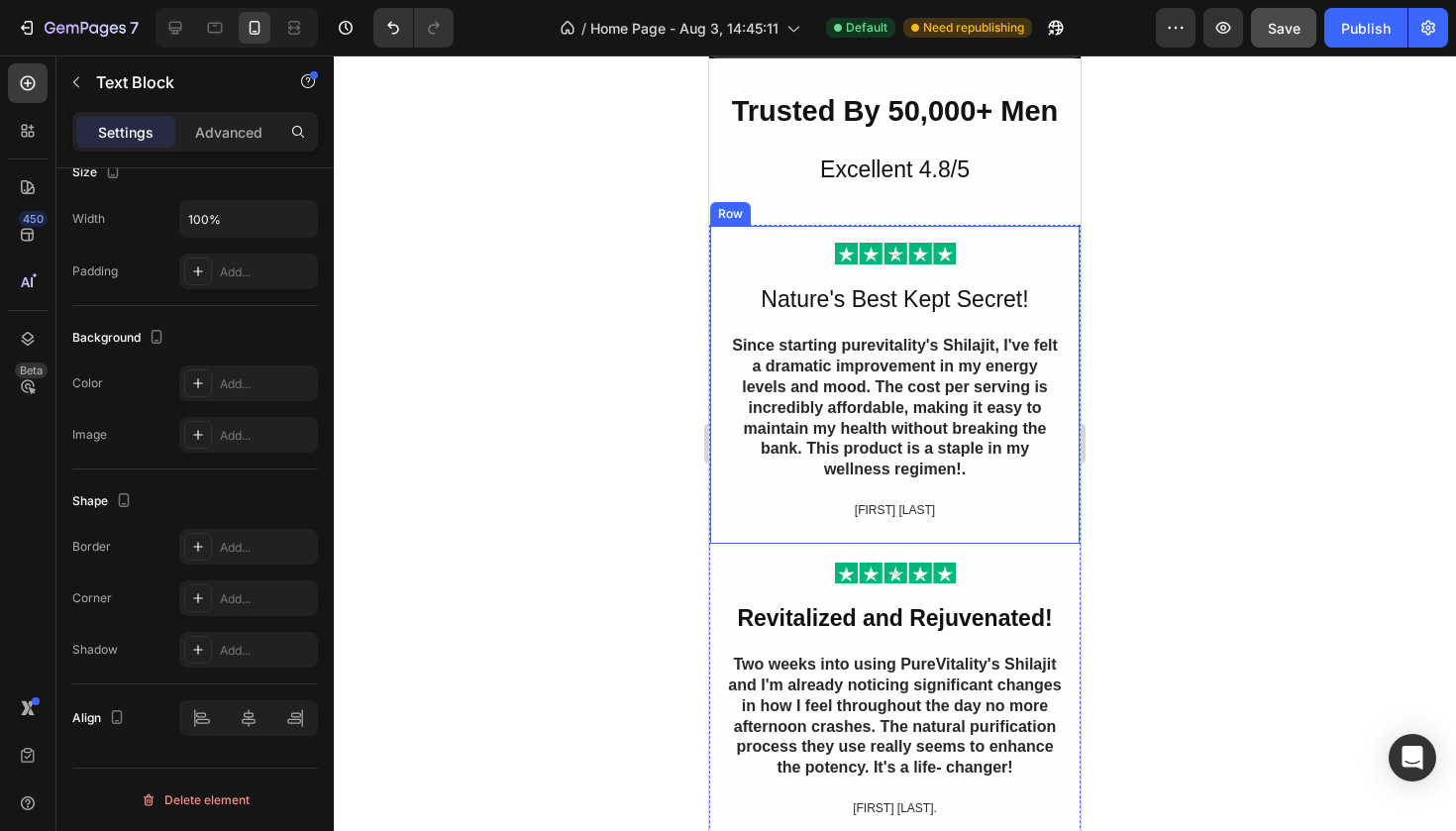 click on "Image Nature's Best Kept Secret! Text Block Since starting purevitality's Shilajit, I've felt a dramatic improvement in my energy levels and mood. The cost per serving is incredibly affordable, making it easy to maintain my health without breaking the bank. This product is a staple in my wellness regimen!. Text Block Harry C. Text Block" at bounding box center [894, 382] 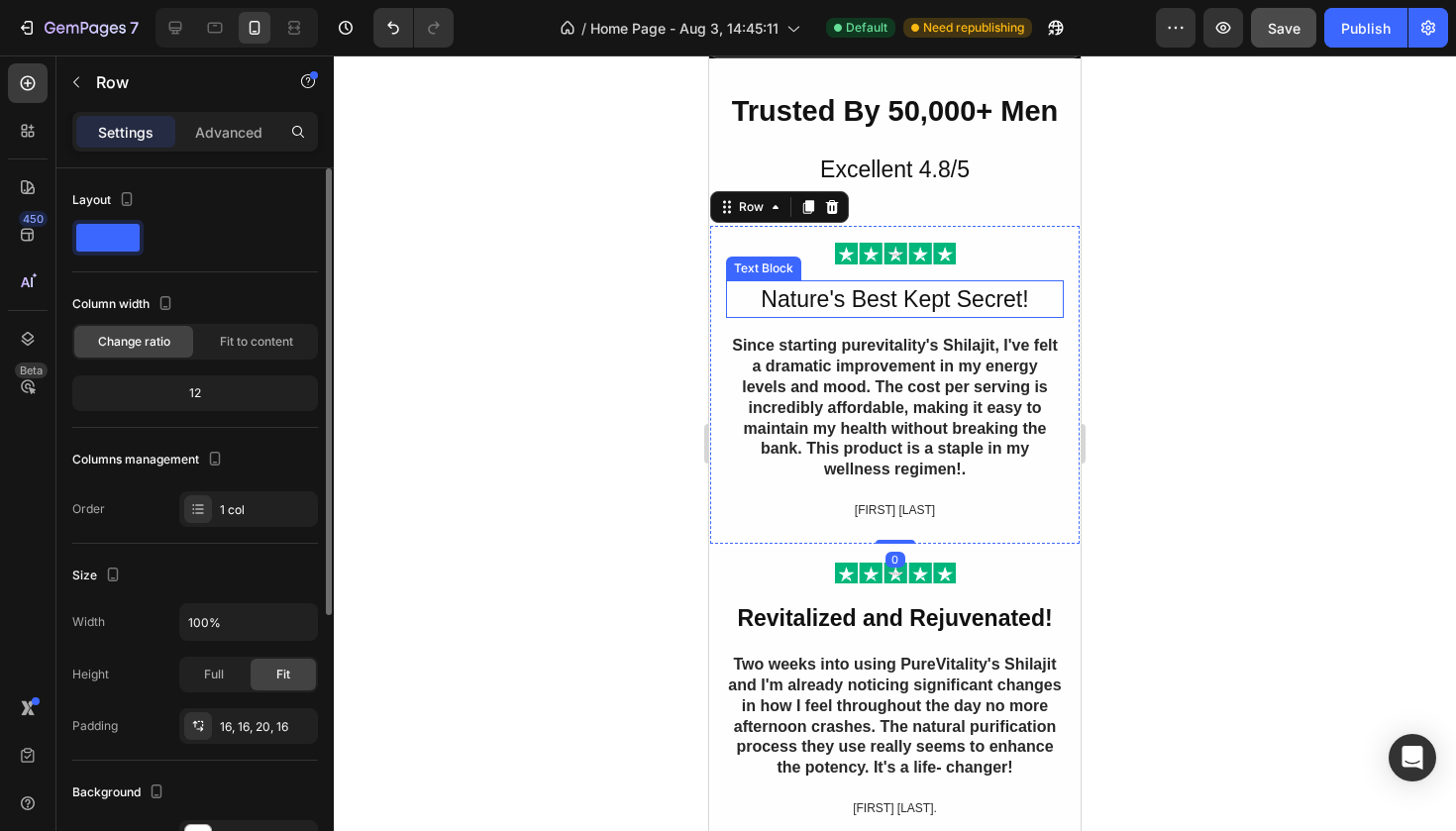 click on "Nature's Best Kept Secret!" at bounding box center [894, 299] 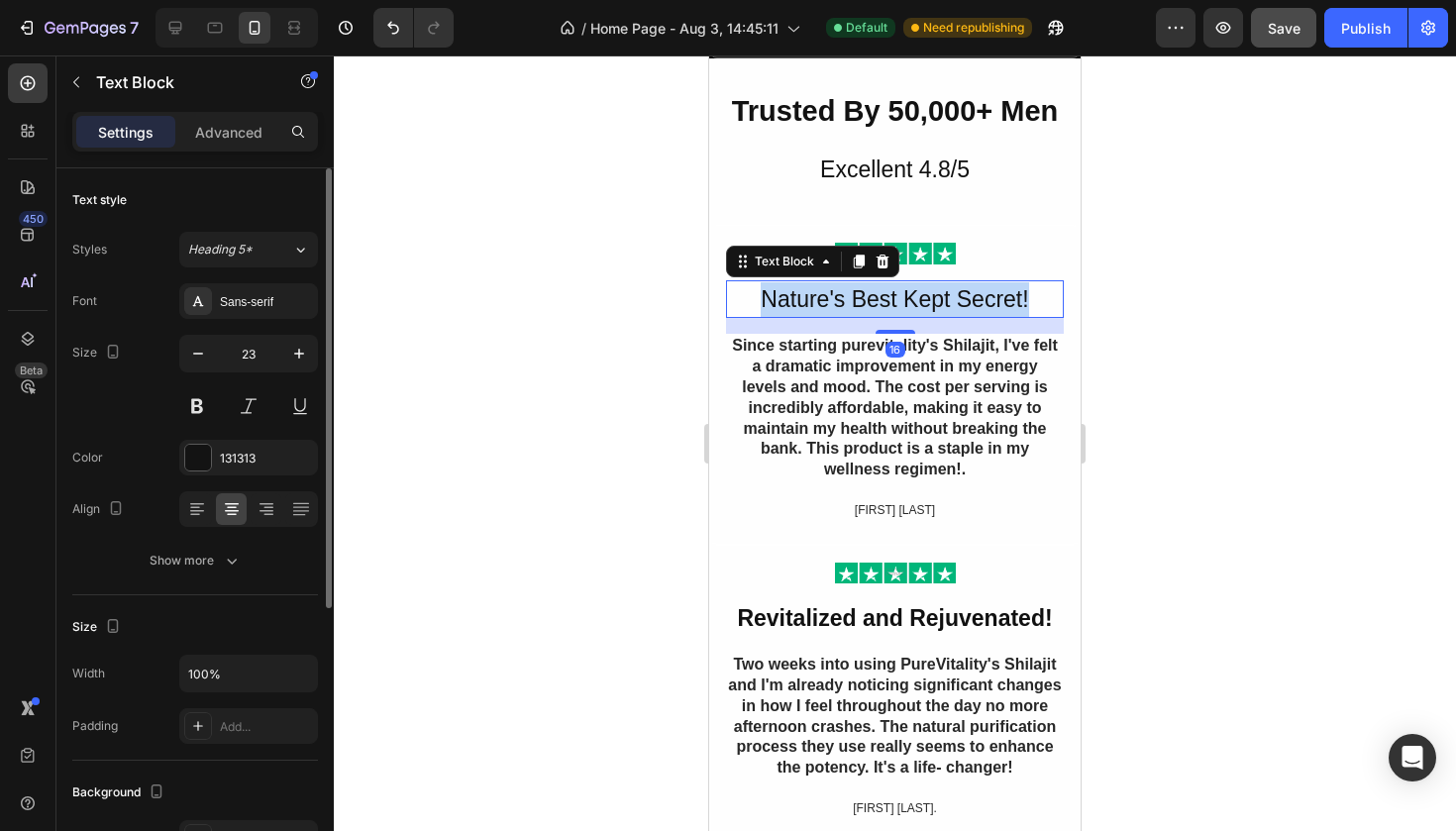 click on "Nature's Best Kept Secret!" at bounding box center (894, 299) 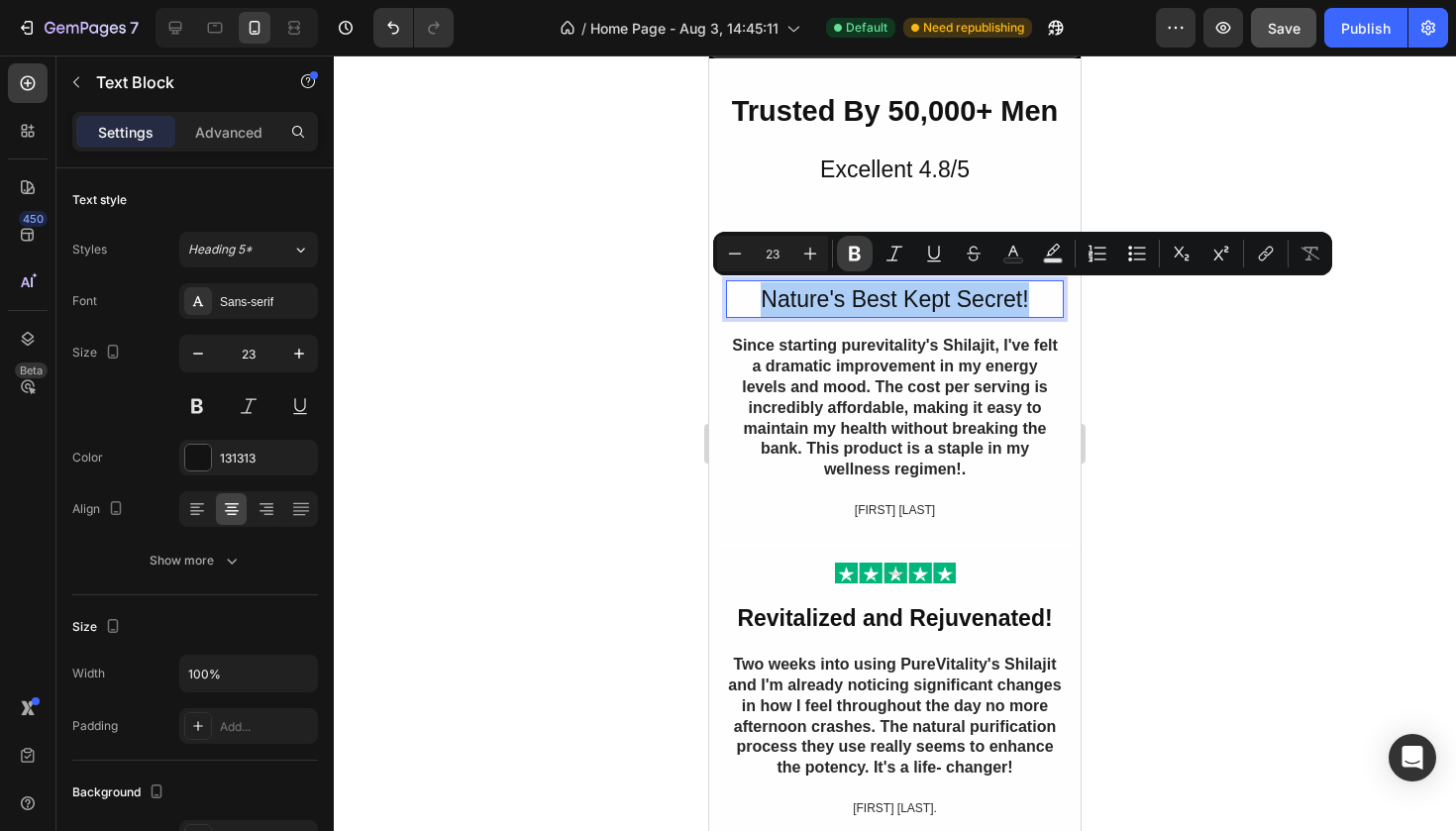 click on "Bold" at bounding box center (855, 254) 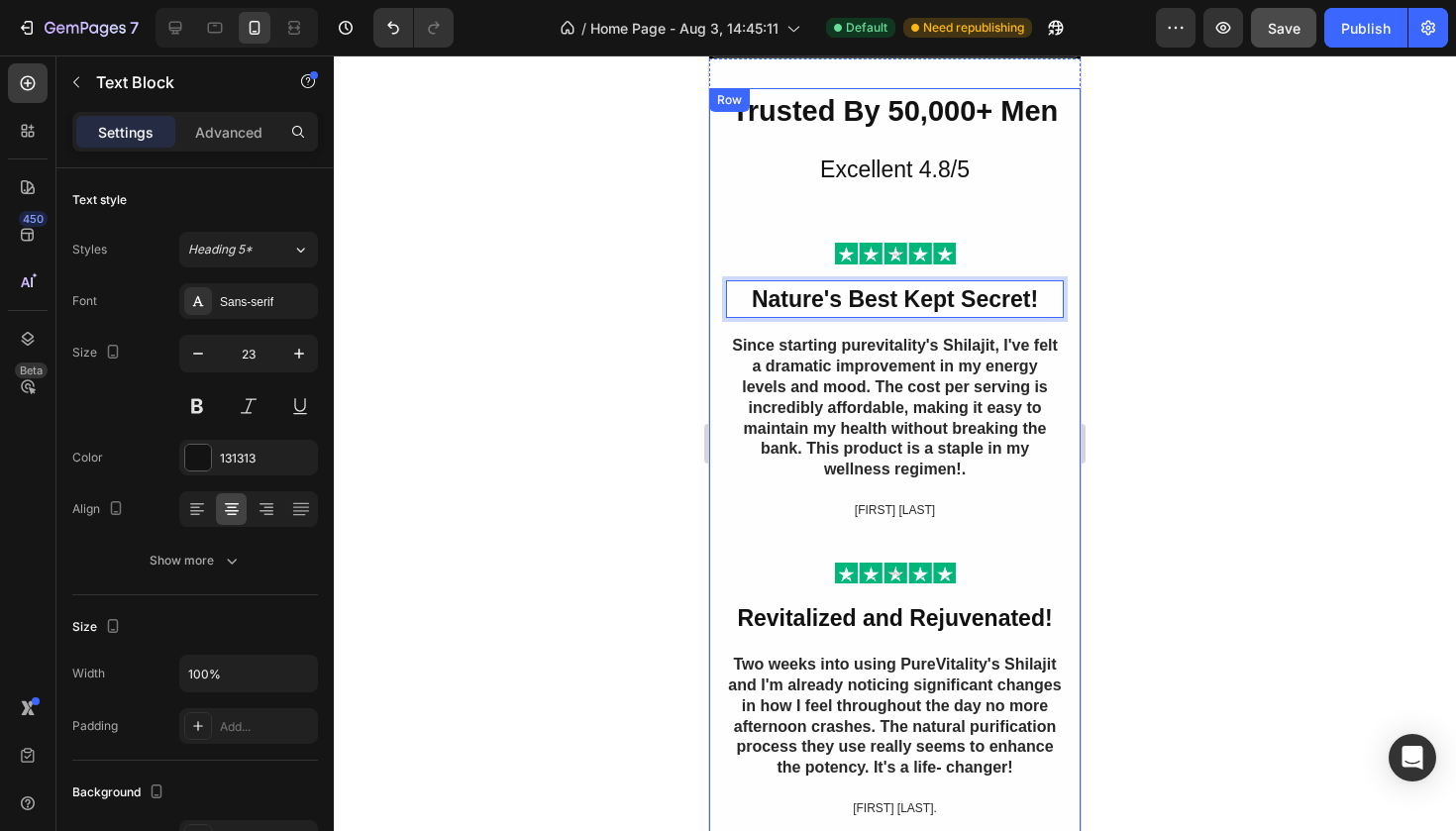 click on "Trusted By 50,000+ Men Heading Excellent 4.8/5 Text Block Row Row Image Nature's Best Kept Secret! Text Block   16 Since starting purevitality's Shilajit, I've felt a dramatic improvement in my energy levels and mood. The cost per serving is incredibly affordable, making it easy to maintain my health without breaking the bank. This product is a staple in my wellness regimen!. Text Block Harry C. Text Block Row Image Revitalized and Rejuvenated! Text Block Two weeks into using PureVitality's Shilajit and I'm already noticing significant changes in how I feel throughout the day no more afternoon crashes. The natural purification process they use really seems to enhance the potency. It's a life- changer! Text Block Erica J. Text Block Row Image A New Level of Vitality! Text Block Text Block Tyrone P. Text Block Row Row" at bounding box center (894, 624) 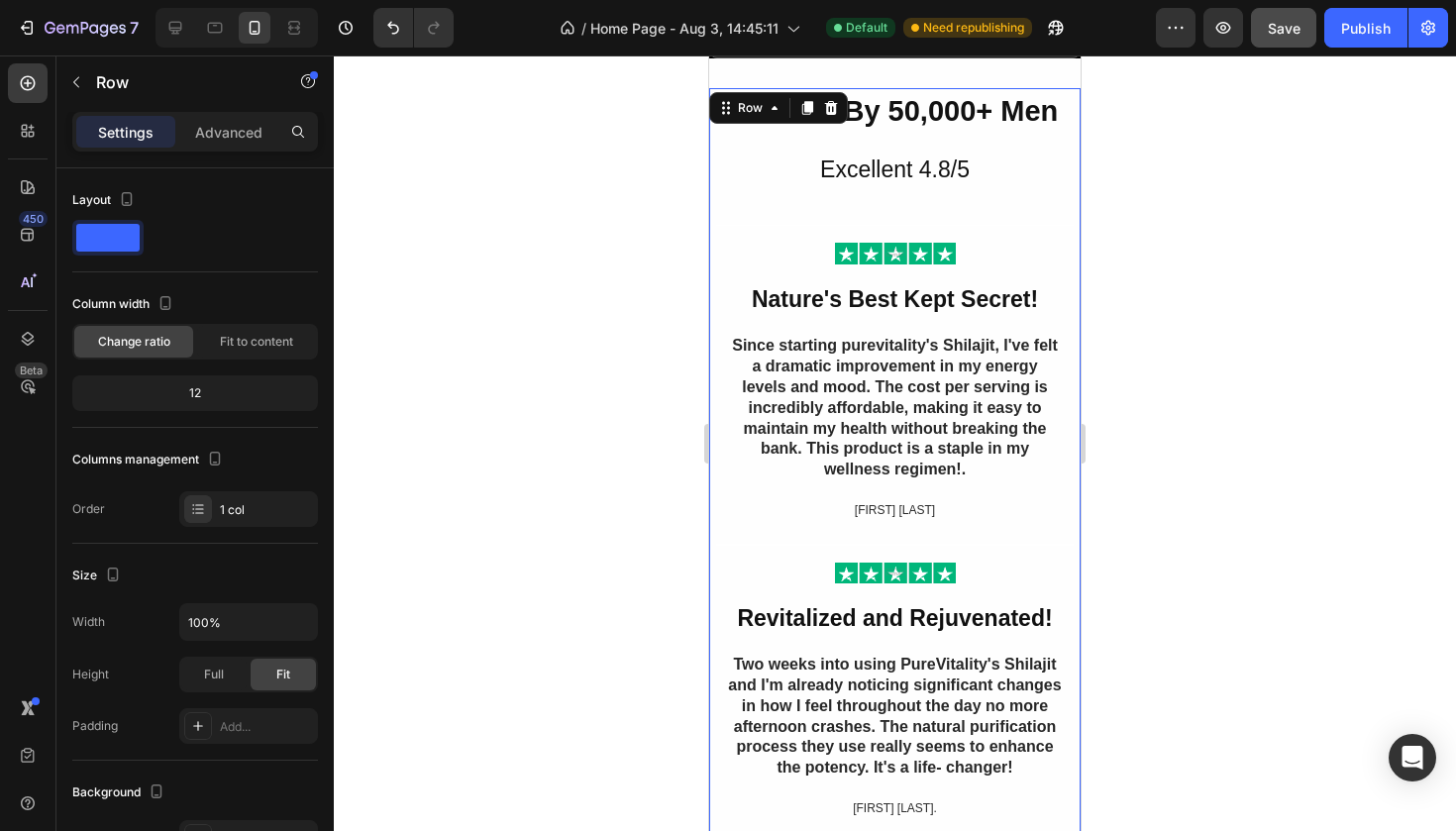 click on "Trusted By 50,000+ Men Heading Excellent 4.8/5 Text Block Row Row Image Nature's Best Kept Secret! Text Block Since starting purevitality's Shilajit, I've felt a dramatic improvement in my energy levels and mood. The cost per serving is incredibly affordable, making it easy to maintain my health without breaking the bank. This product is a staple in my wellness regimen!. Text Block Harry C. Text Block Row Image Revitalized and Rejuvenated! Text Block Two weeks into using PureVitality's Shilajit and I'm already noticing significant changes in how I feel throughout the day no more afternoon crashes. The natural purification process they use really seems to enhance the potency. It's a life- changer! Text Block Erica J. Text Block Row Image A New Level of Vitality! Text Block Text Block Tyrone P. Text Block Row Row" at bounding box center (894, 624) 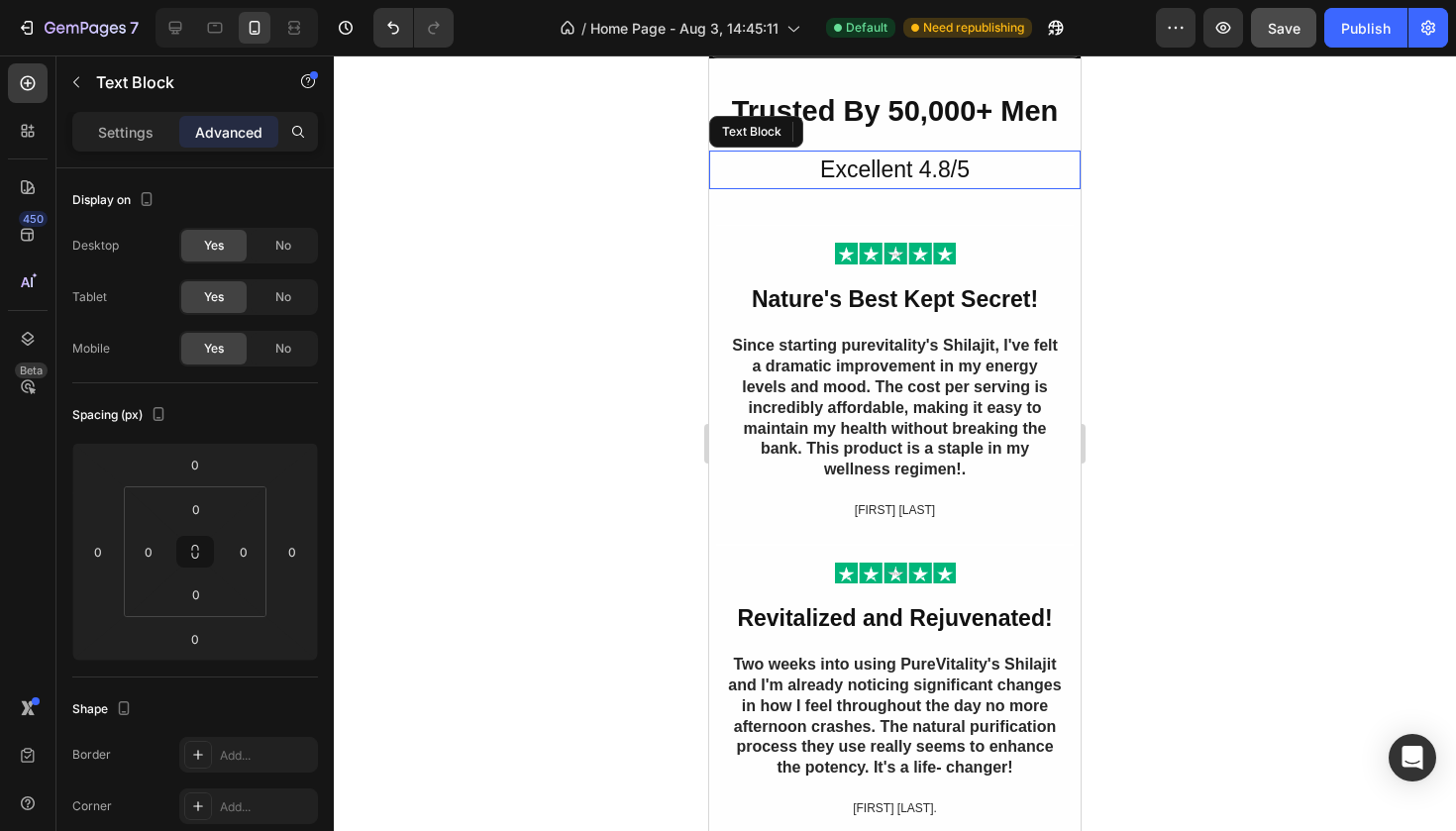 click on "Excellent 4.8/5" at bounding box center [894, 169] 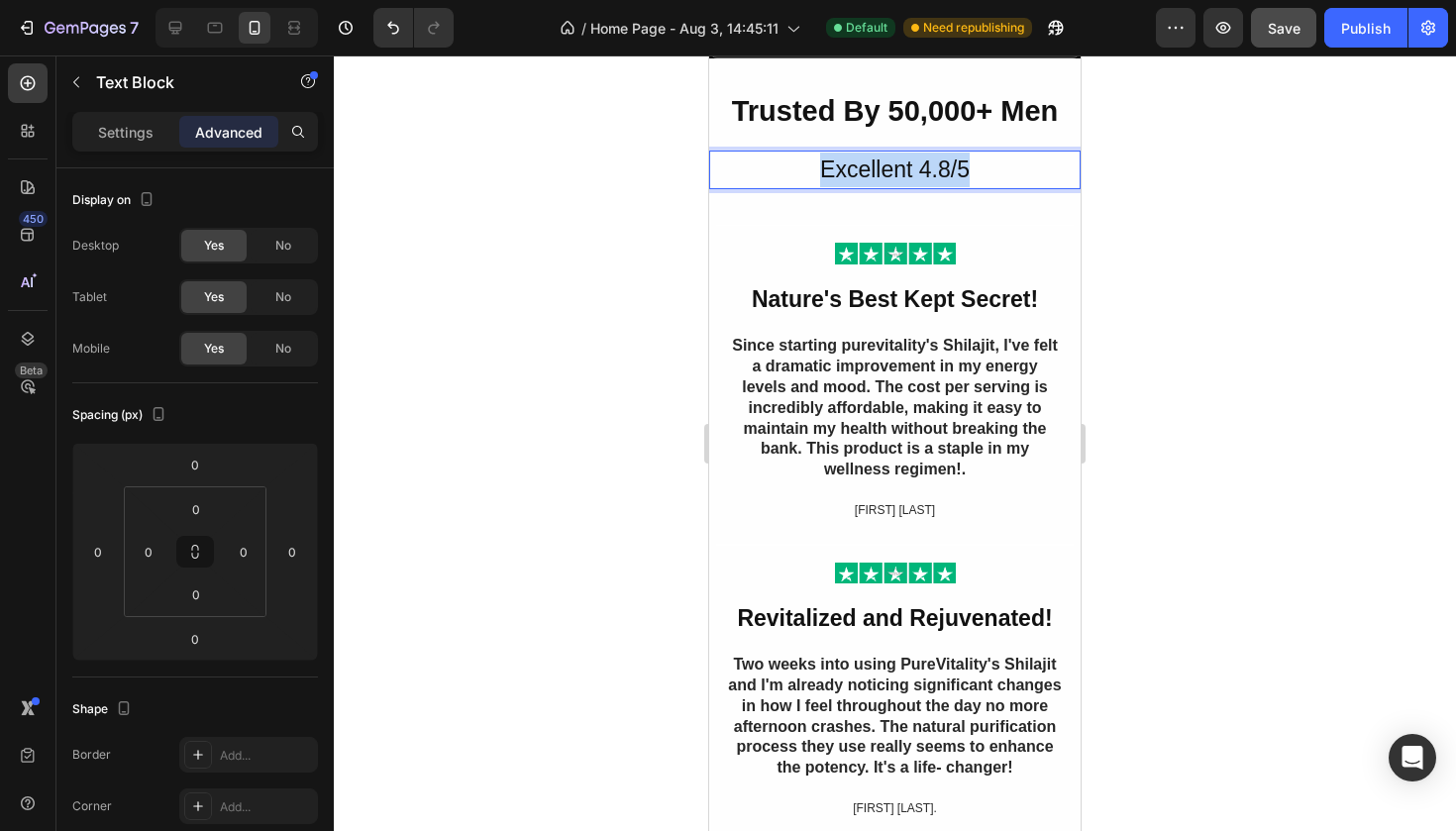 click on "Excellent 4.8/5" at bounding box center (894, 169) 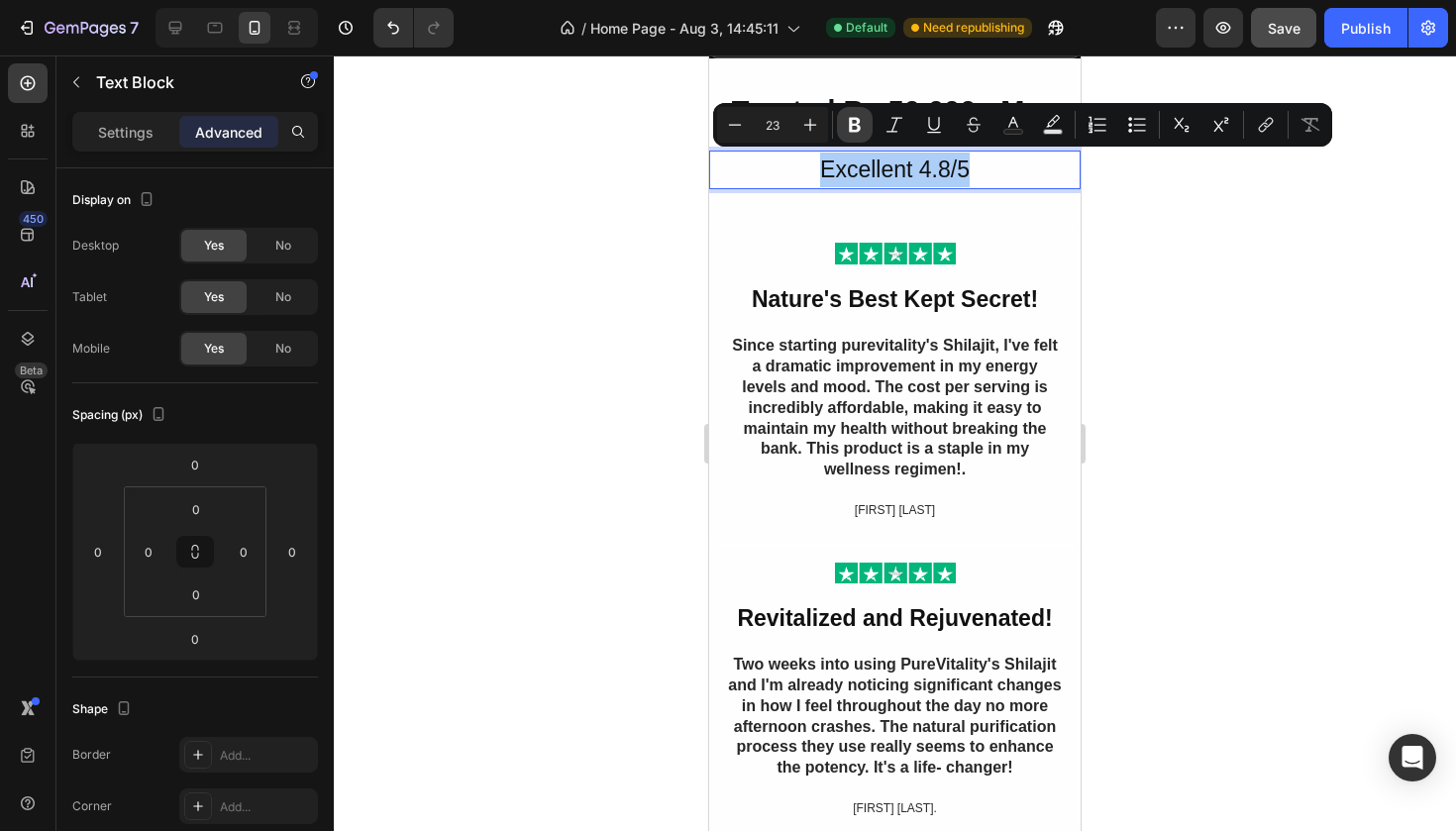 click 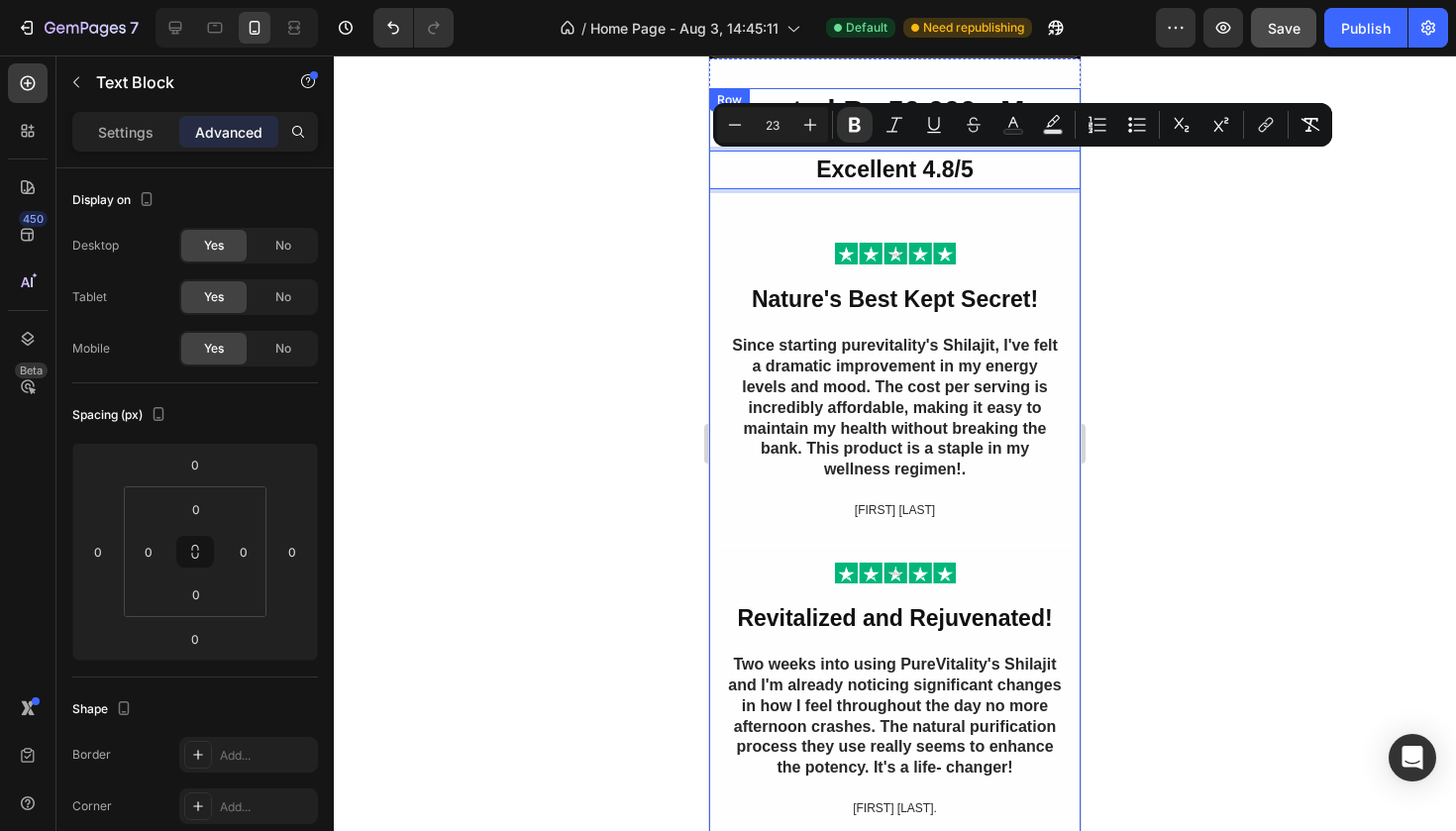click 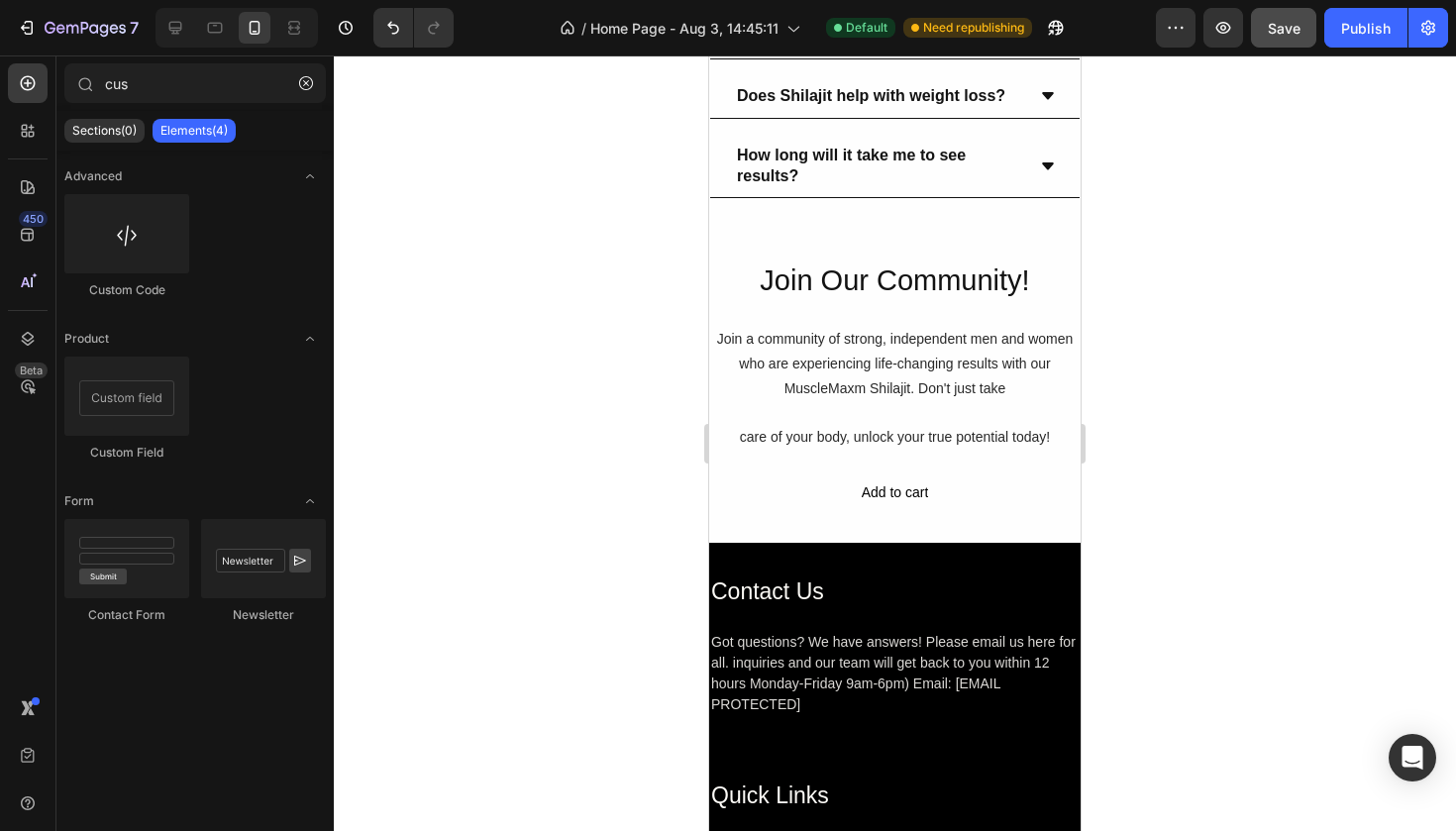 scroll, scrollTop: 6158, scrollLeft: 0, axis: vertical 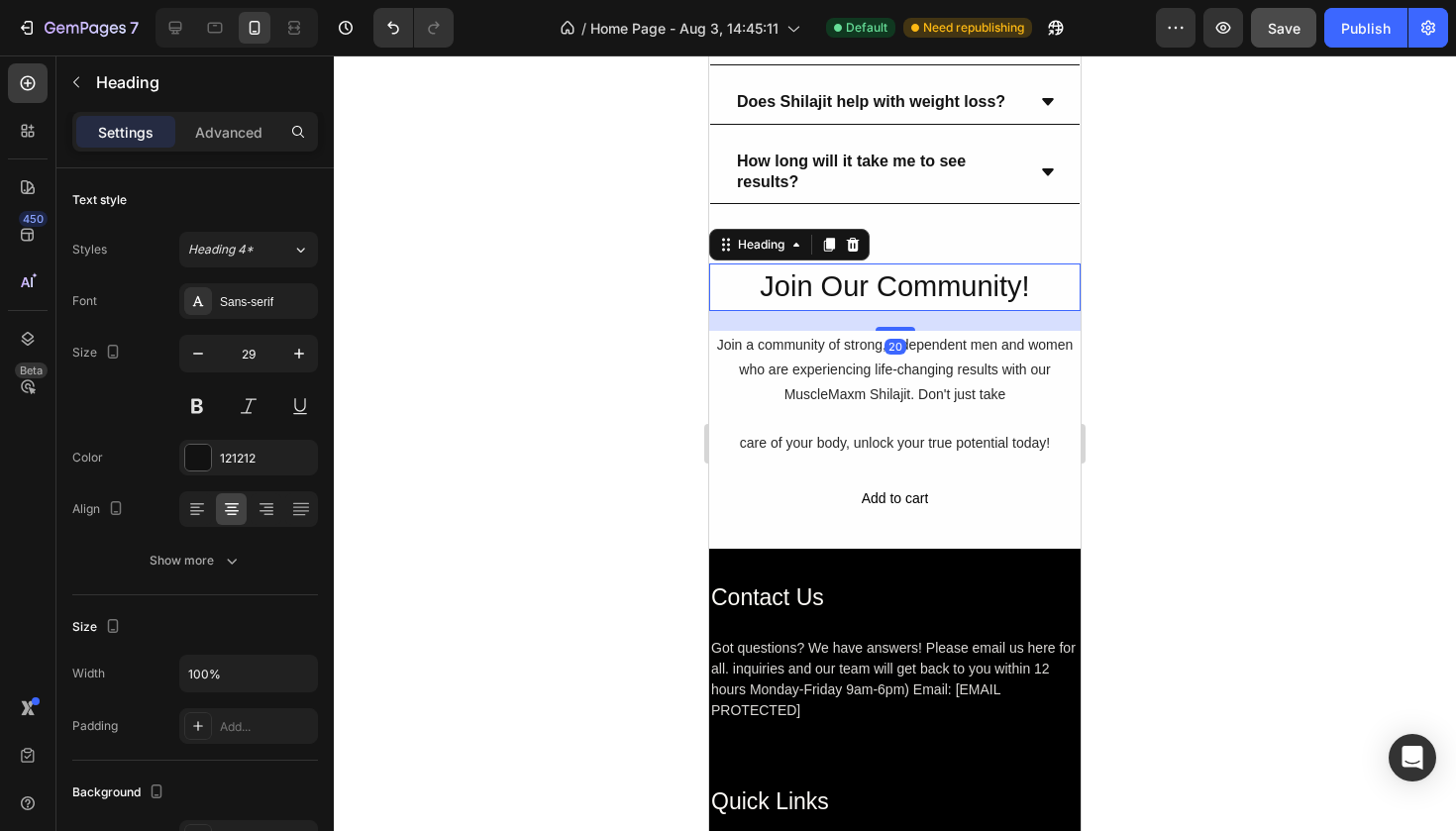 click on "Join Our Community!" at bounding box center [894, 287] 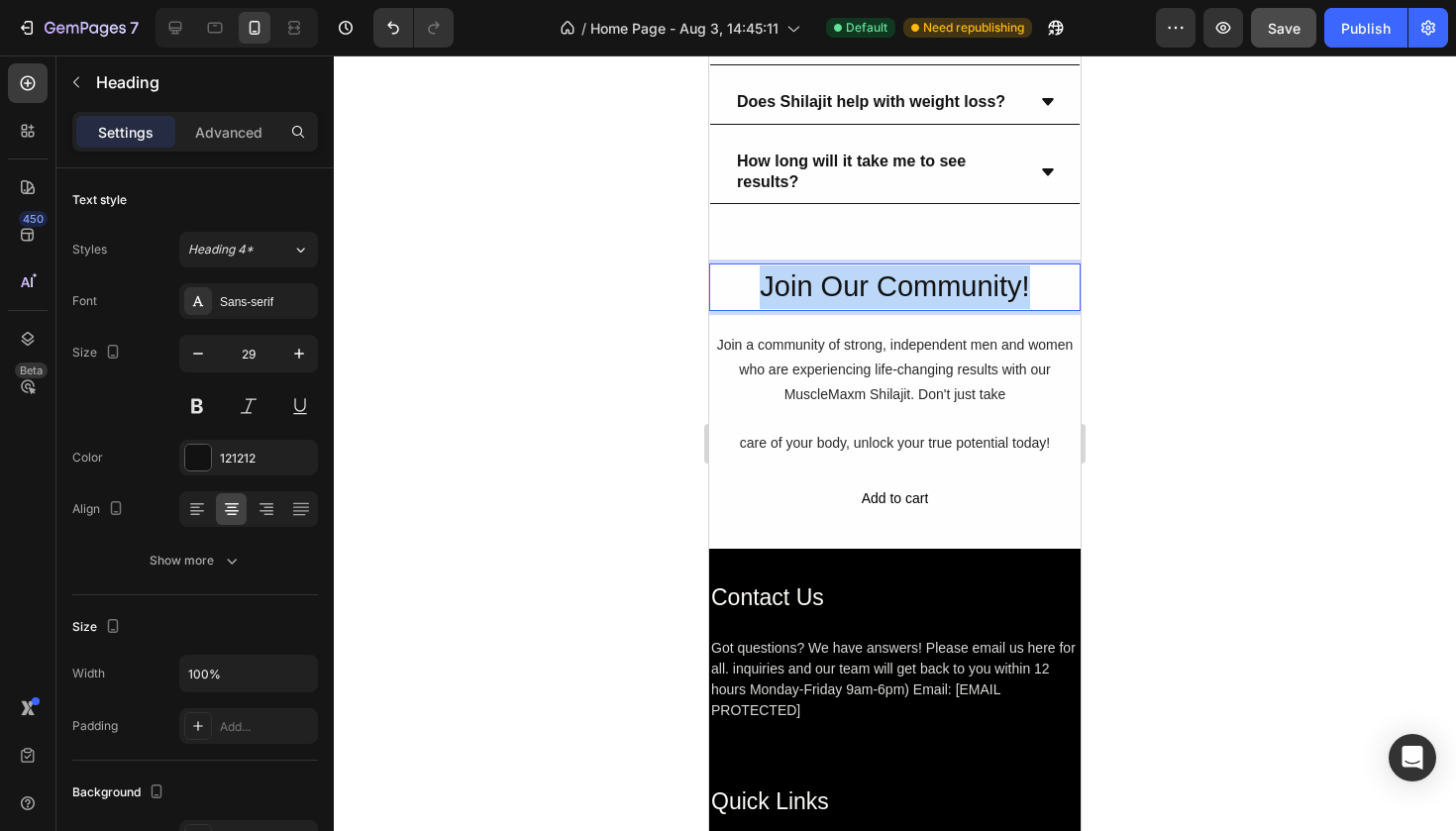 click on "Join Our Community!" at bounding box center (894, 287) 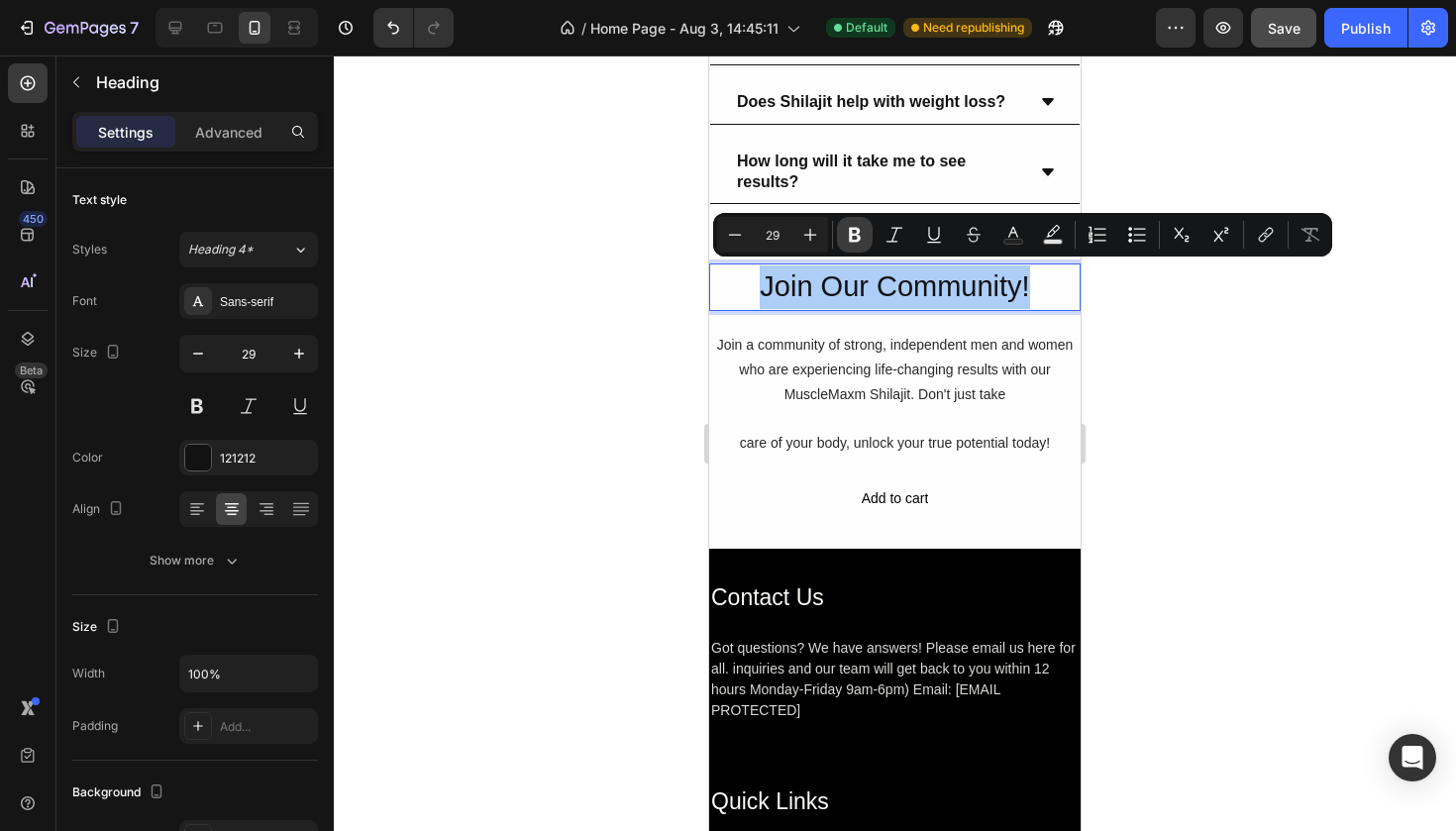 click 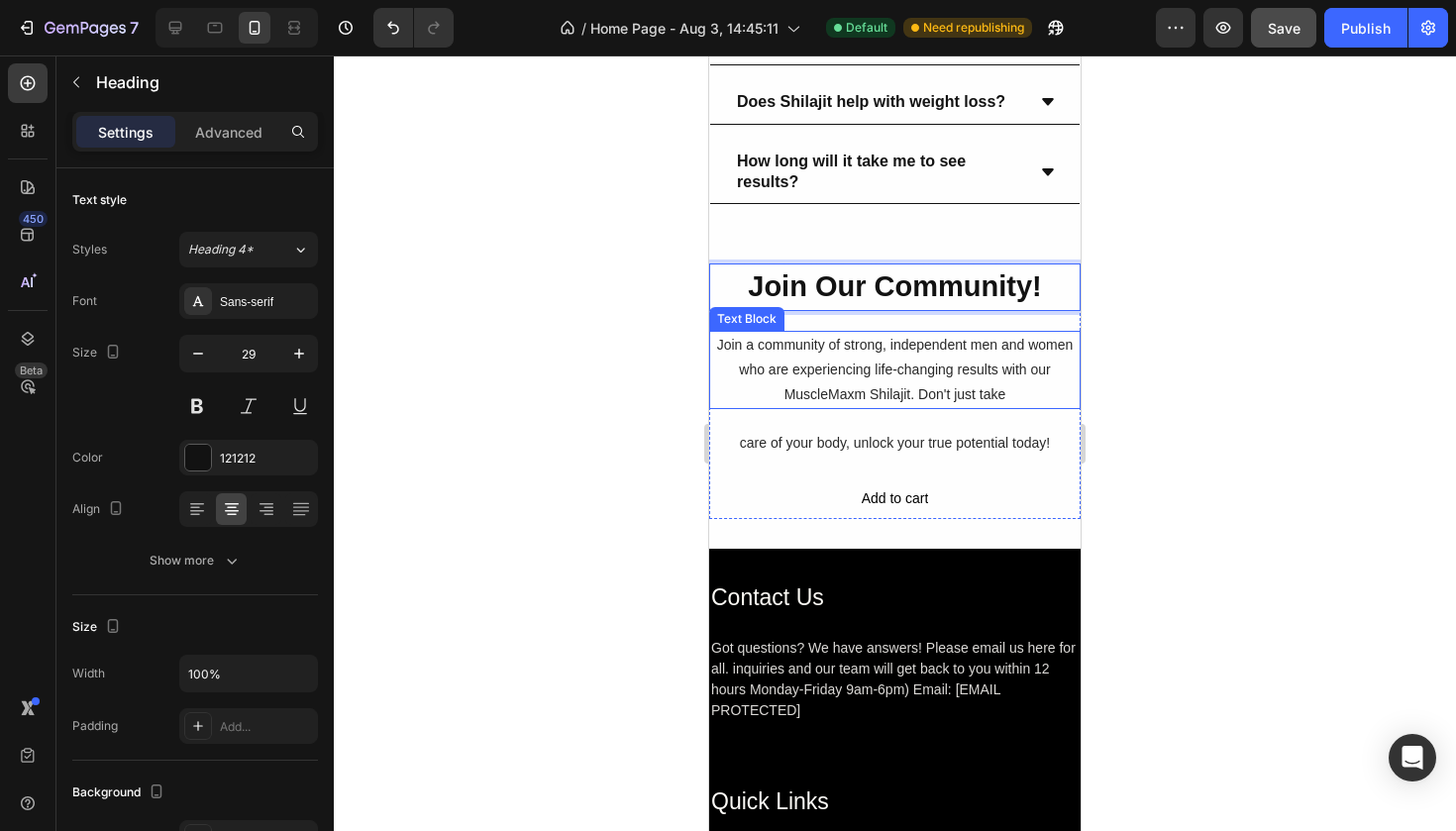click on "Join a community of strong, independent men and women who are experiencing life-changing results with our MuscleMaxm Shilajit. Don't just take" at bounding box center [894, 370] 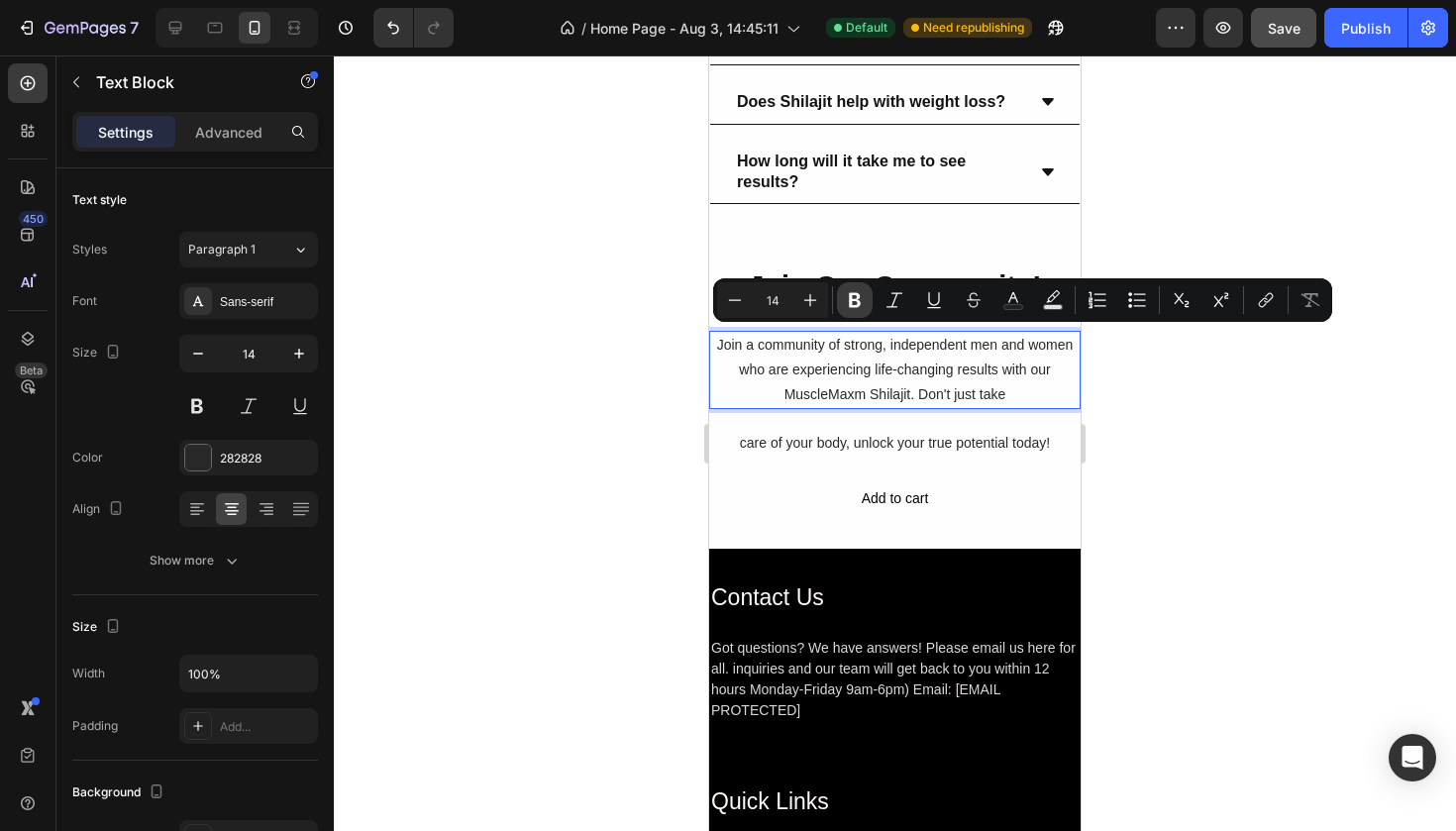 click 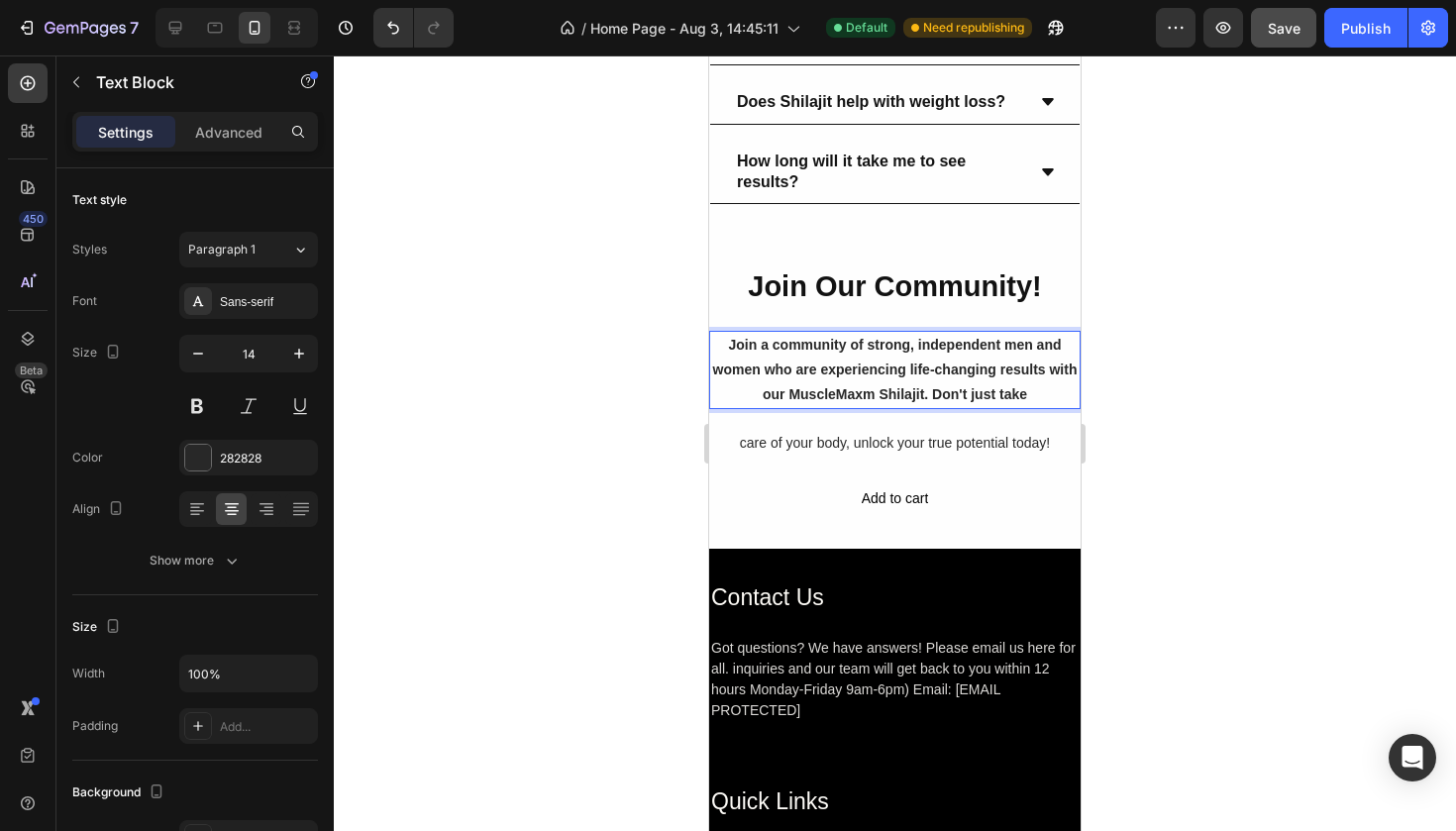 click on "Join a community of strong, independent men and women who are experiencing life-changing results with our MuscleMaxm Shilajit. Don't just take" at bounding box center (895, 369) 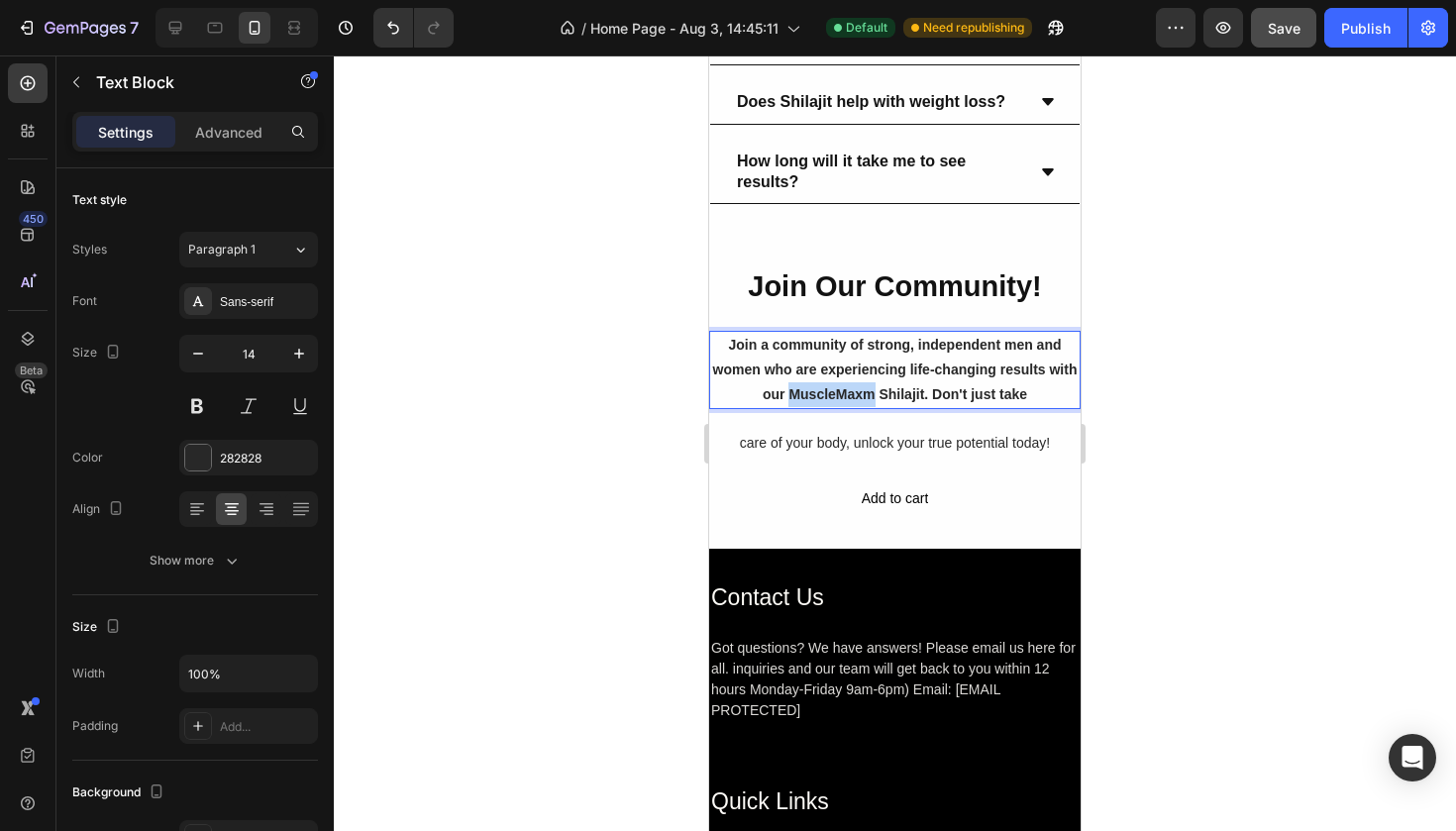 click on "Join a community of strong, independent men and women who are experiencing life-changing results with our MuscleMaxm Shilajit. Don't just take" at bounding box center (895, 369) 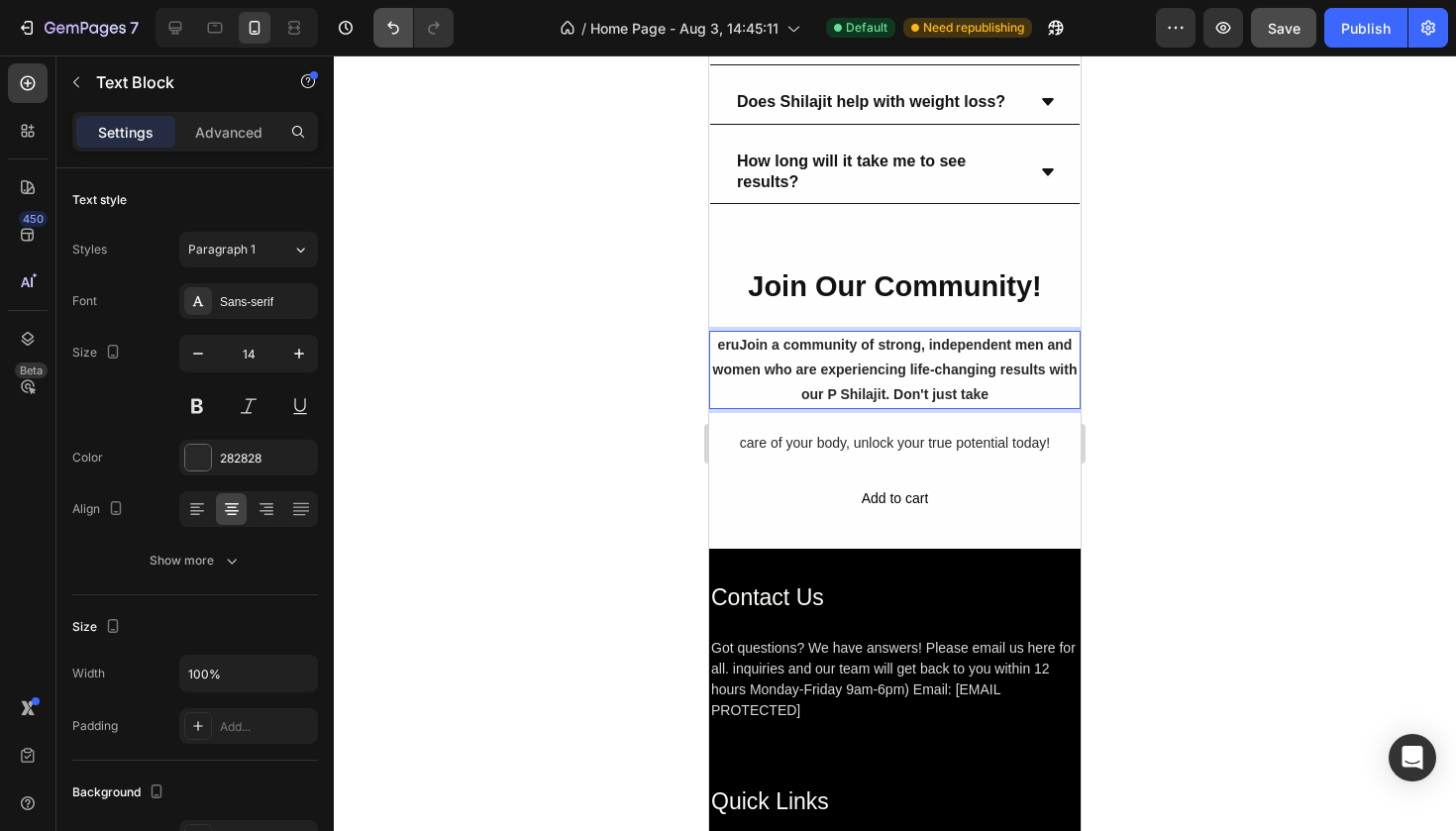 click 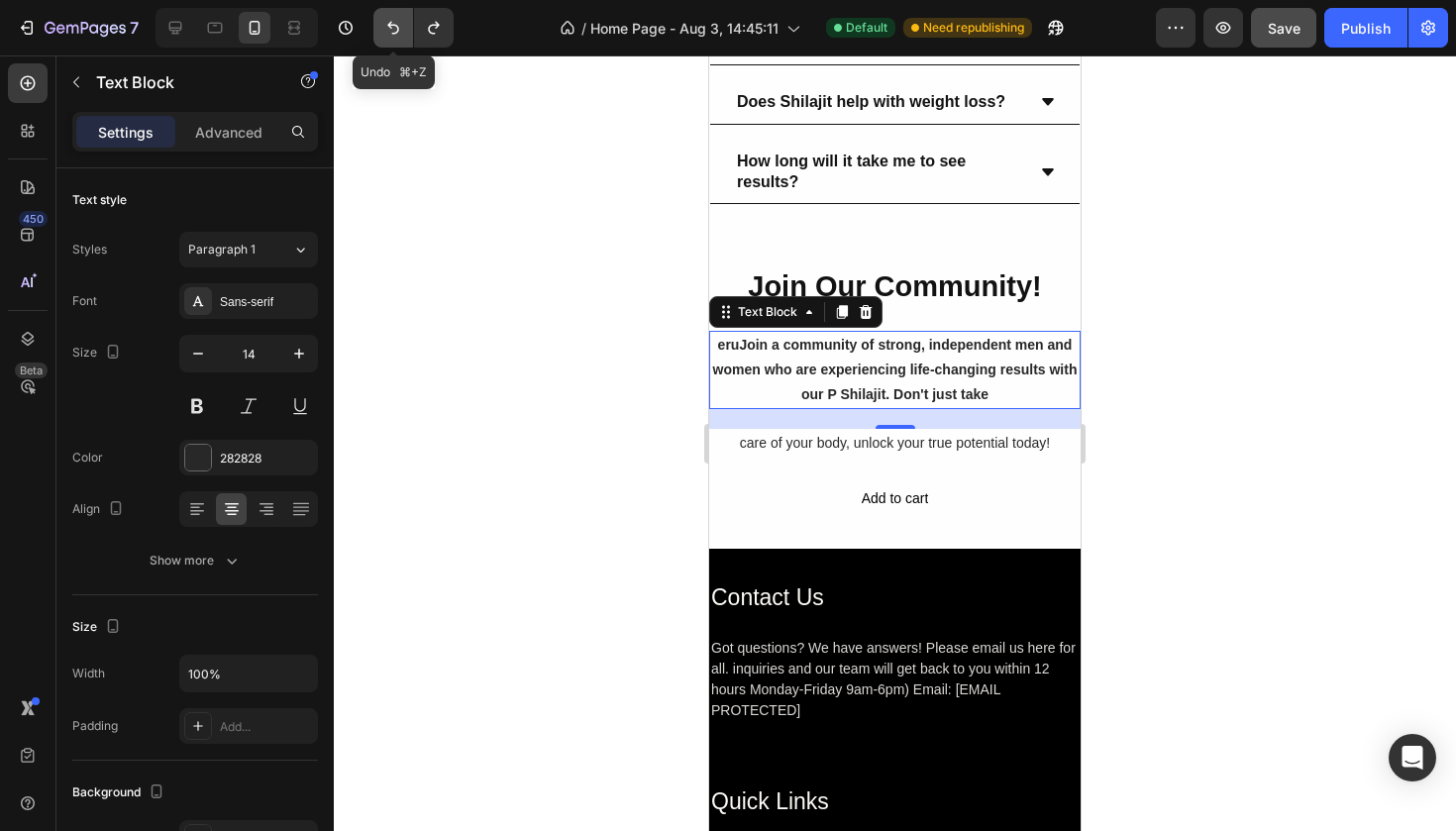 click 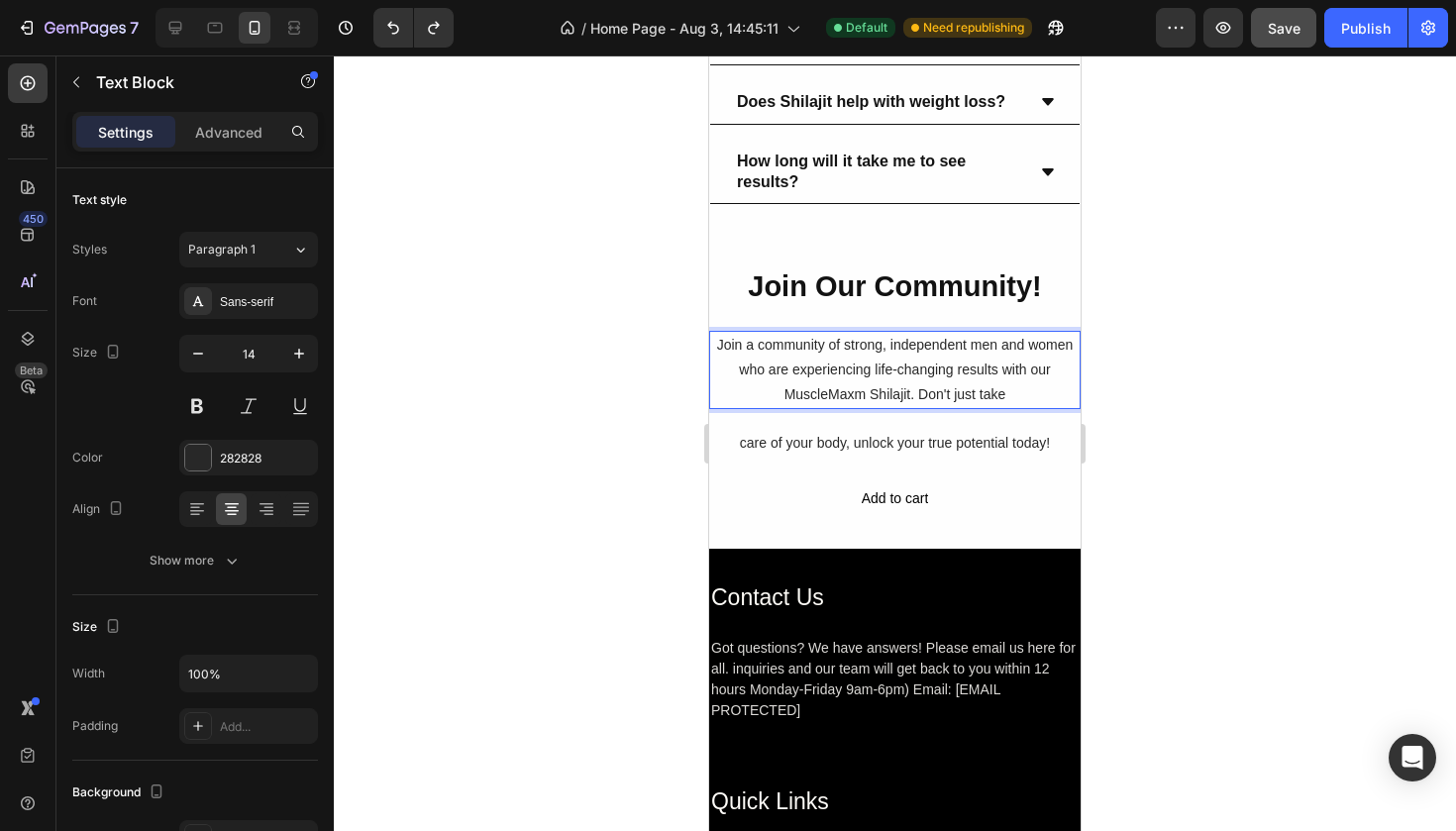 click on "Join a community of strong, independent men and women who are experiencing life-changing results with our MuscleMaxm Shilajit. Don't just take" at bounding box center [894, 370] 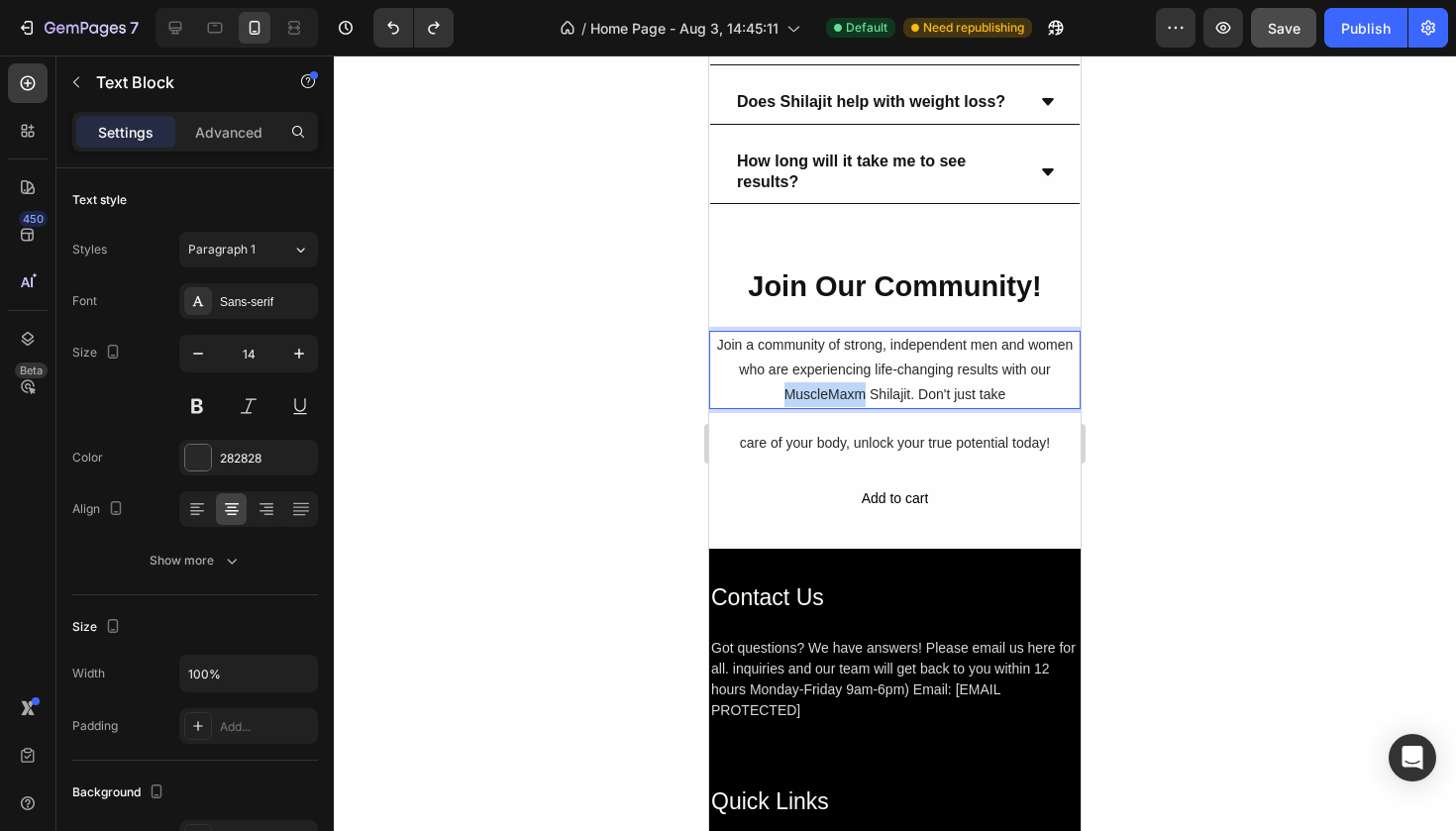 click on "Join a community of strong, independent men and women who are experiencing life-changing results with our MuscleMaxm Shilajit. Don't just take" at bounding box center (894, 370) 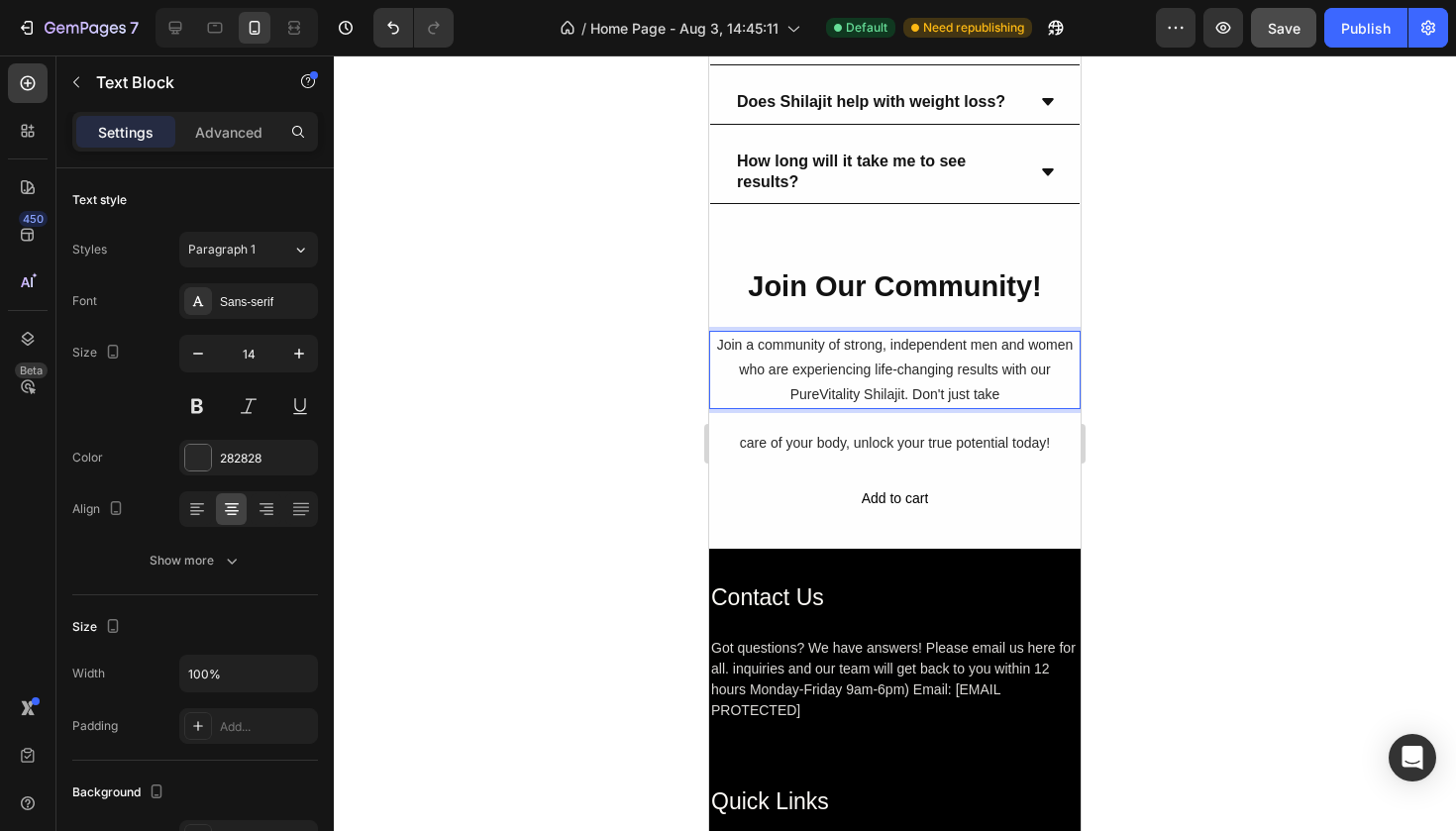 click on "Join a community of strong, independent men and women who are experiencing life-changing results with our PureVitality Shilajit. Don't just take" at bounding box center (894, 370) 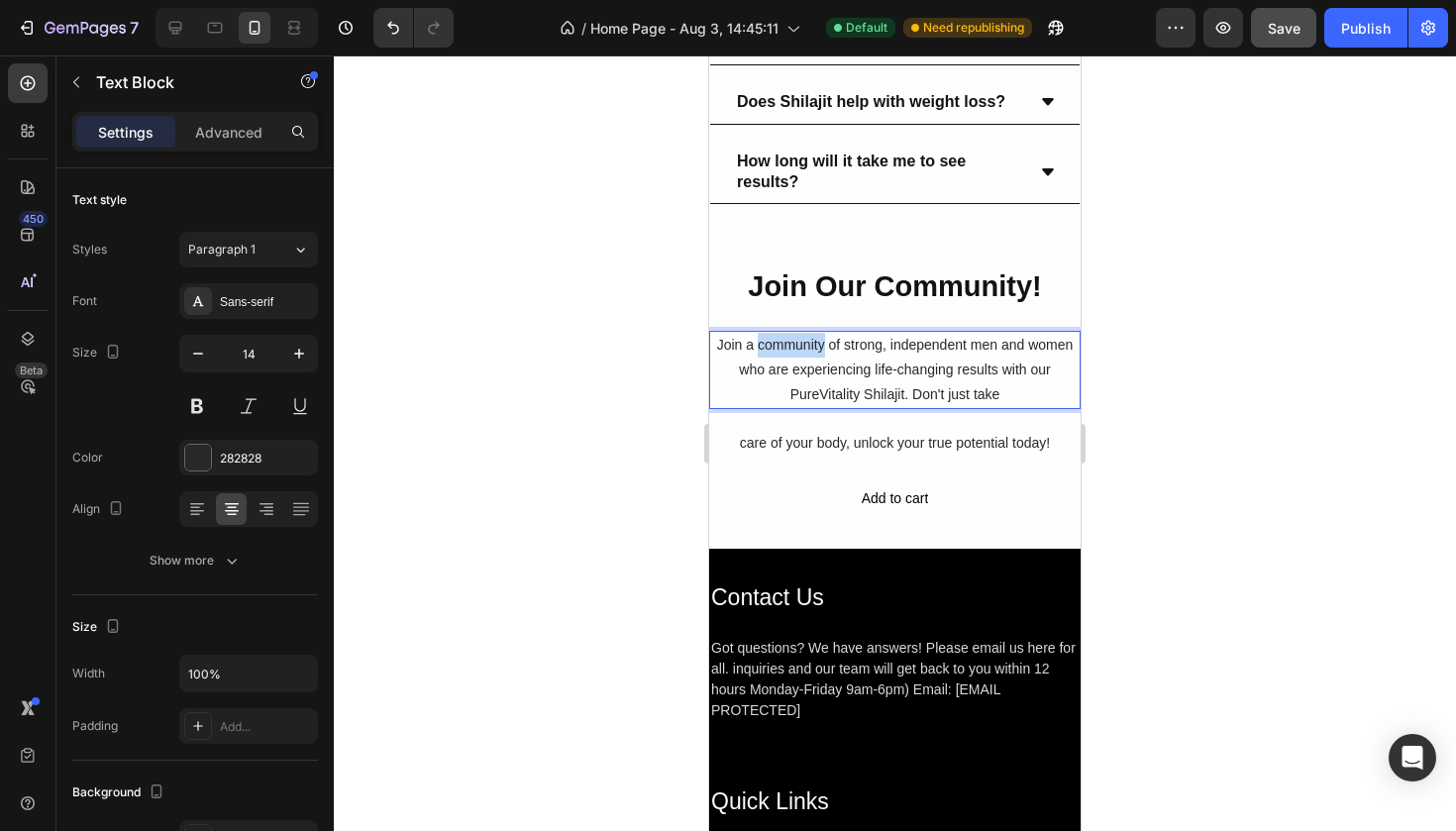 click on "Join a community of strong, independent men and women who are experiencing life-changing results with our PureVitality Shilajit. Don't just take" at bounding box center [894, 370] 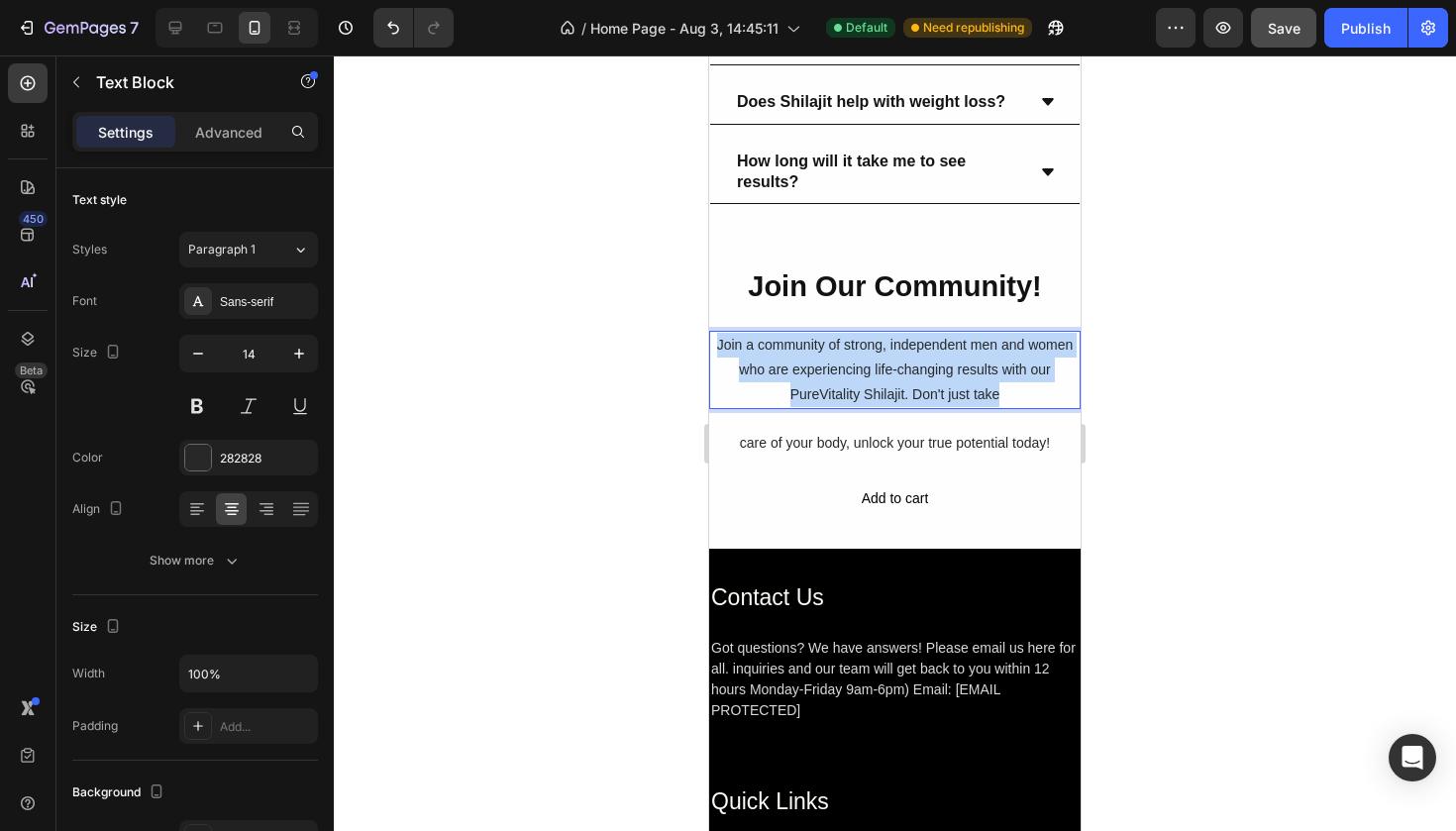 click on "Join a community of strong, independent men and women who are experiencing life-changing results with our PureVitality Shilajit. Don't just take" at bounding box center (894, 370) 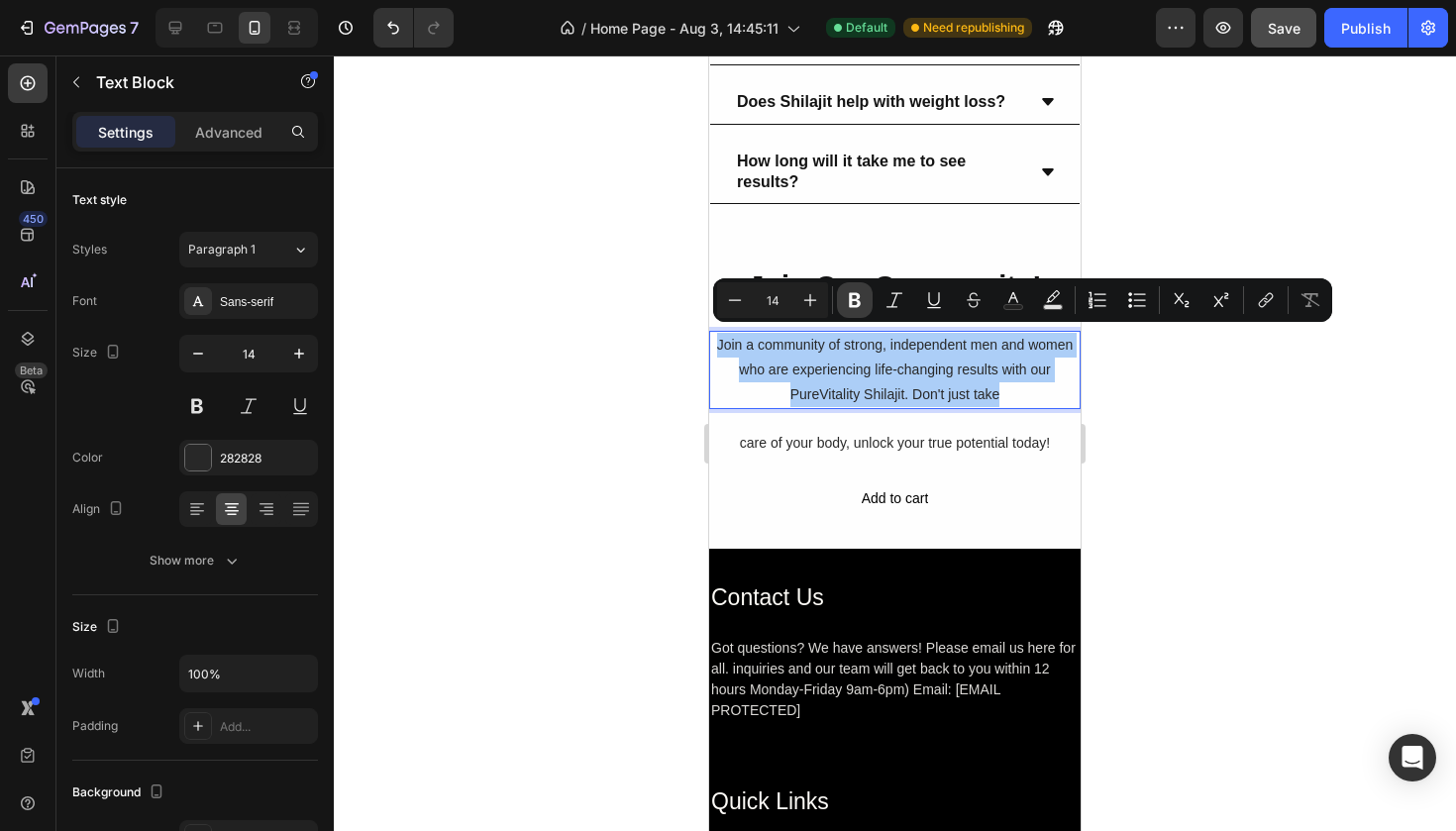 click 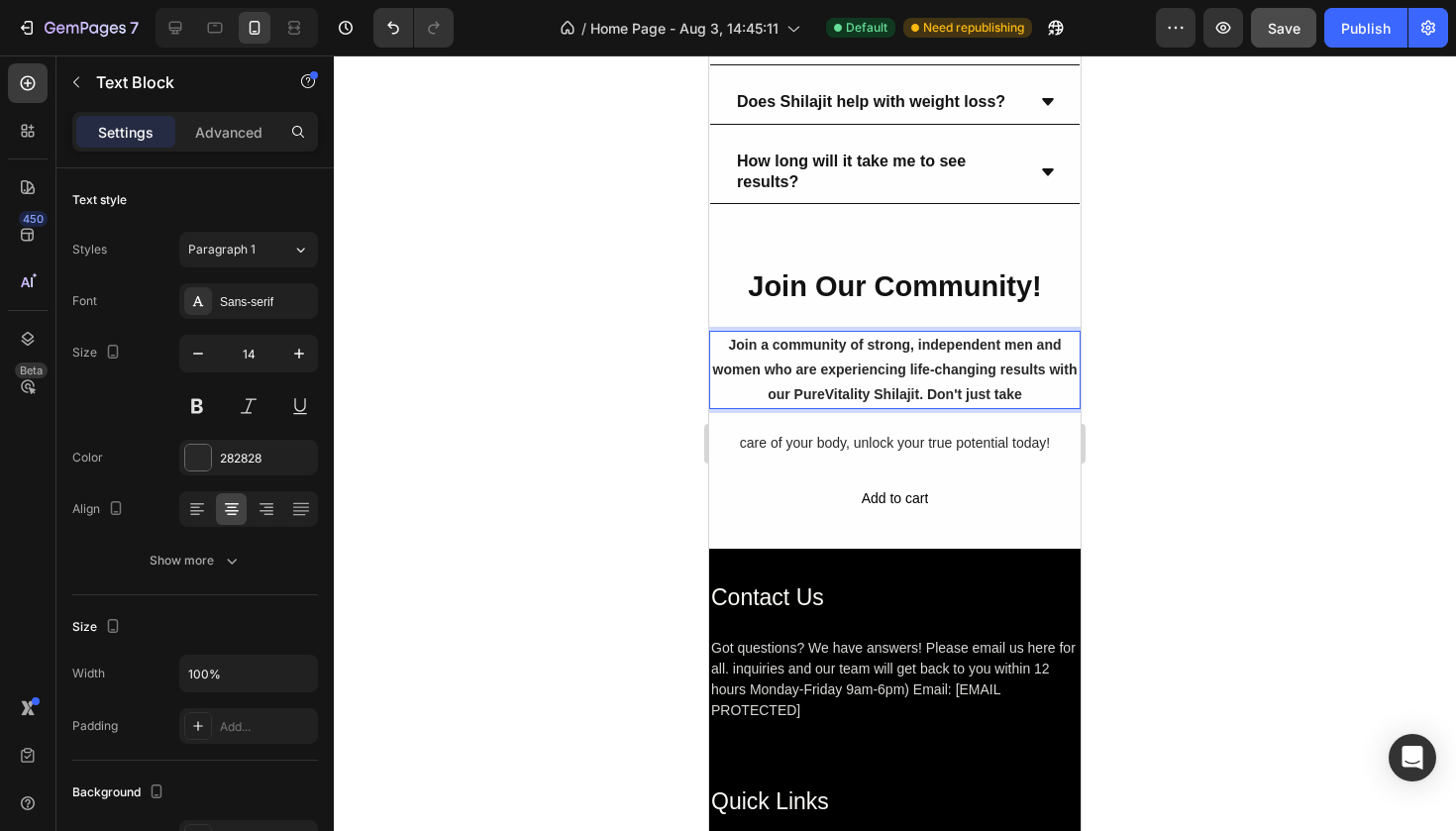click 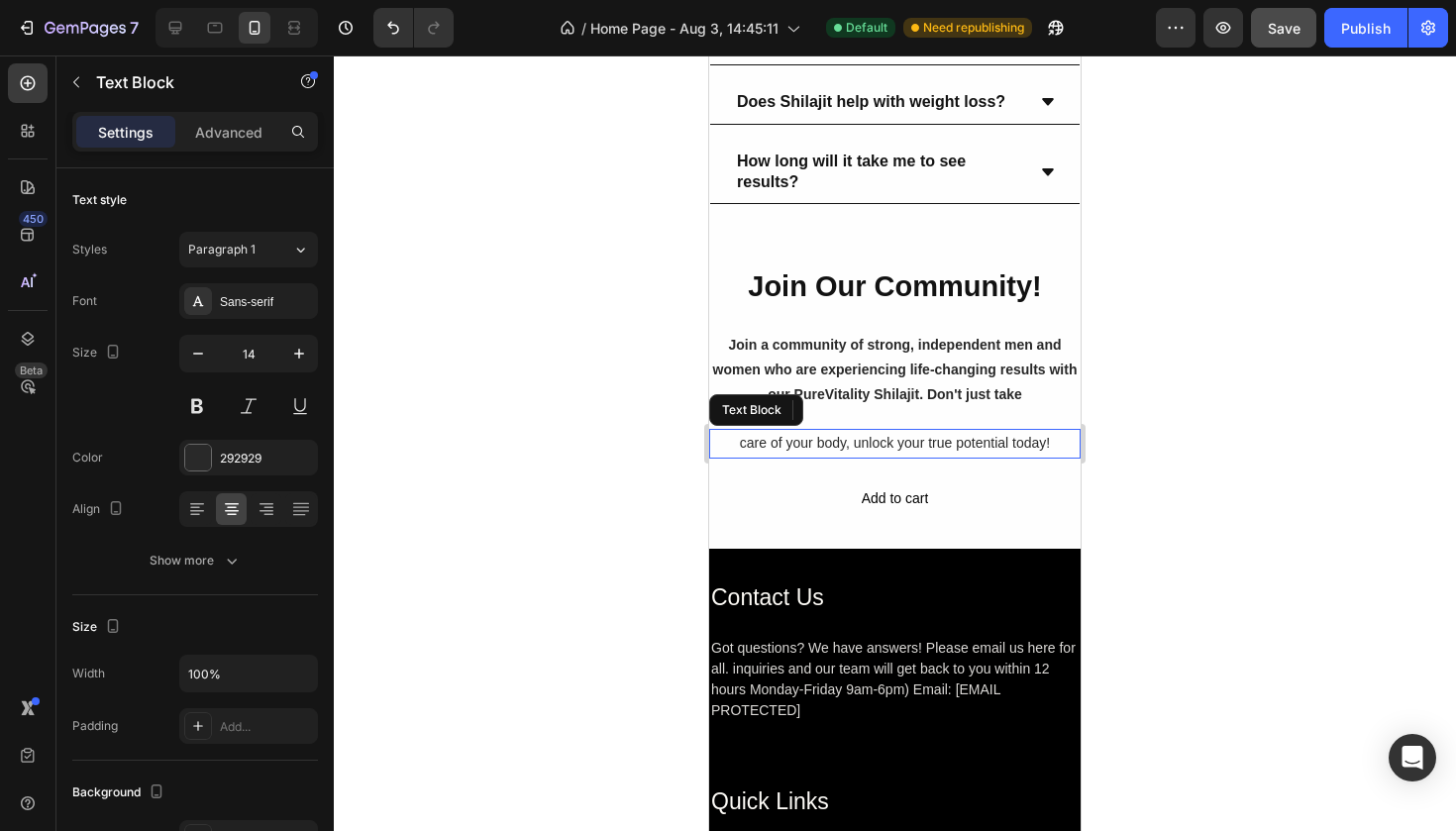 click on "care of your body, unlock your true potential today!" at bounding box center [894, 443] 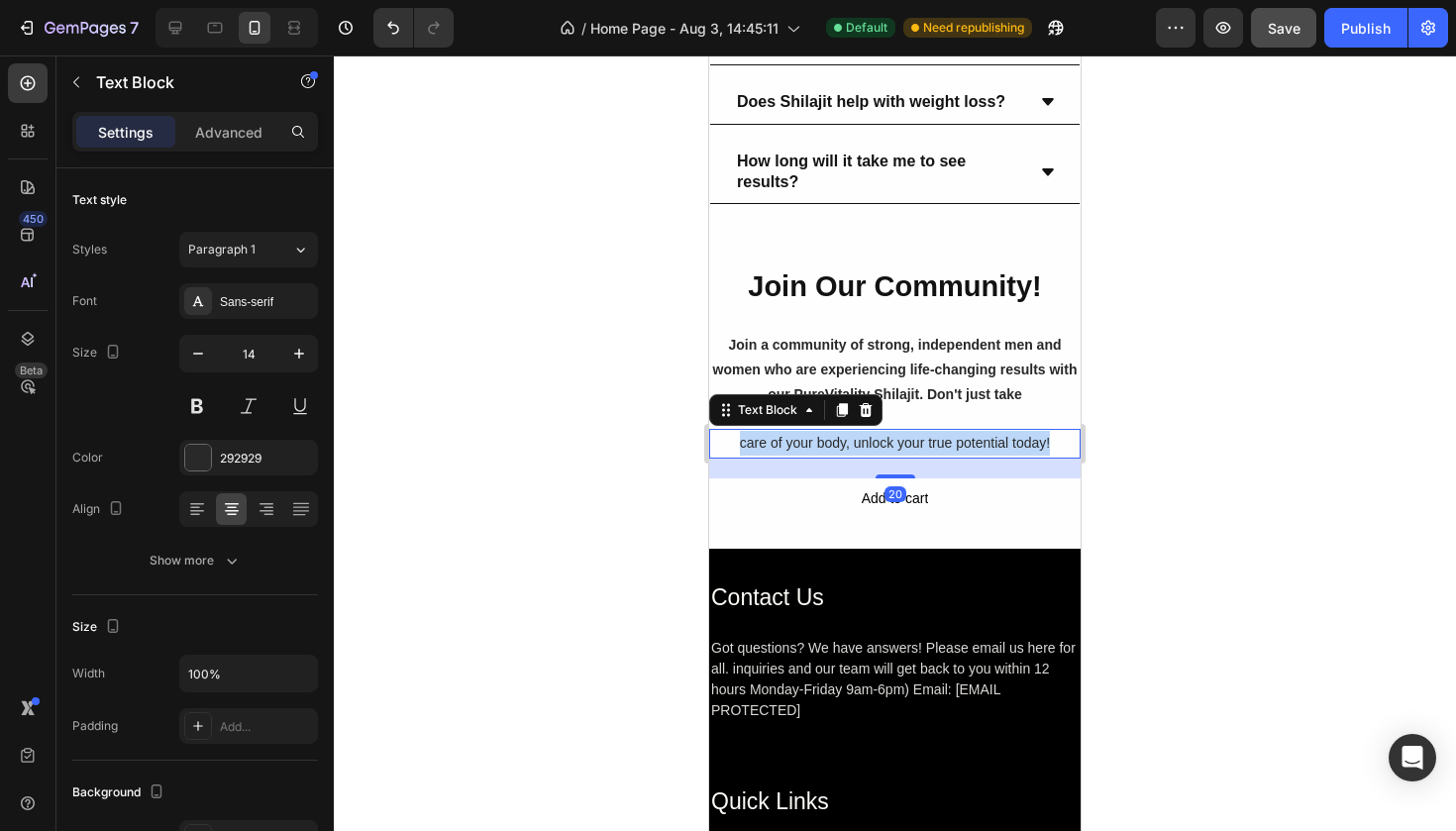 click on "care of your body, unlock your true potential today!" at bounding box center (894, 443) 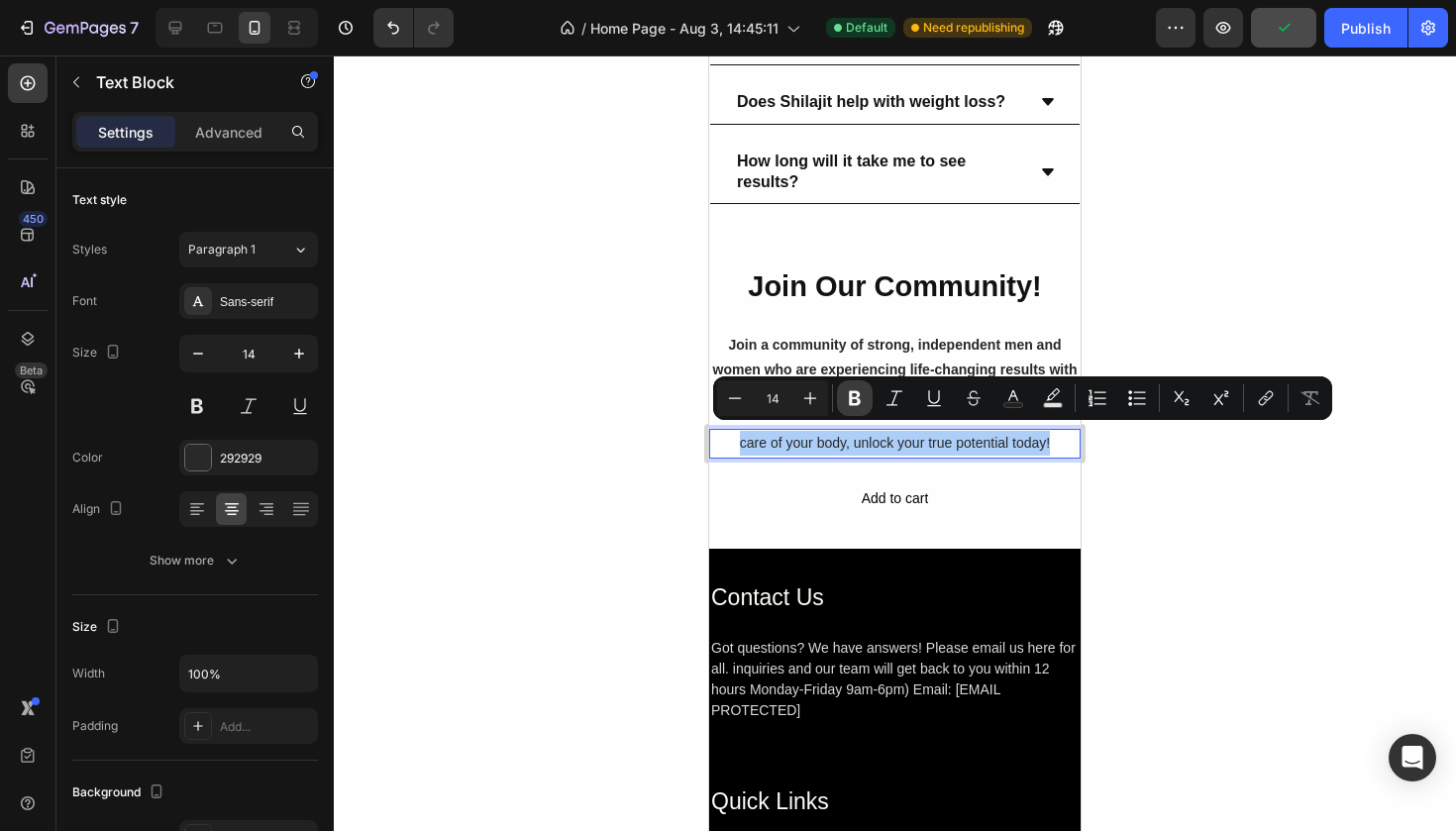 click 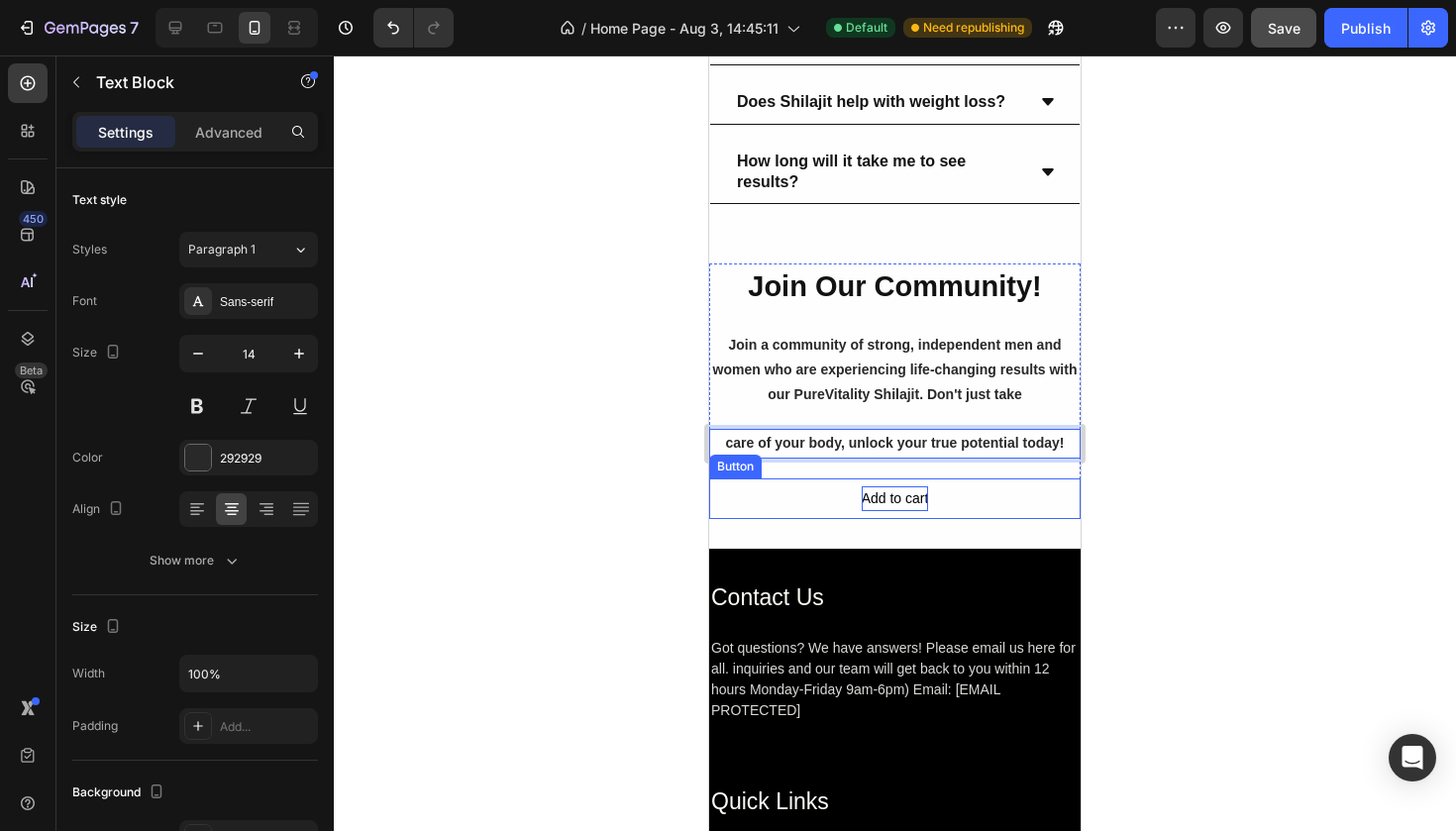 click on "Add to cart" at bounding box center (895, 498) 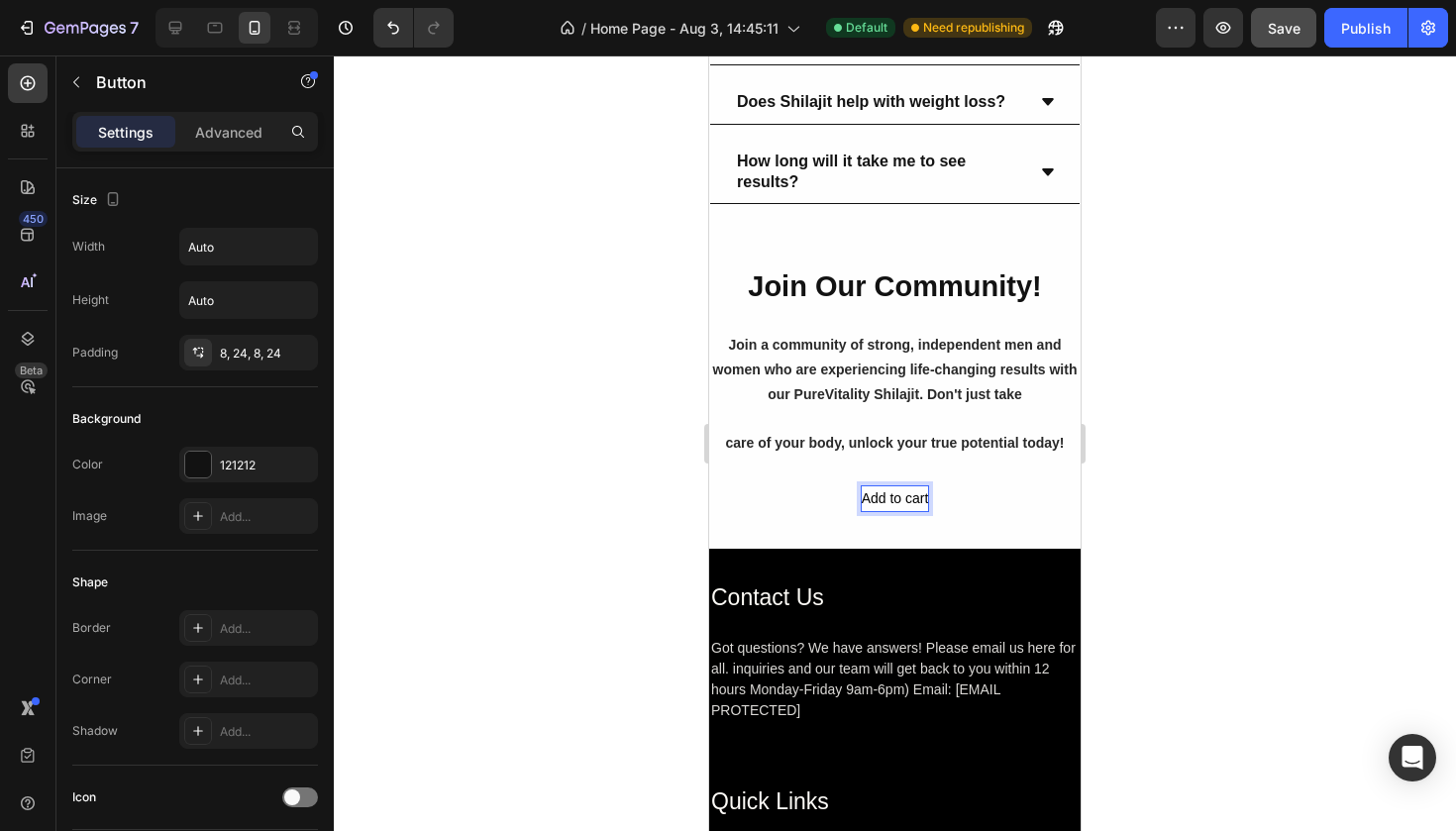 click on "Add to cart" at bounding box center (895, 498) 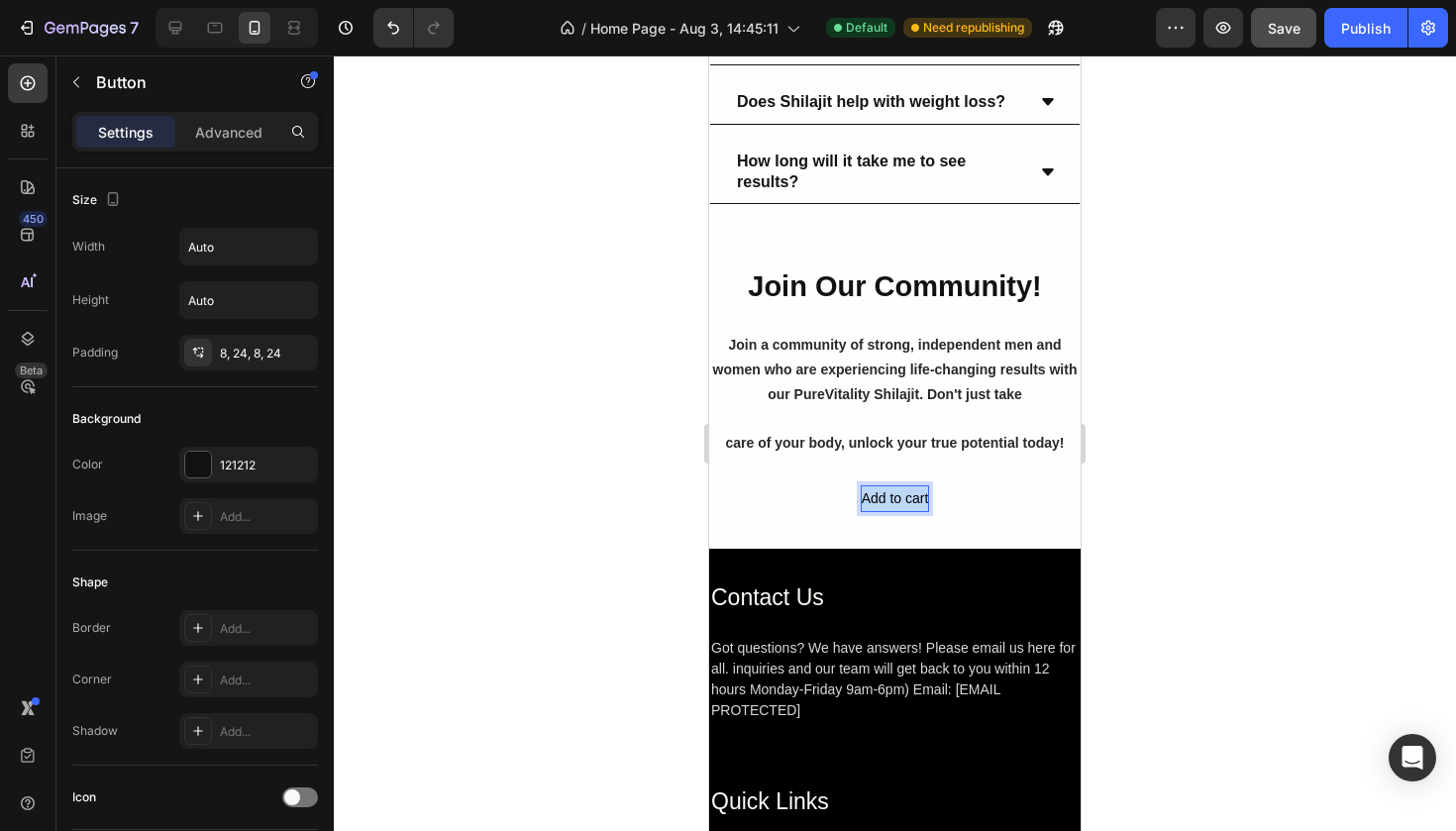 click on "Add to cart" at bounding box center (895, 498) 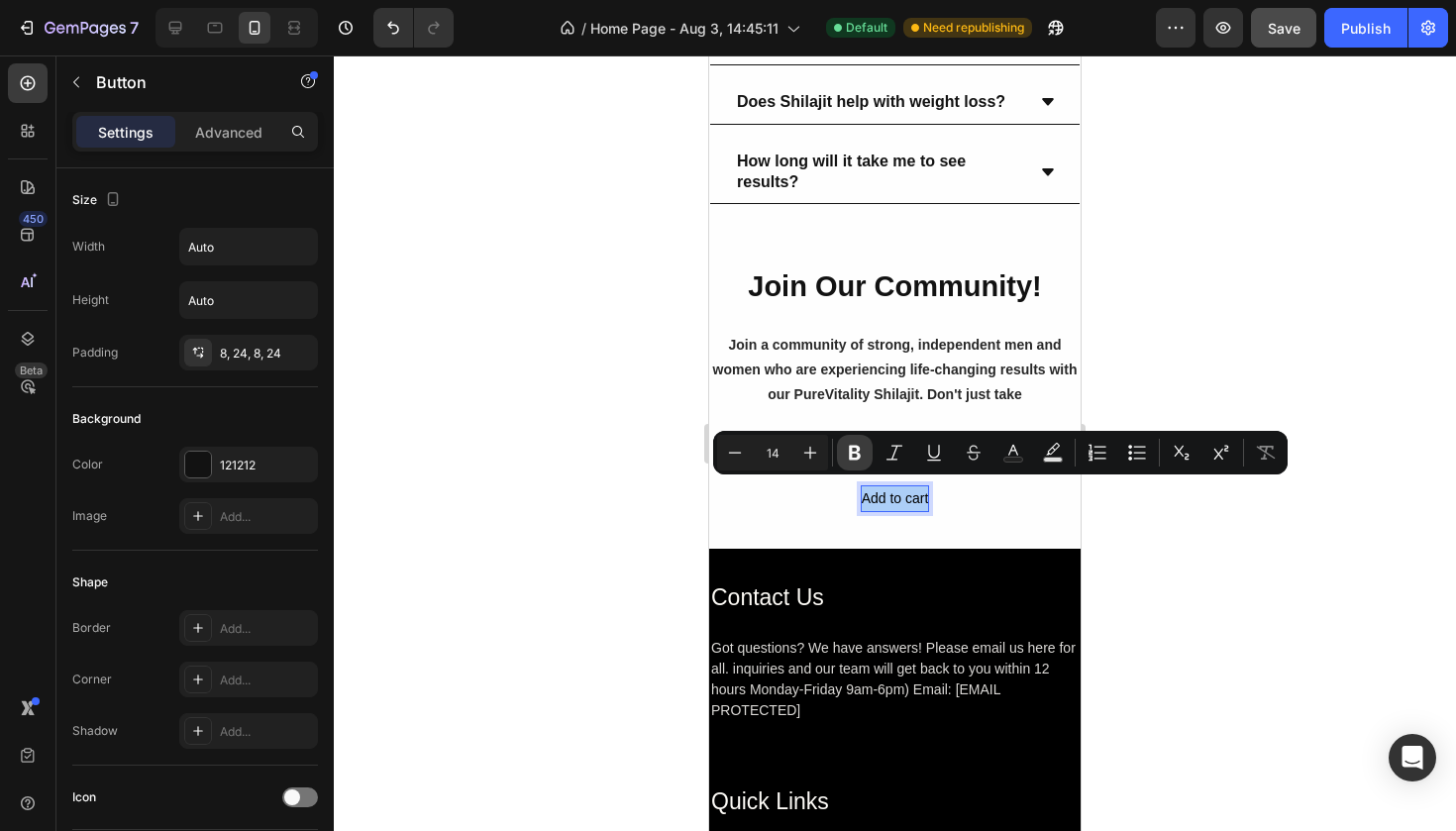 click 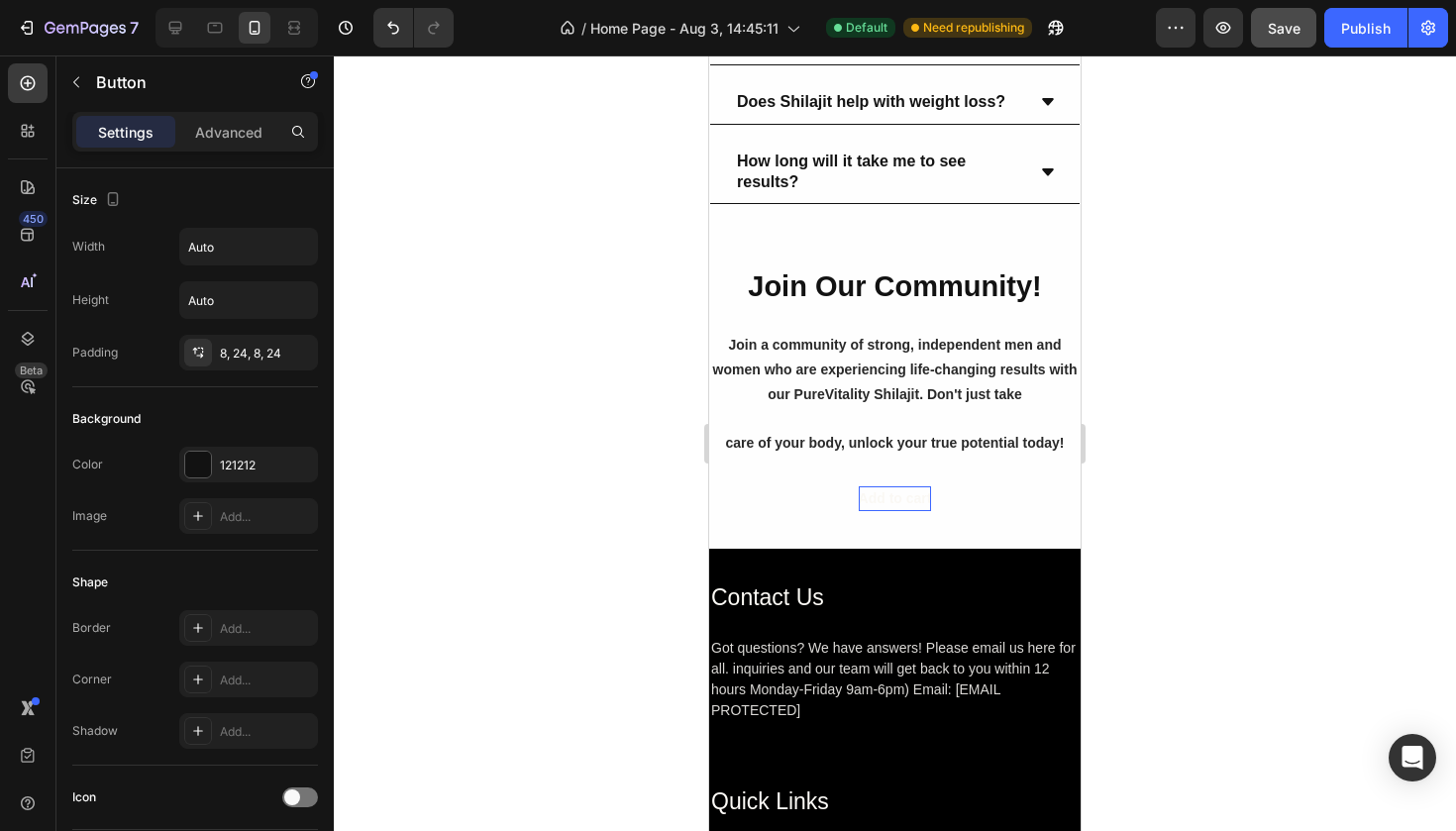 click on "Add to cart" at bounding box center [895, 498] 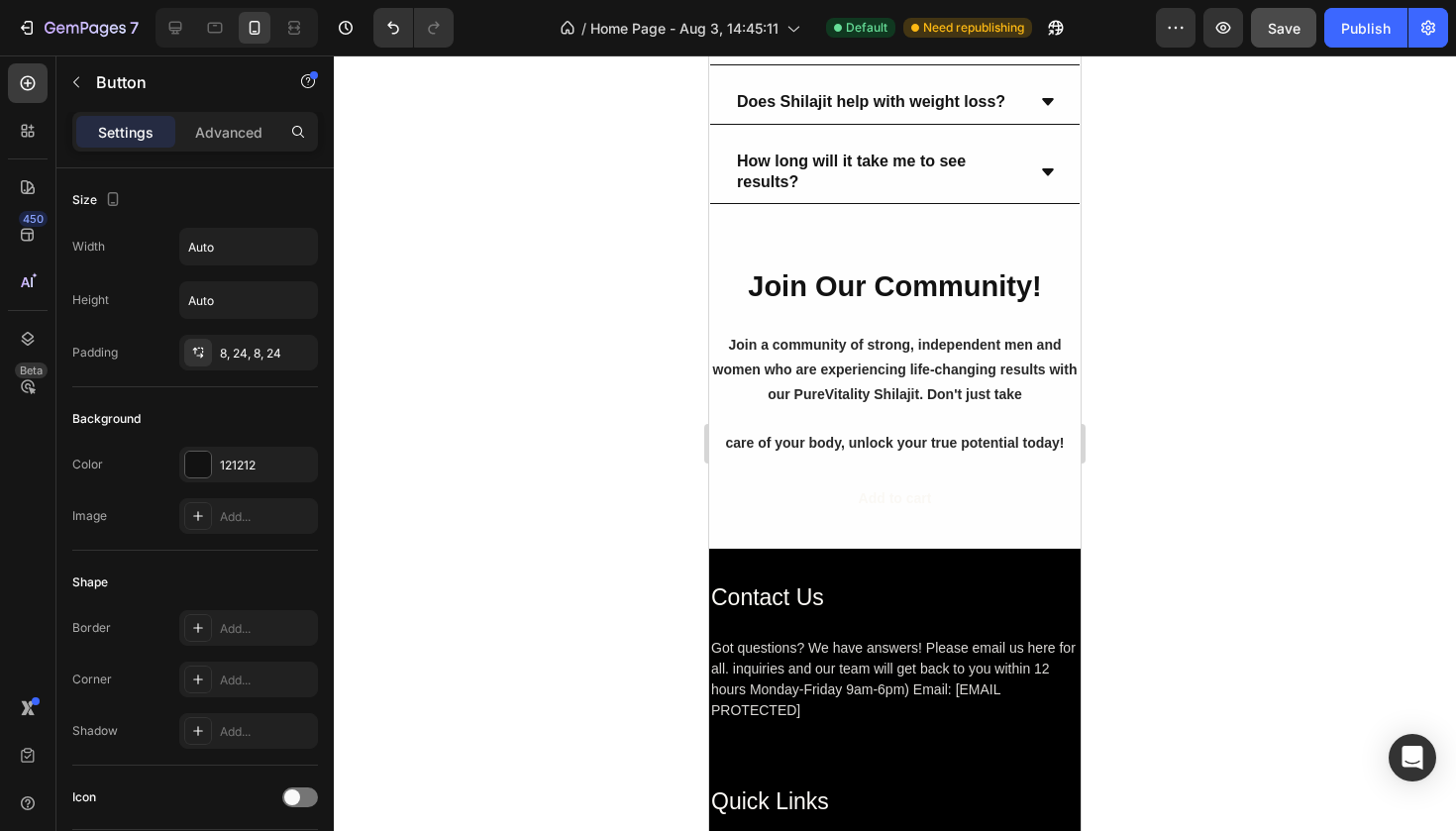 click on "Add to cart" at bounding box center (895, 498) 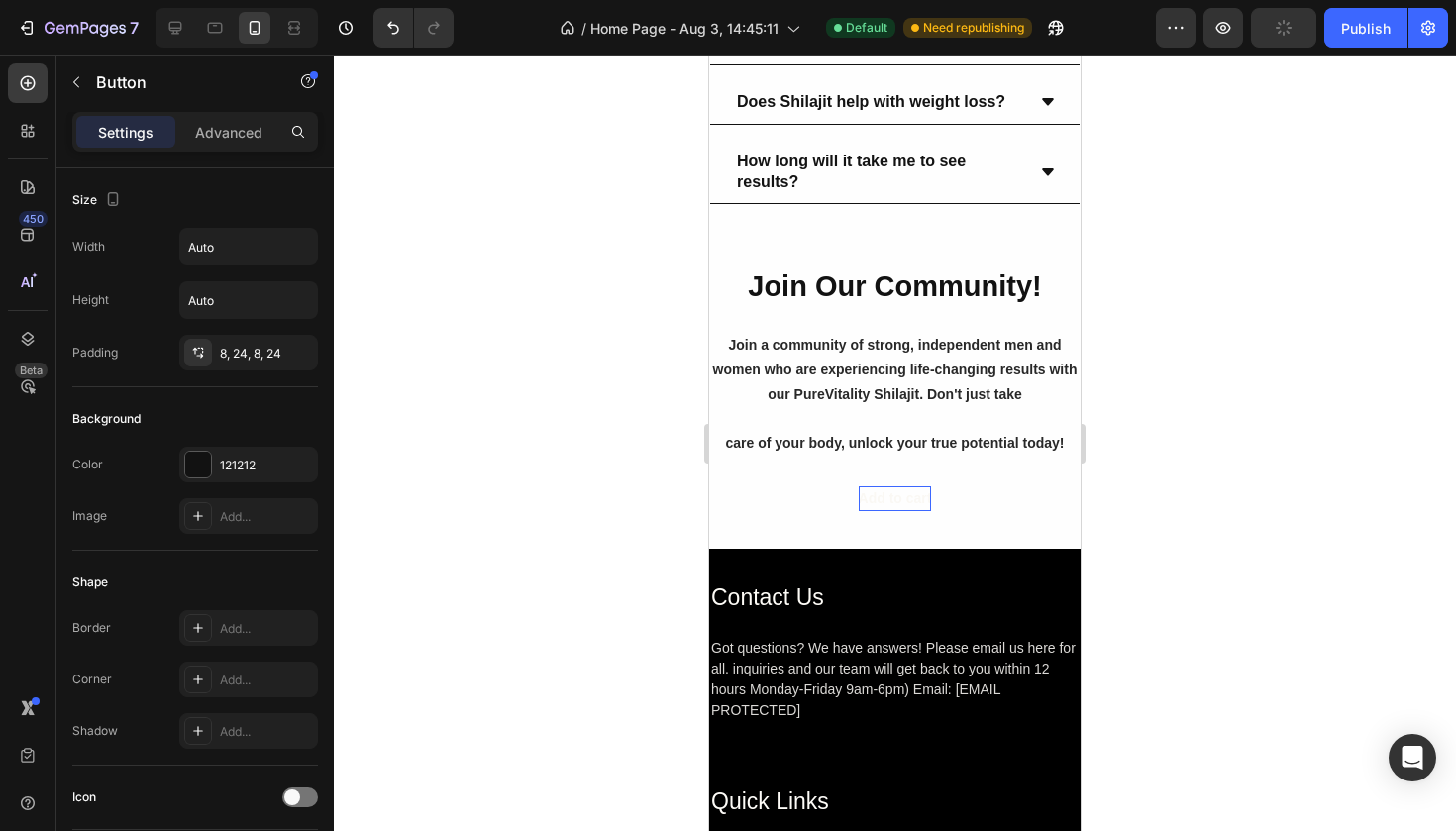 click on "Add to cart" at bounding box center [895, 498] 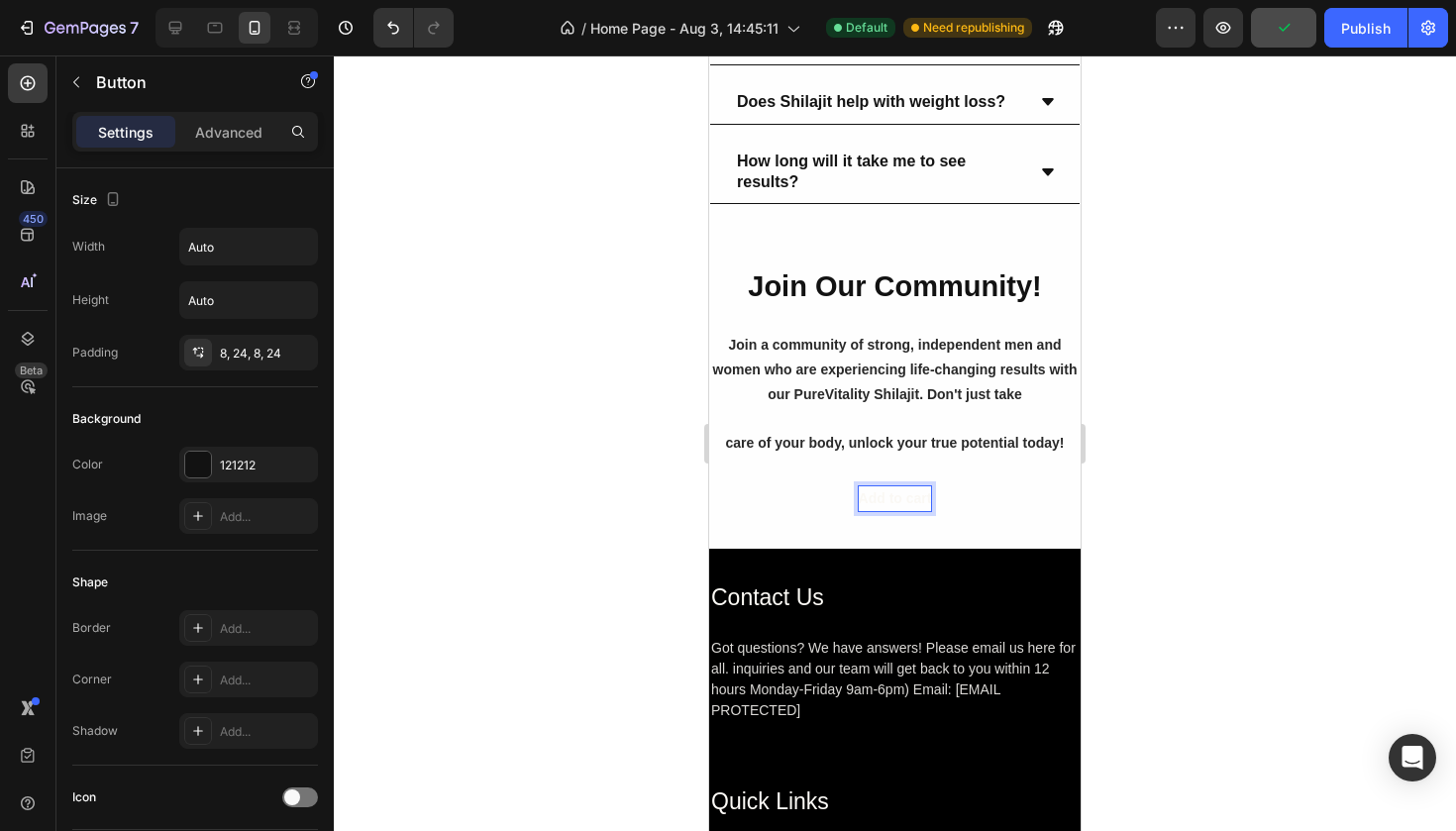 click on "Add to cart" at bounding box center (895, 498) 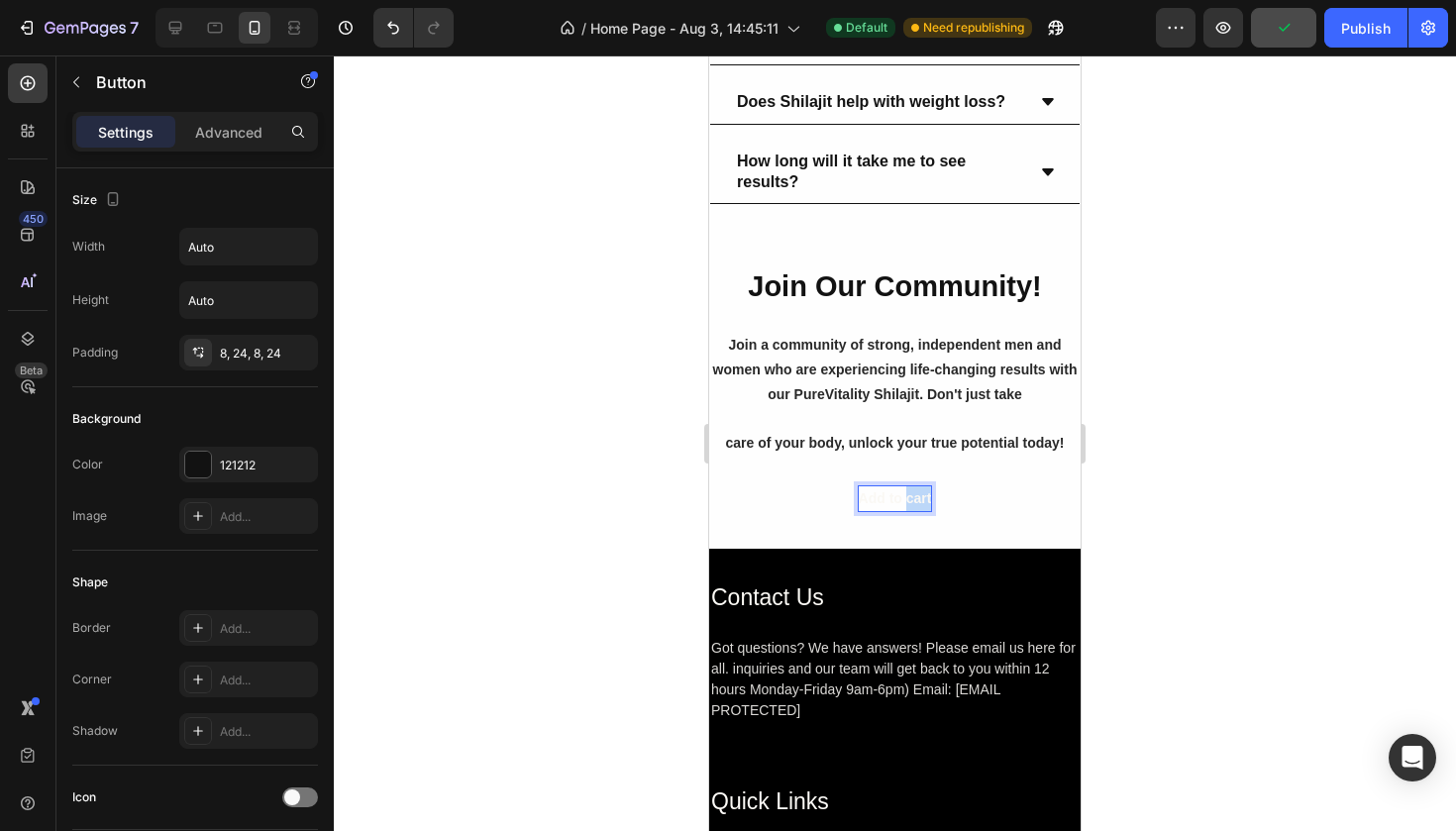 click on "Add to cart" at bounding box center (895, 498) 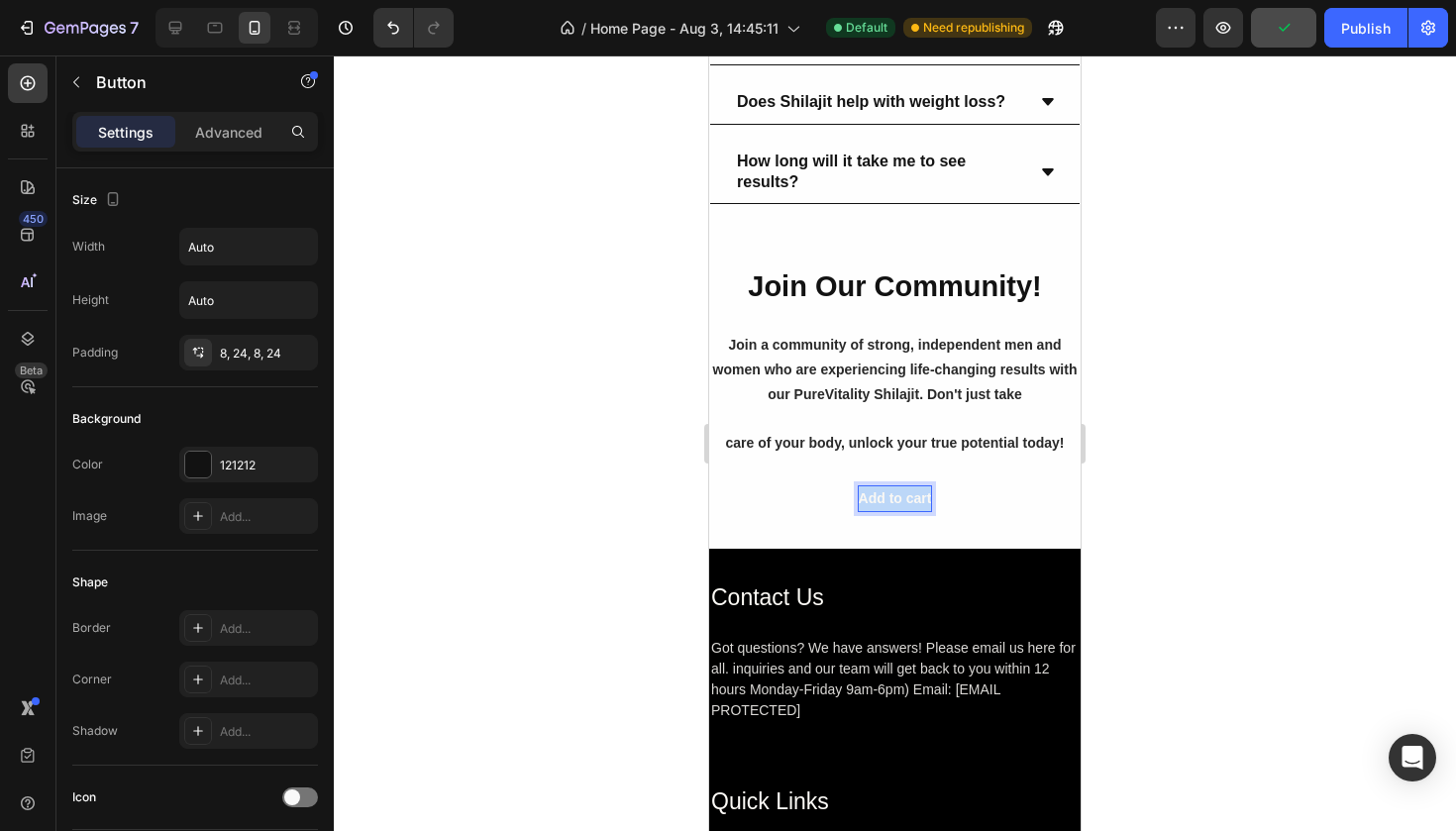 click on "Add to cart" at bounding box center [895, 498] 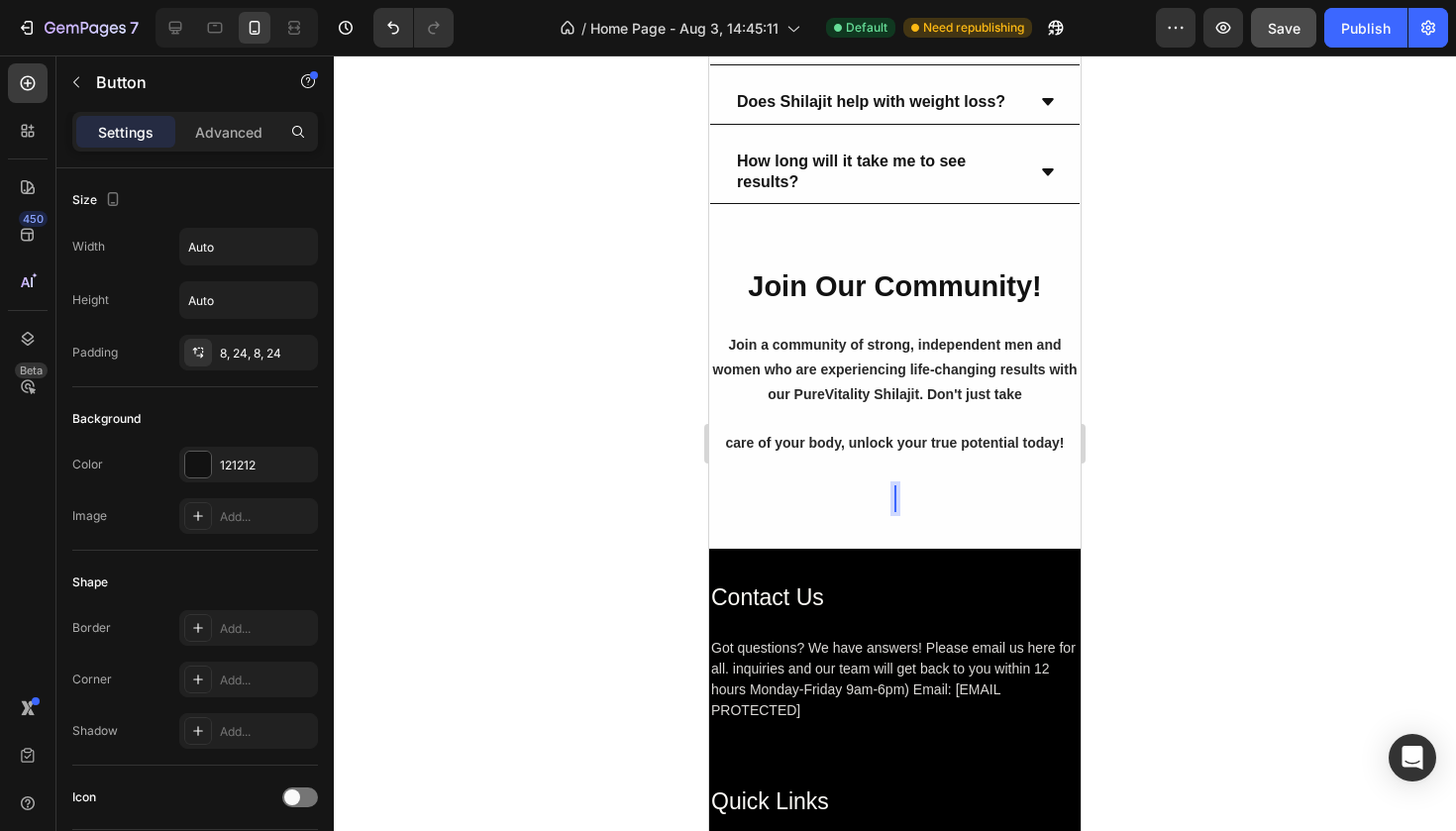 click on "Button   0" at bounding box center [894, 498] 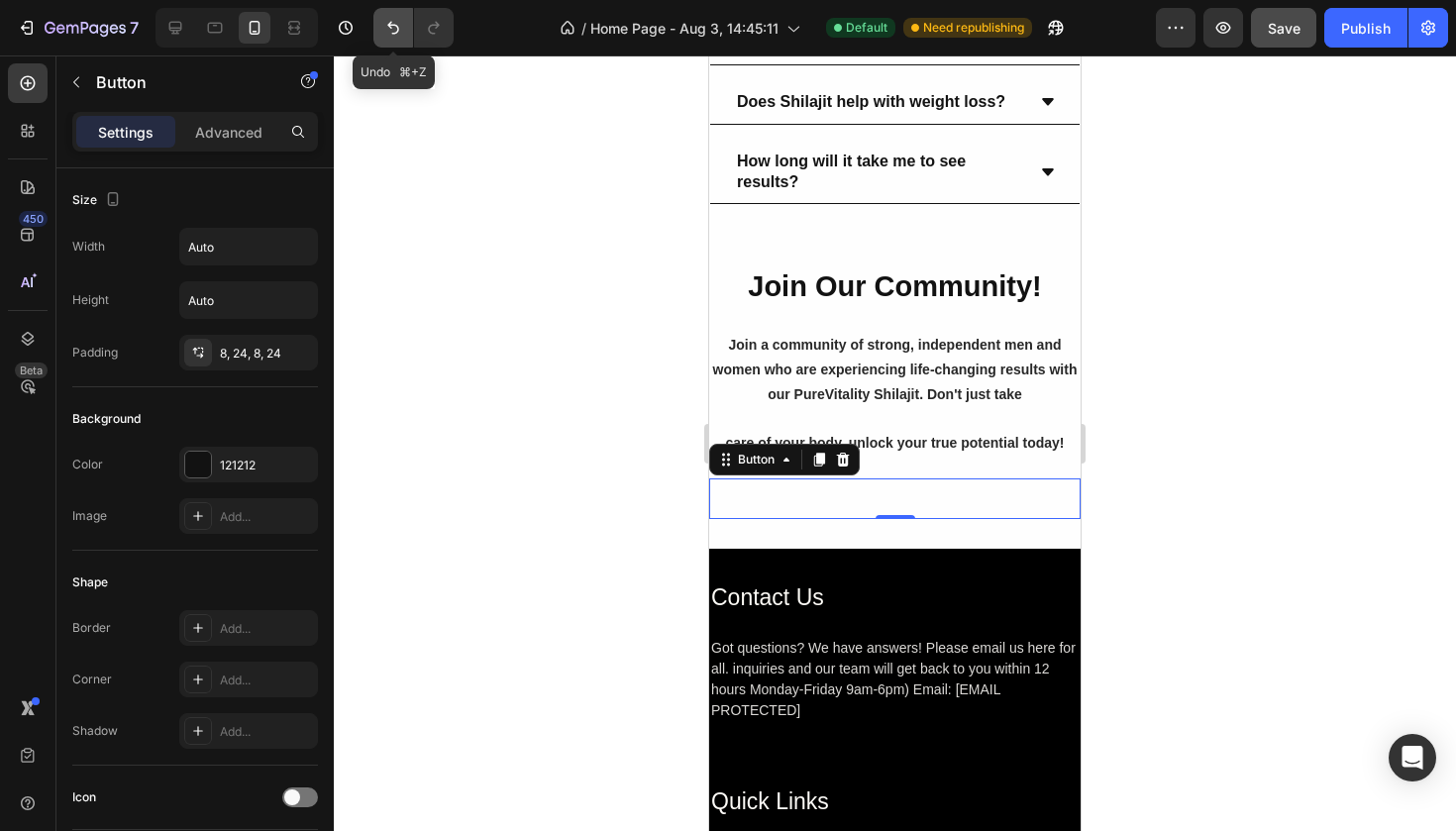 click 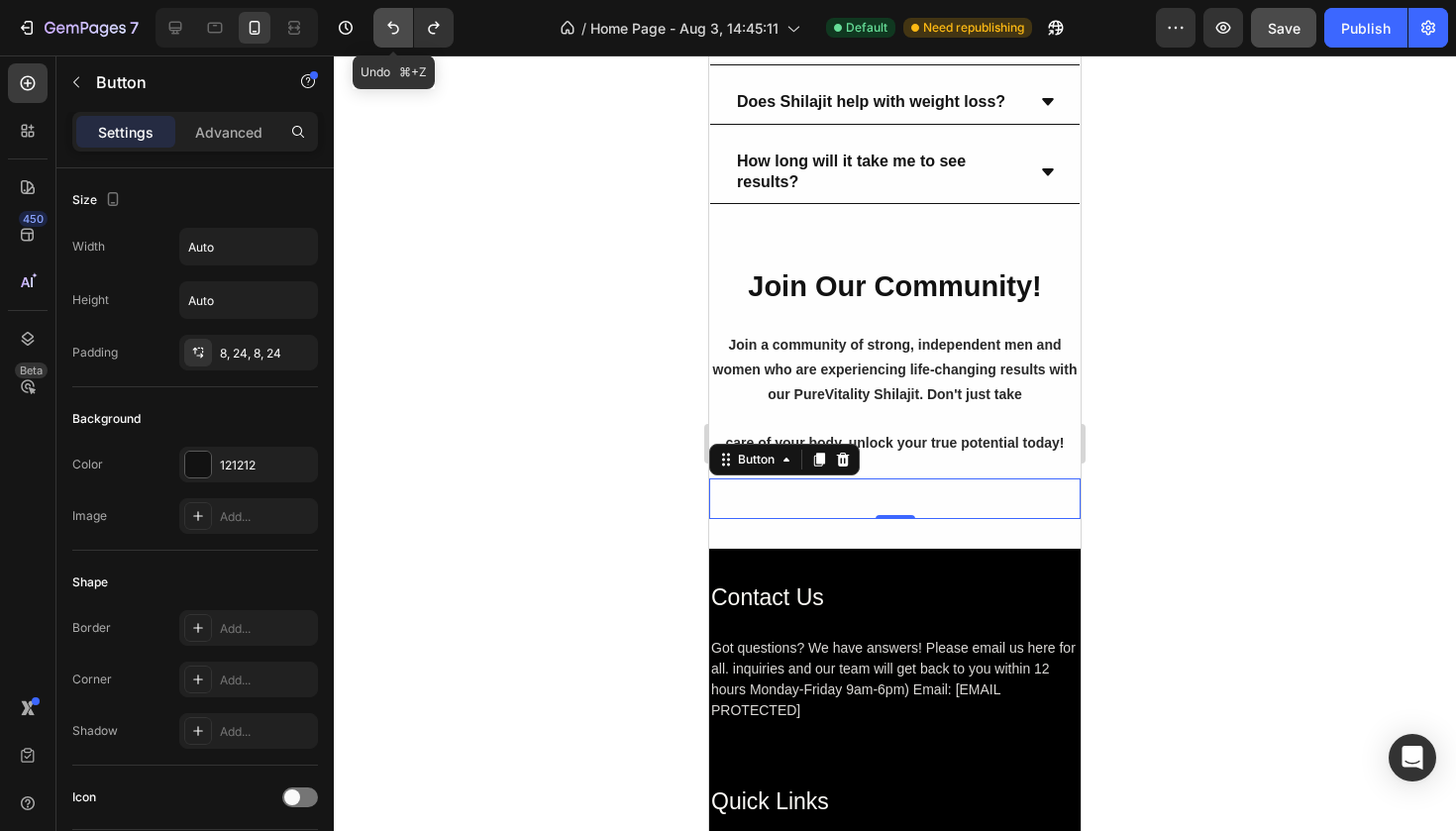 click 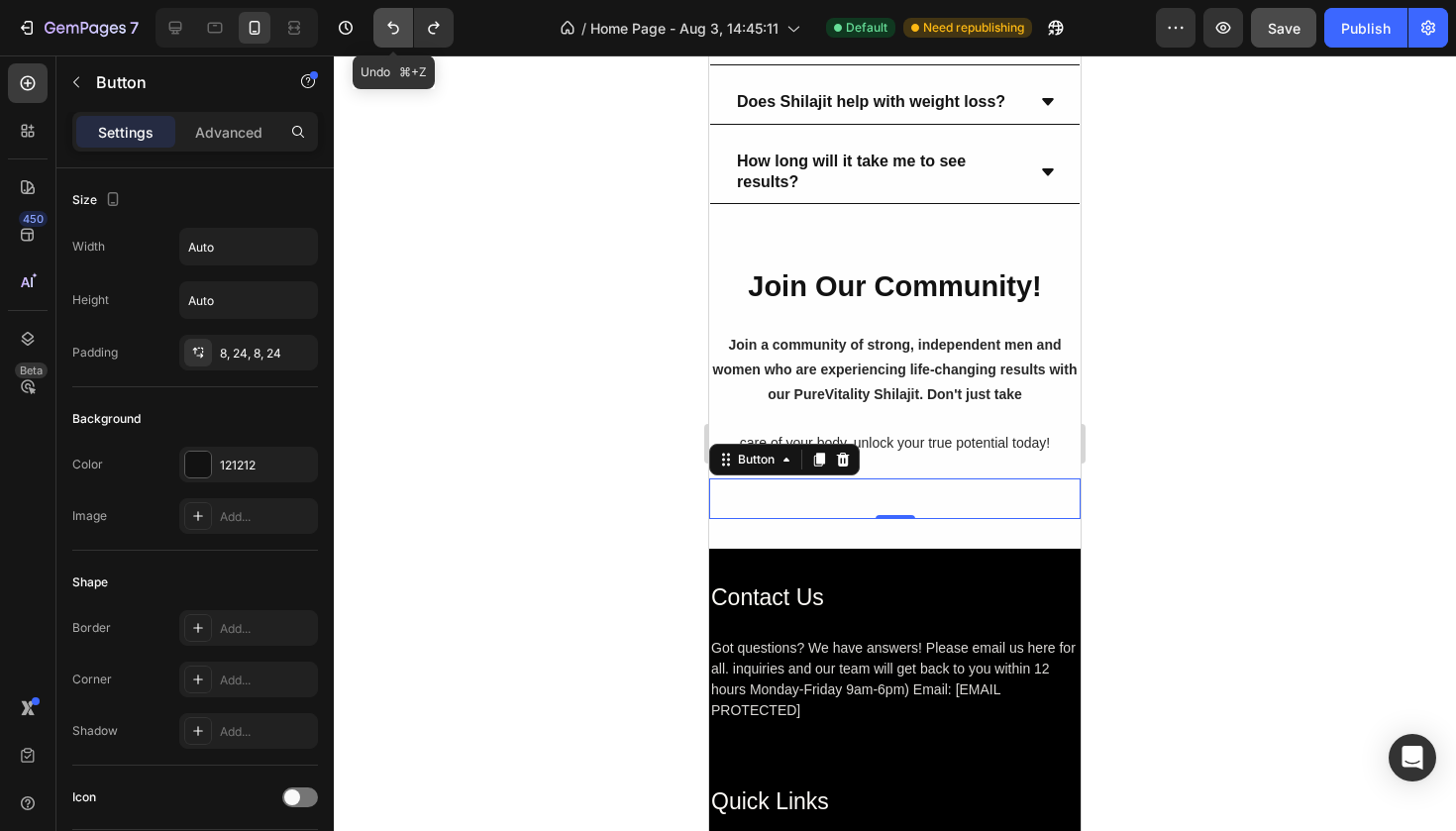 click 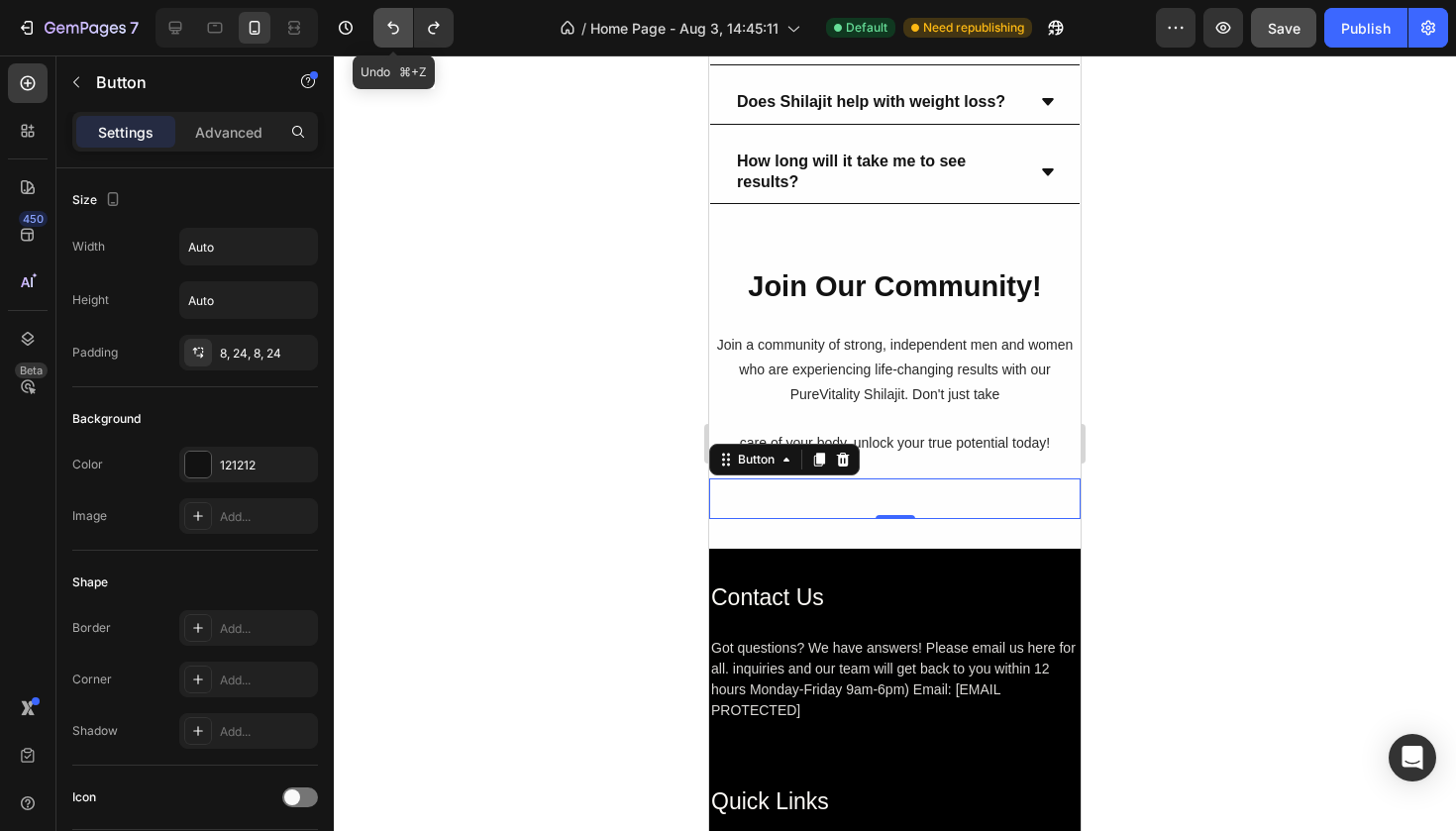 click 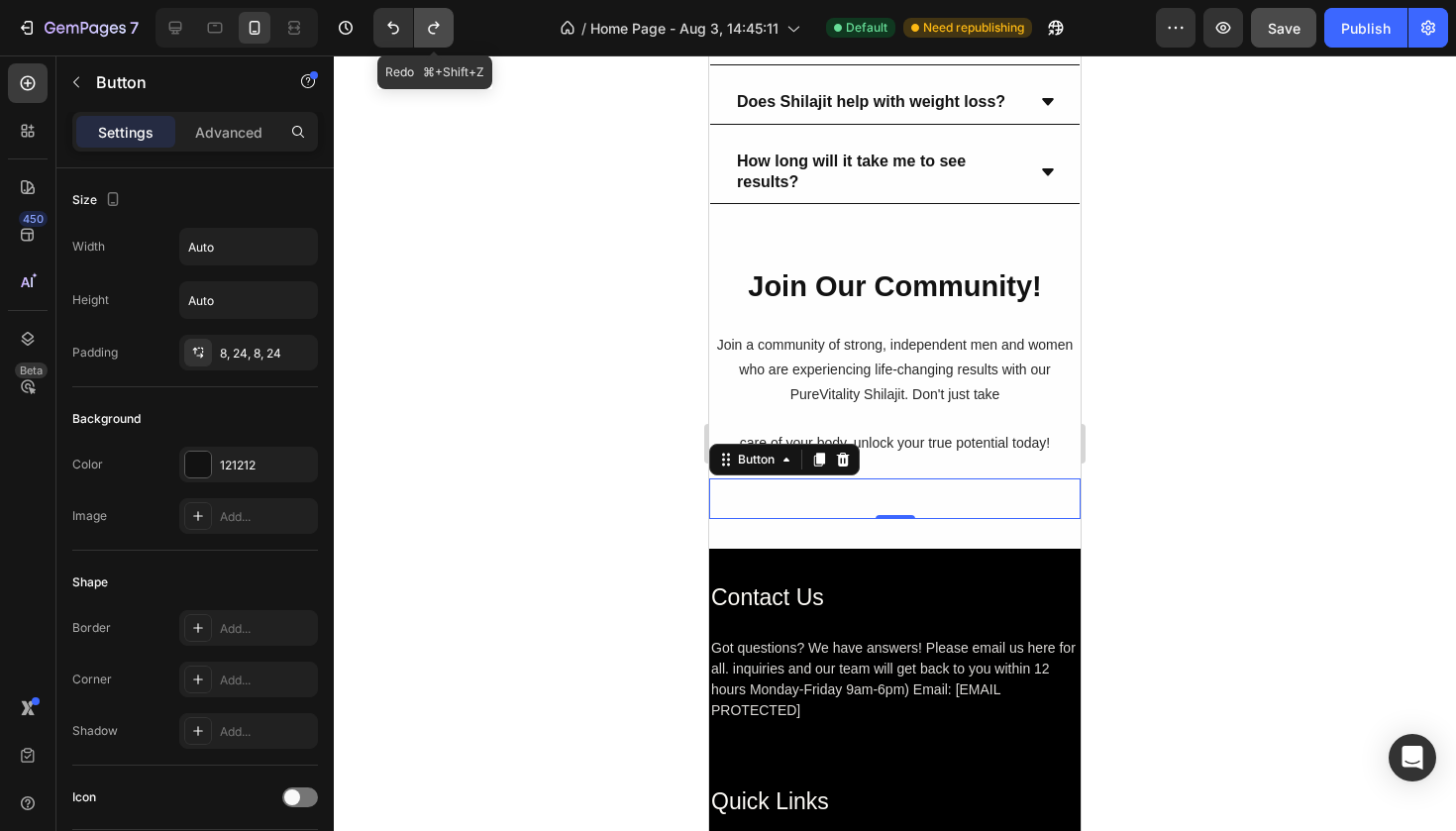 click 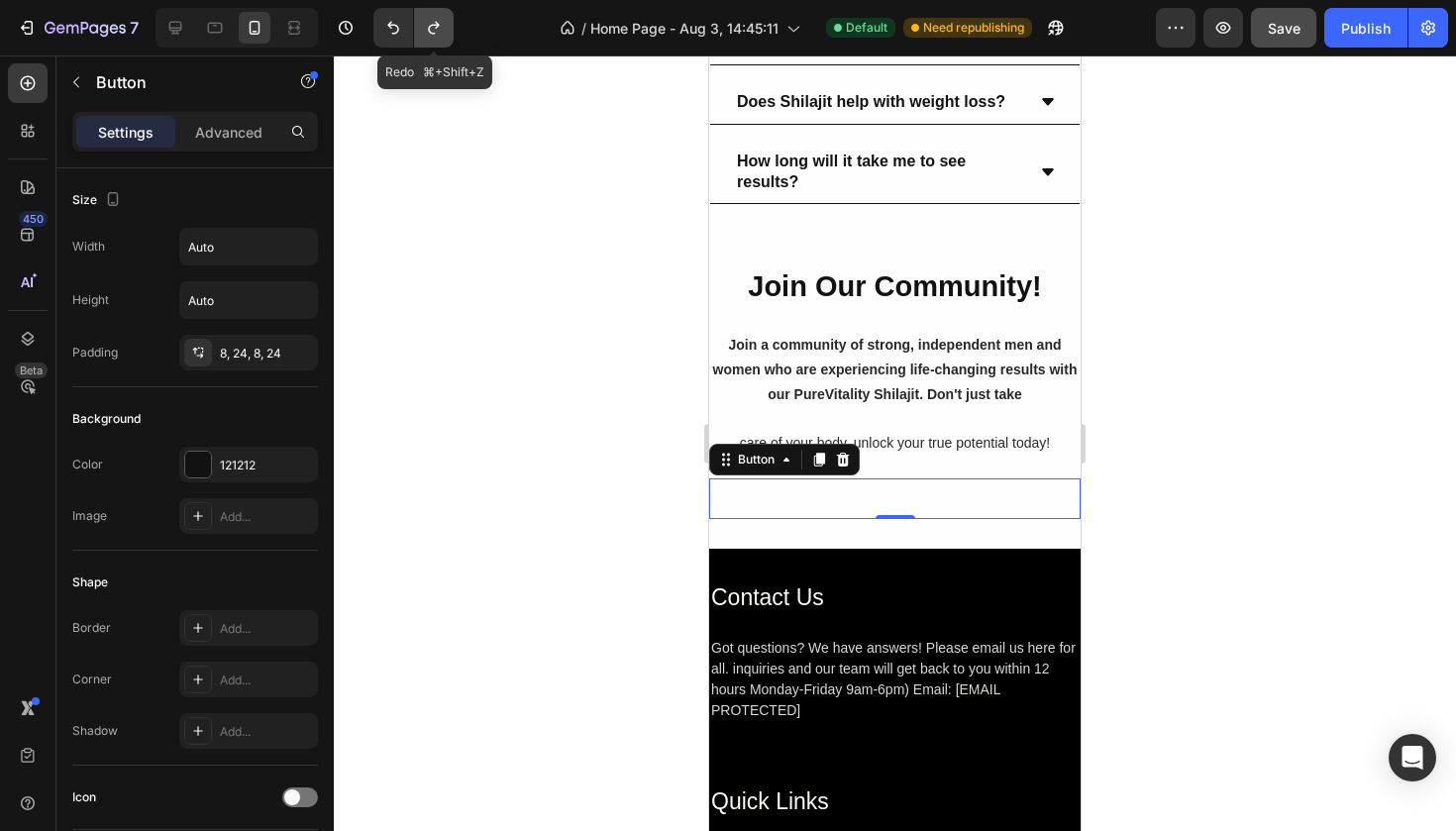click 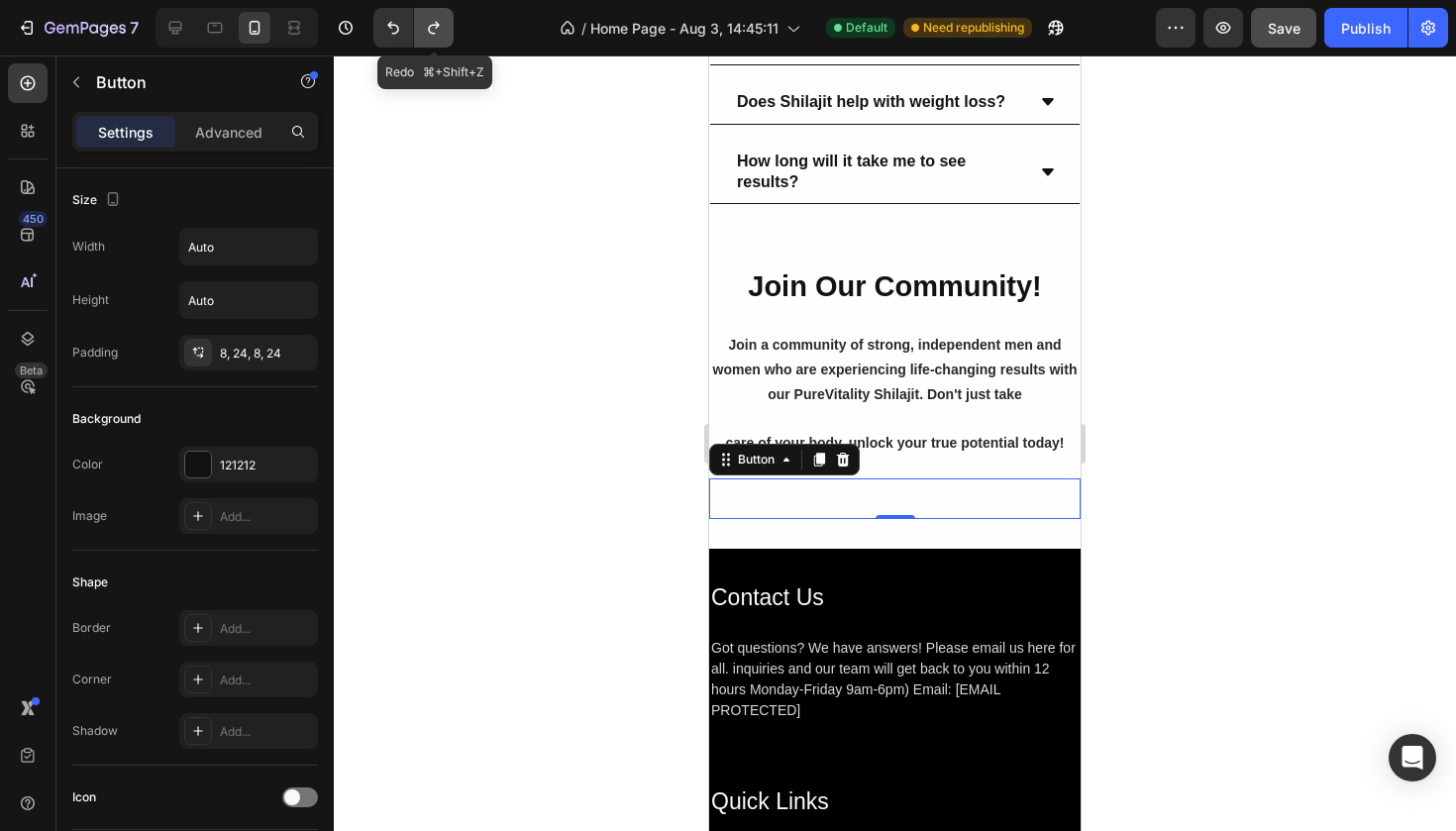 click 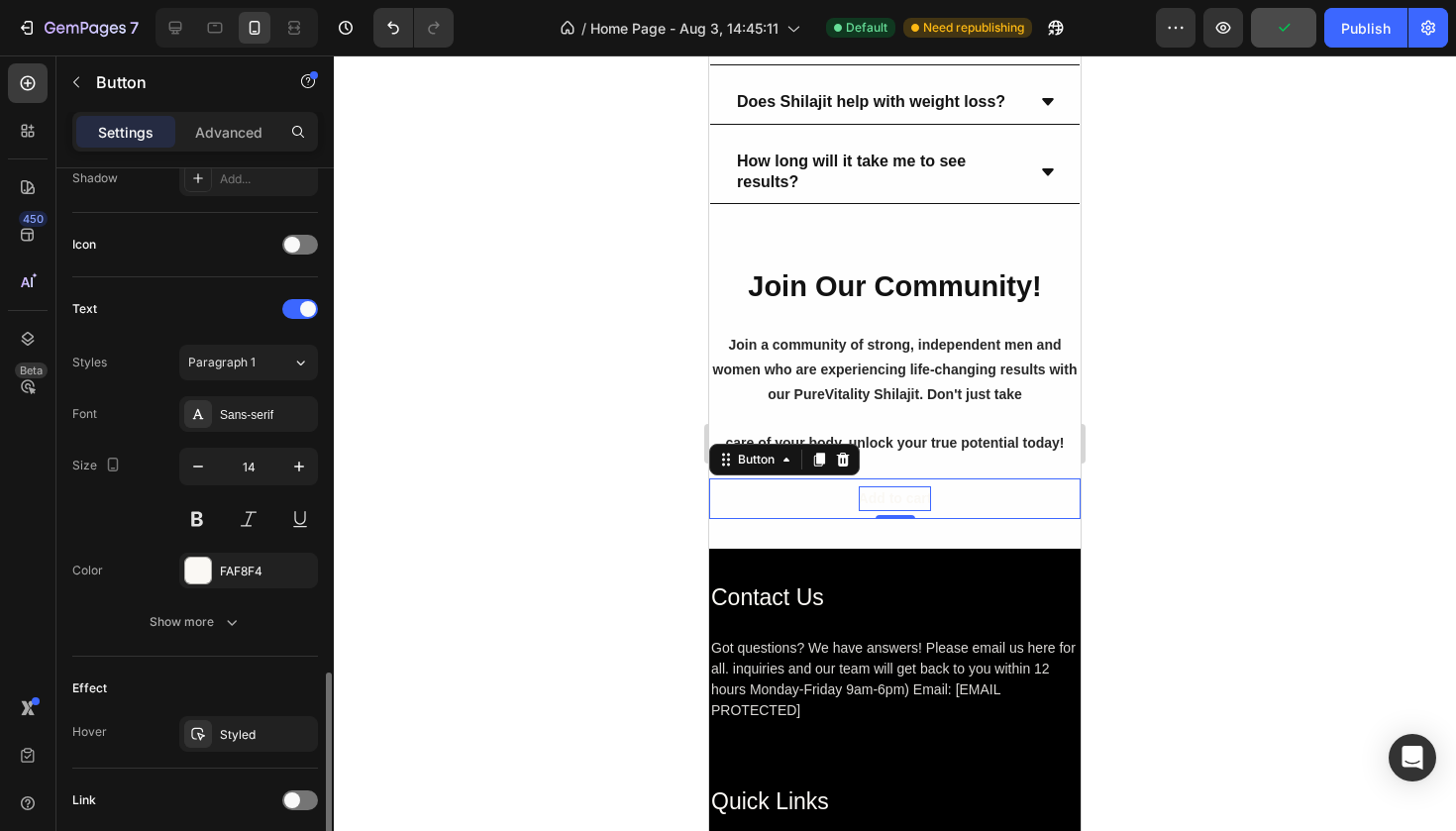 scroll, scrollTop: 701, scrollLeft: 0, axis: vertical 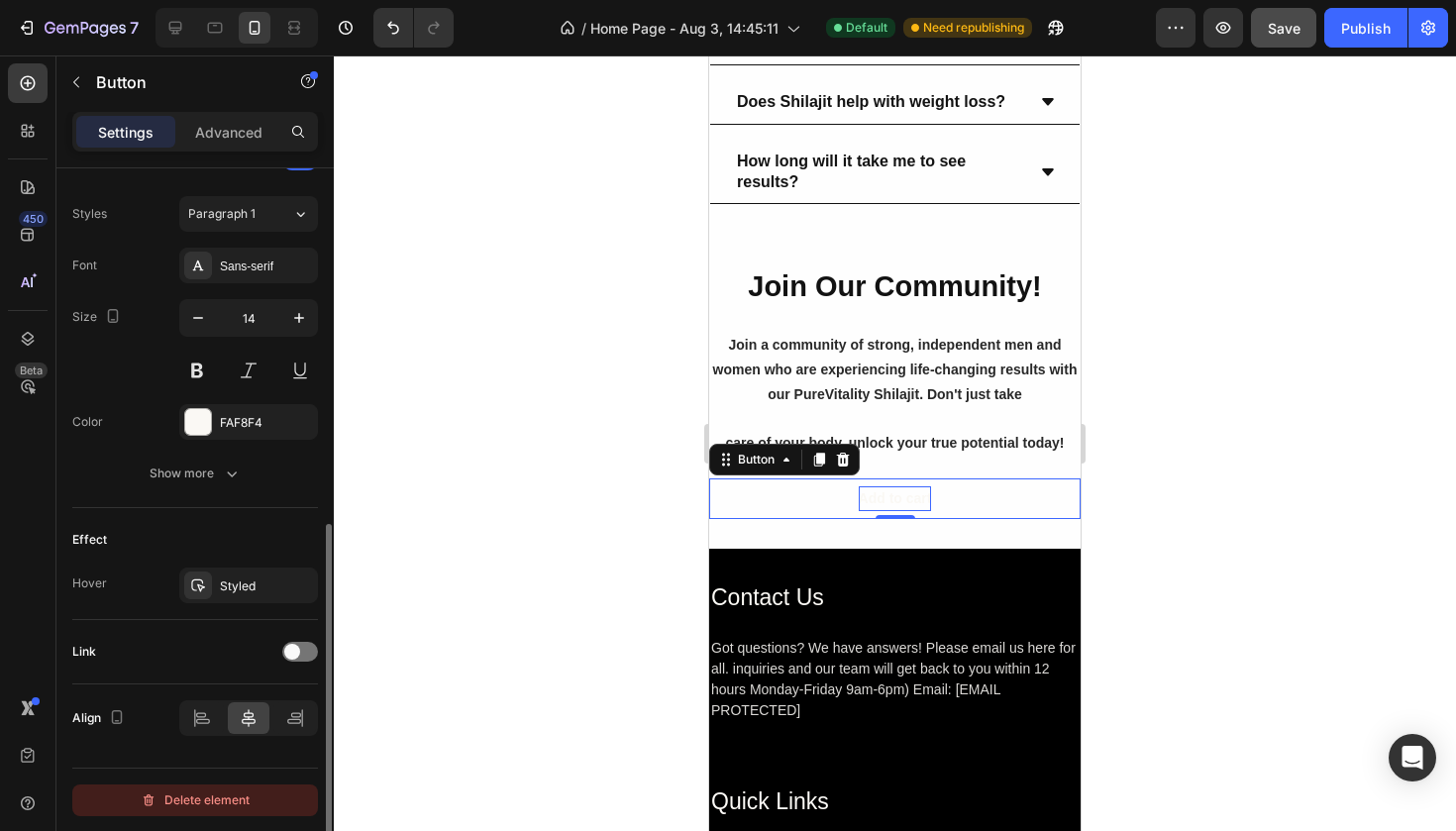 click on "Delete element" at bounding box center (195, 800) 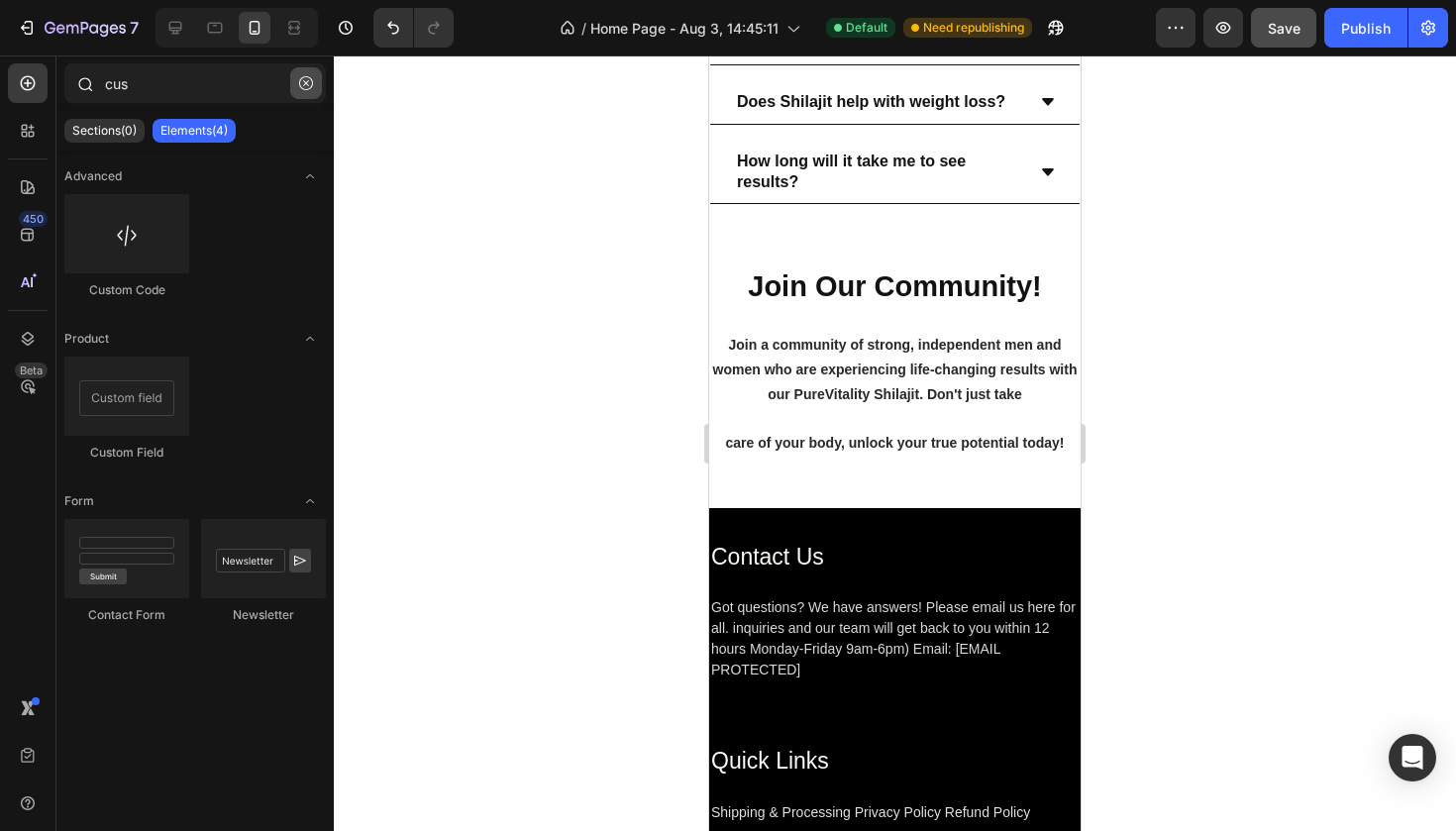 click 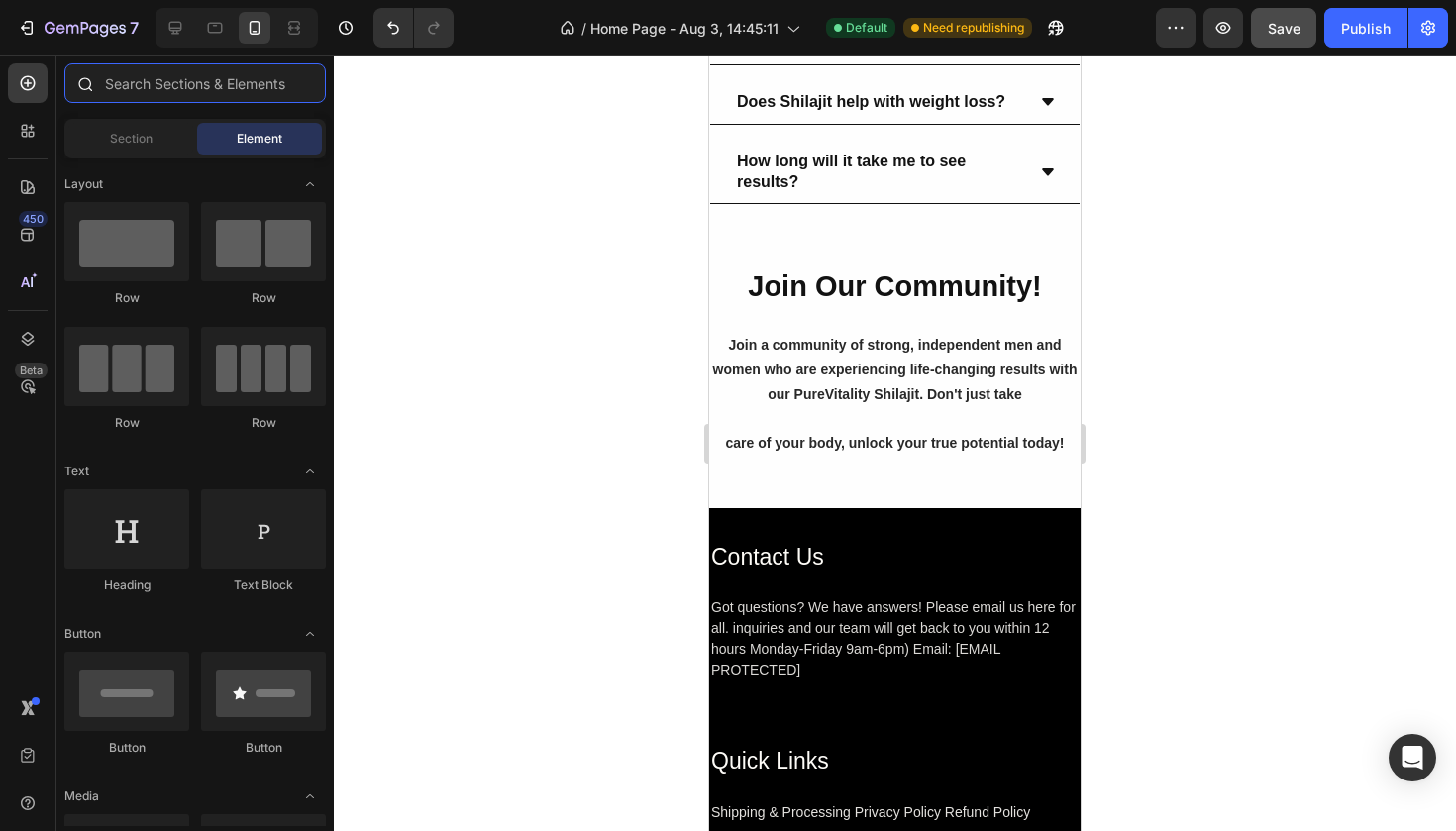 click at bounding box center (195, 83) 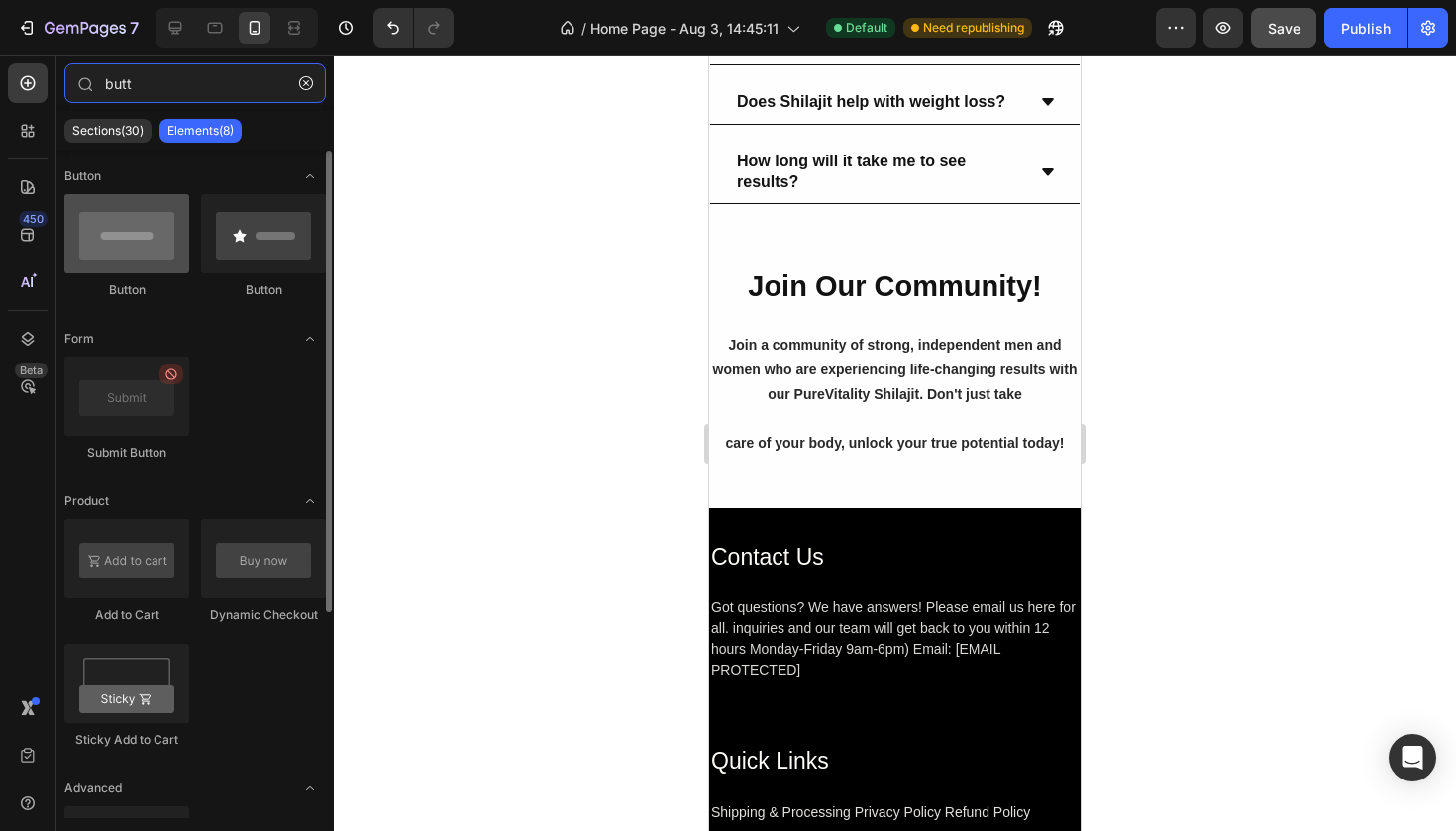 type on "butt" 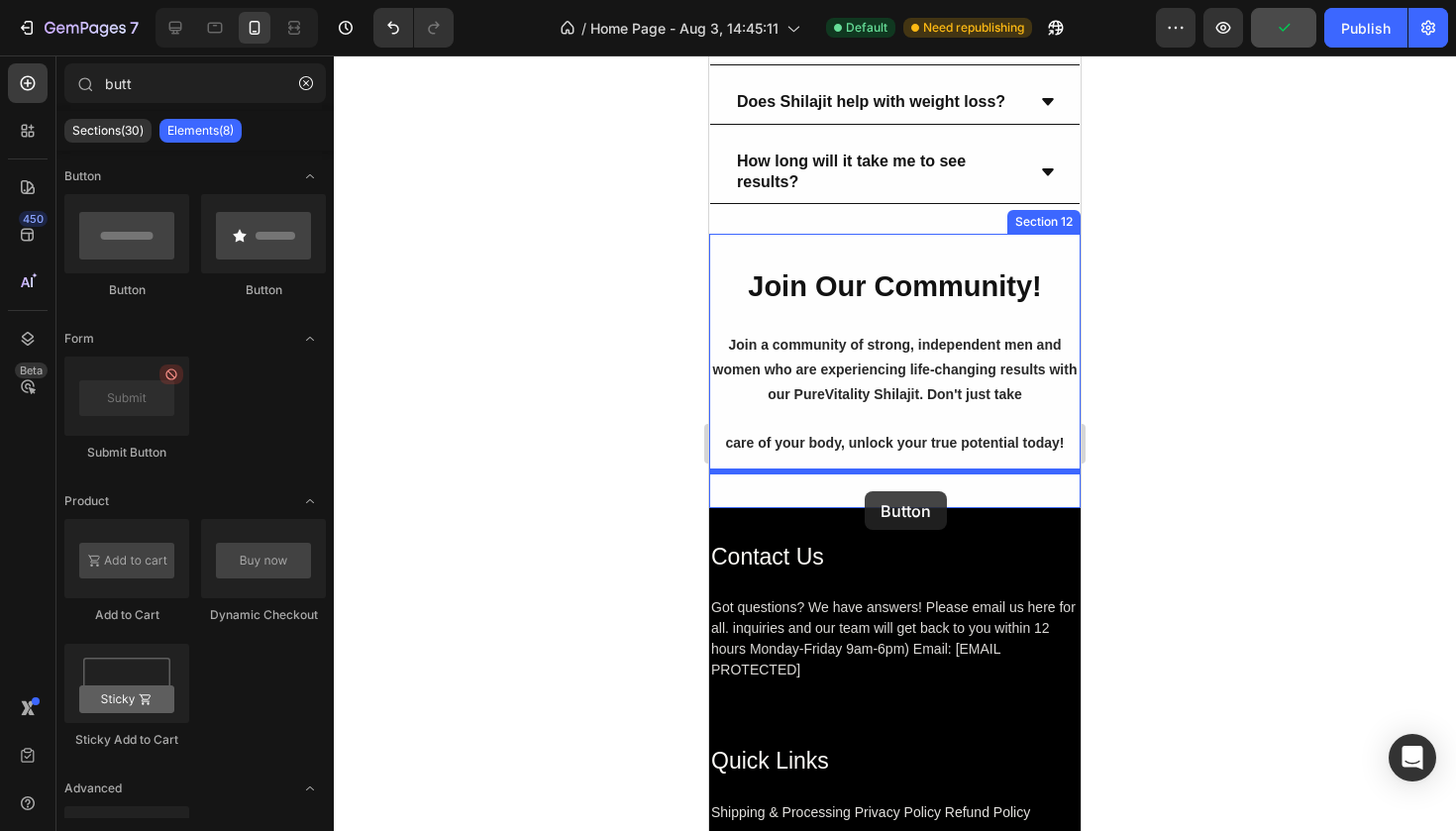 drag, startPoint x: 850, startPoint y: 281, endPoint x: 865, endPoint y: 491, distance: 210.54 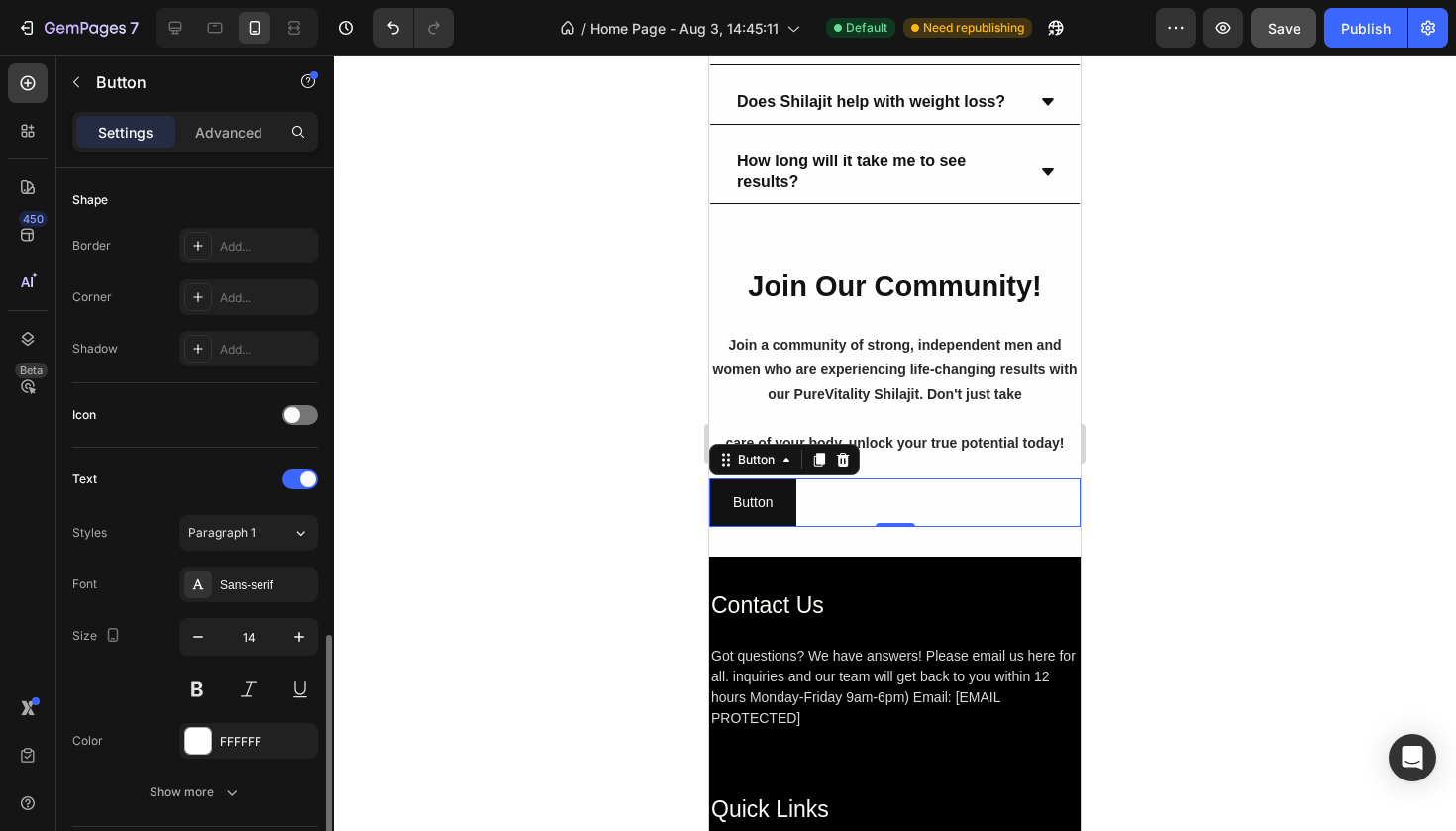 scroll, scrollTop: 701, scrollLeft: 0, axis: vertical 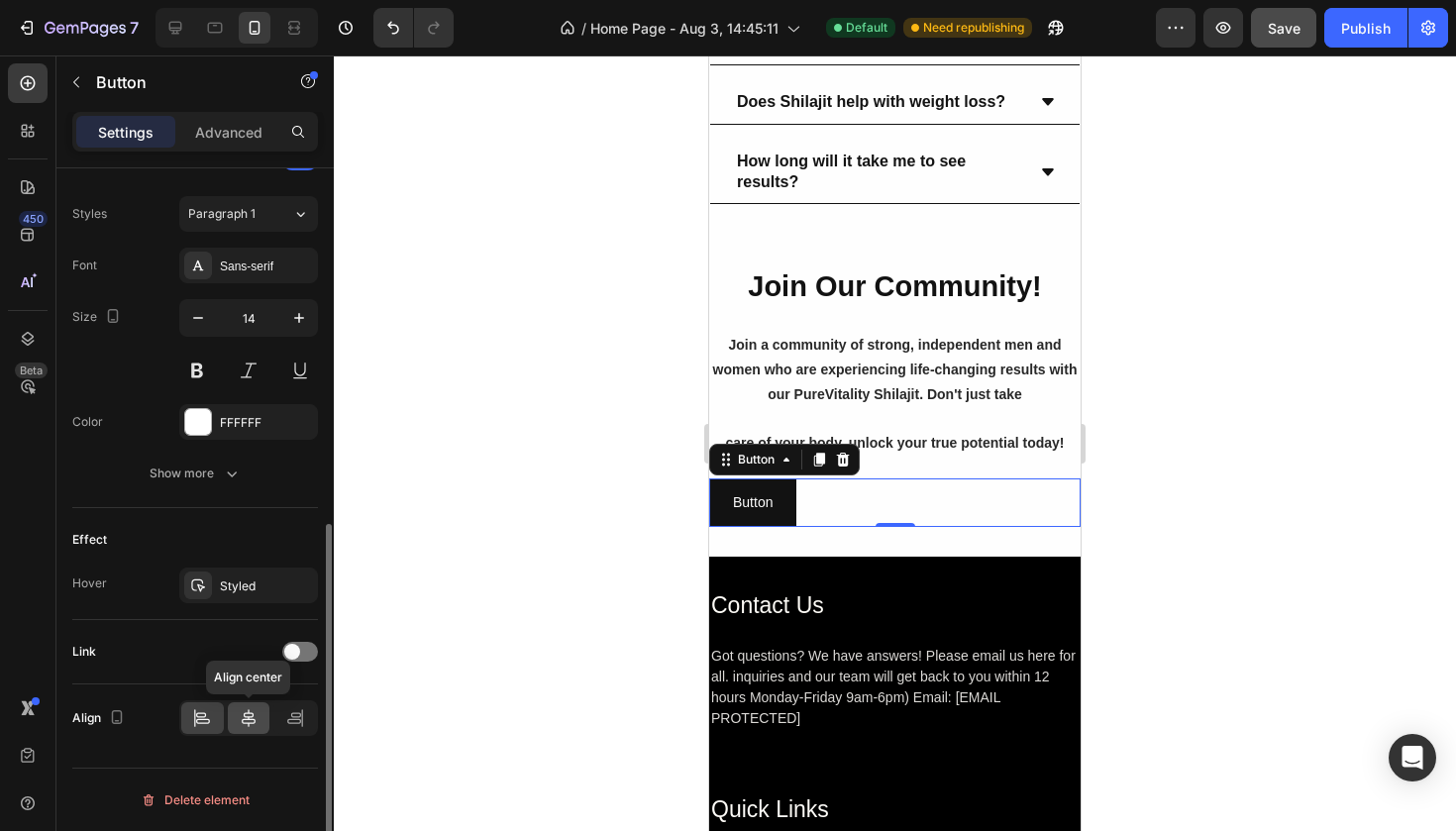 click 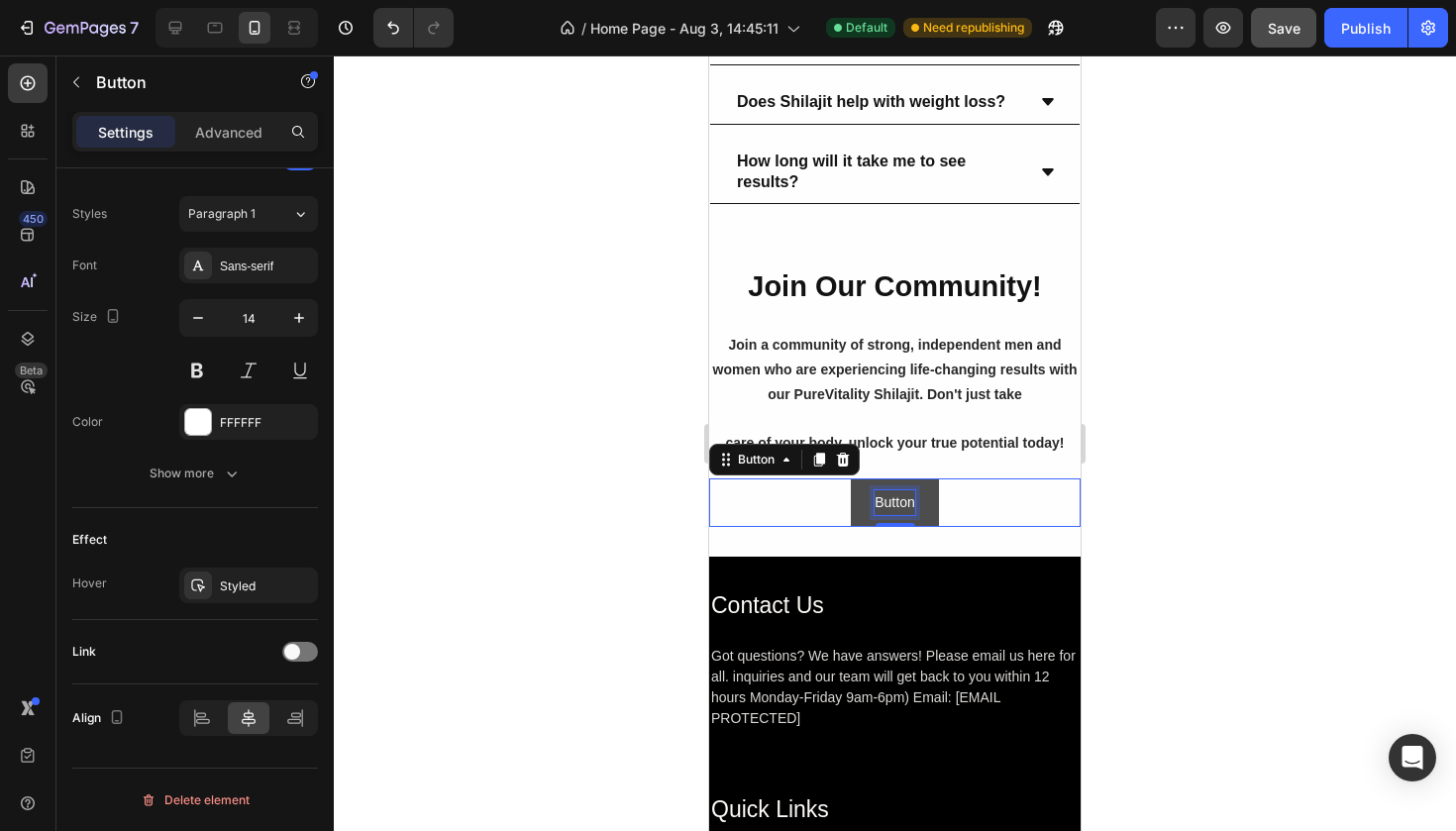 click on "Button" at bounding box center (894, 502) 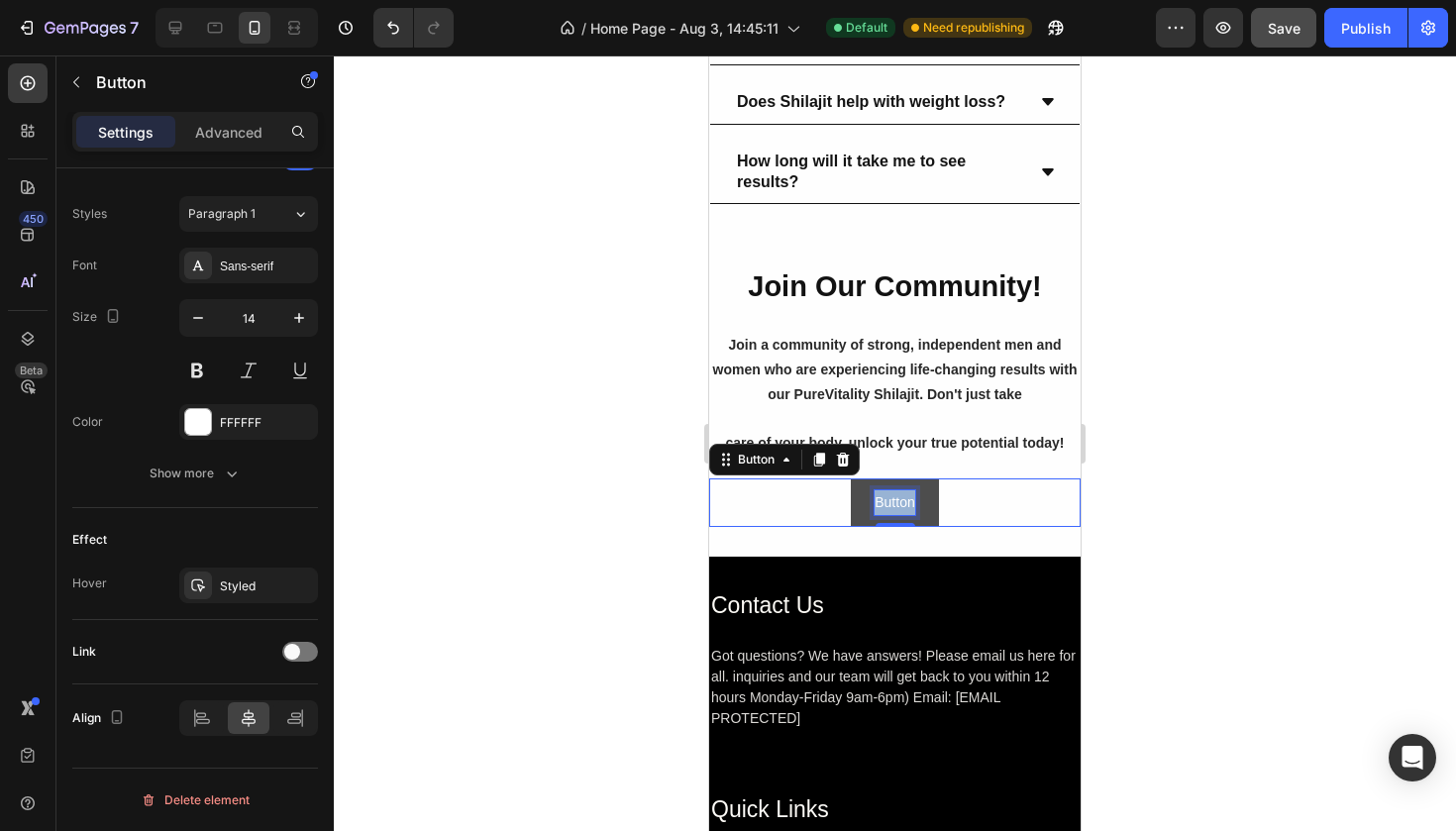 click on "Button" at bounding box center [894, 502] 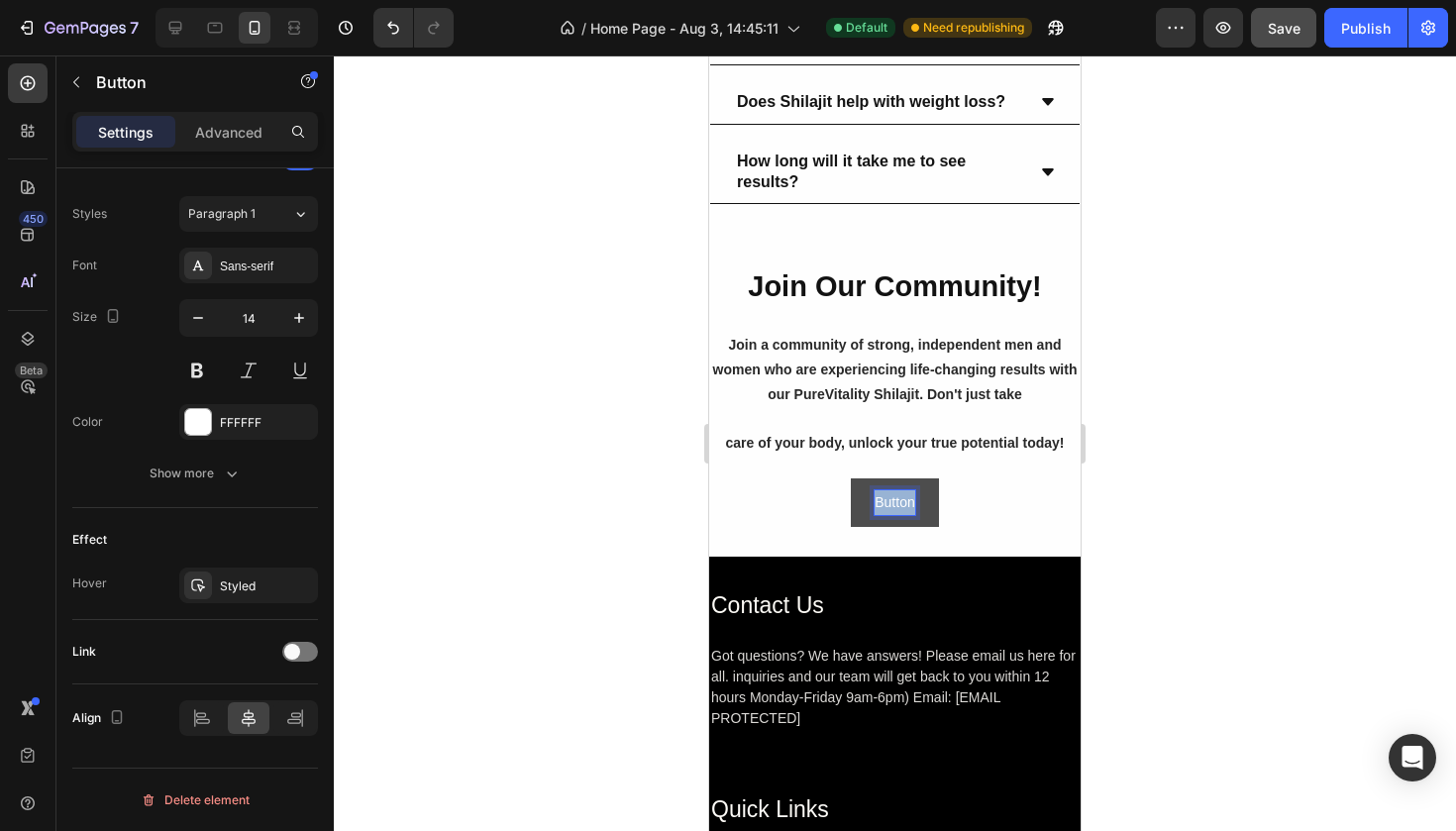 click on "Button" at bounding box center [894, 502] 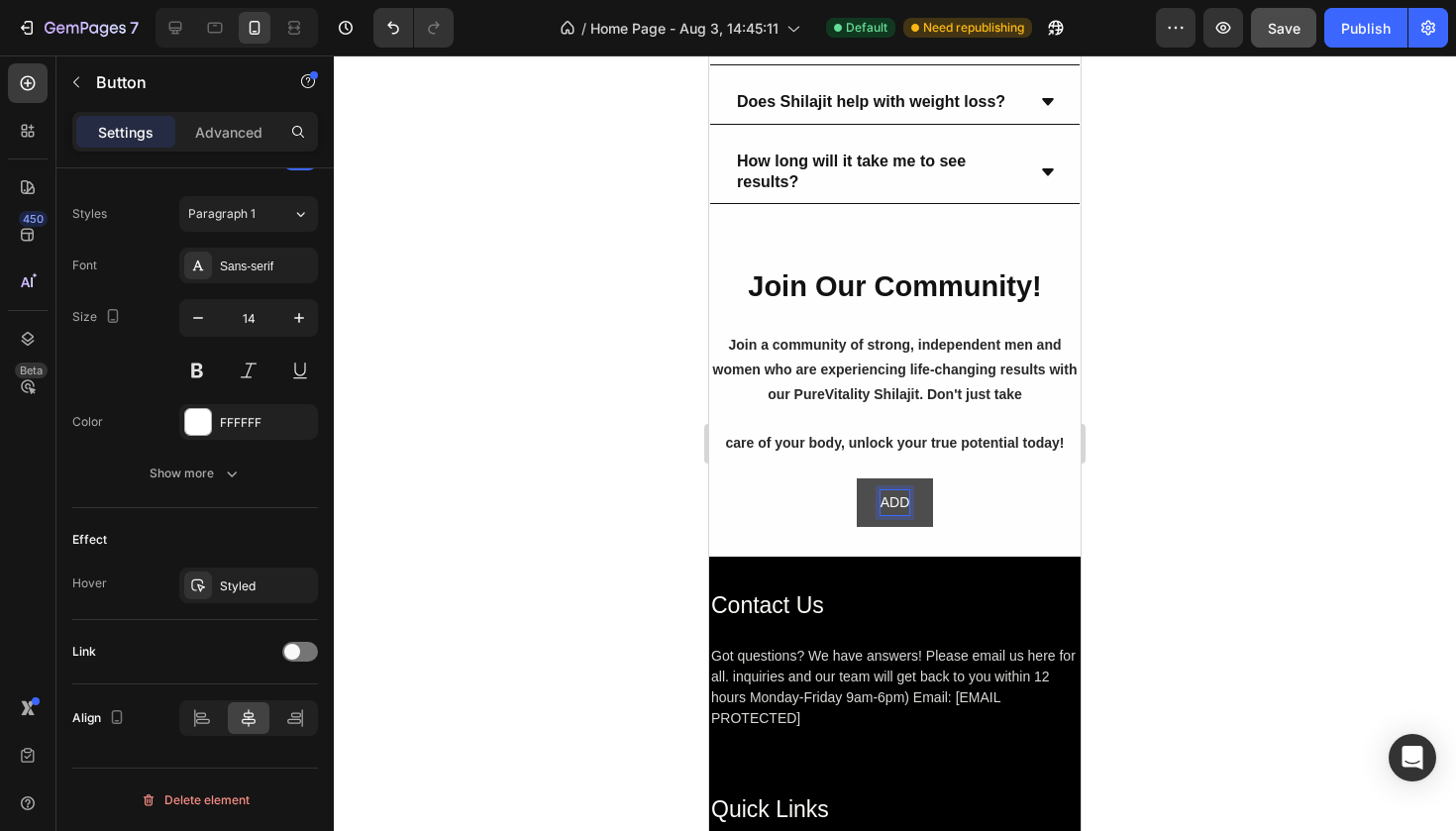 click on "ADD" at bounding box center [895, 502] 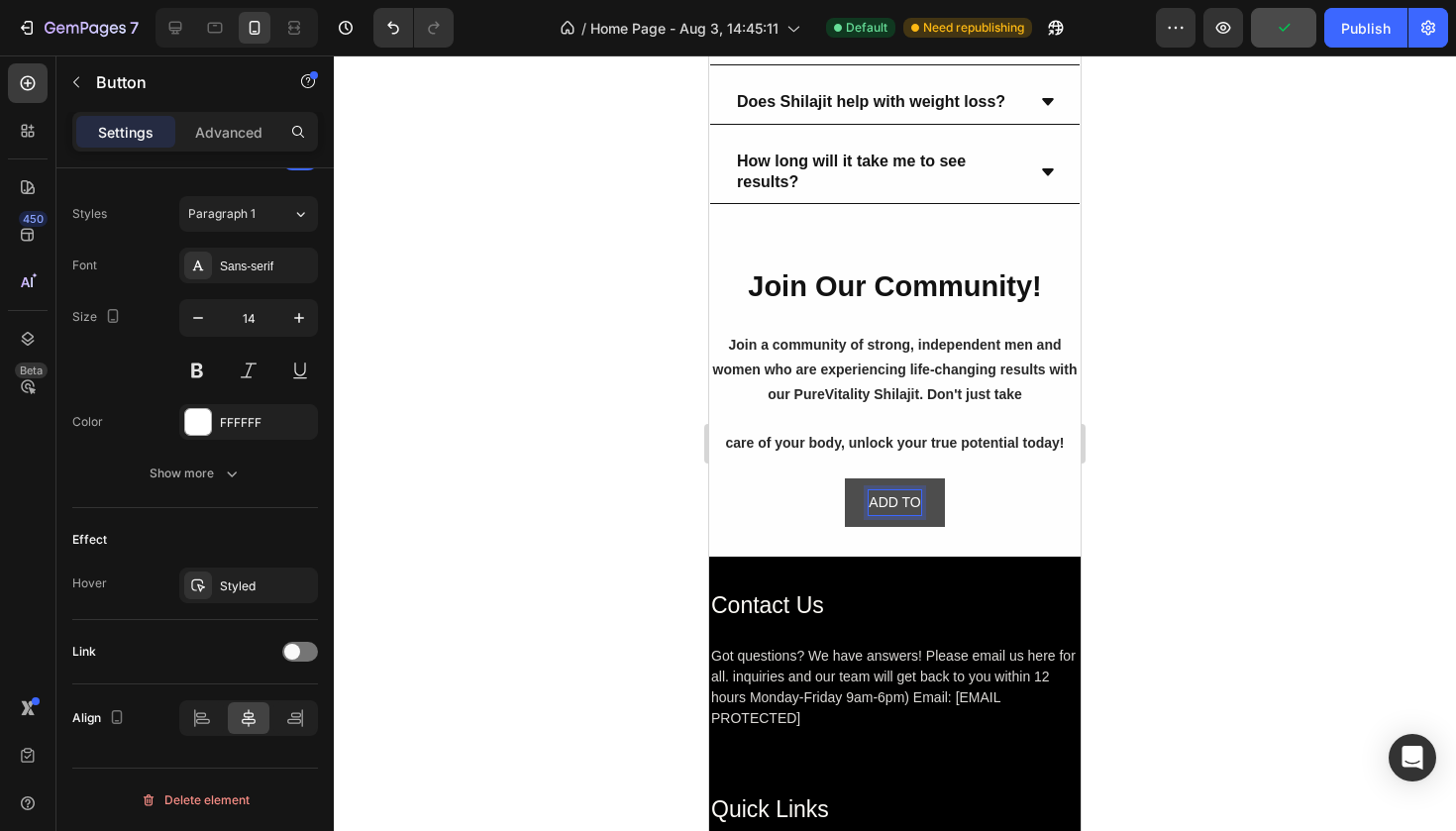 click on "ADD TO" at bounding box center [894, 502] 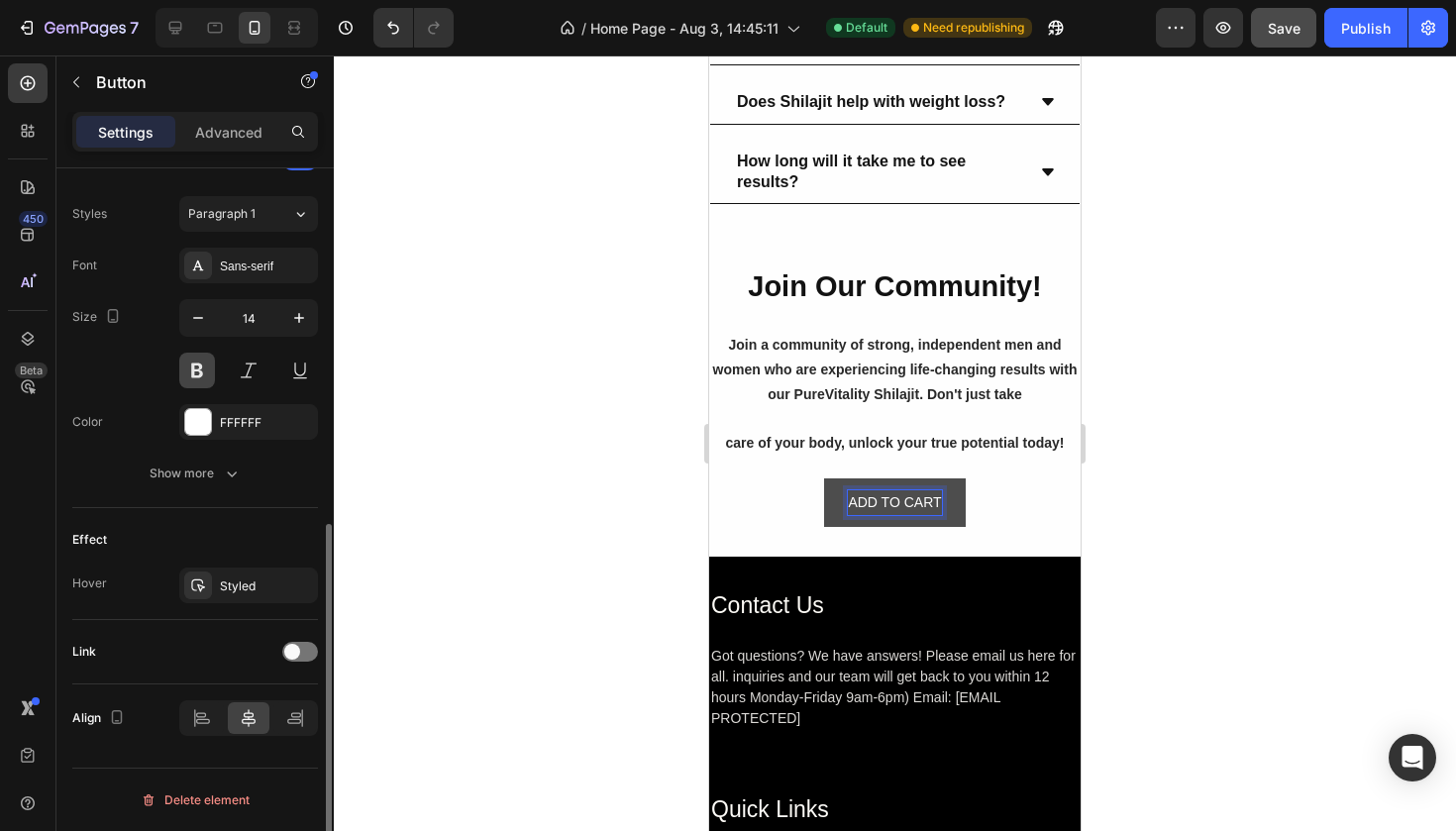 click at bounding box center [197, 370] 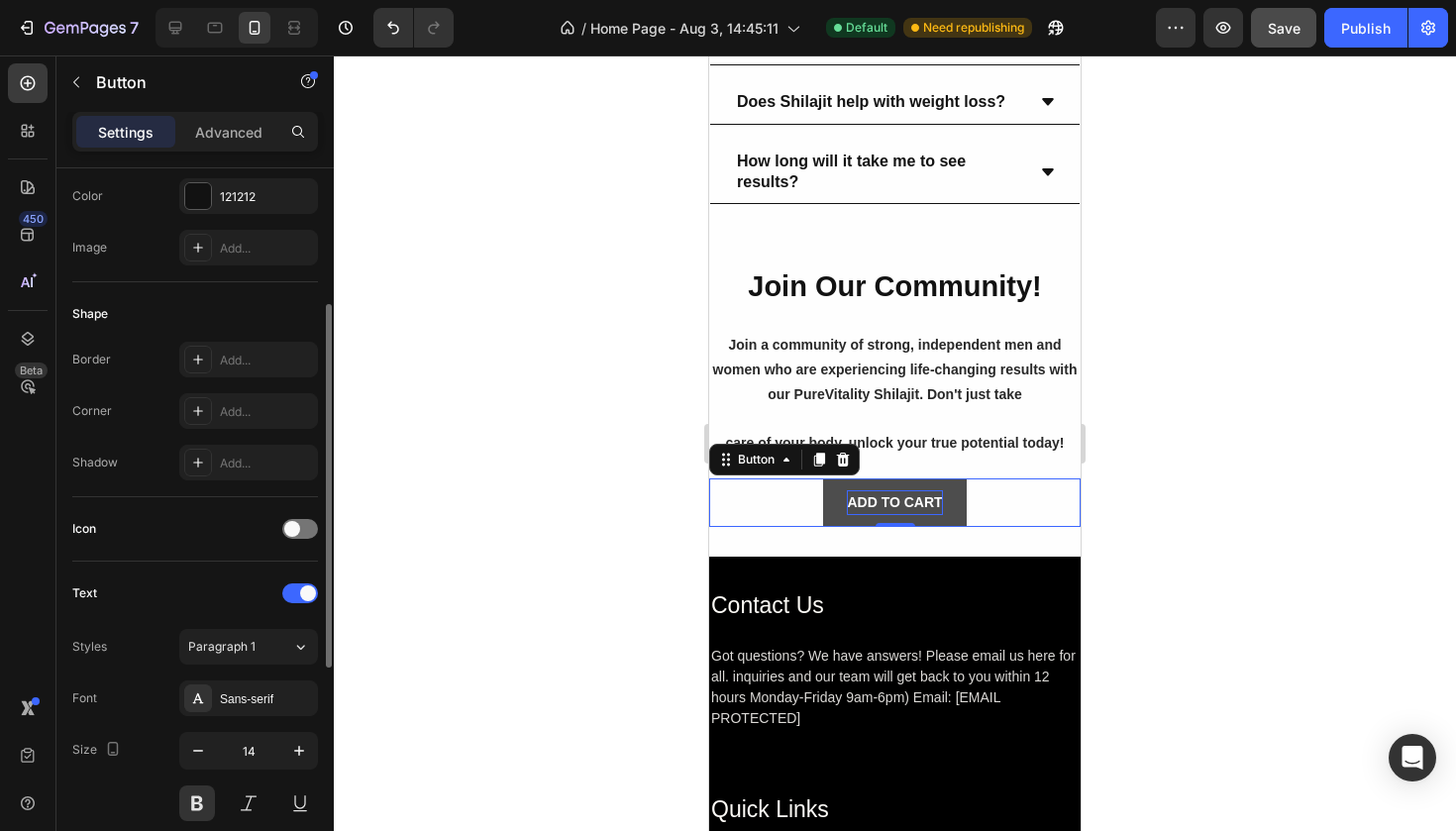 scroll, scrollTop: 268, scrollLeft: 0, axis: vertical 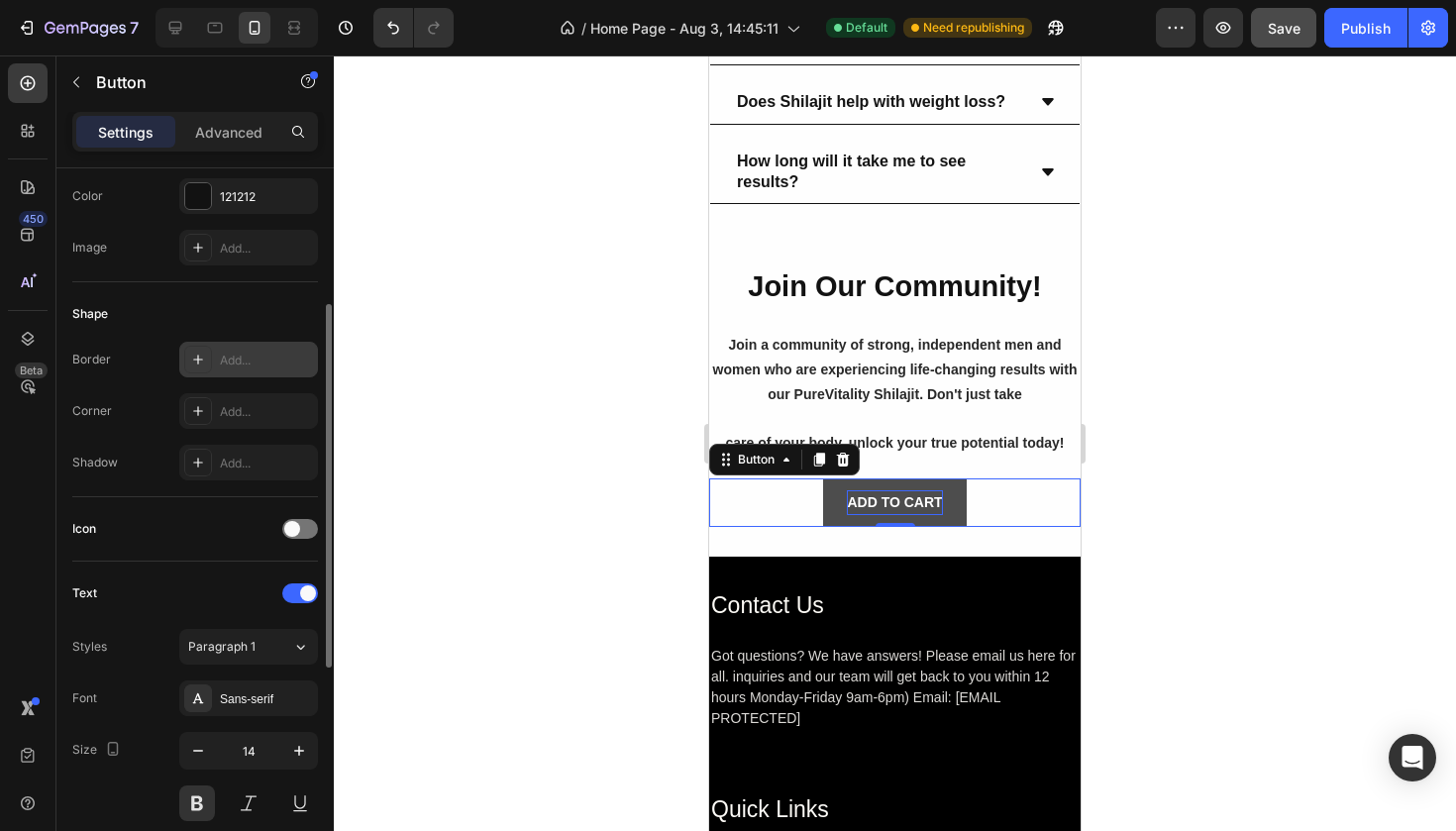 click at bounding box center (198, 360) 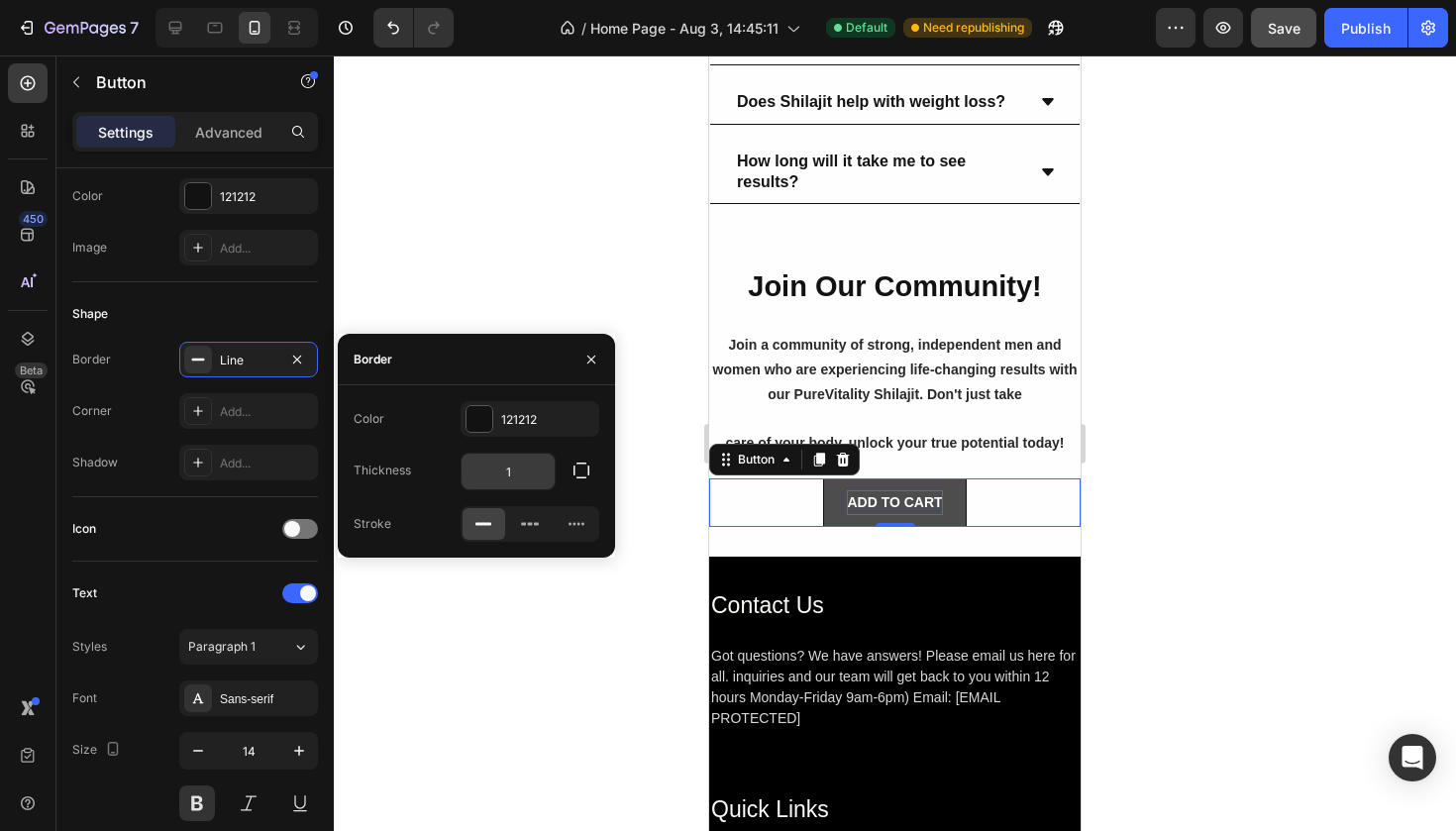 click on "1" at bounding box center (508, 471) 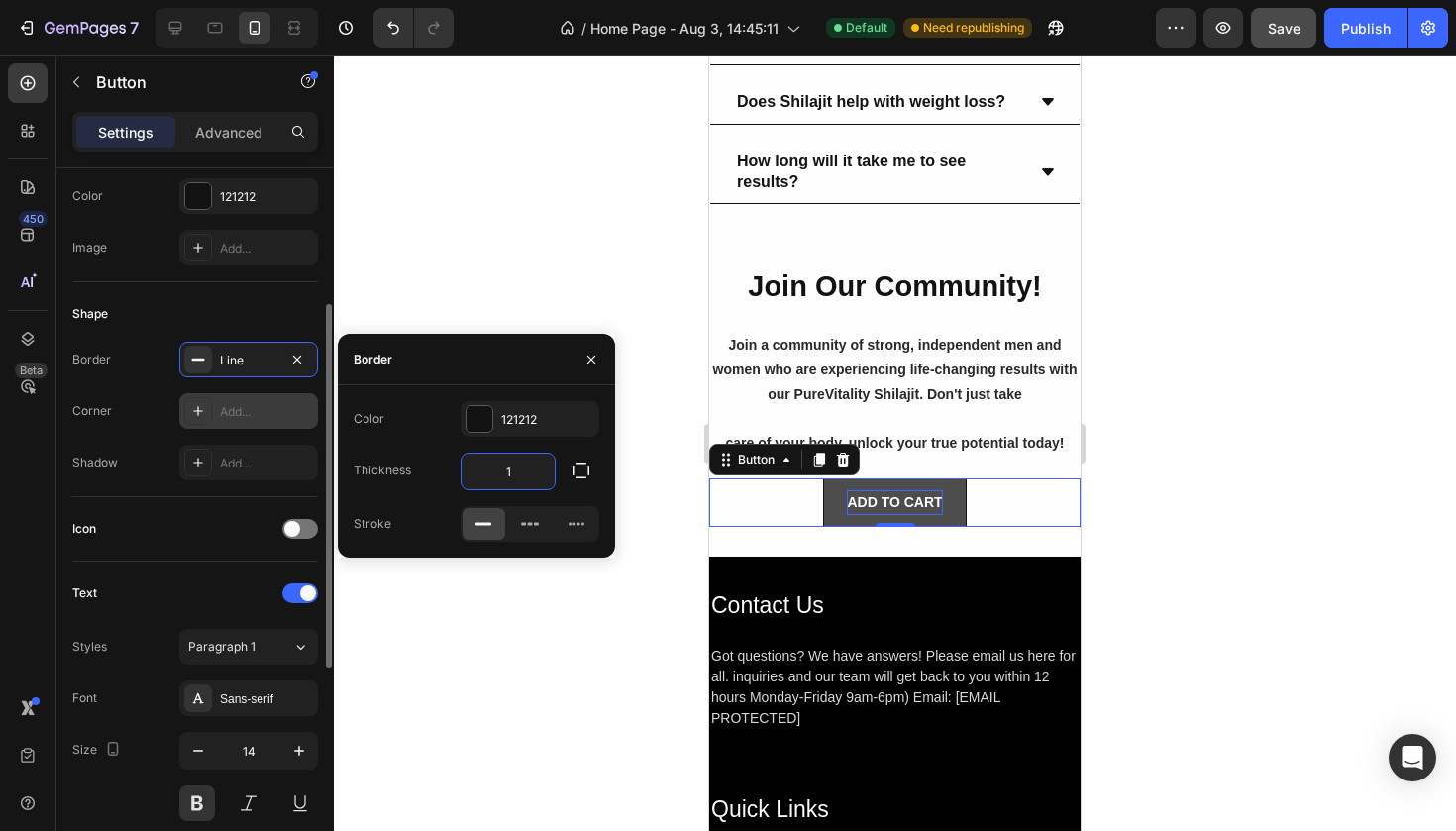 click at bounding box center (198, 411) 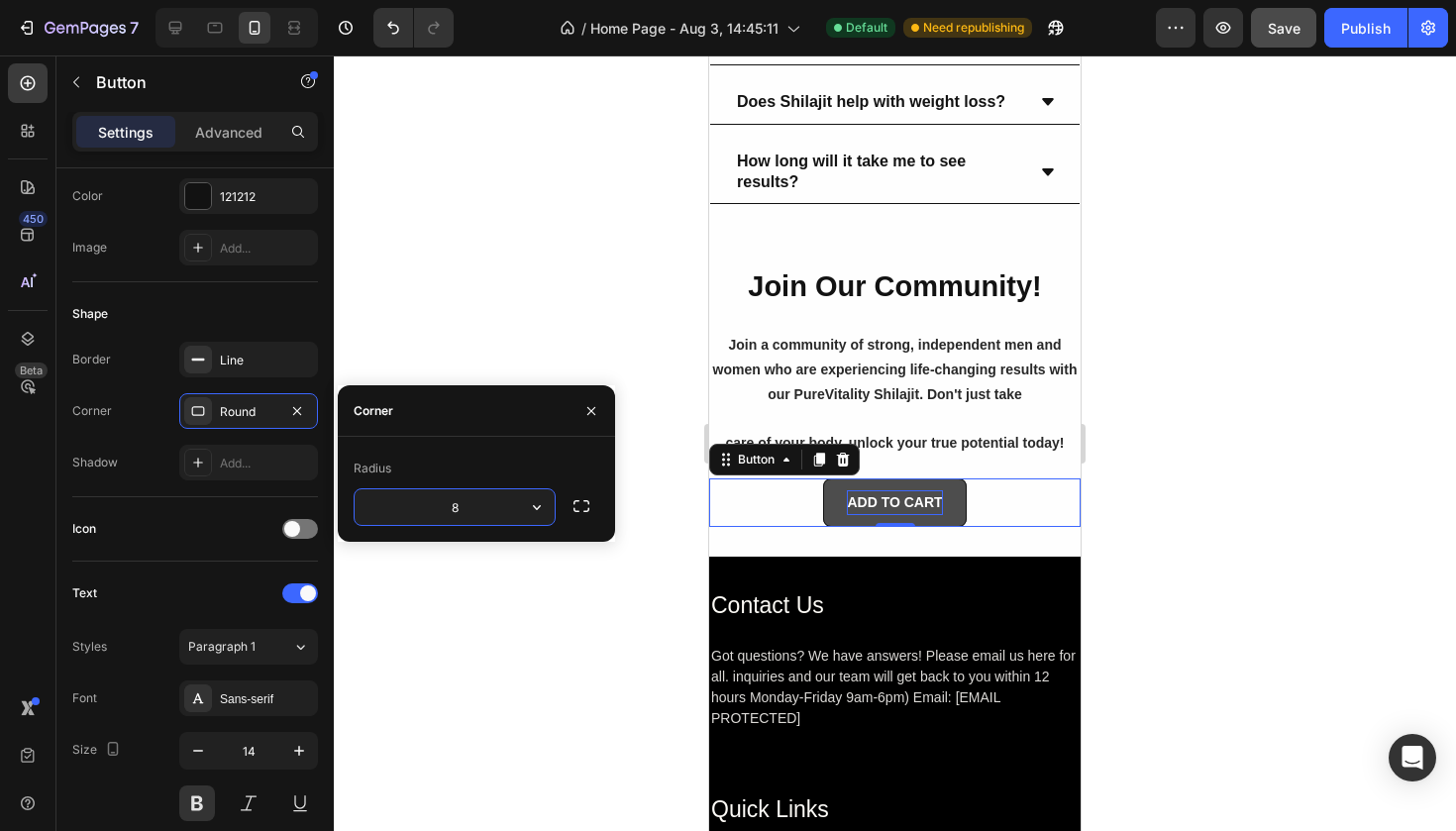 click on "8" at bounding box center [455, 507] 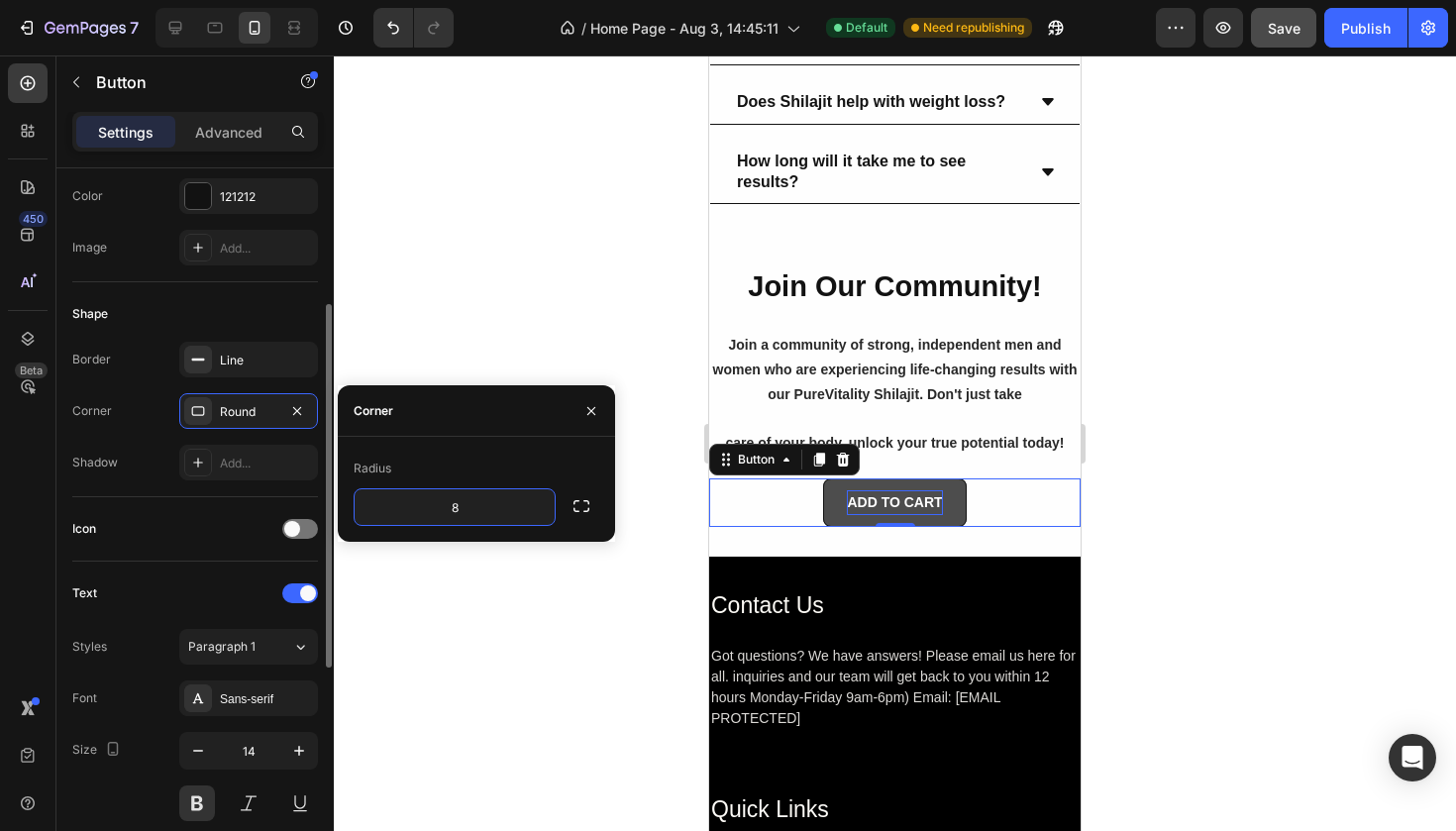 click on "Icon" at bounding box center (195, 529) 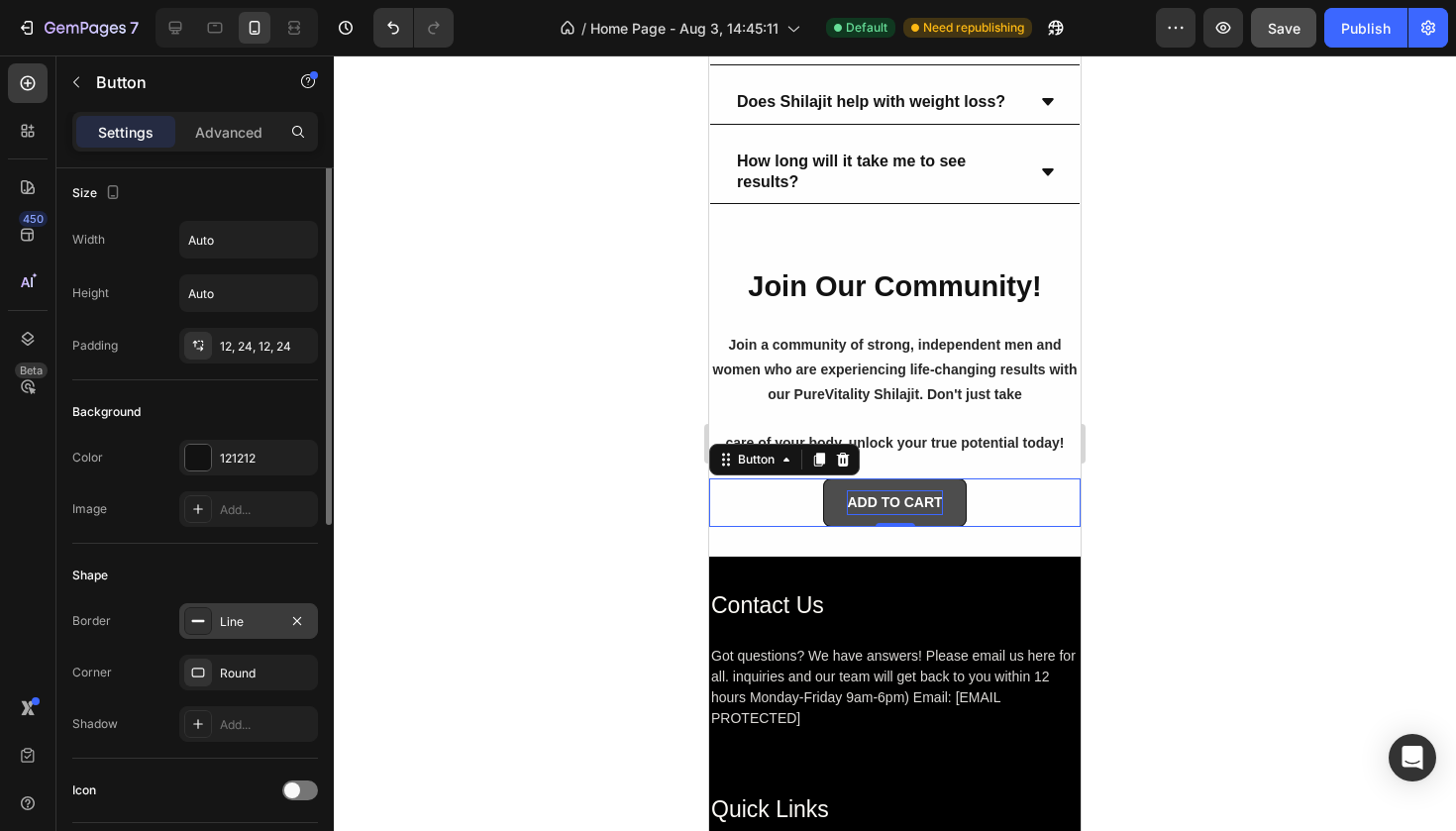 scroll, scrollTop: 0, scrollLeft: 0, axis: both 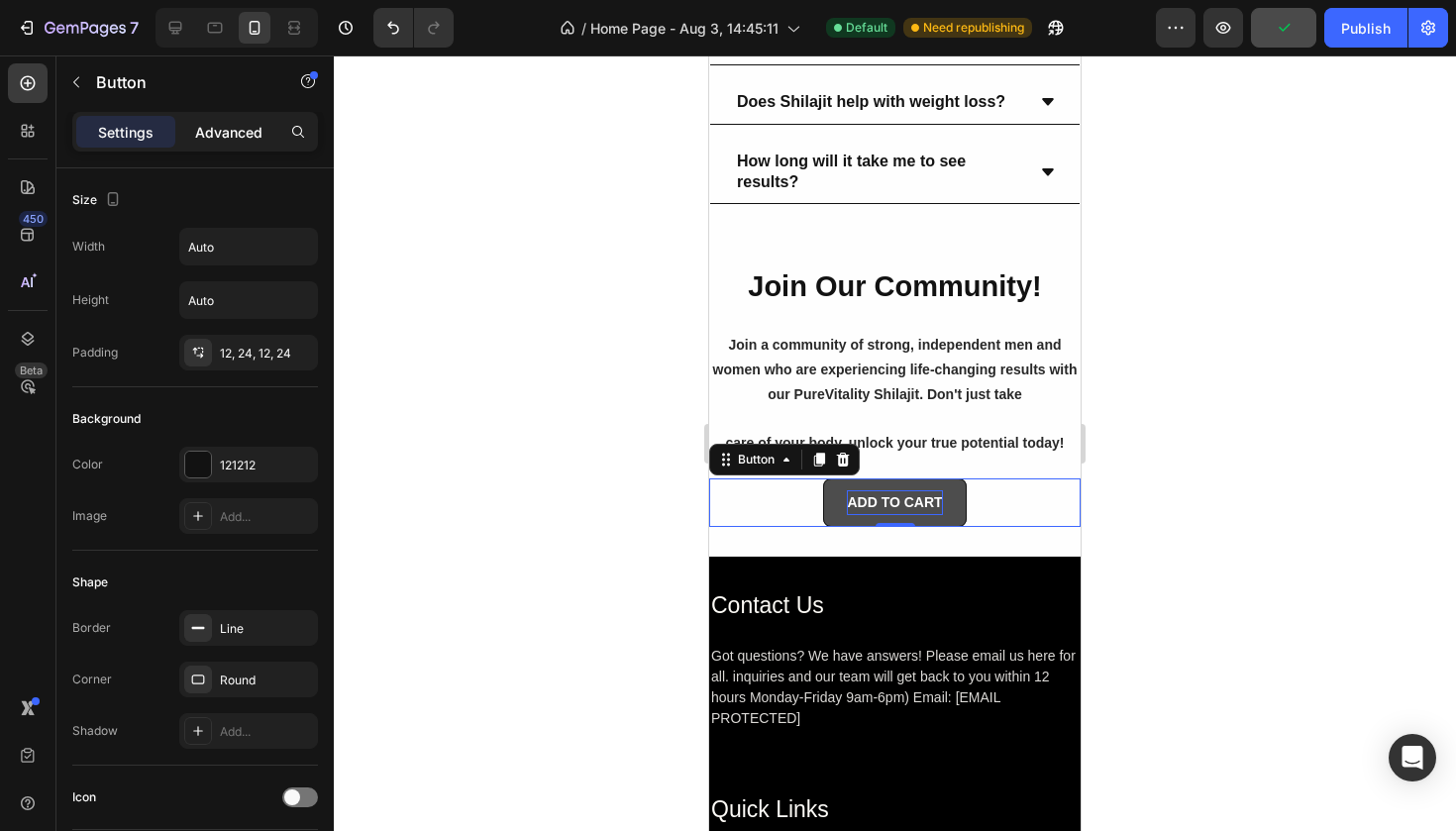 click on "Advanced" 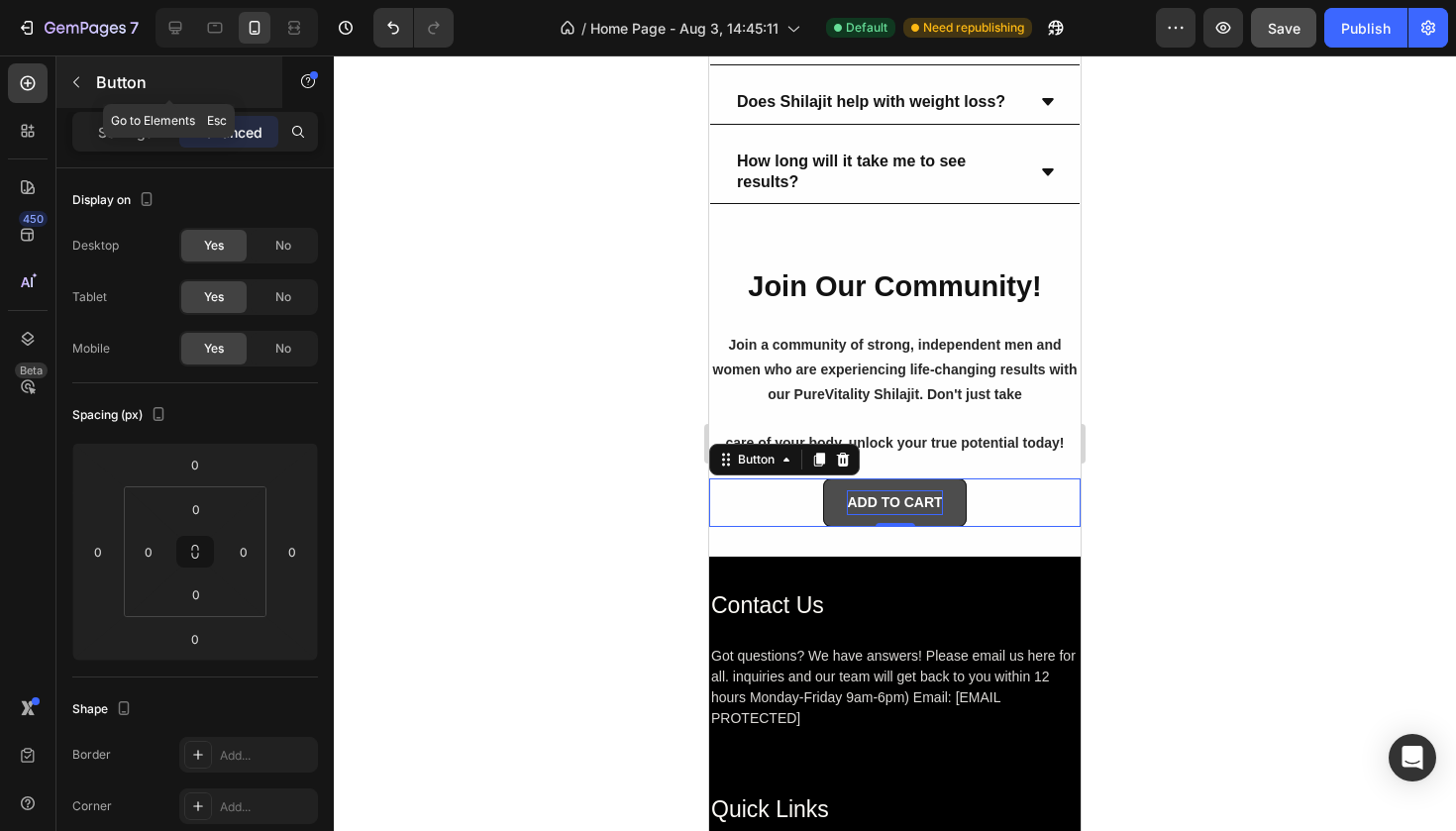click 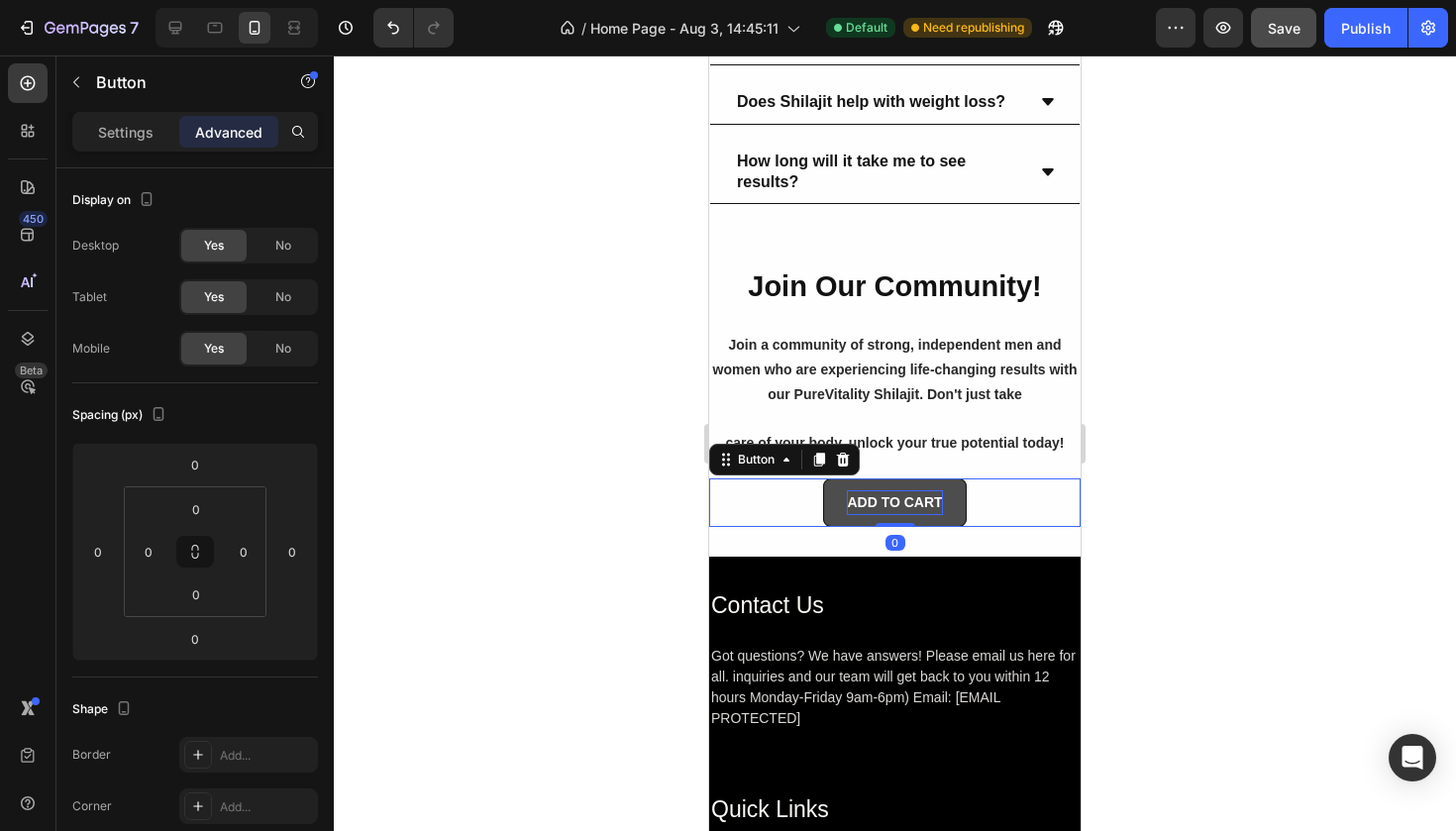 click on "ADD TO CART" at bounding box center (894, 502) 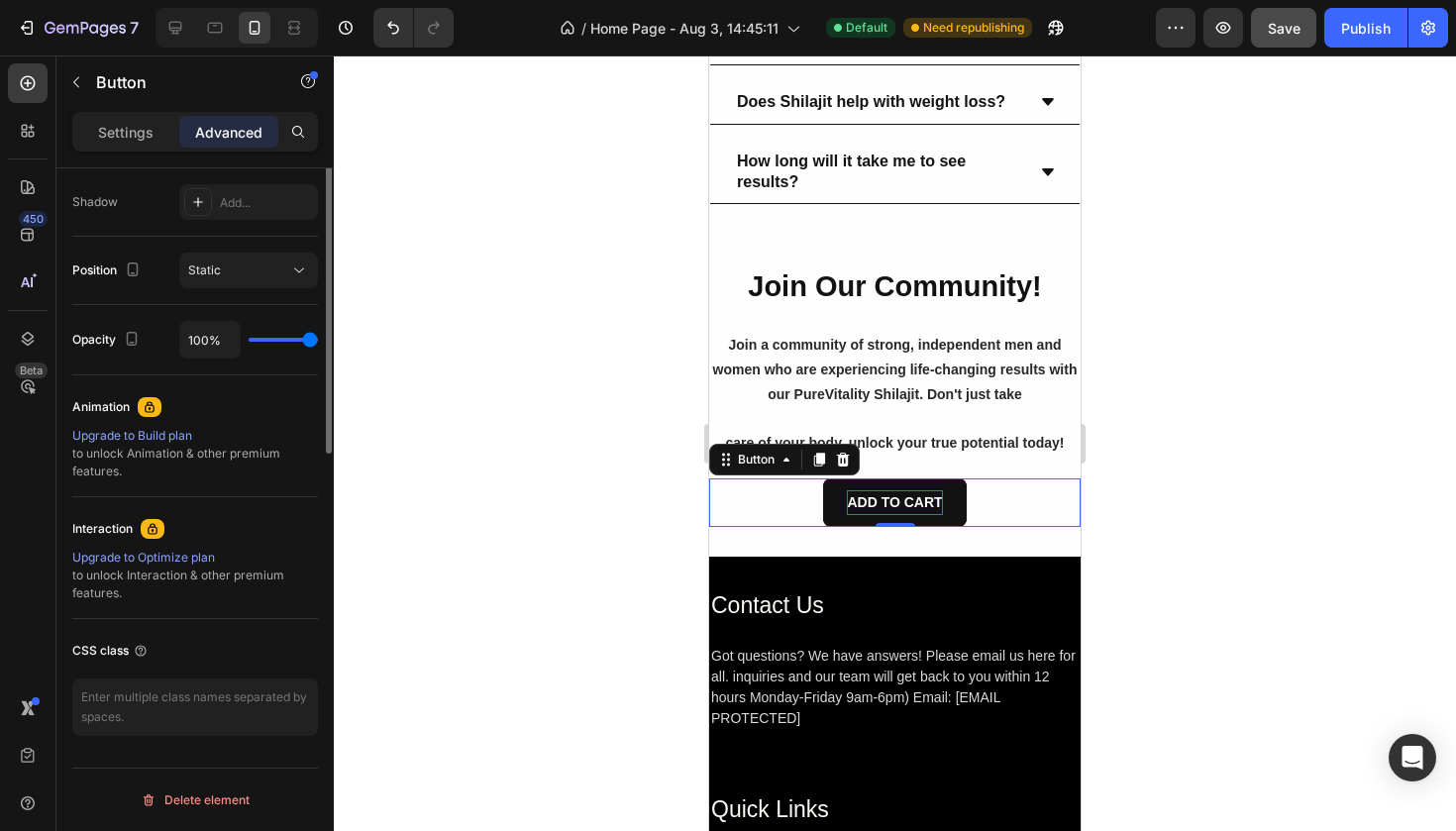 scroll, scrollTop: 0, scrollLeft: 0, axis: both 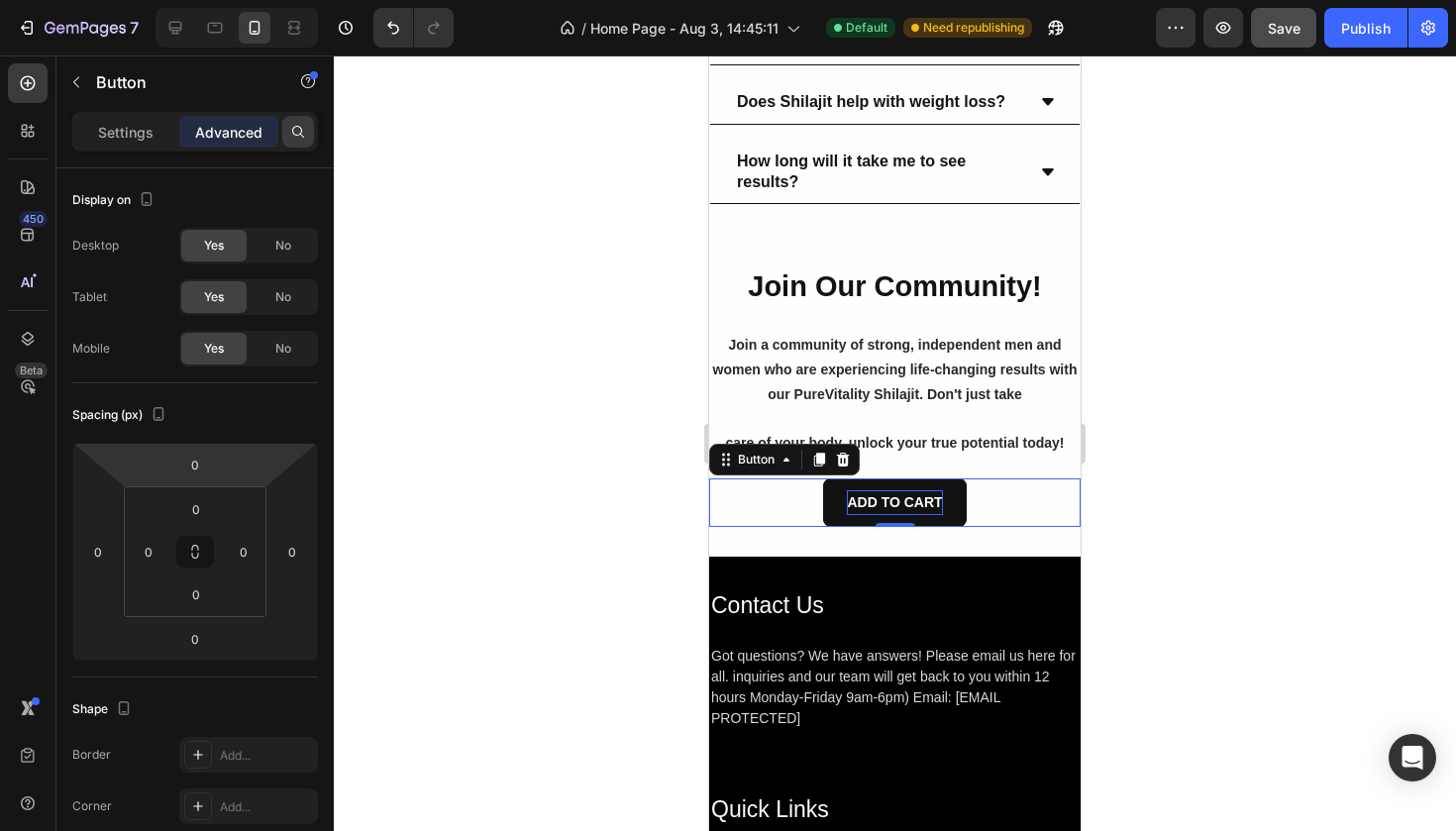 click at bounding box center [298, 132] 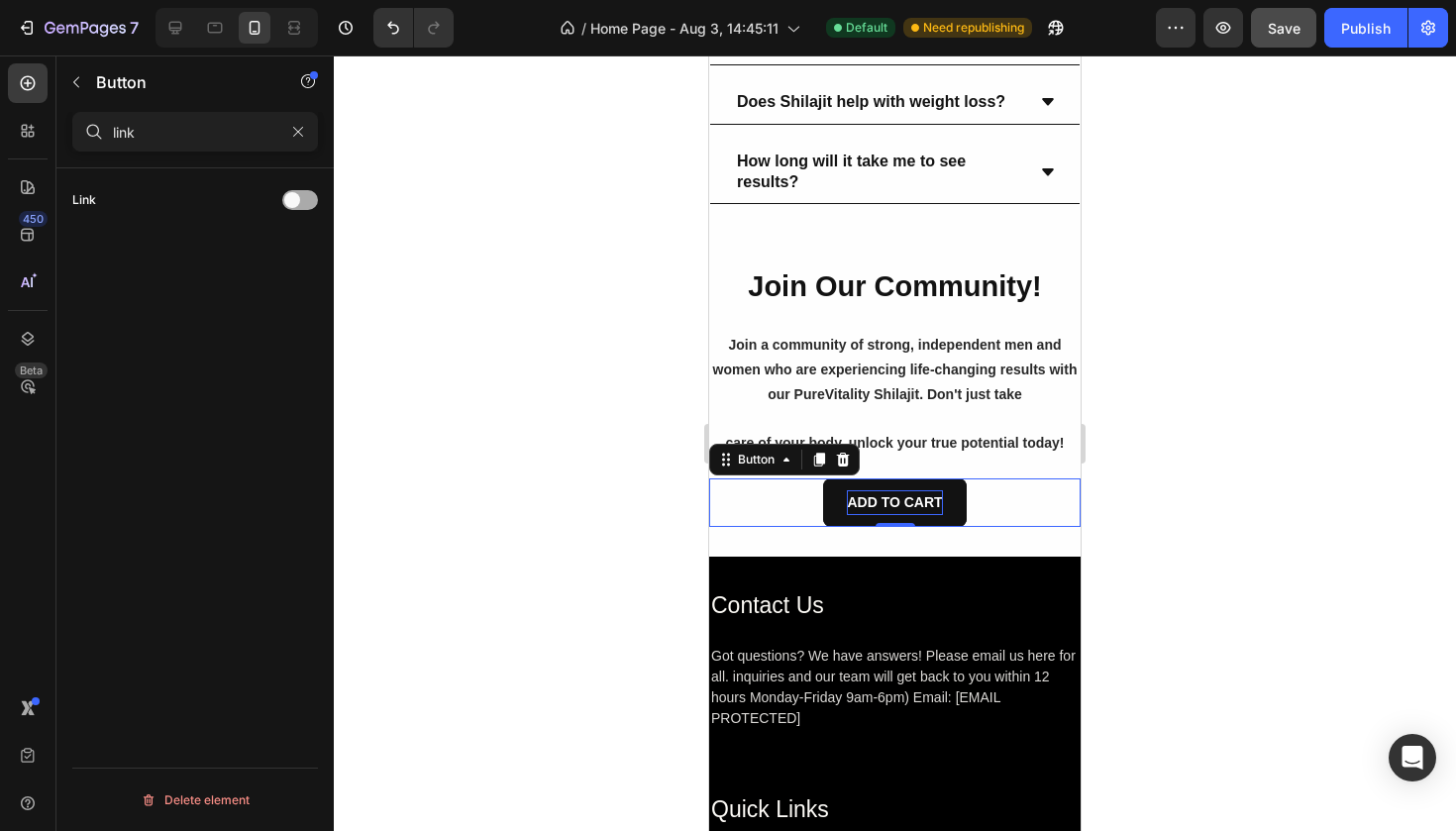 type on "link" 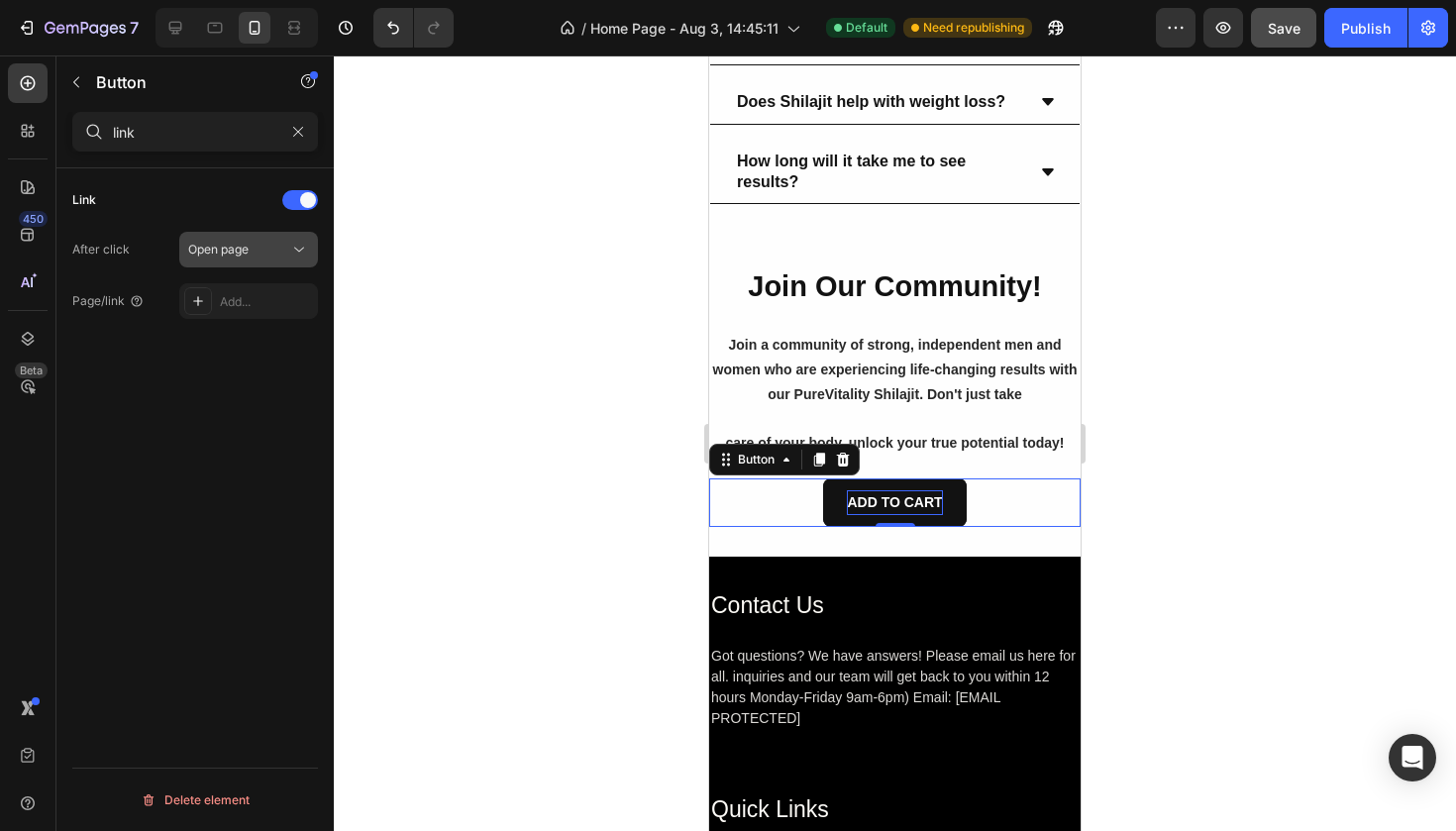 click on "Open page" 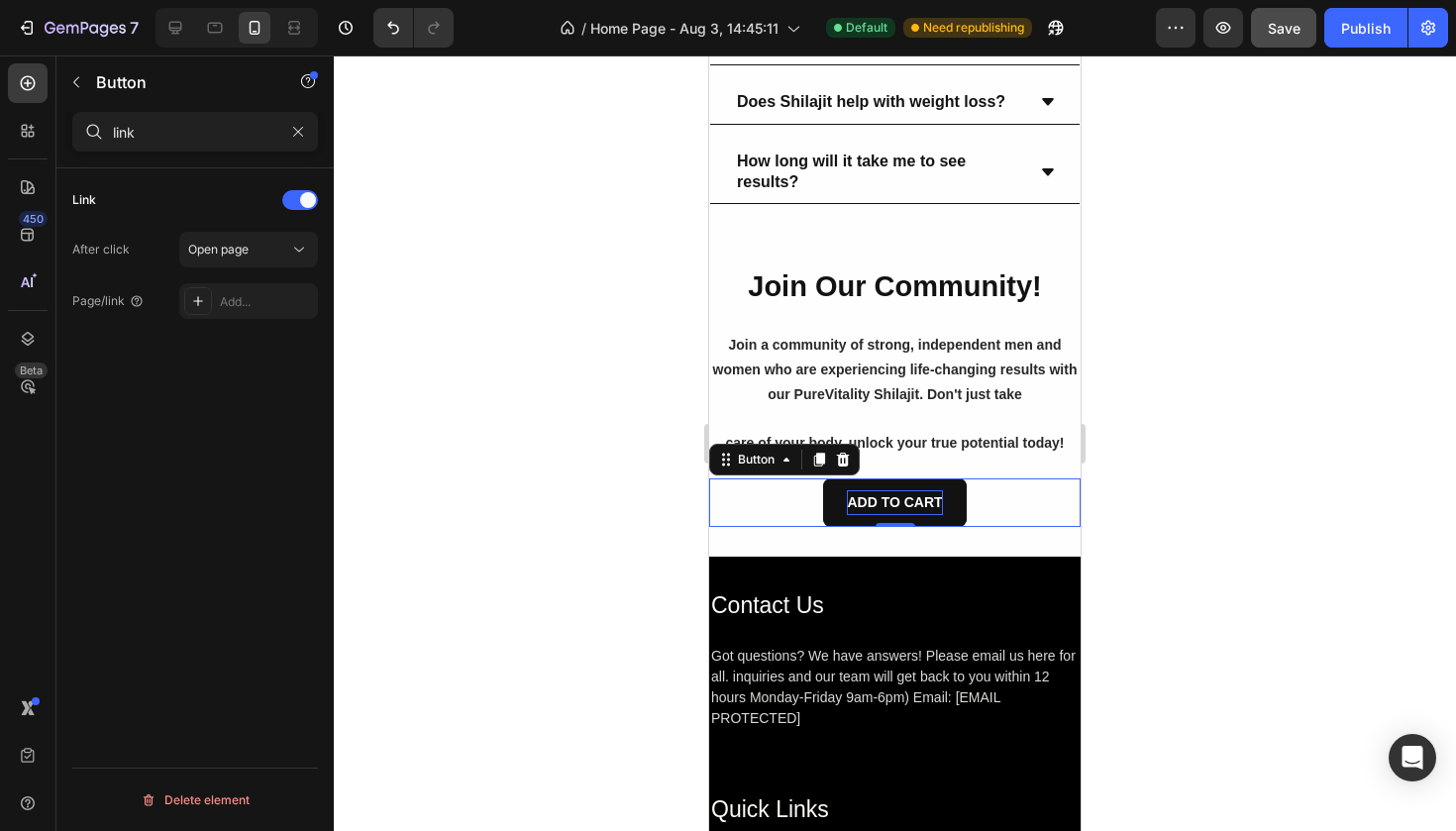 click on "Link After click Open page Page/link Add... Delete element" at bounding box center [195, 528] 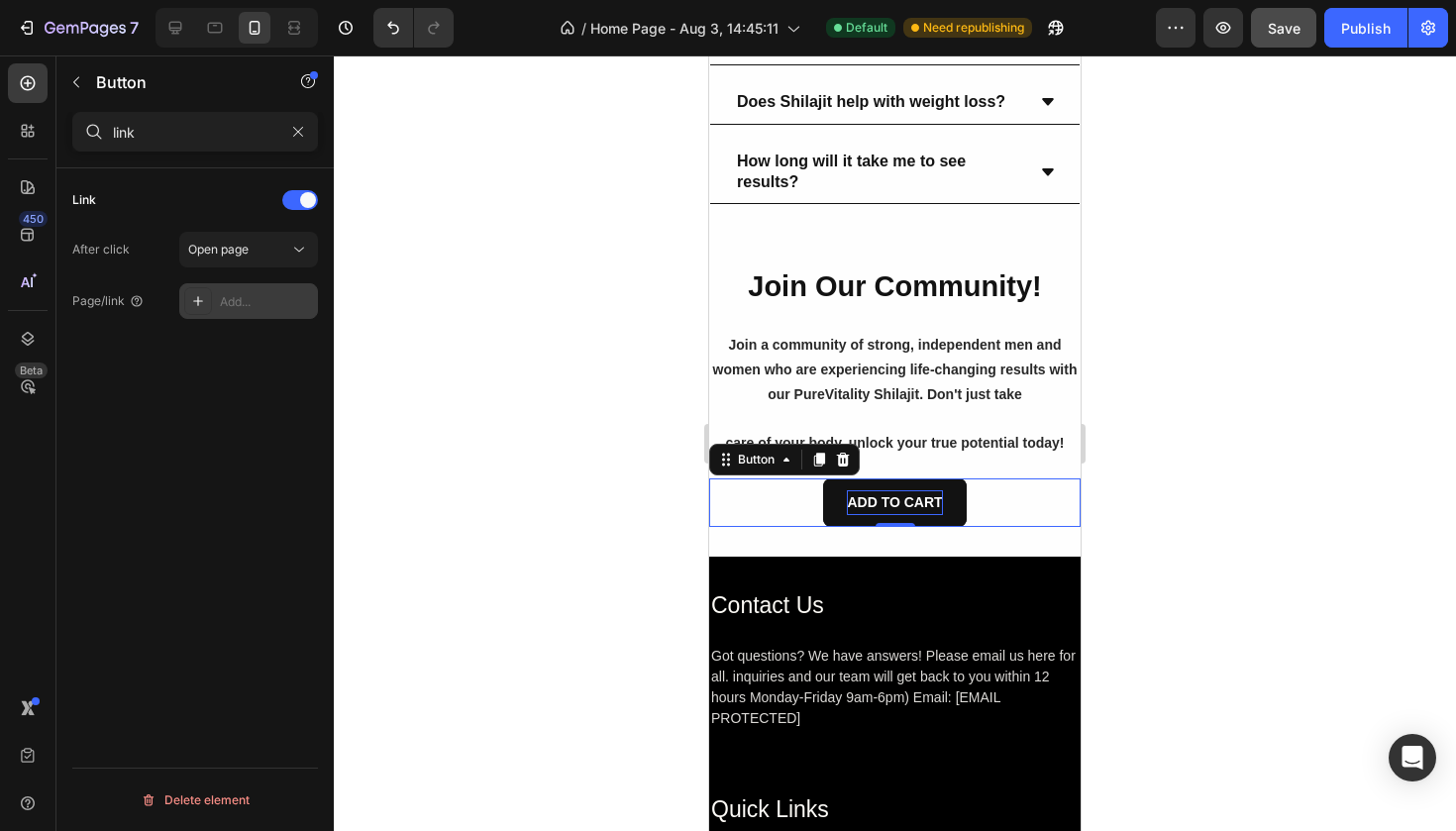 click at bounding box center [198, 301] 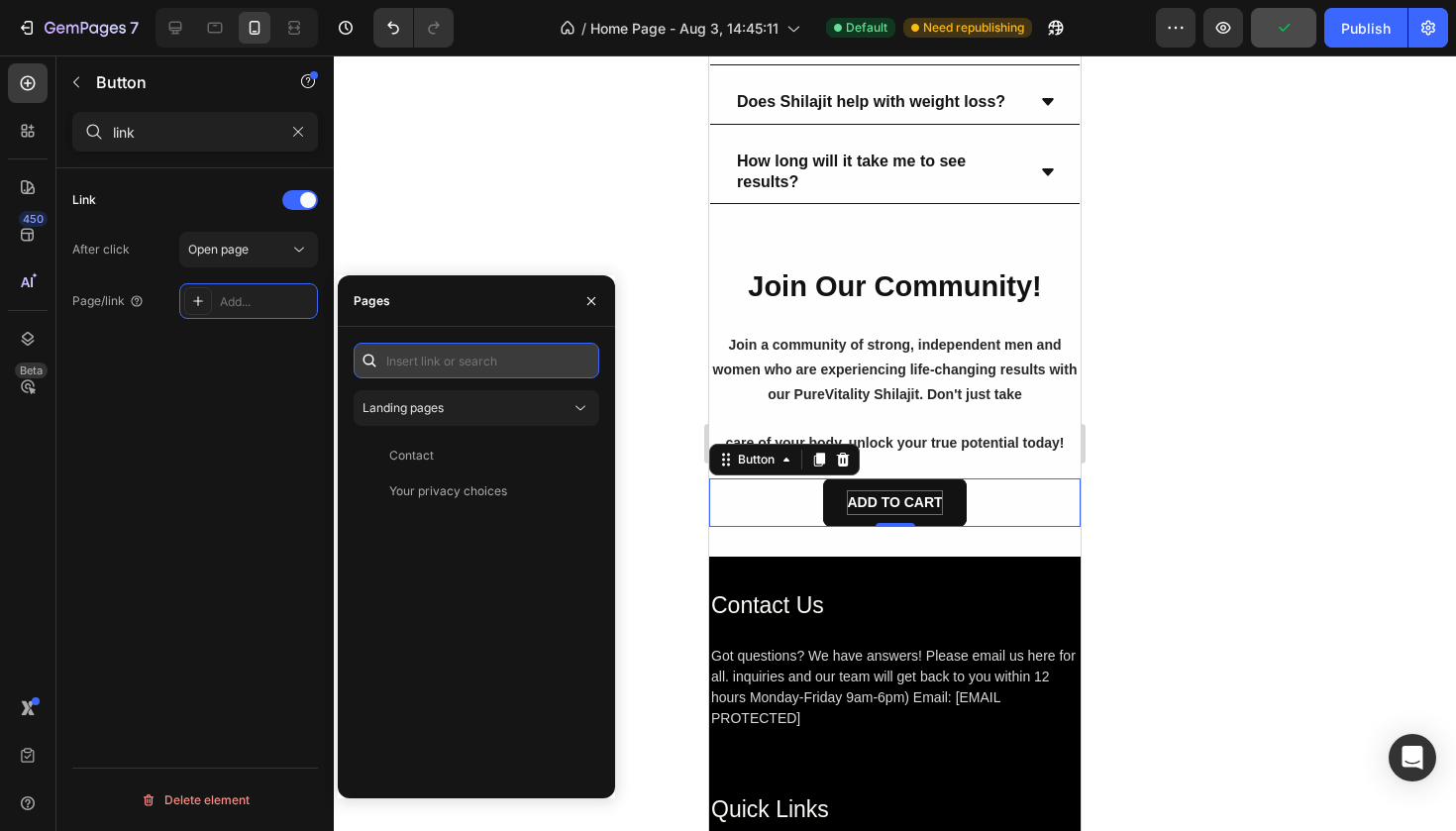 click at bounding box center [476, 361] 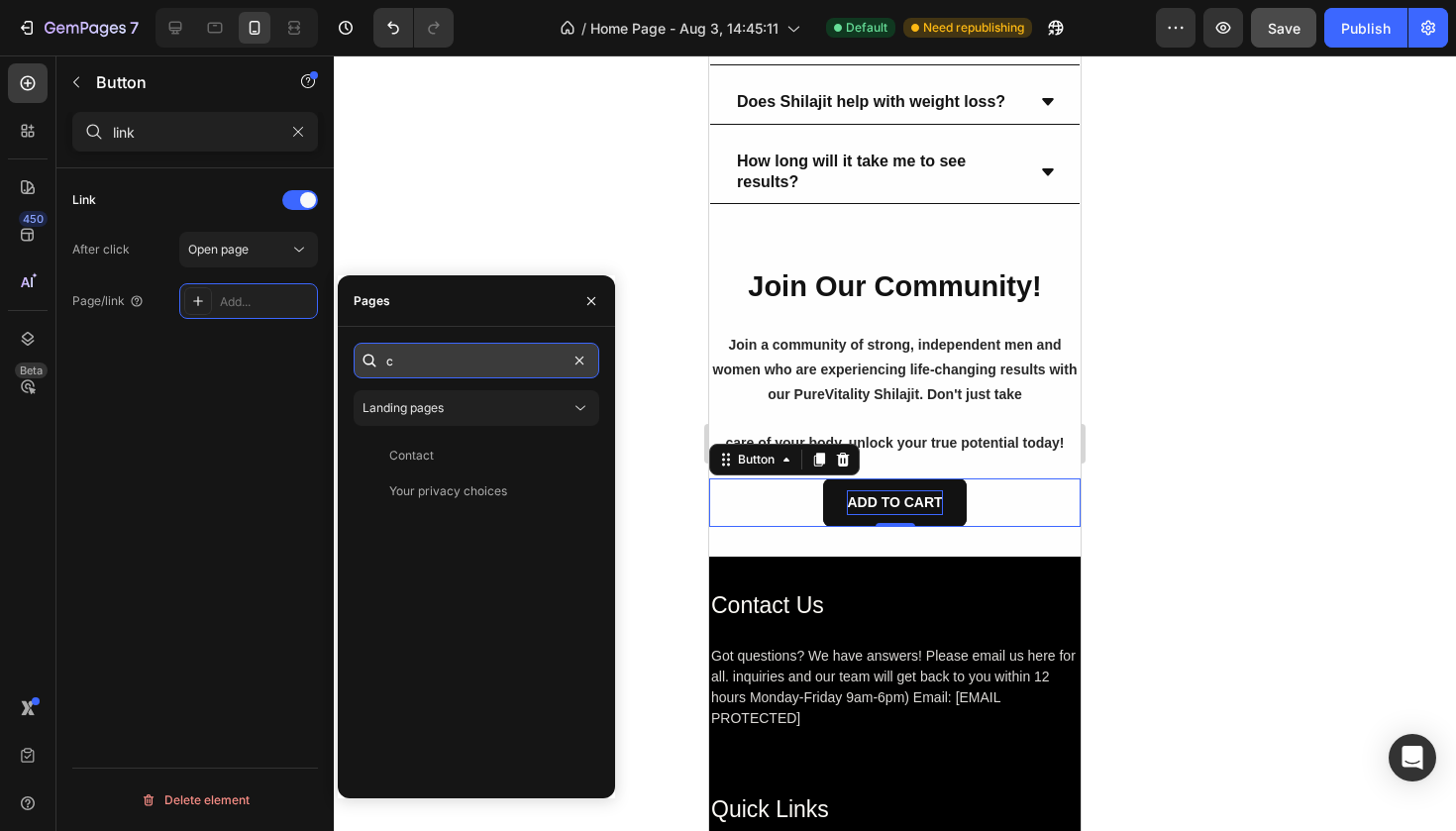 type on "ca" 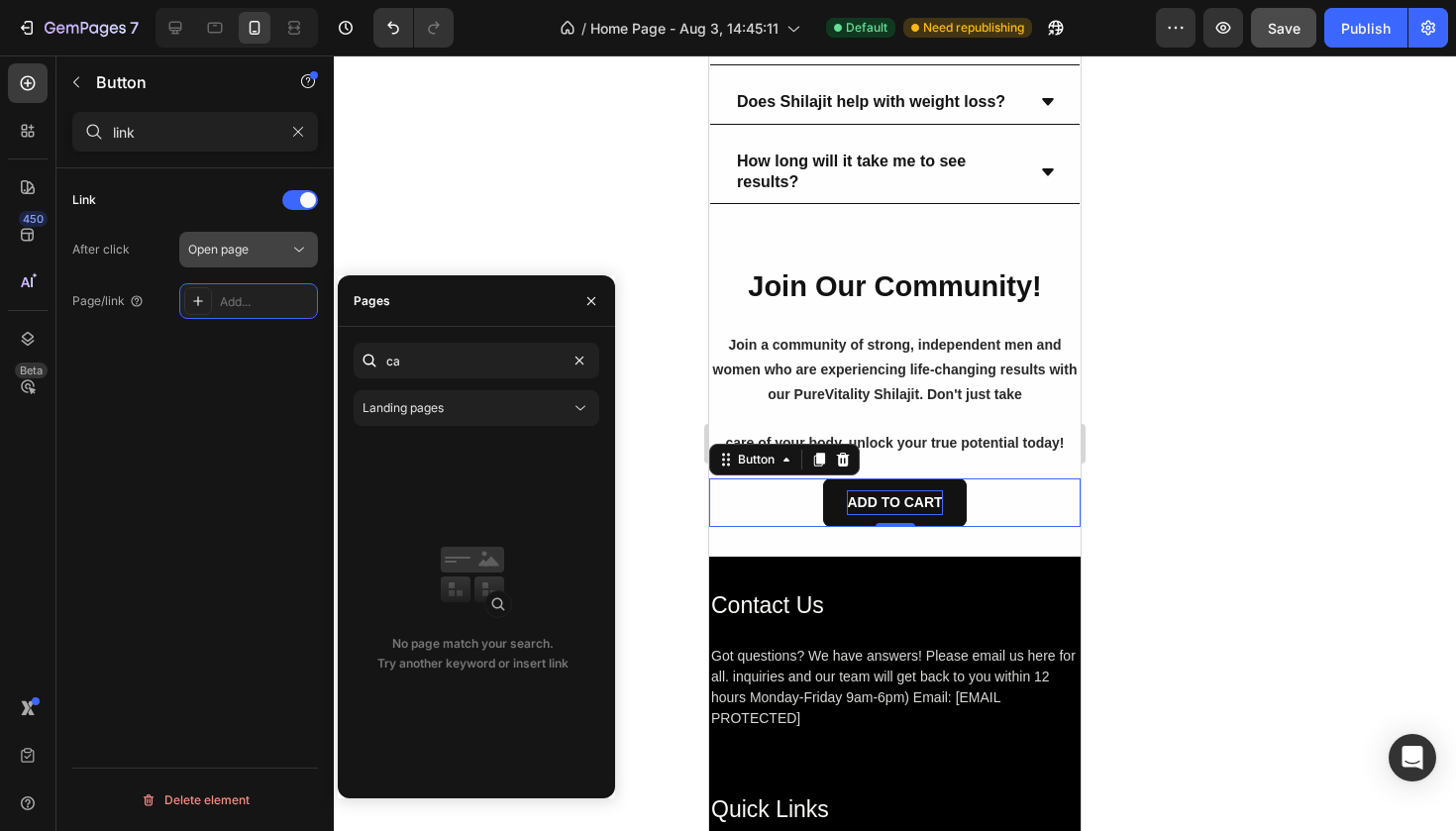 click on "Open page" at bounding box center [218, 249] 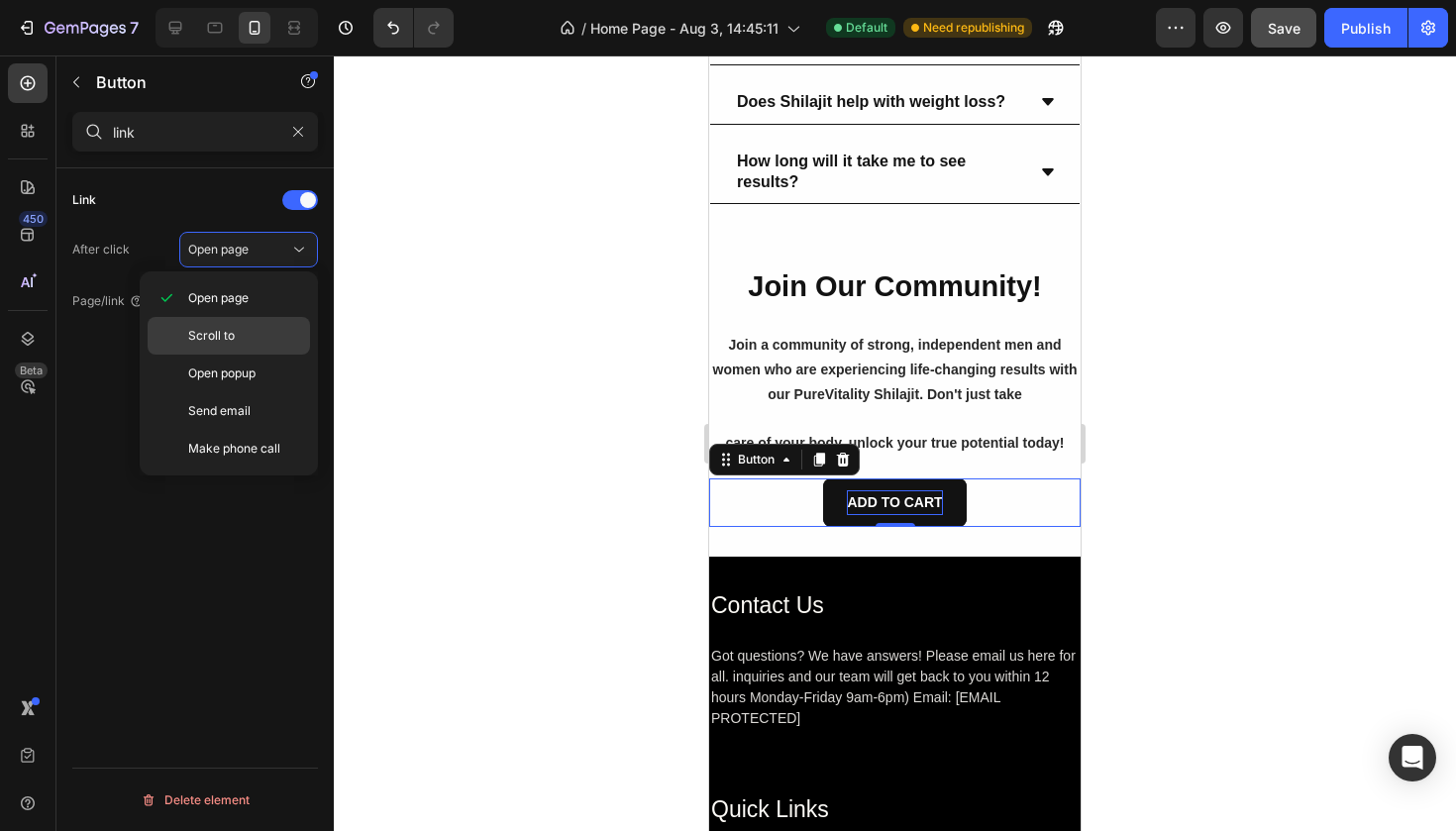 click on "Scroll to" at bounding box center (245, 336) 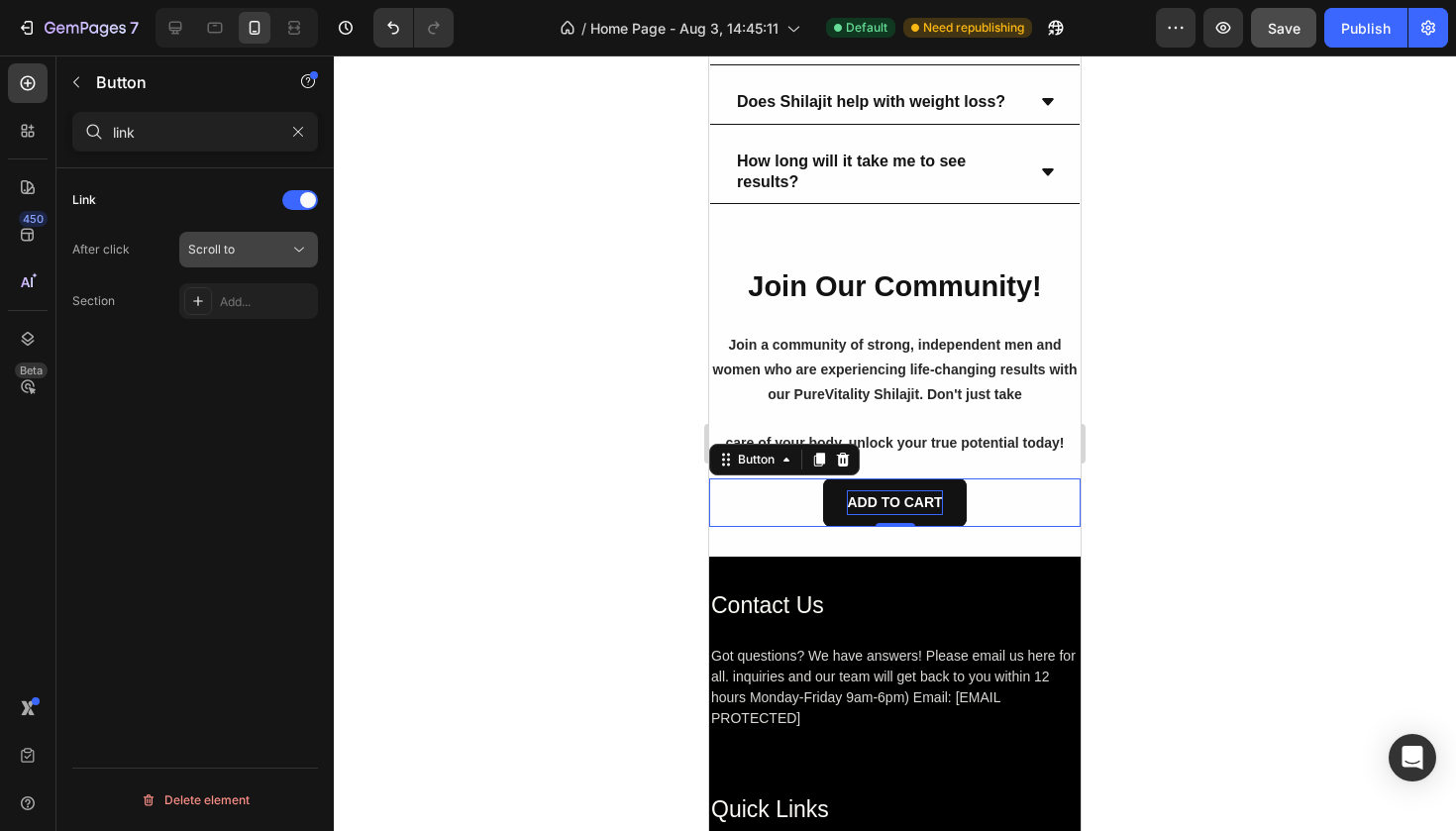 click on "Scroll to" 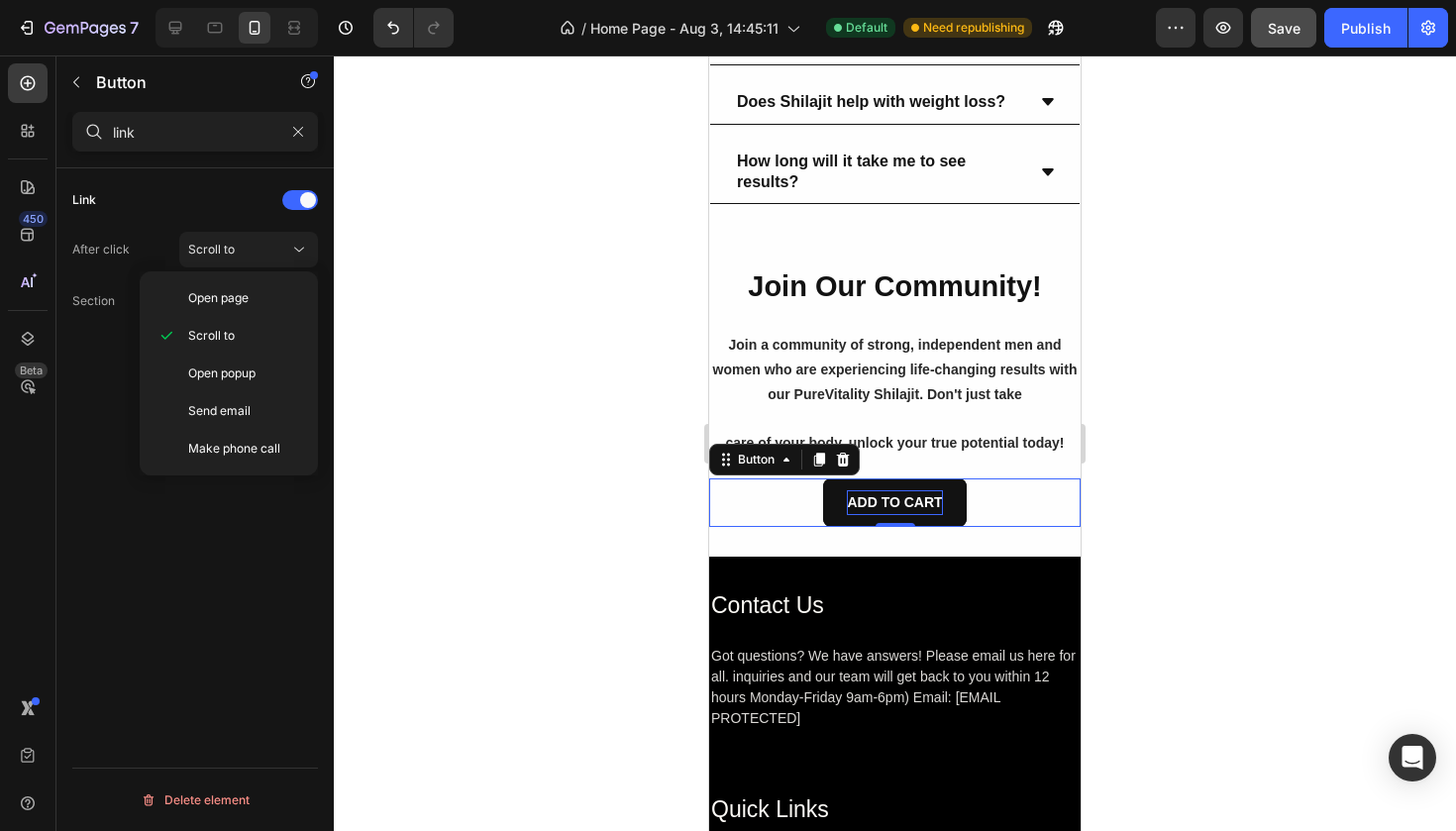 click 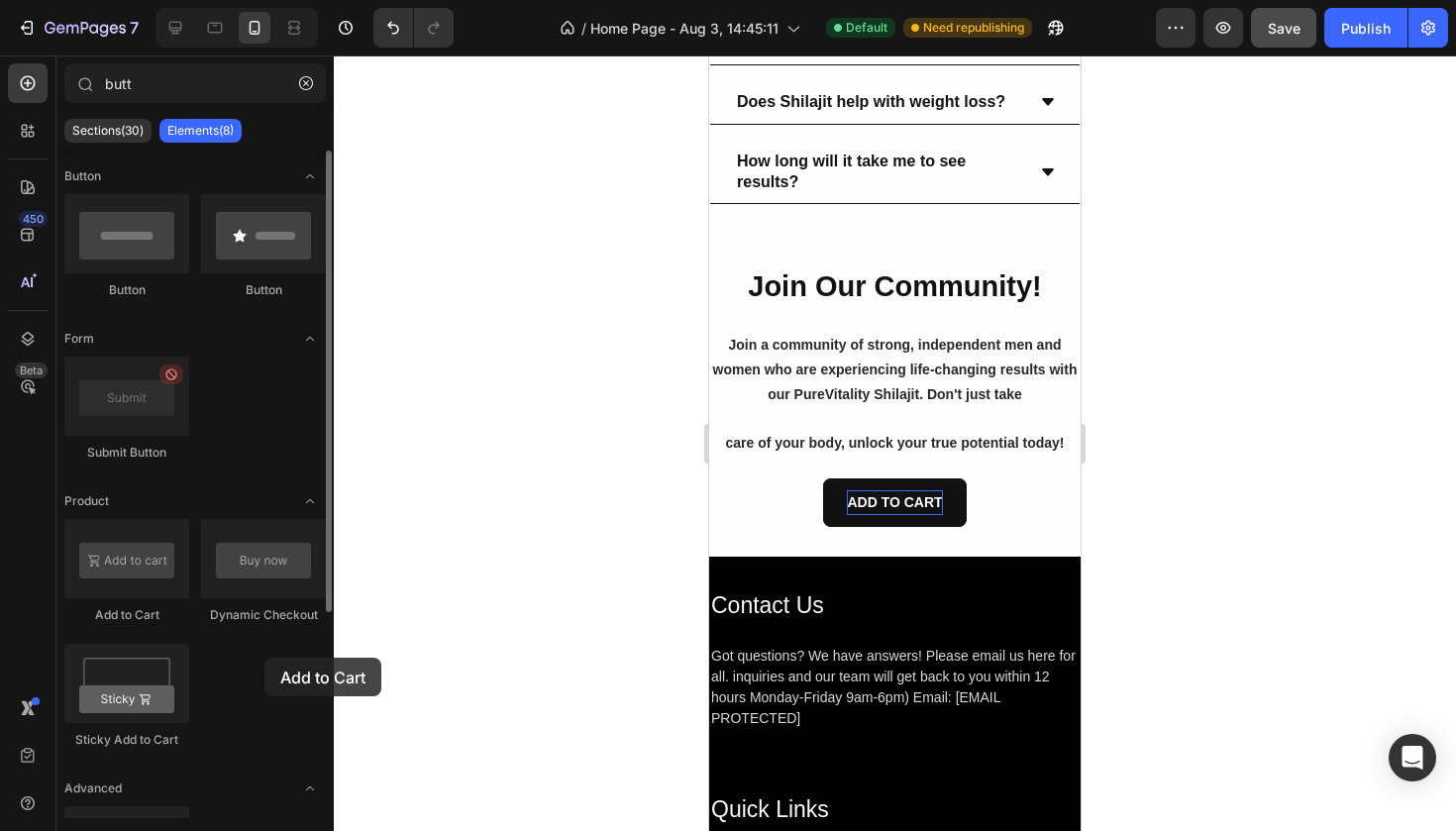 drag, startPoint x: 93, startPoint y: 584, endPoint x: 251, endPoint y: 658, distance: 174.47063 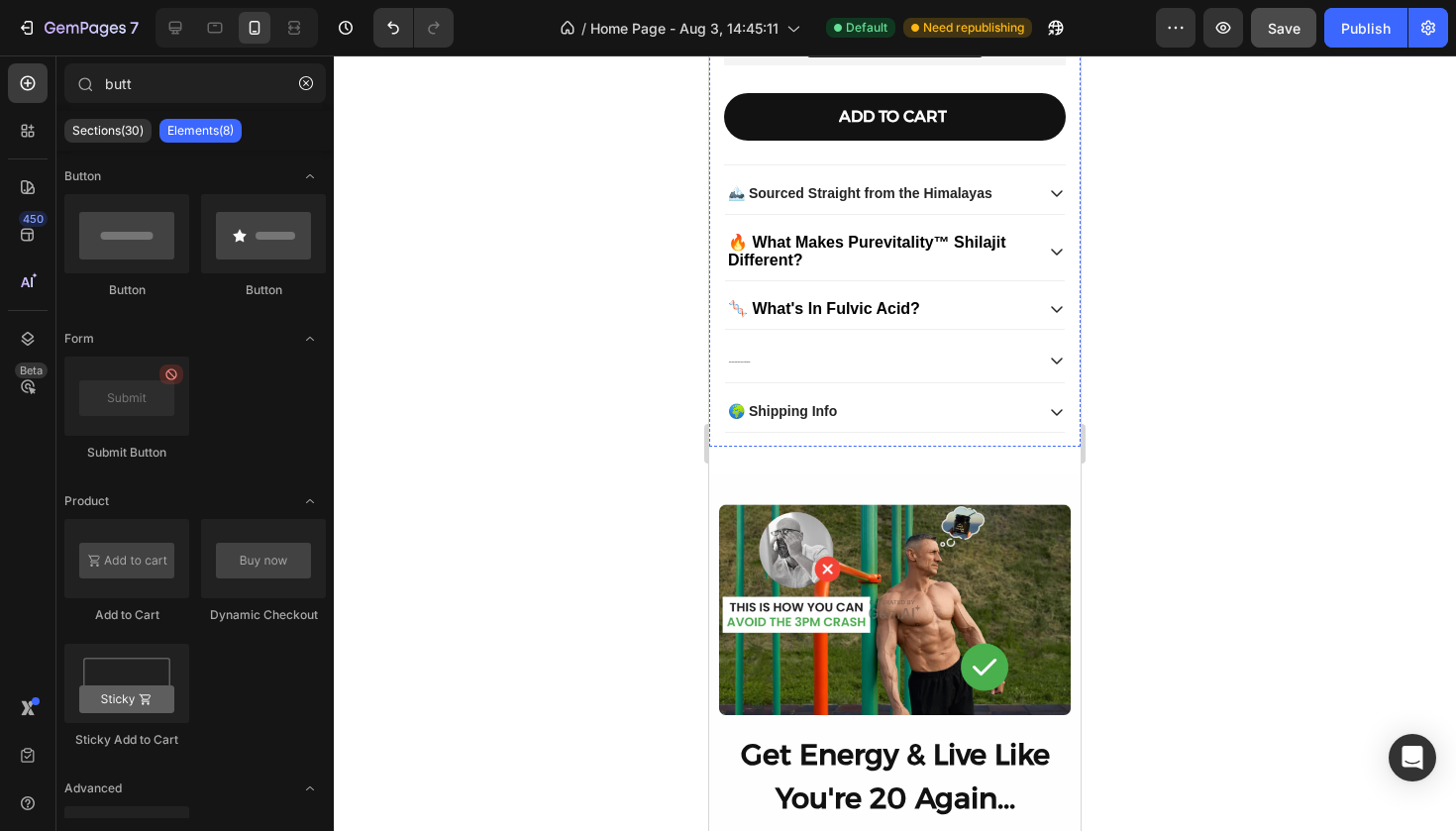 scroll, scrollTop: 994, scrollLeft: 0, axis: vertical 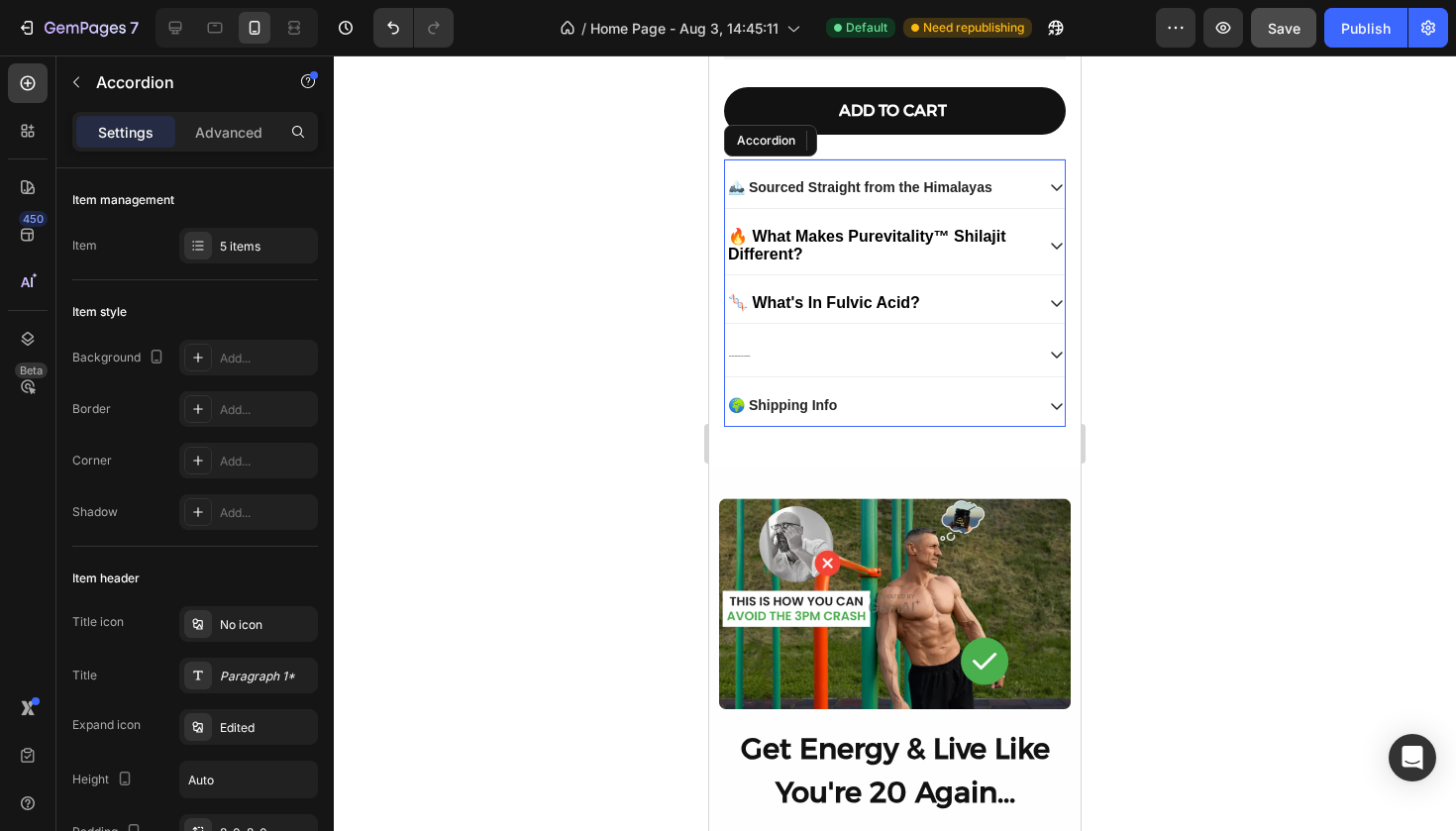 click on "⚡   Why Resin Works Faster Than Anything Else" at bounding box center [879, 354] 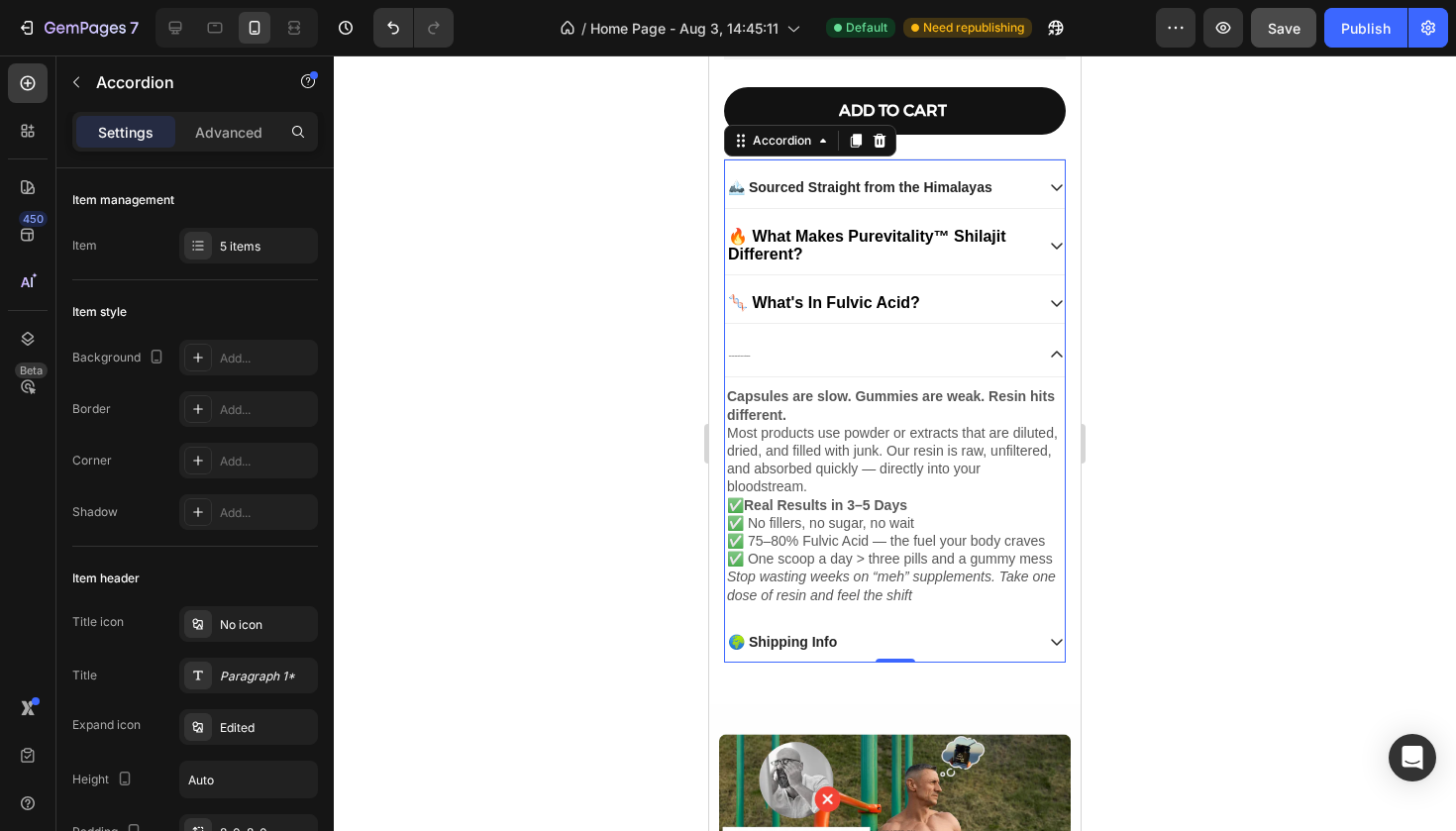 click on "⚡   Why Resin Works Faster Than Anything Else" at bounding box center [879, 354] 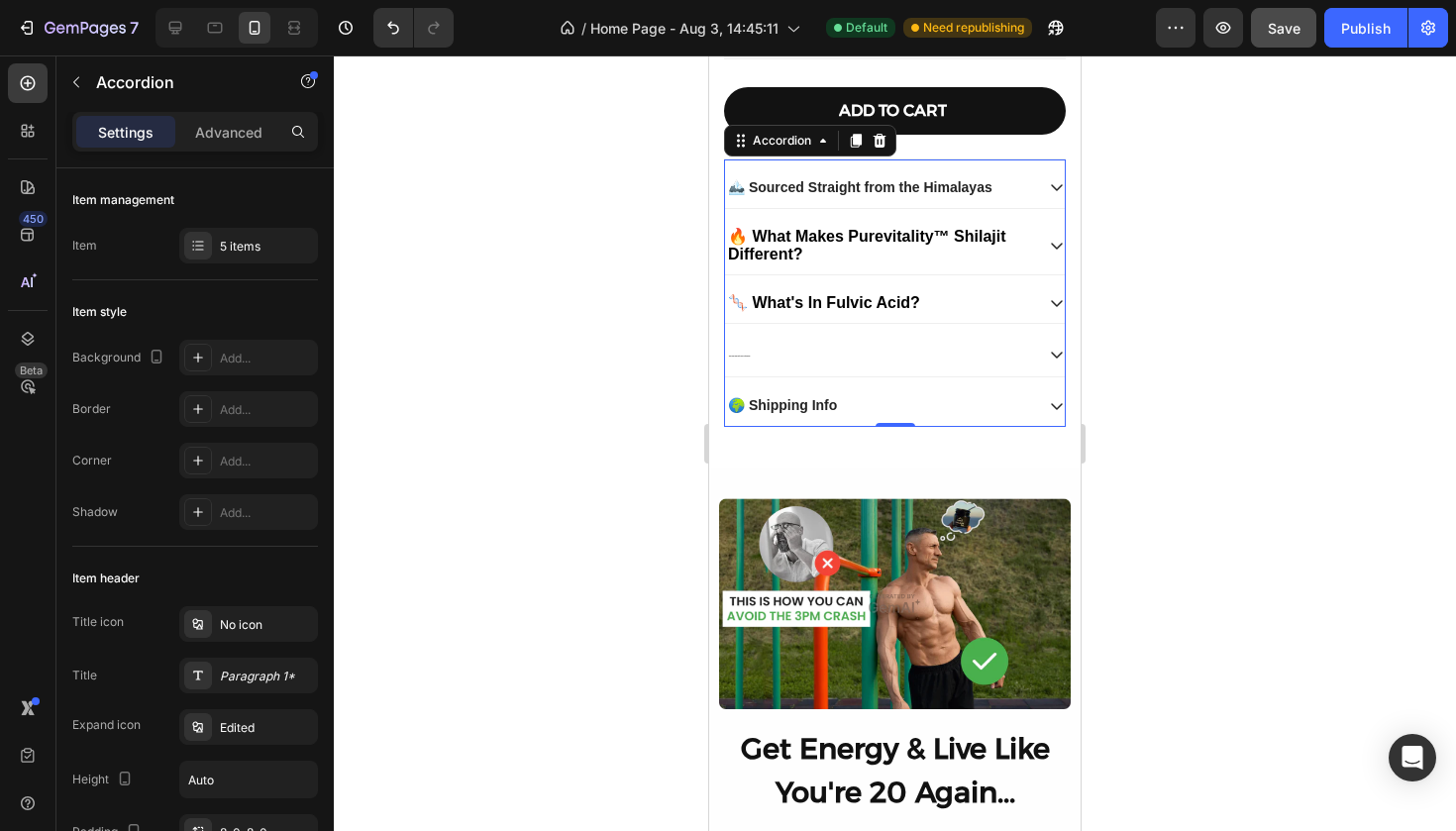 click on "⚡   Why Resin Works Faster Than Anything Else" at bounding box center (879, 354) 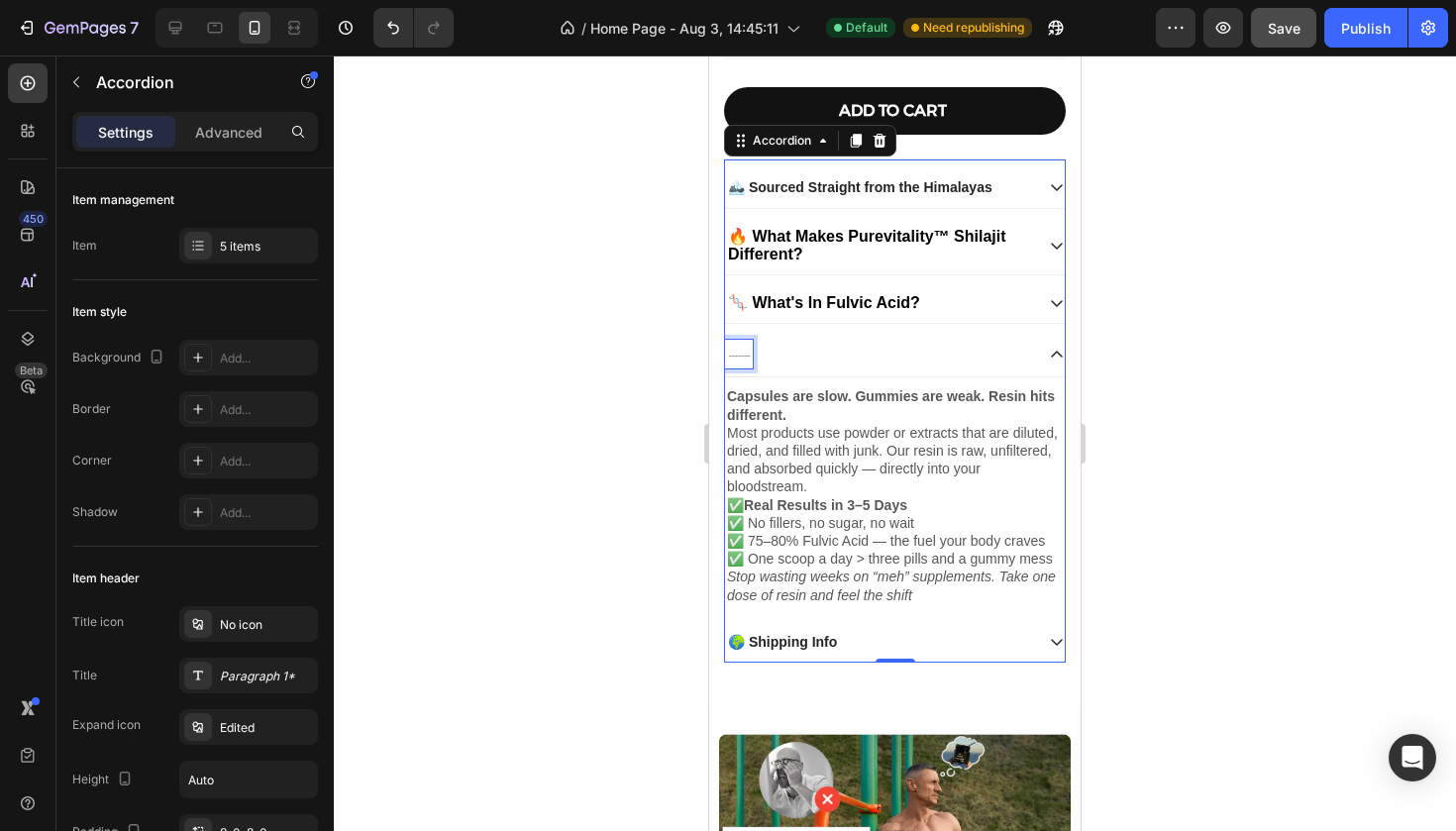 click on "⚡   Why Resin Works Faster Than Anything Else" at bounding box center [739, 354] 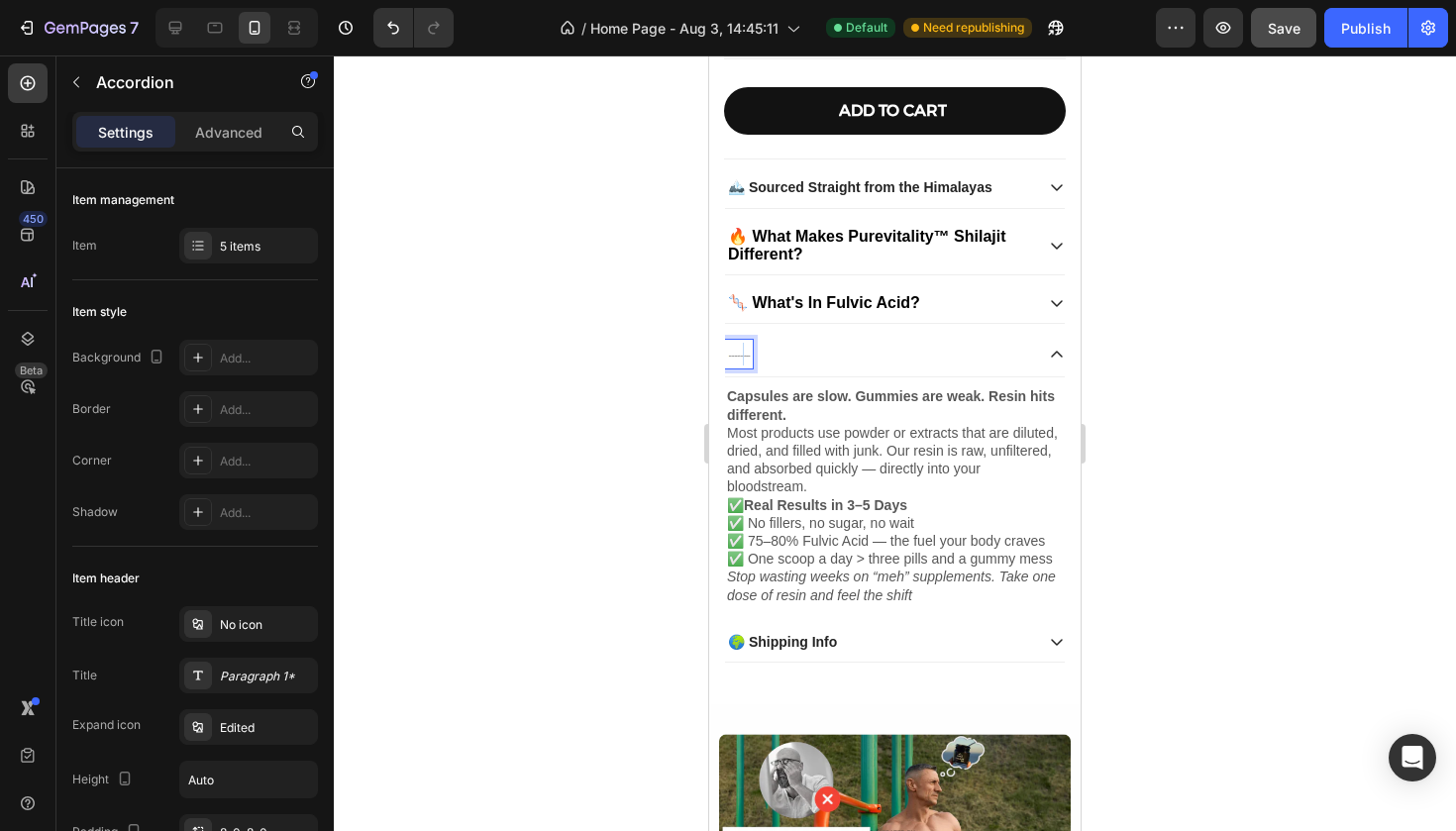 click on "⚡   Why Resin Works Faster Than Anything Else" at bounding box center (739, 354) 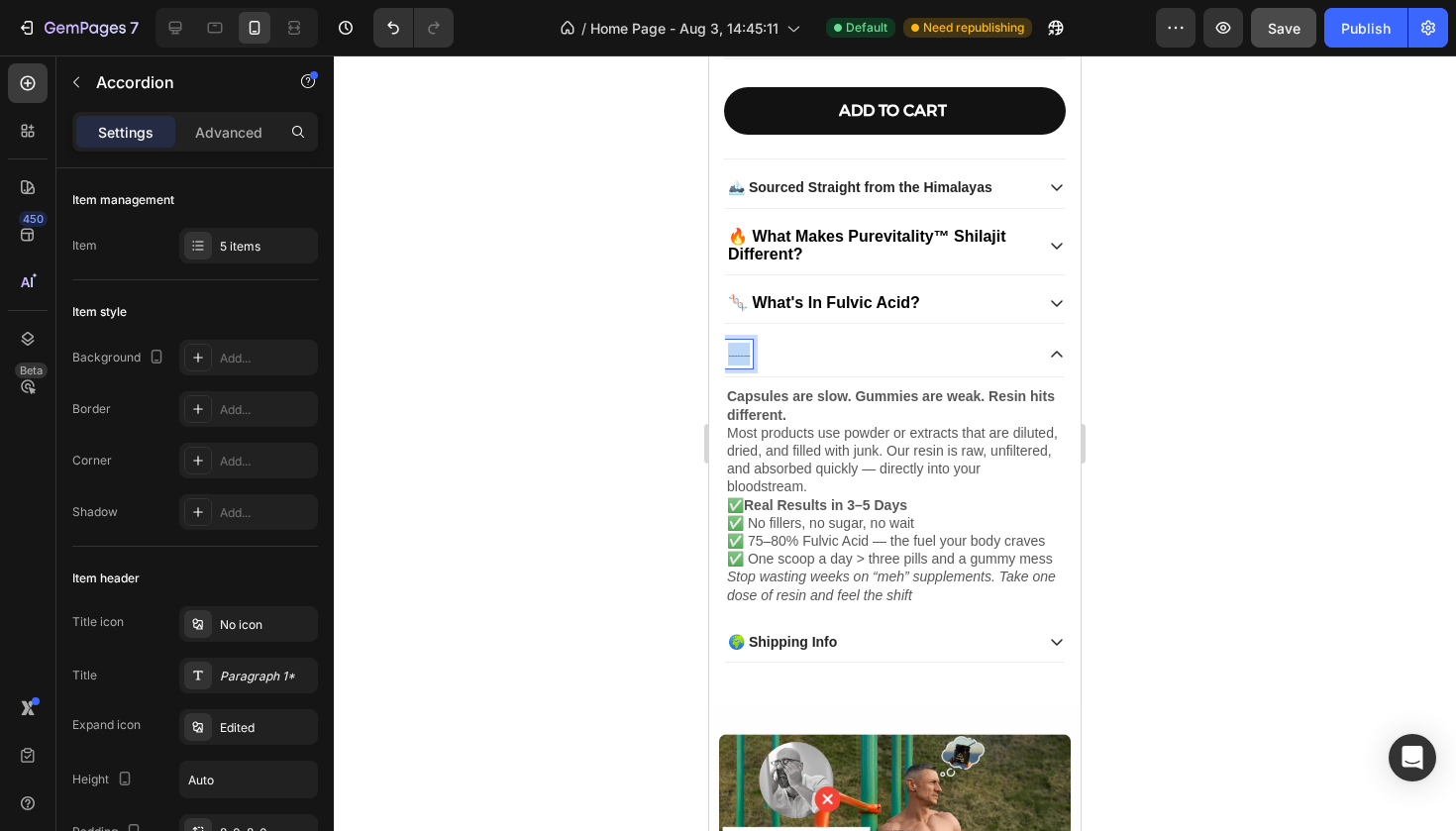 click on "⚡   Why Resin Works Faster Than Anything Else" at bounding box center (739, 354) 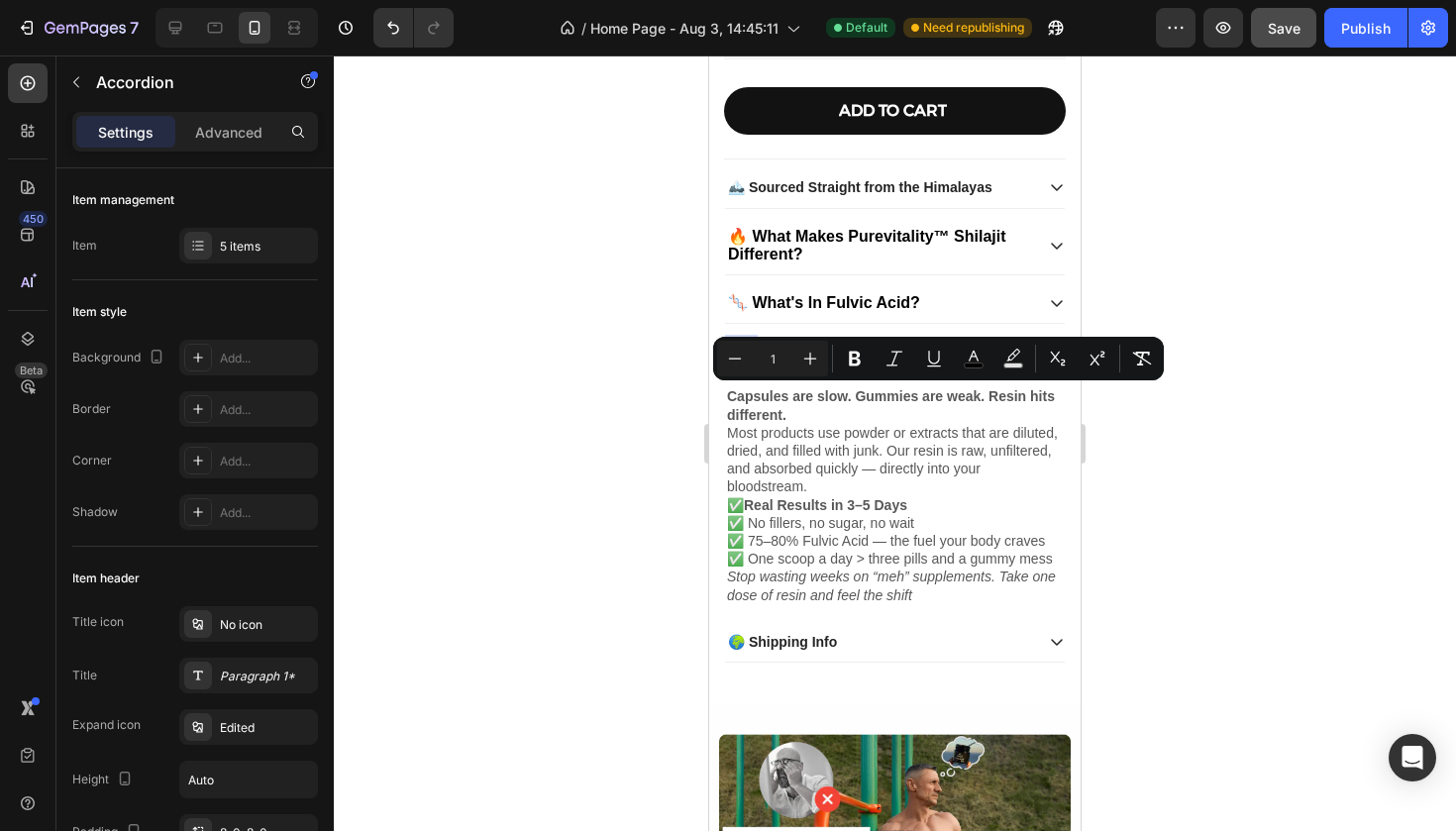 click on "⚡   Why Resin Works Faster Than Anything Else" at bounding box center [739, 354] 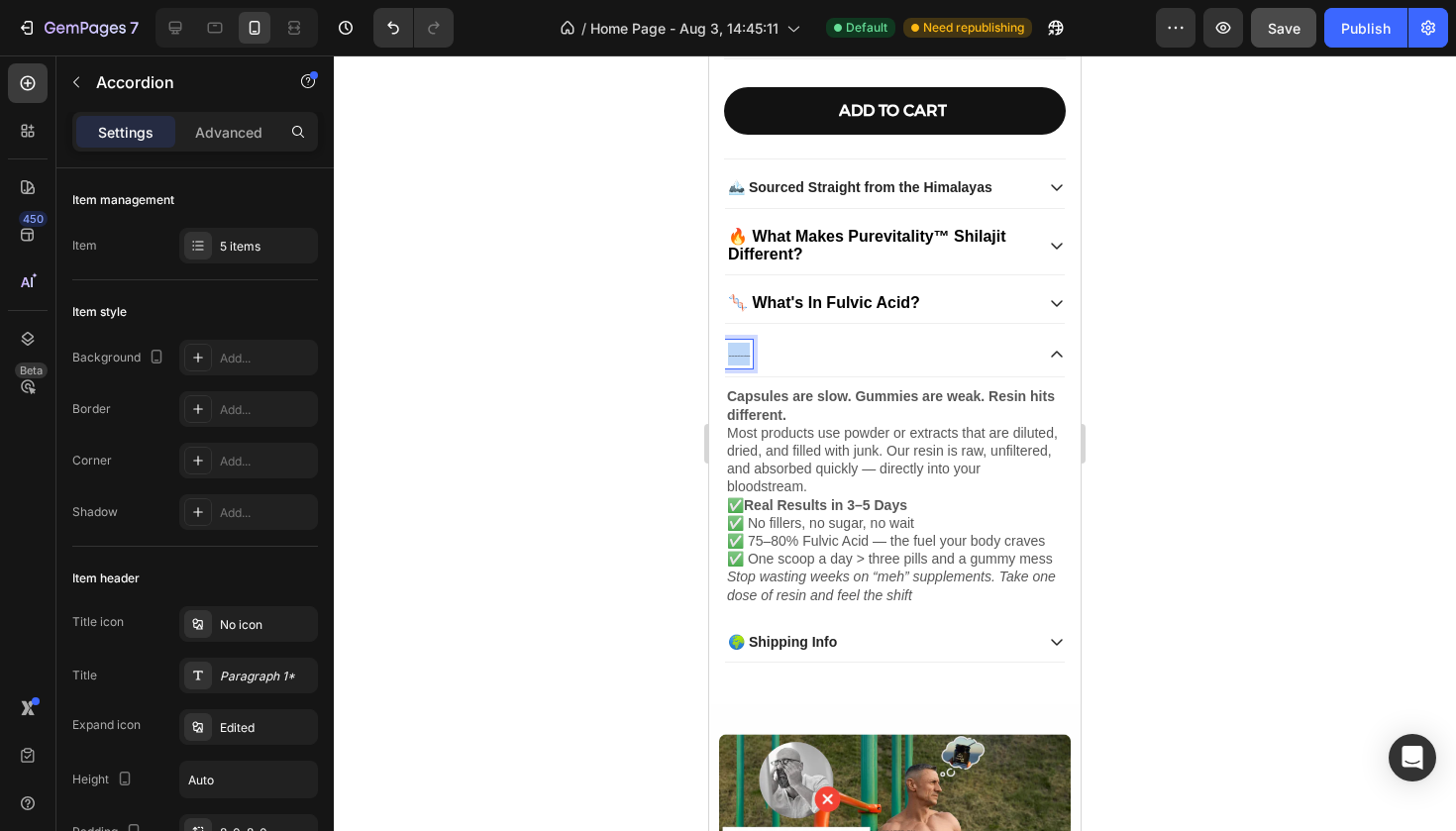 click on "⚡   Why Resin Works Faster Than Anything Else" at bounding box center (739, 354) 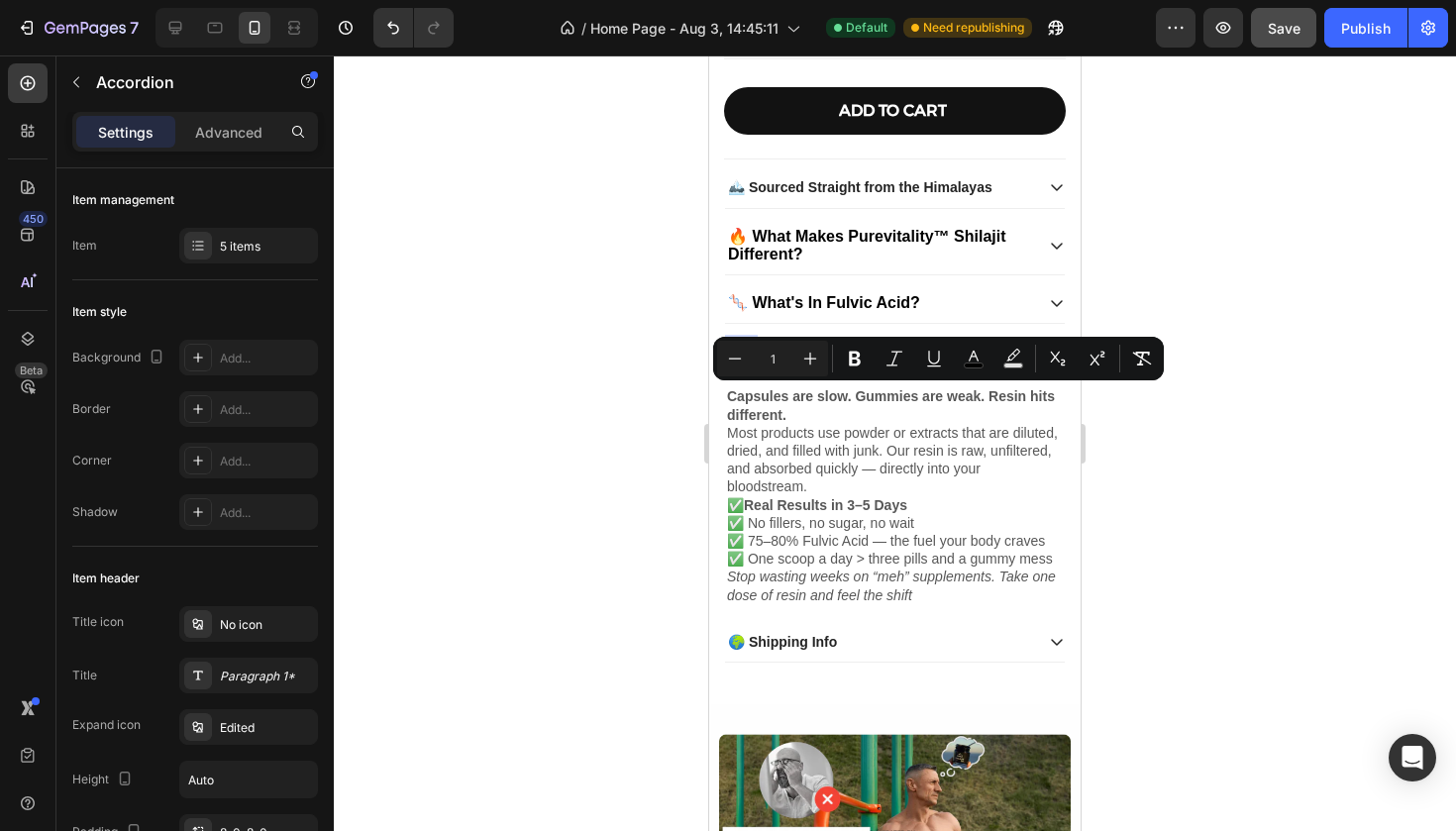 click on "⚡   Why Resin Works Faster Than Anything Else" at bounding box center [739, 354] 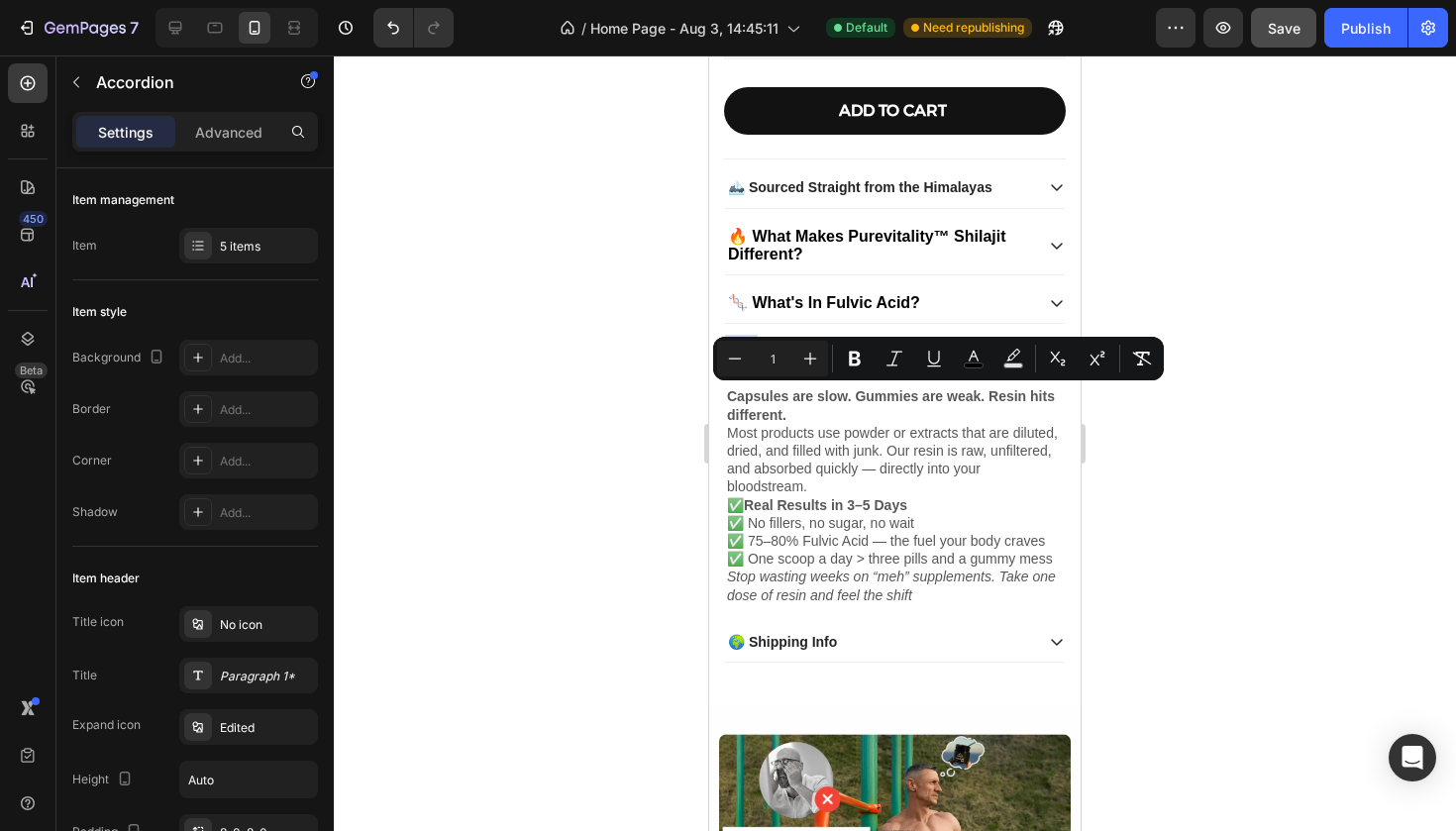 click 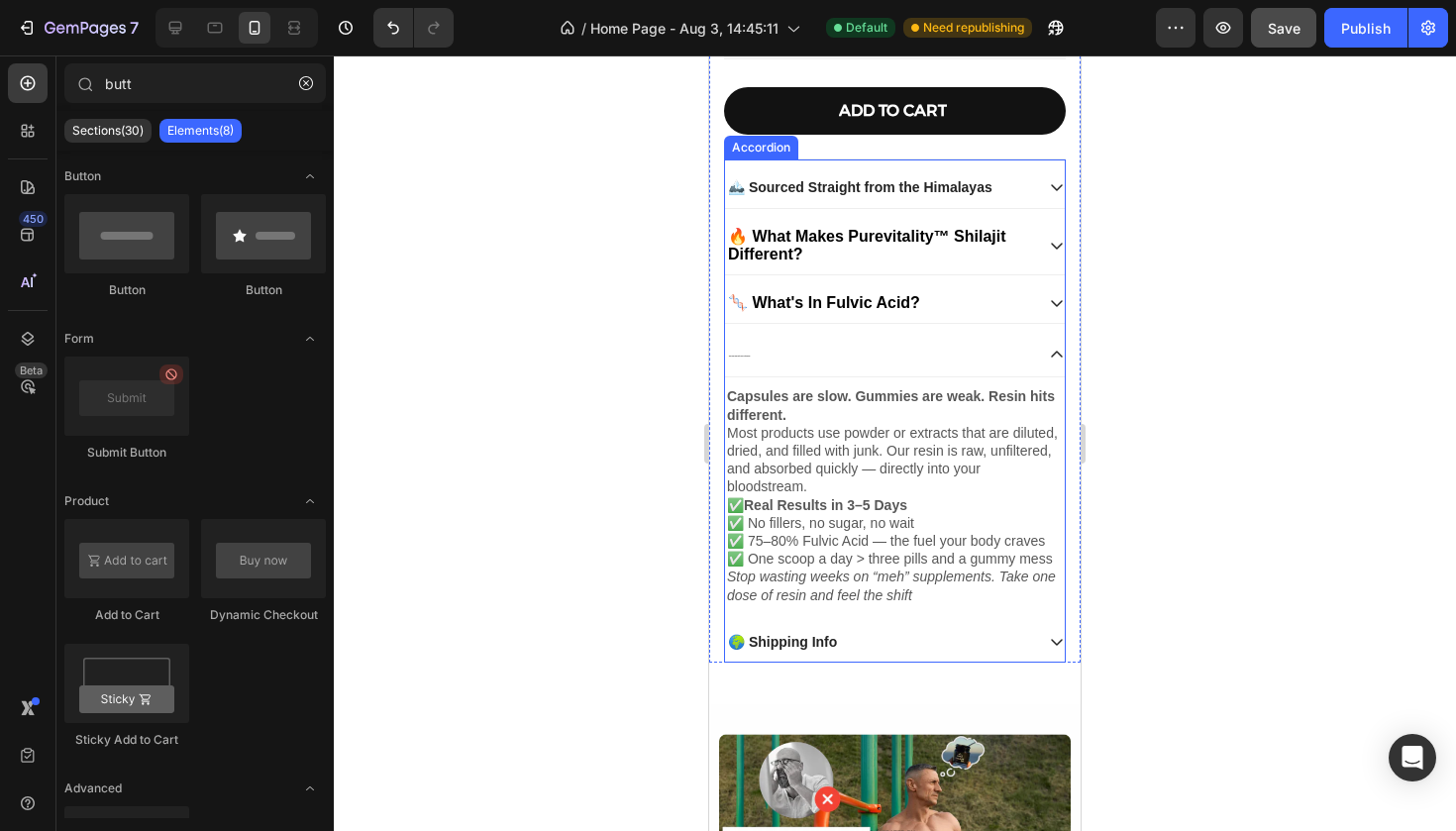 click on "⚡   Why Resin Works Faster Than Anything Else" at bounding box center [739, 354] 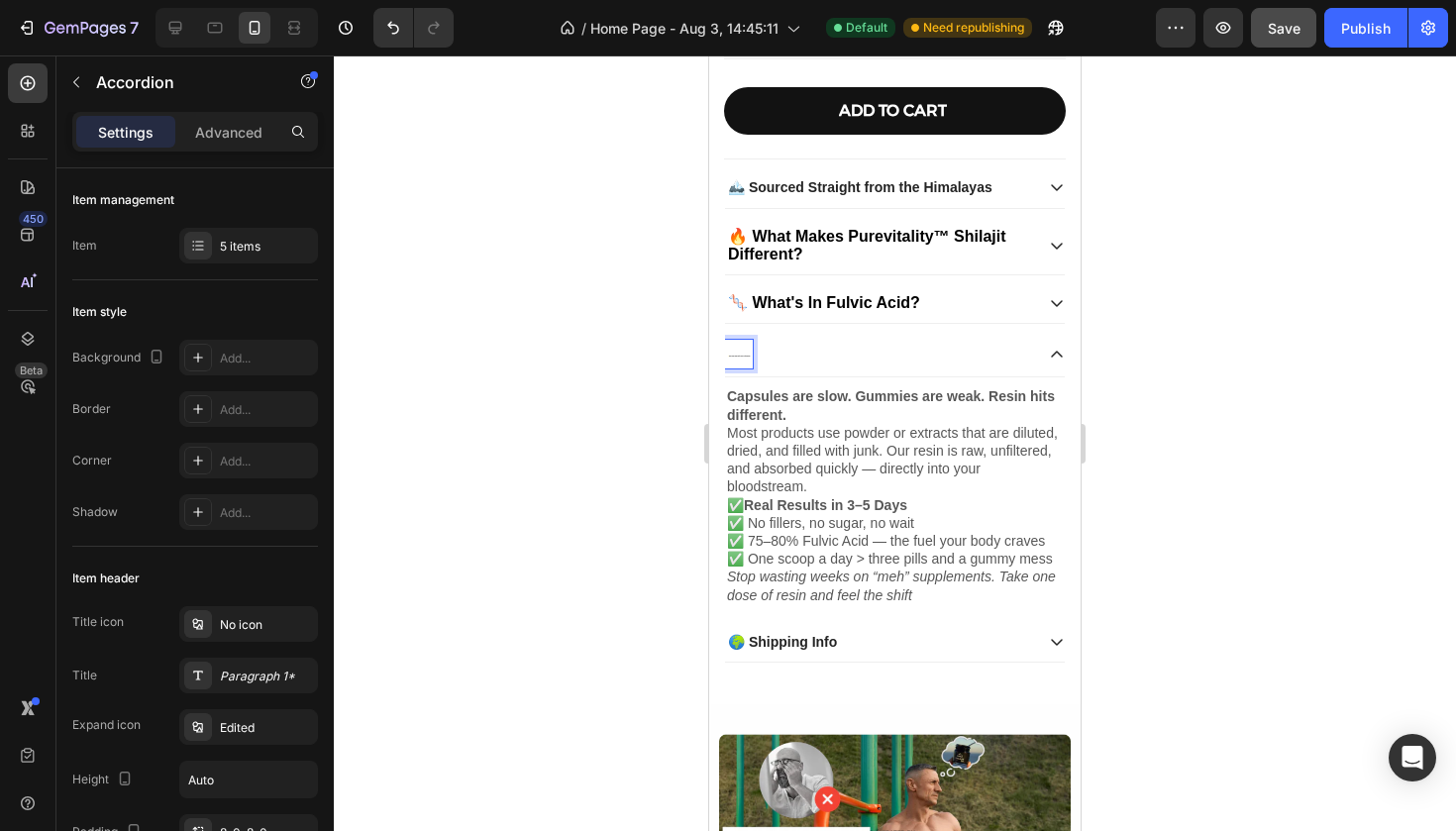 click 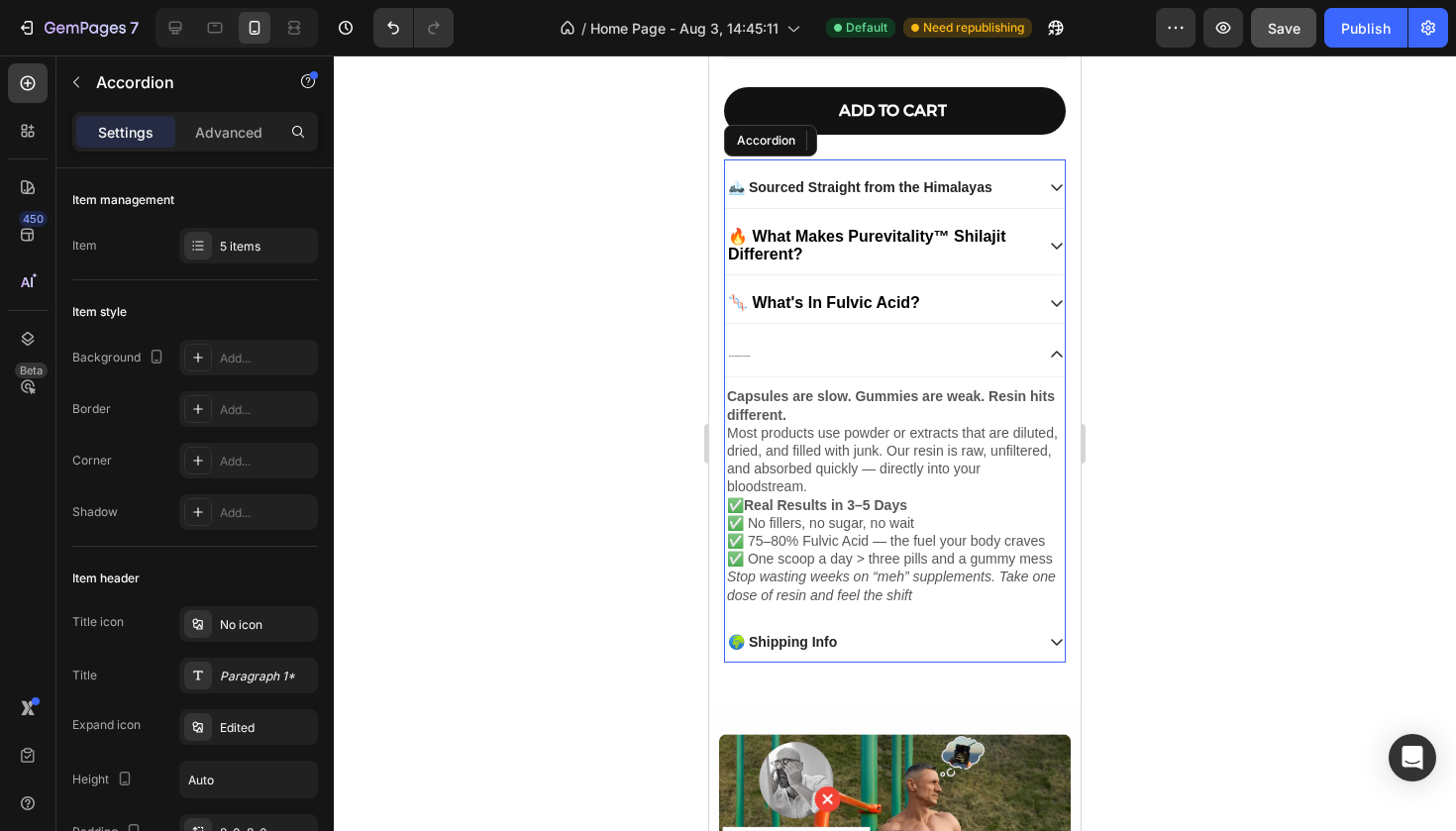 click on "⚡   Why Resin Works Faster Than Anything Else" at bounding box center (894, 355) 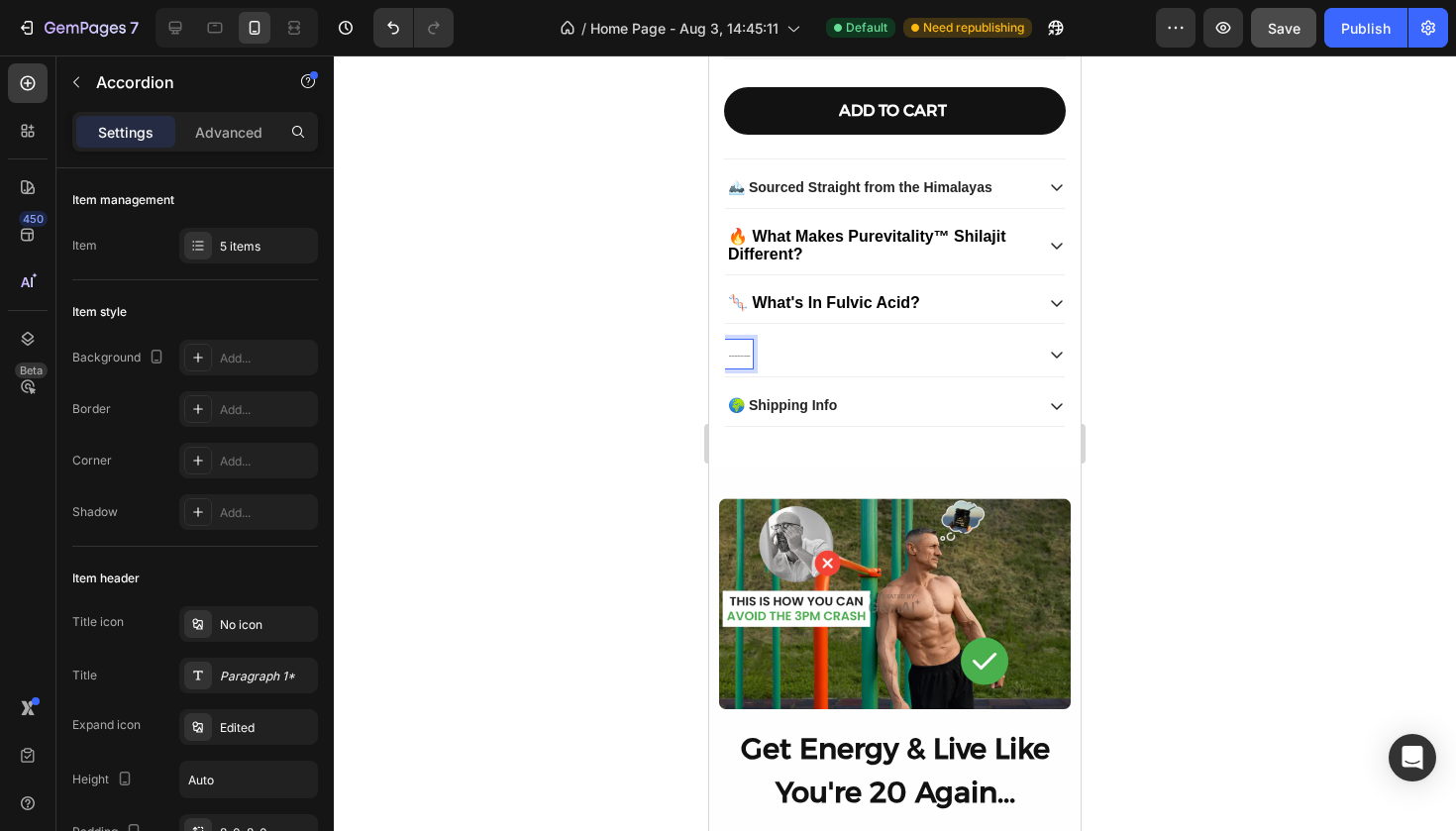 click on "⚡   Why Resin Works Faster Than Anything Else" at bounding box center (739, 354) 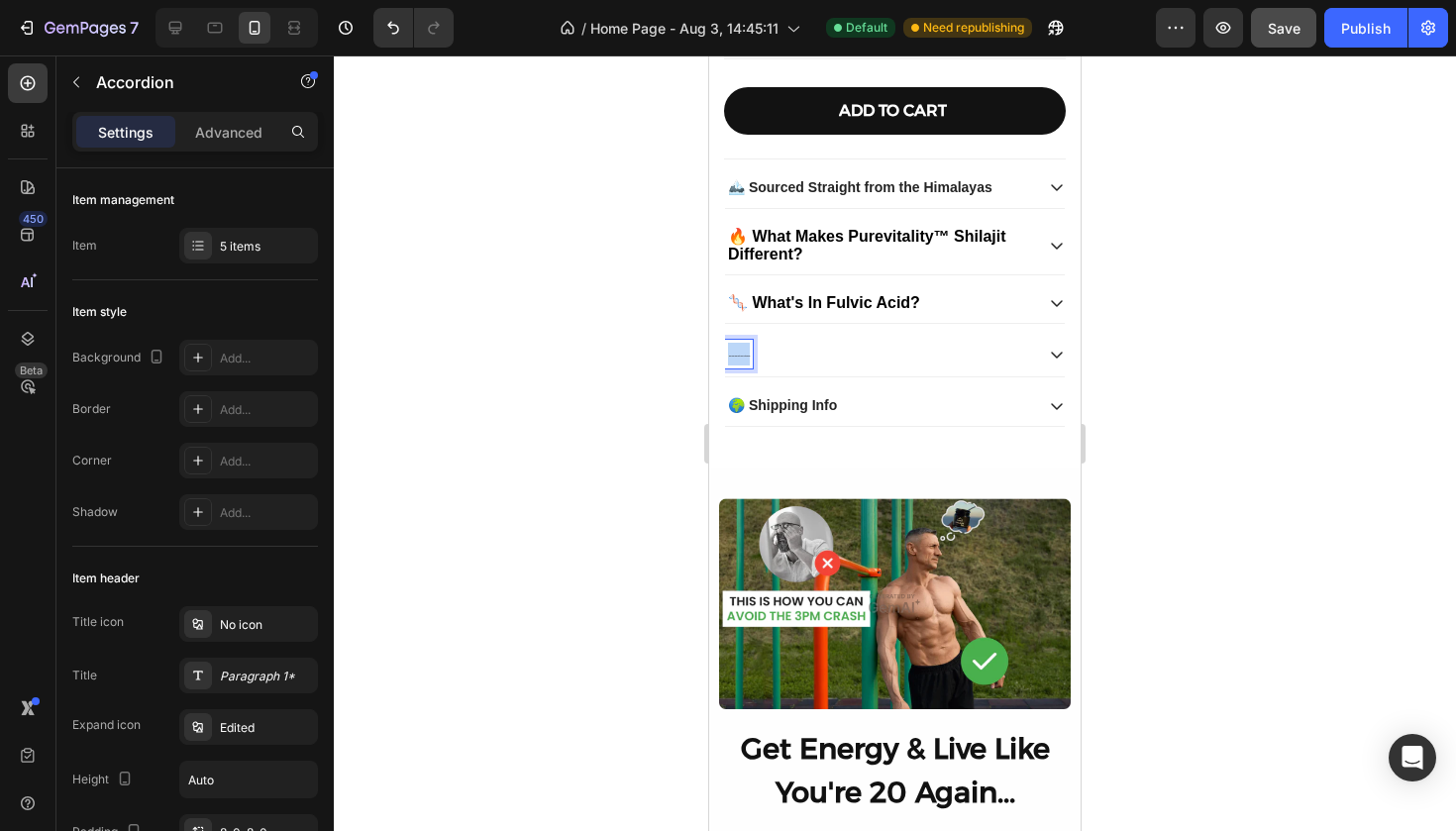 click on "⚡   Why Resin Works Faster Than Anything Else" at bounding box center (739, 354) 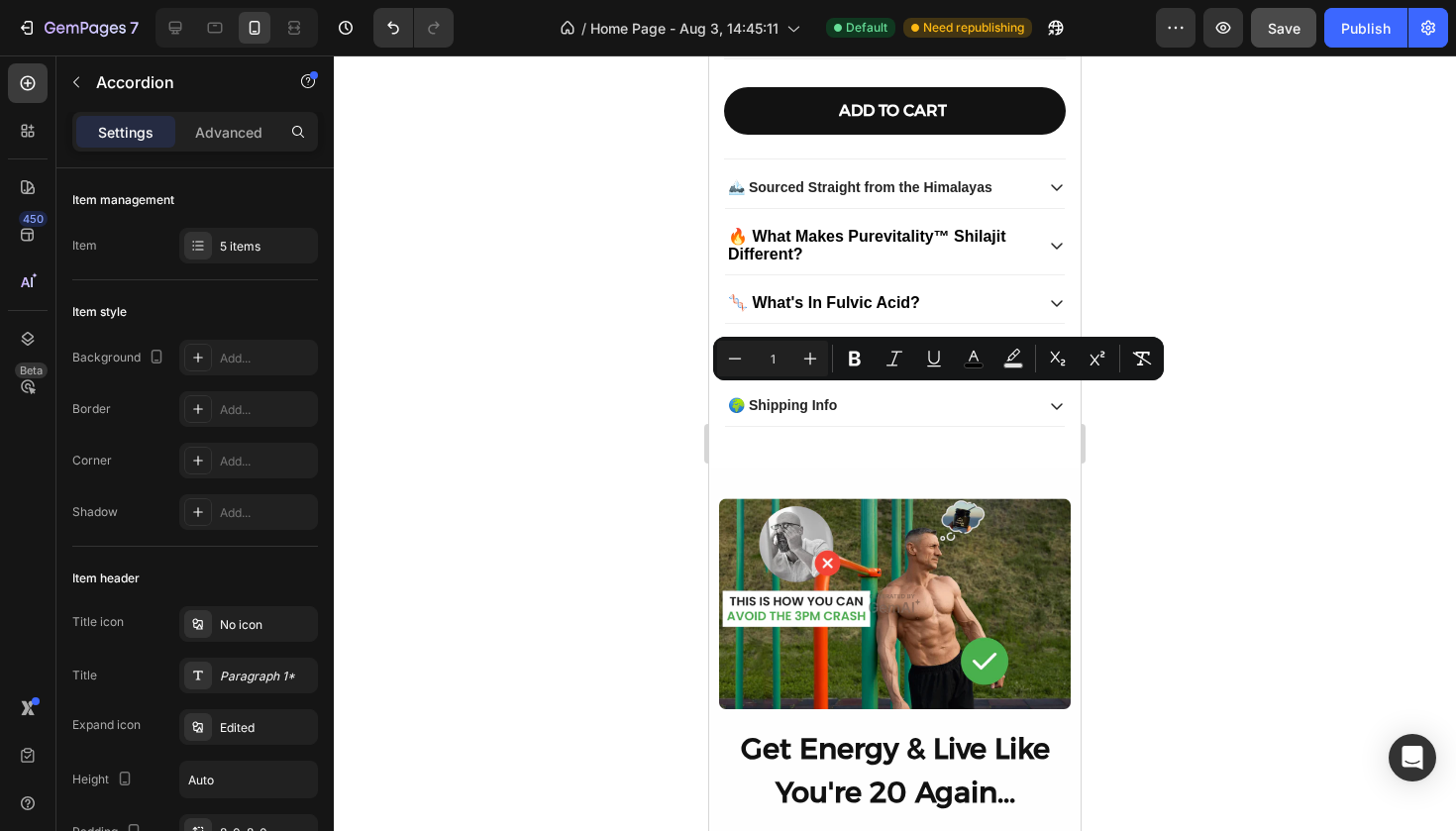 click 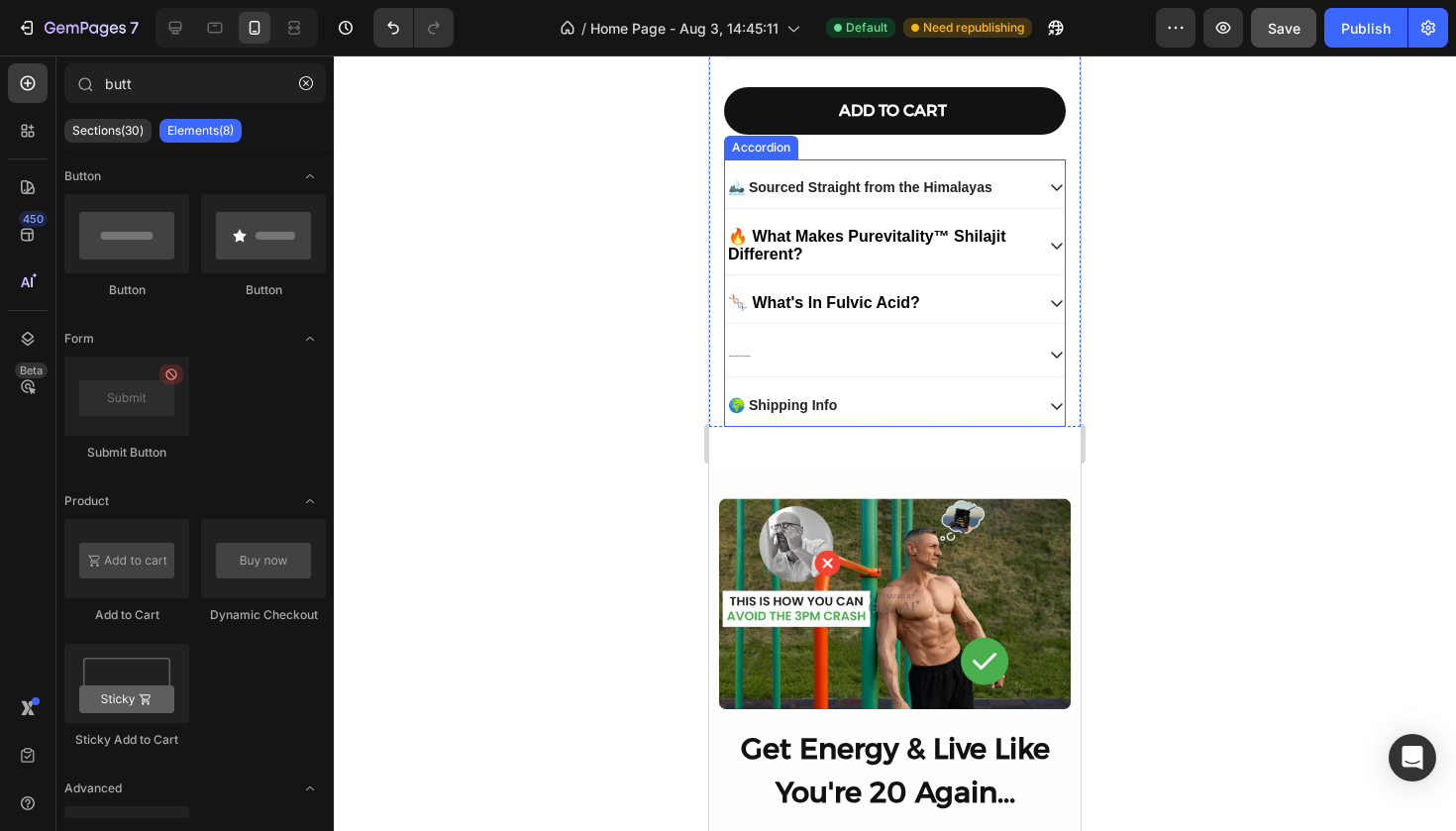 click on "⚡   Why Resin Works Faster Than Anything Else" at bounding box center (739, 354) 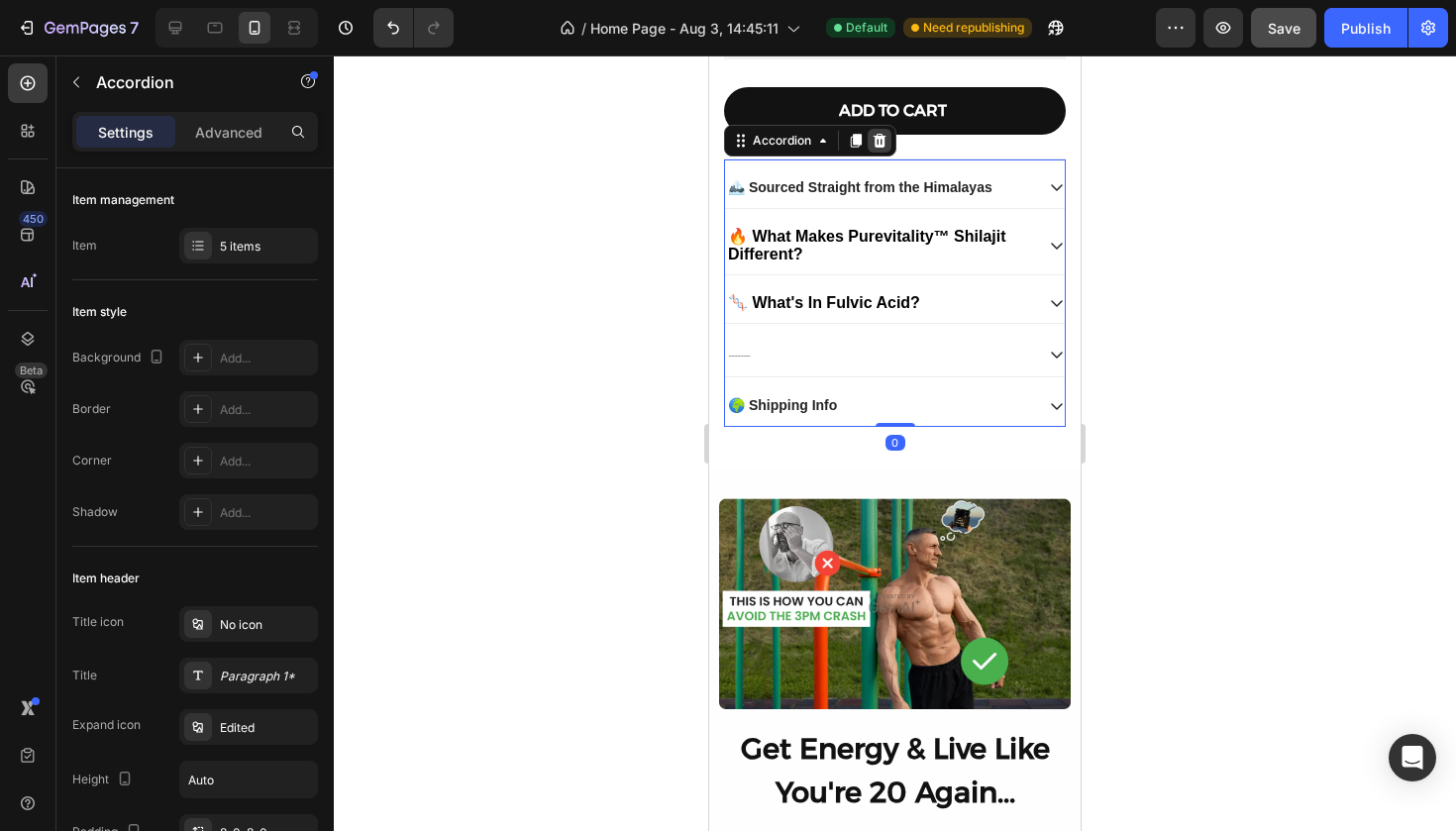 click at bounding box center (880, 141) 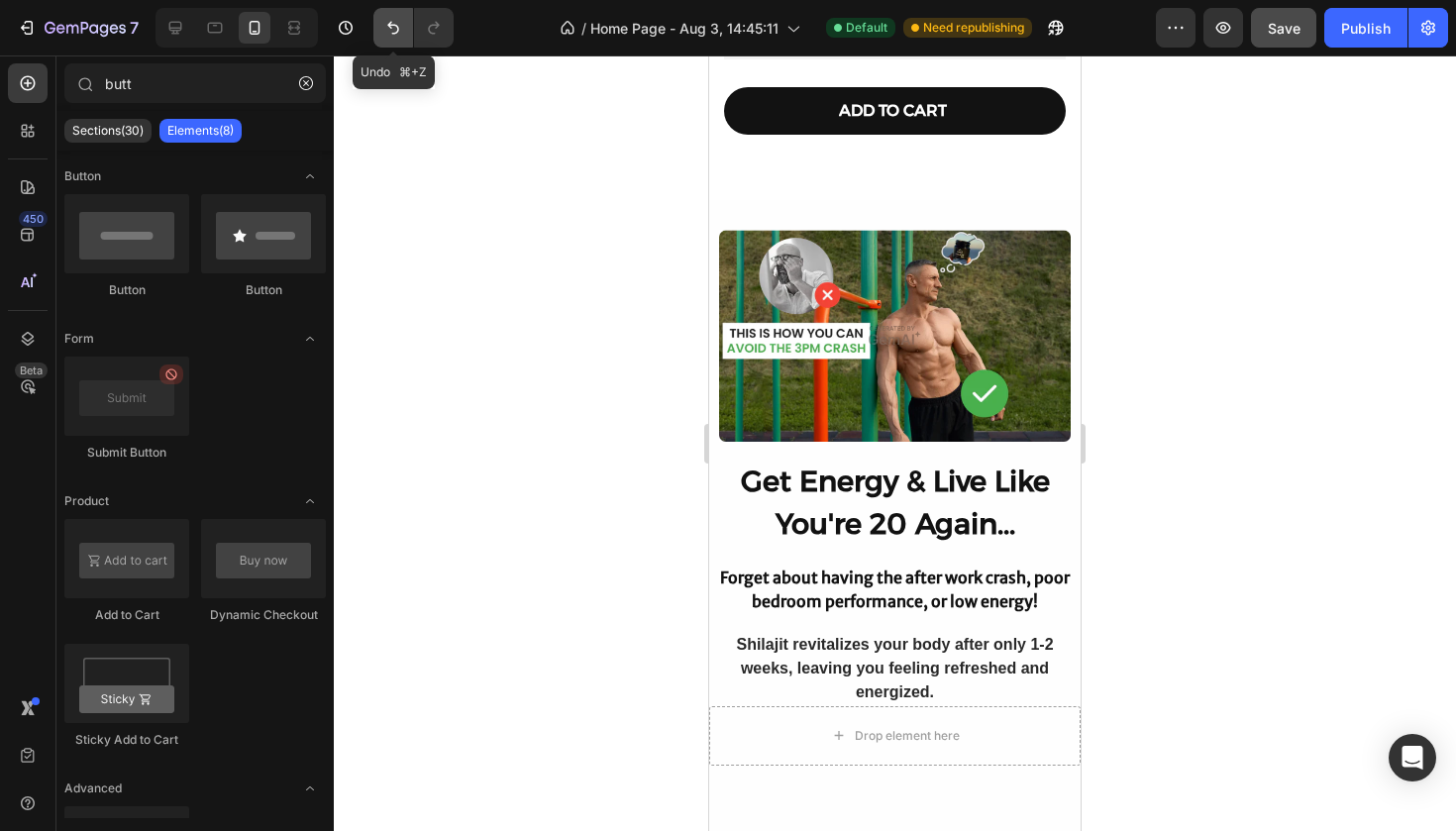 click 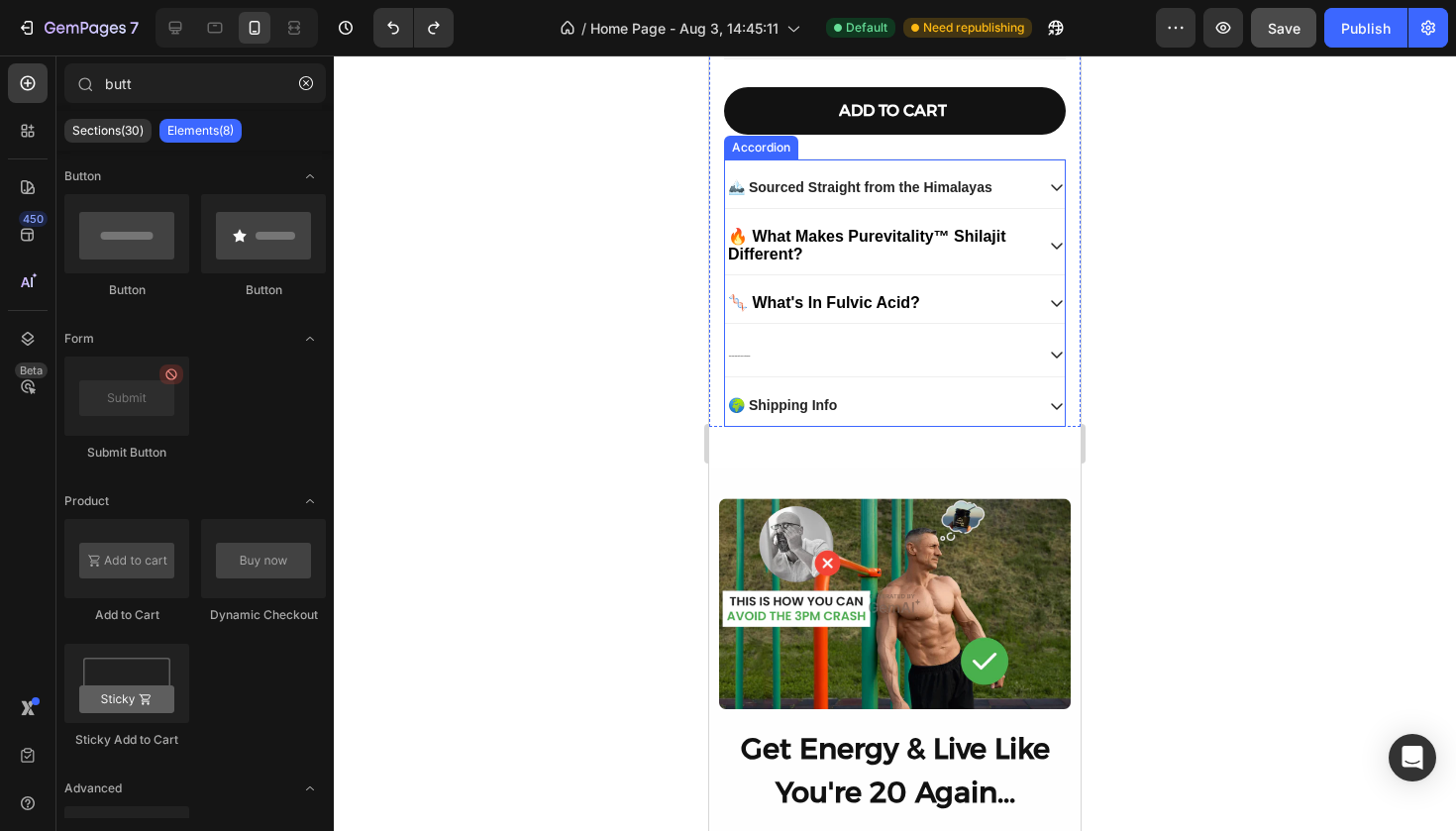 click on "⚡   Why Resin Works Faster Than Anything Else" at bounding box center [879, 354] 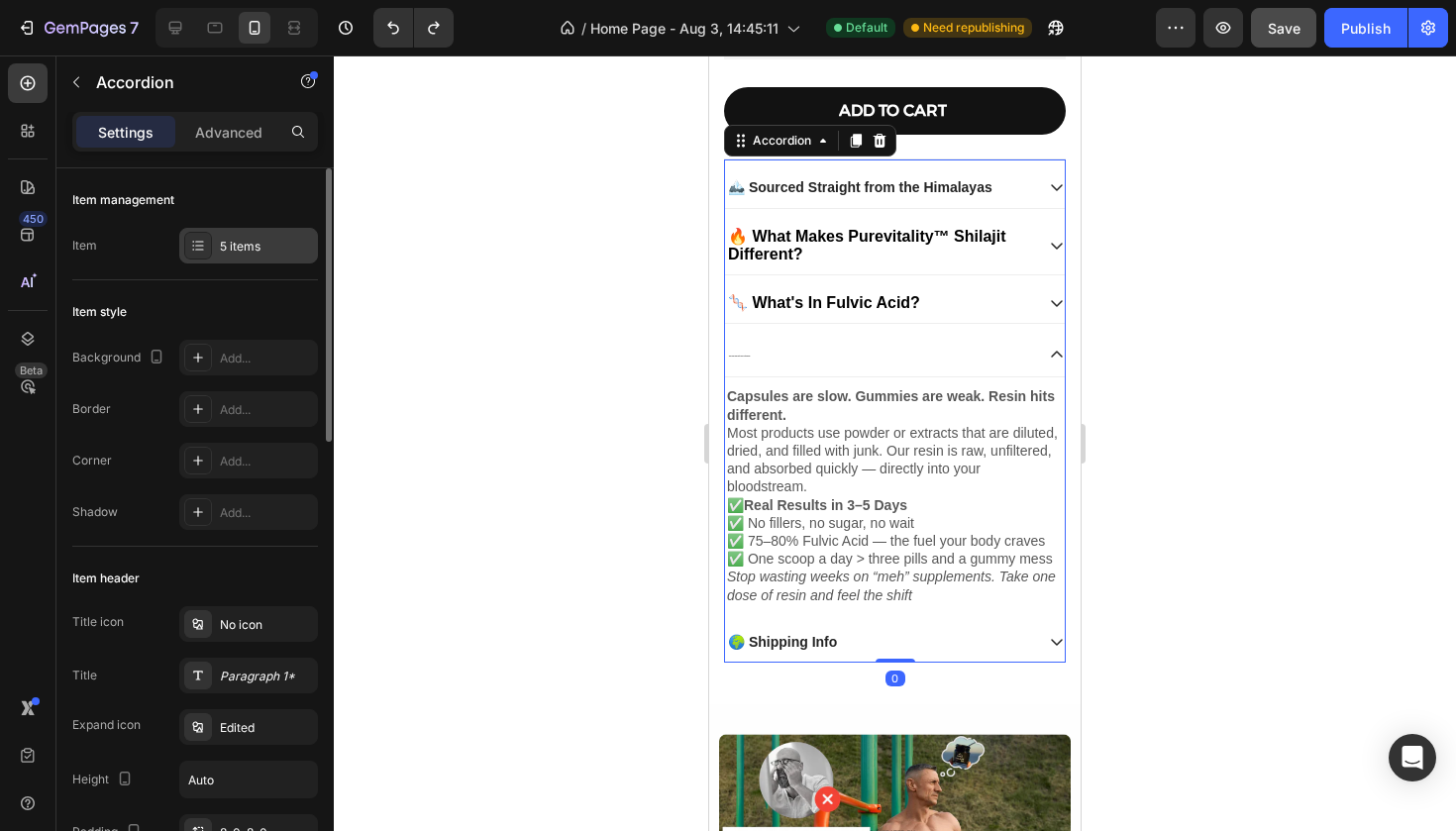 click on "5 items" at bounding box center (266, 247) 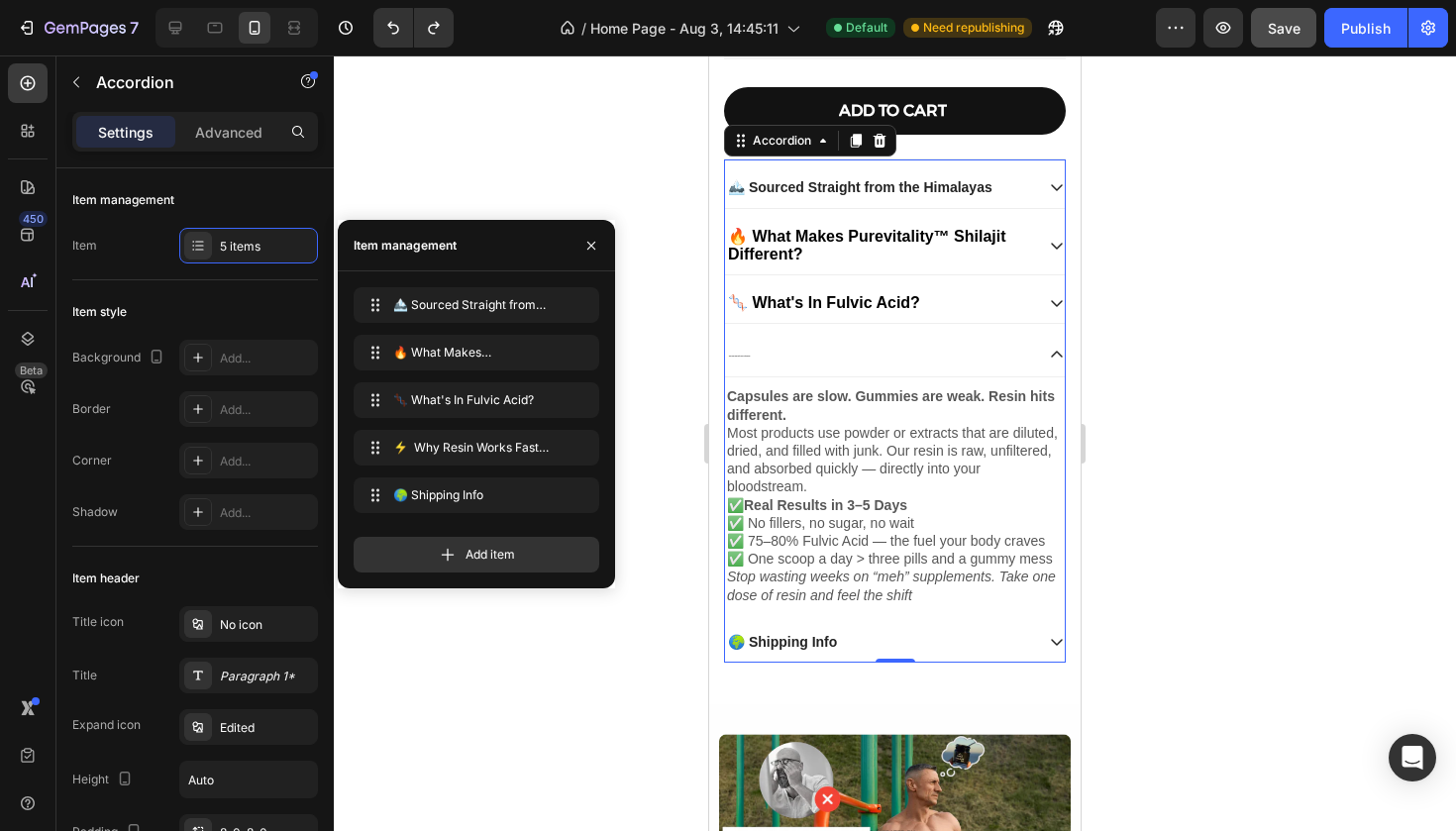 click on "⚡   Why Resin Works Faster Than Anything Else" at bounding box center [894, 355] 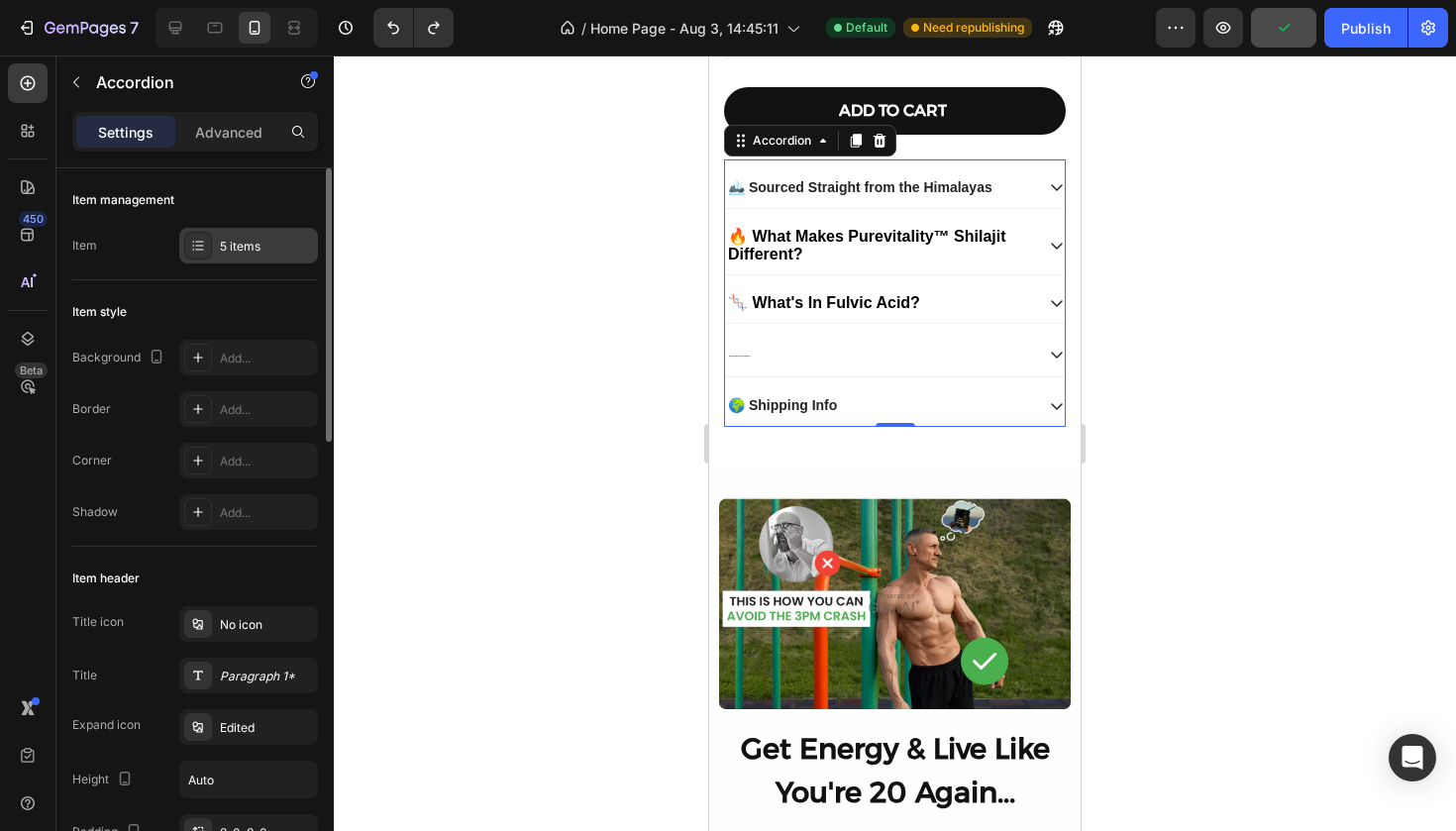click on "5 items" at bounding box center [266, 247] 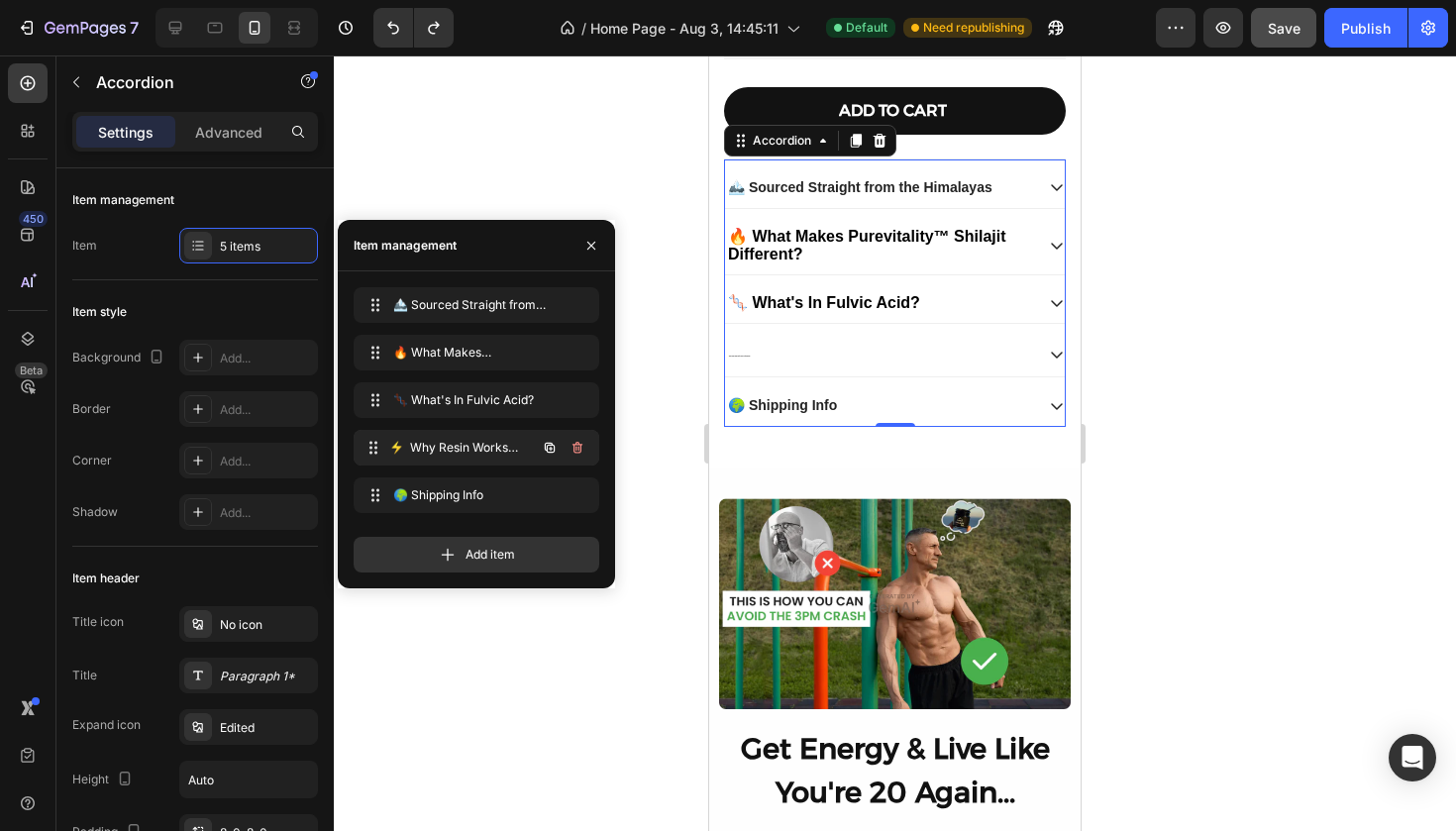 click on "⚡  Why Resin Works Faster Than Anything Else ⚡  Why Resin Works Faster Than Anything Else" at bounding box center [449, 448] 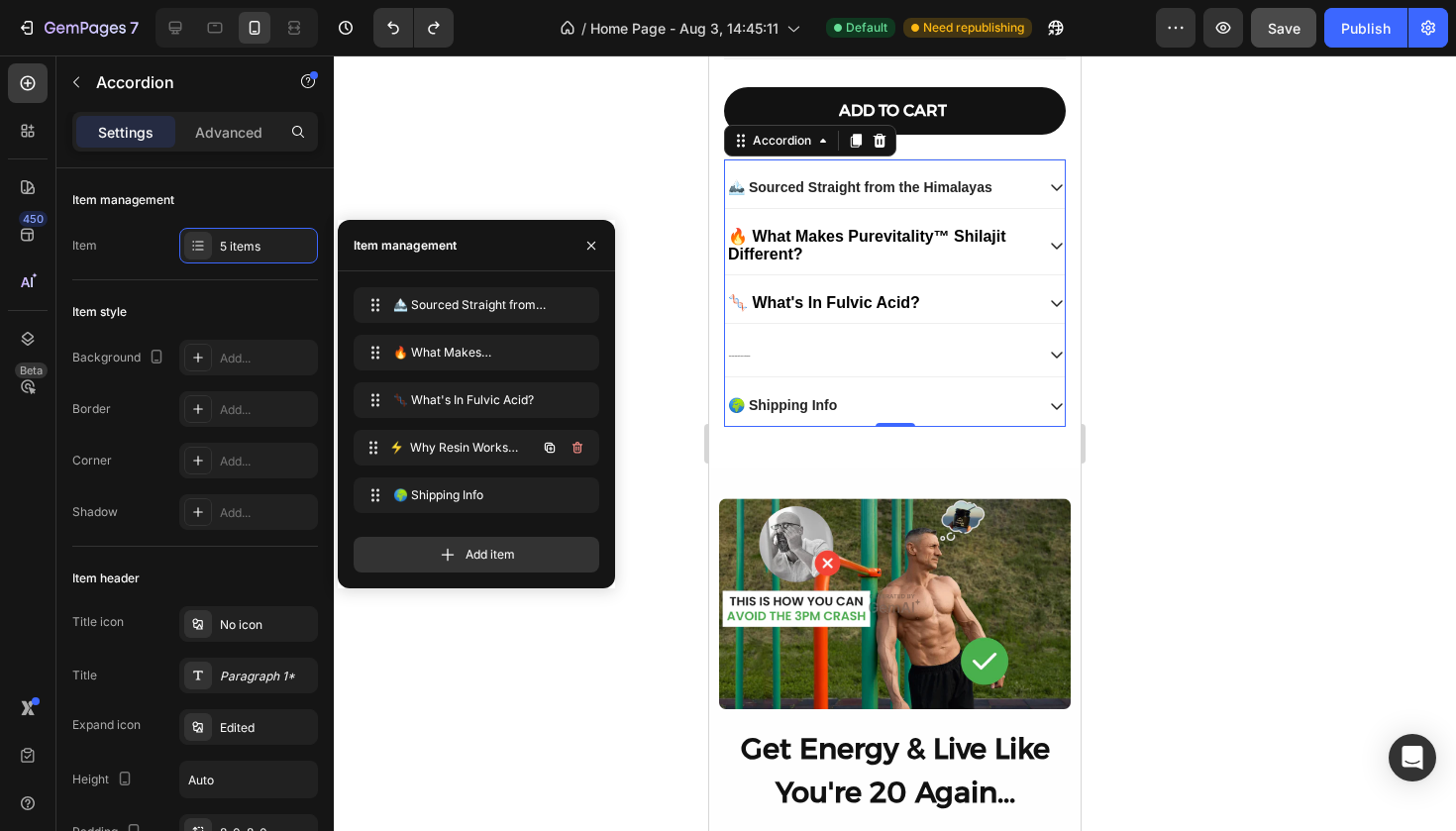 type 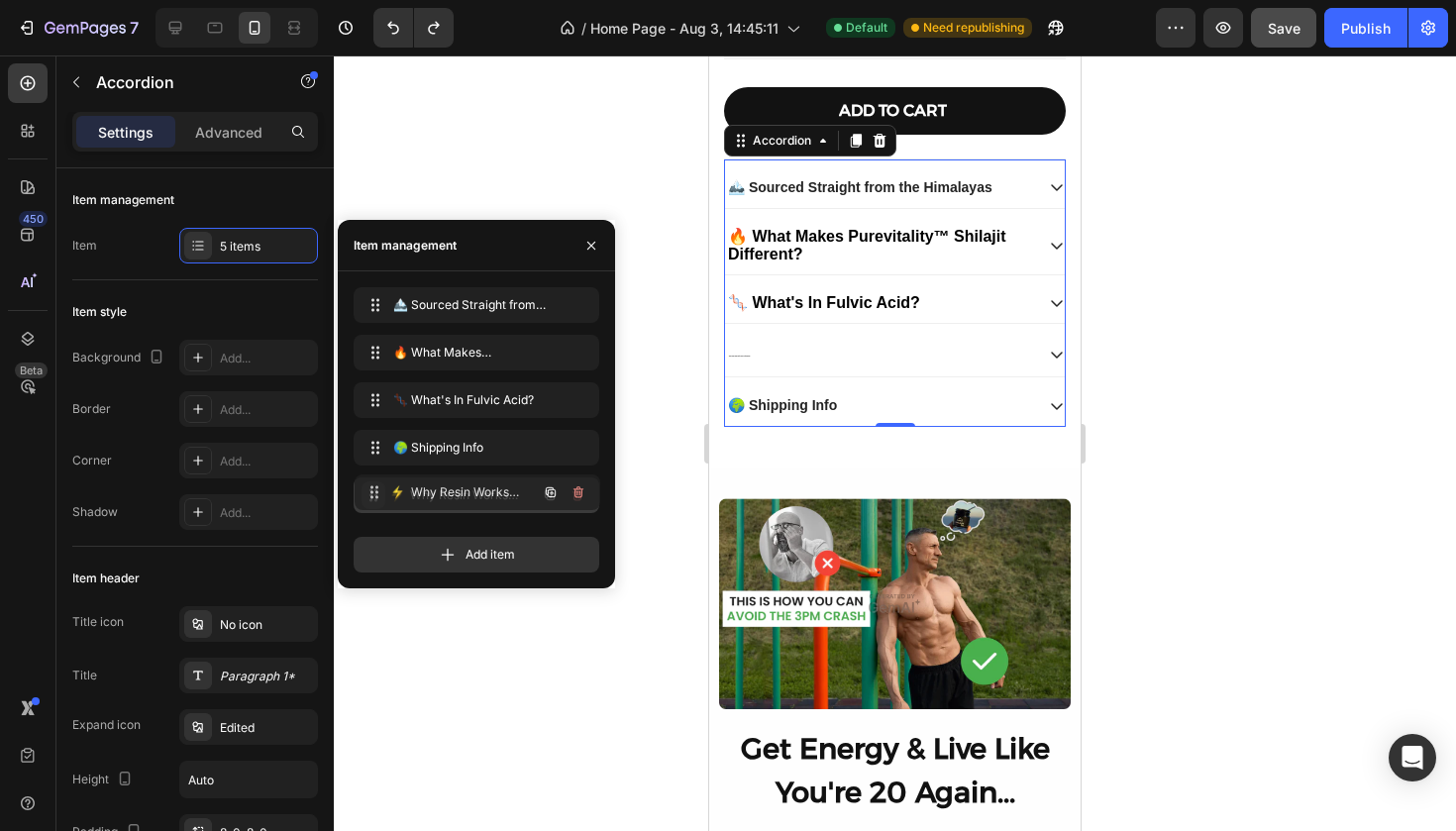 drag, startPoint x: 374, startPoint y: 446, endPoint x: 375, endPoint y: 490, distance: 44.01136 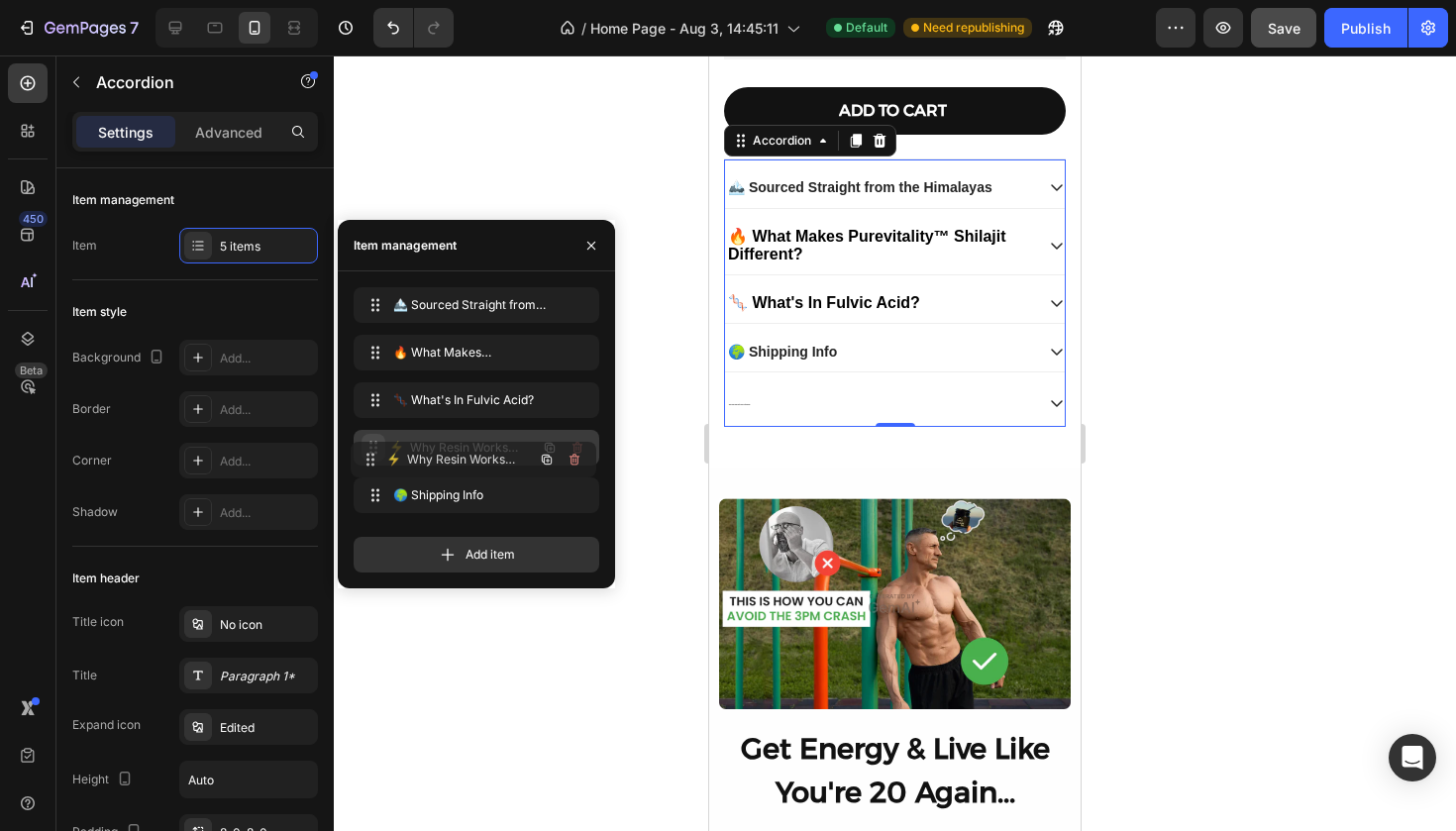 drag, startPoint x: 375, startPoint y: 490, endPoint x: 372, endPoint y: 454, distance: 36.12478 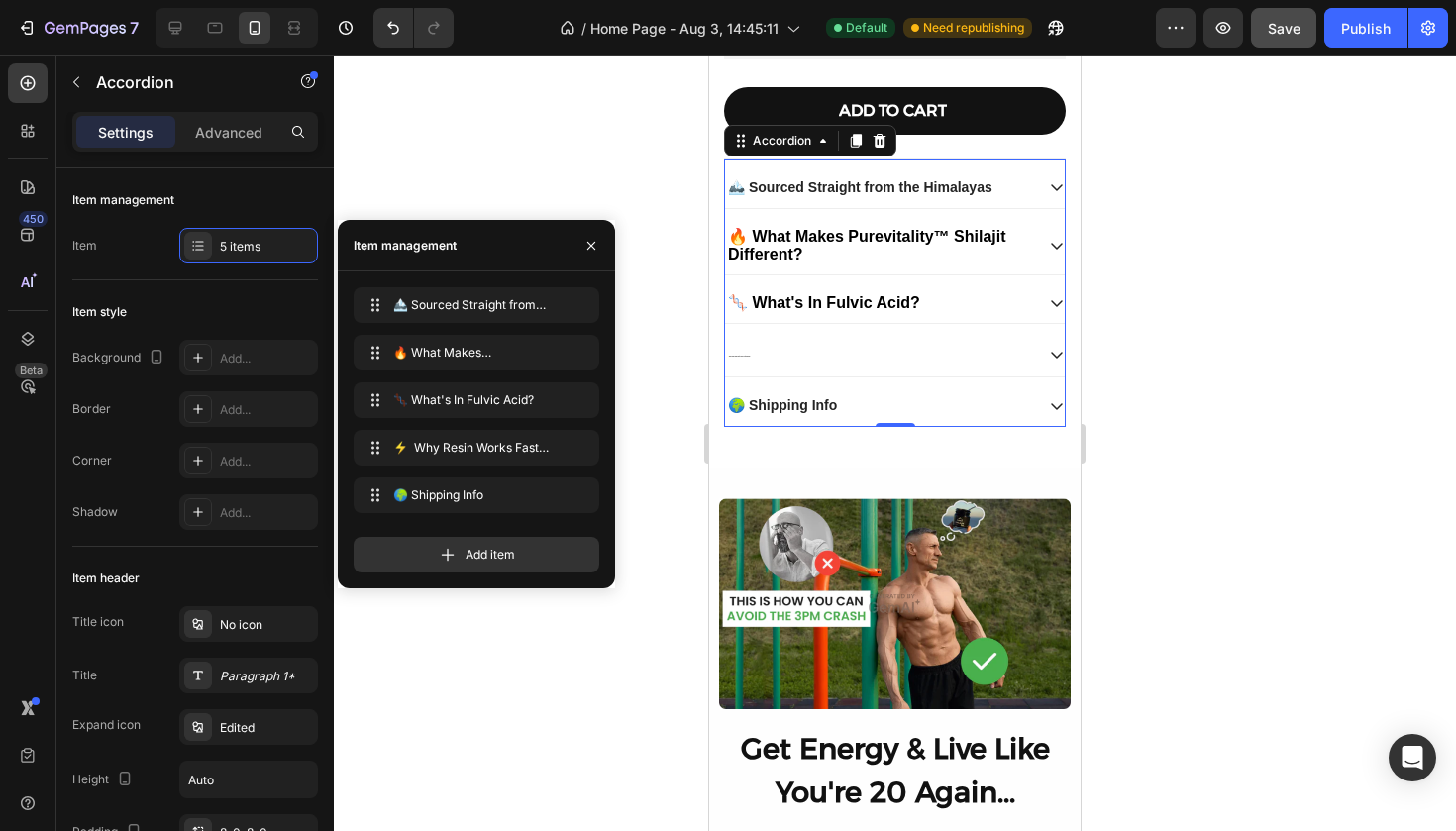 click 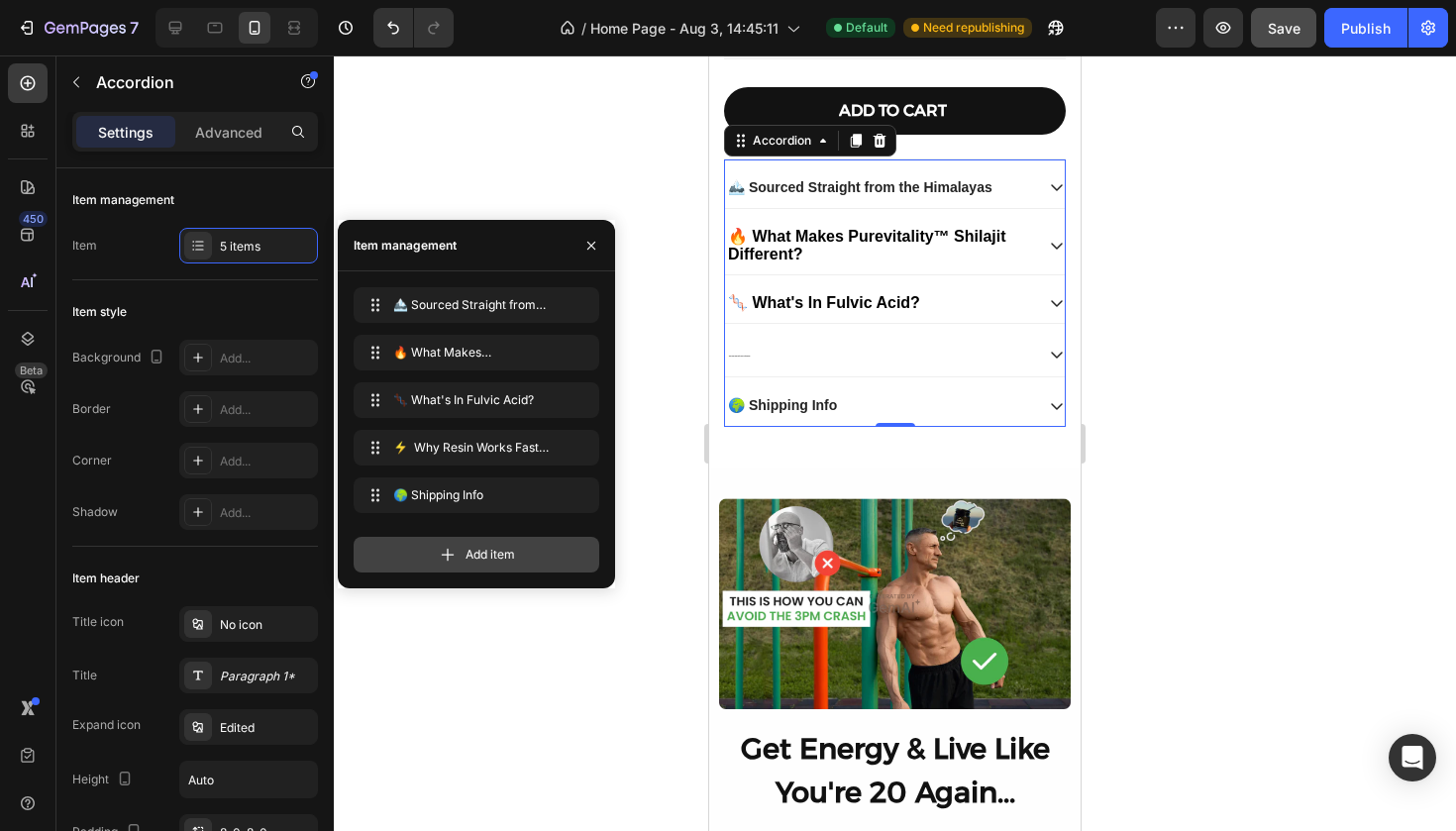 click on "Add item" at bounding box center (476, 555) 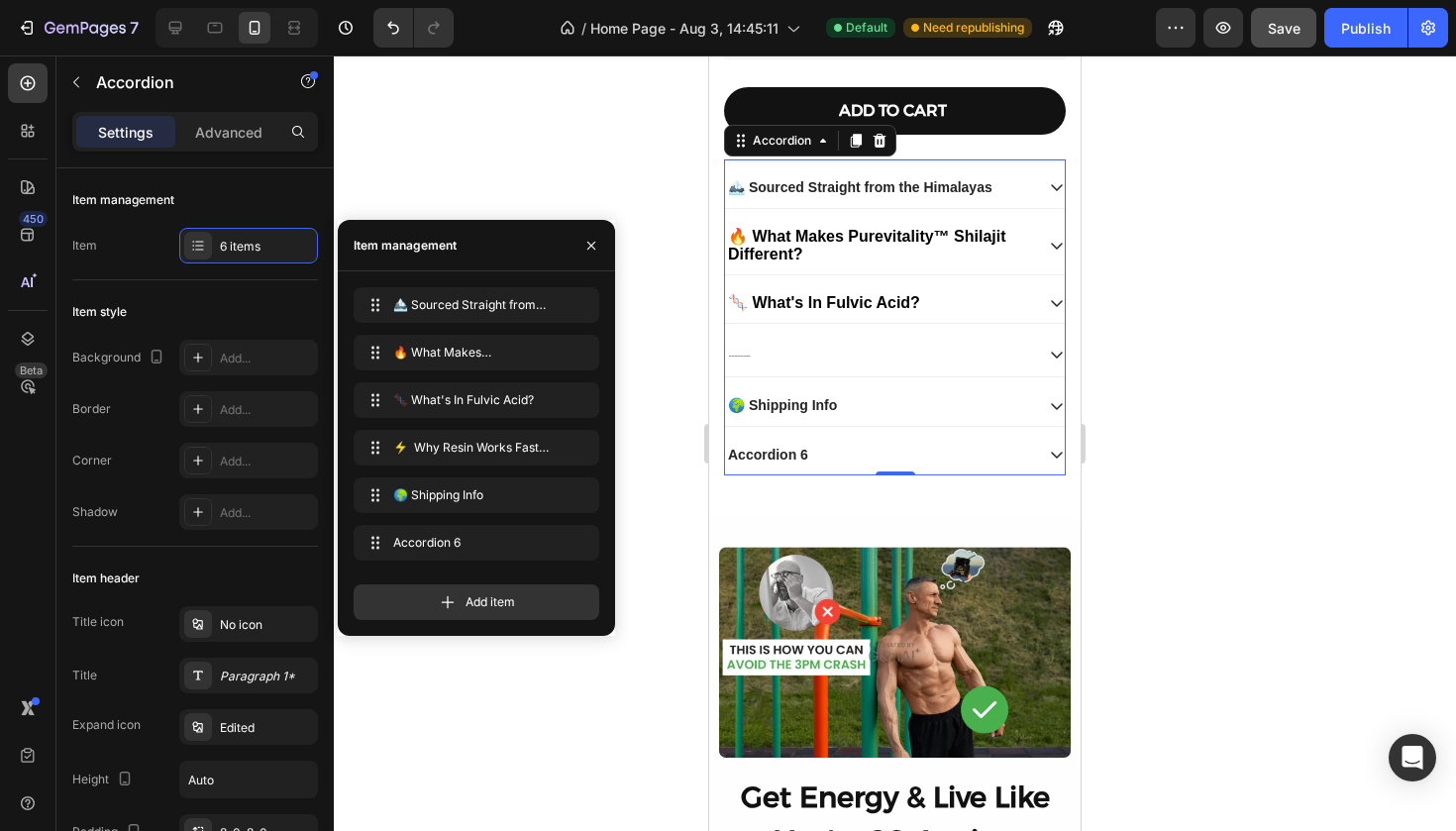 click on "🏔️ Sourced Straight from the Himalayas 🏔️ Sourced Straight from the Himalayas 🔥 What Makes Purevitality™ Shilajit Different? 🔥 What Makes Purevitality™ Shilajit Different? 🧬 What's In Fulvic Acid? 🧬 What's In Fulvic Acid? ⚡  Why Resin Works Faster Than Anything Else ⚡  Why Resin Works Faster Than Anything Else 🌍 Shipping Info 🌍 Shipping Info Accordion 6 Accordion 6" at bounding box center [476, 428] 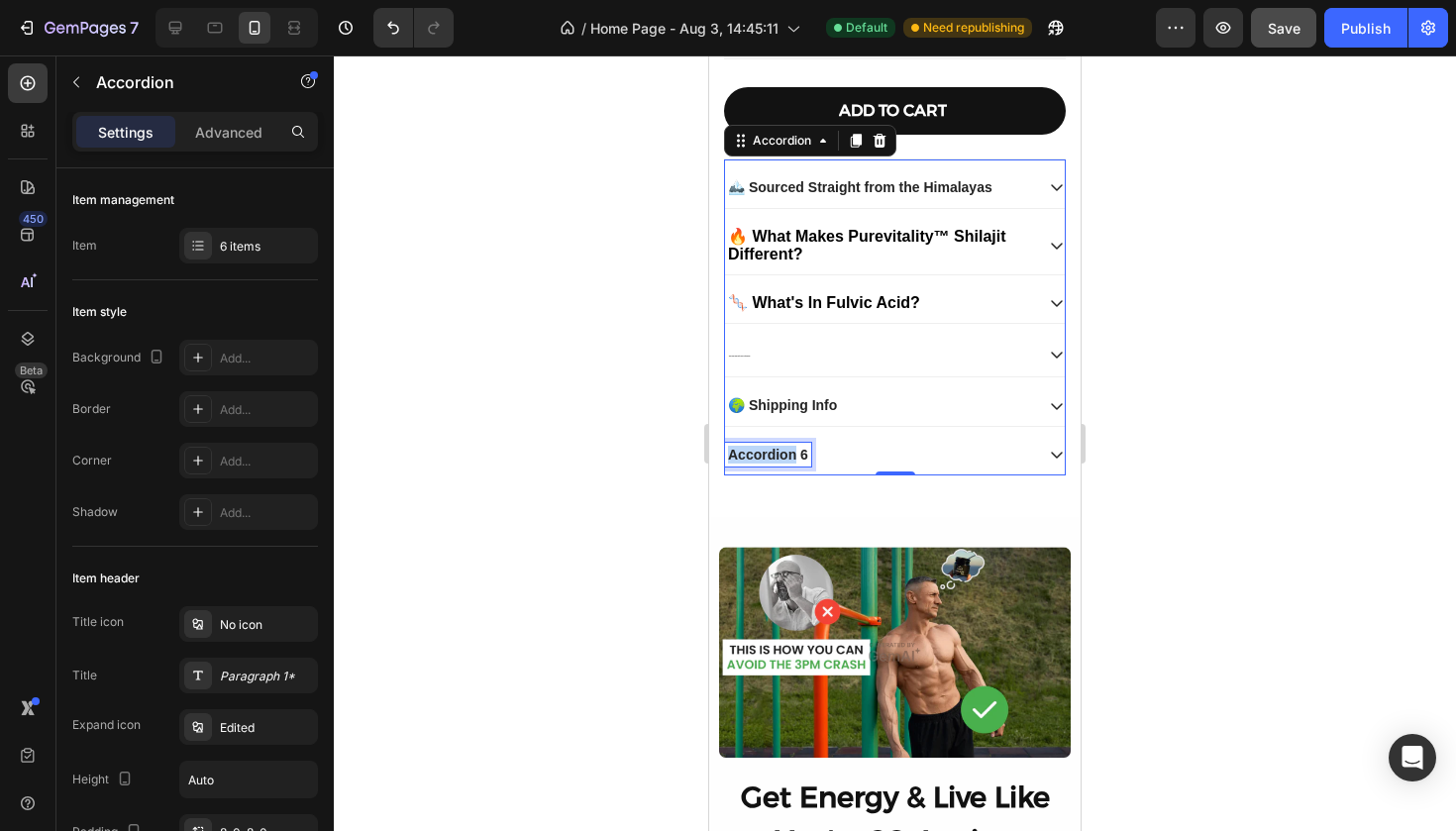 click on "Accordion 6" at bounding box center [768, 455] 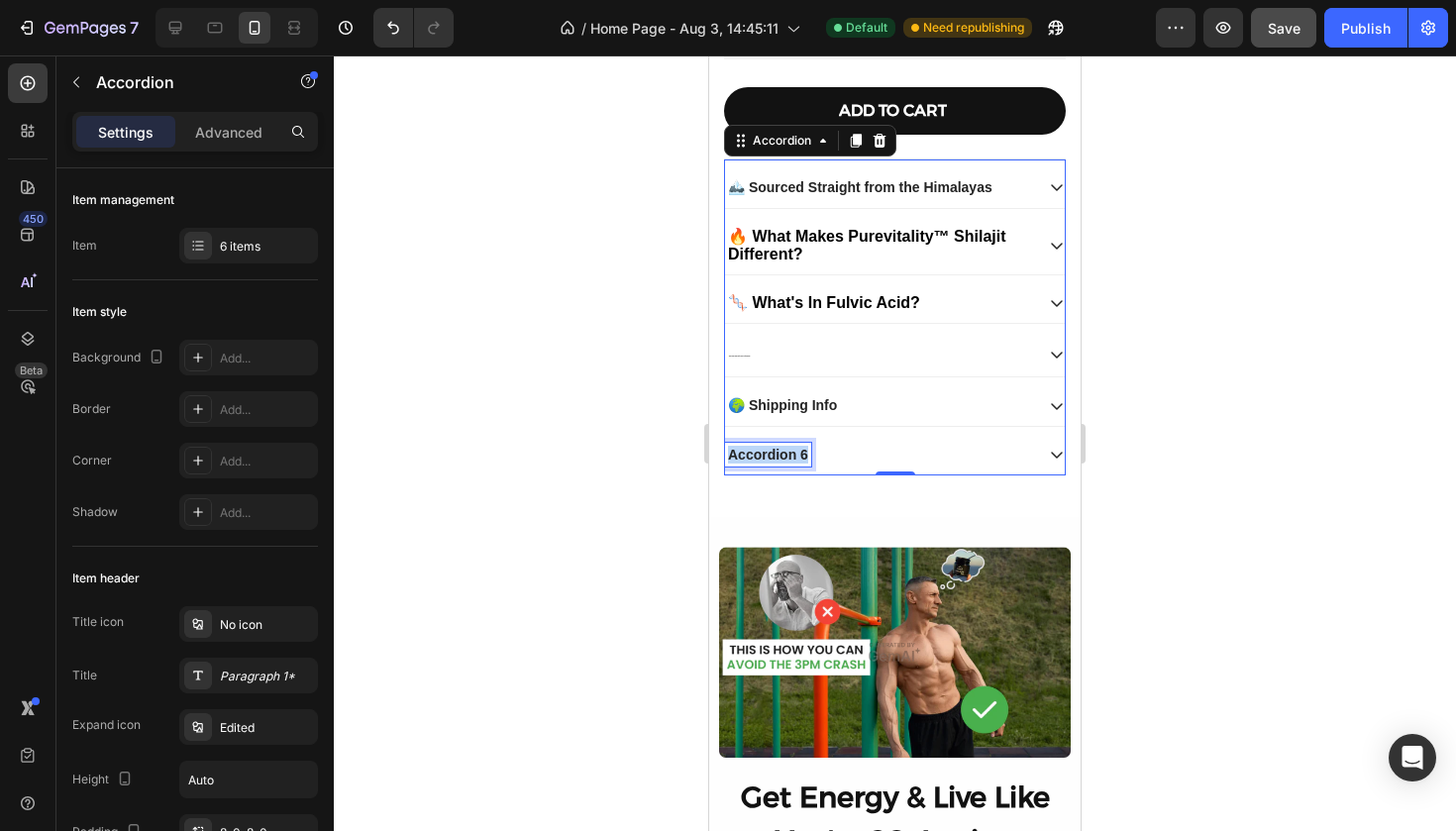click on "Accordion 6" at bounding box center [768, 455] 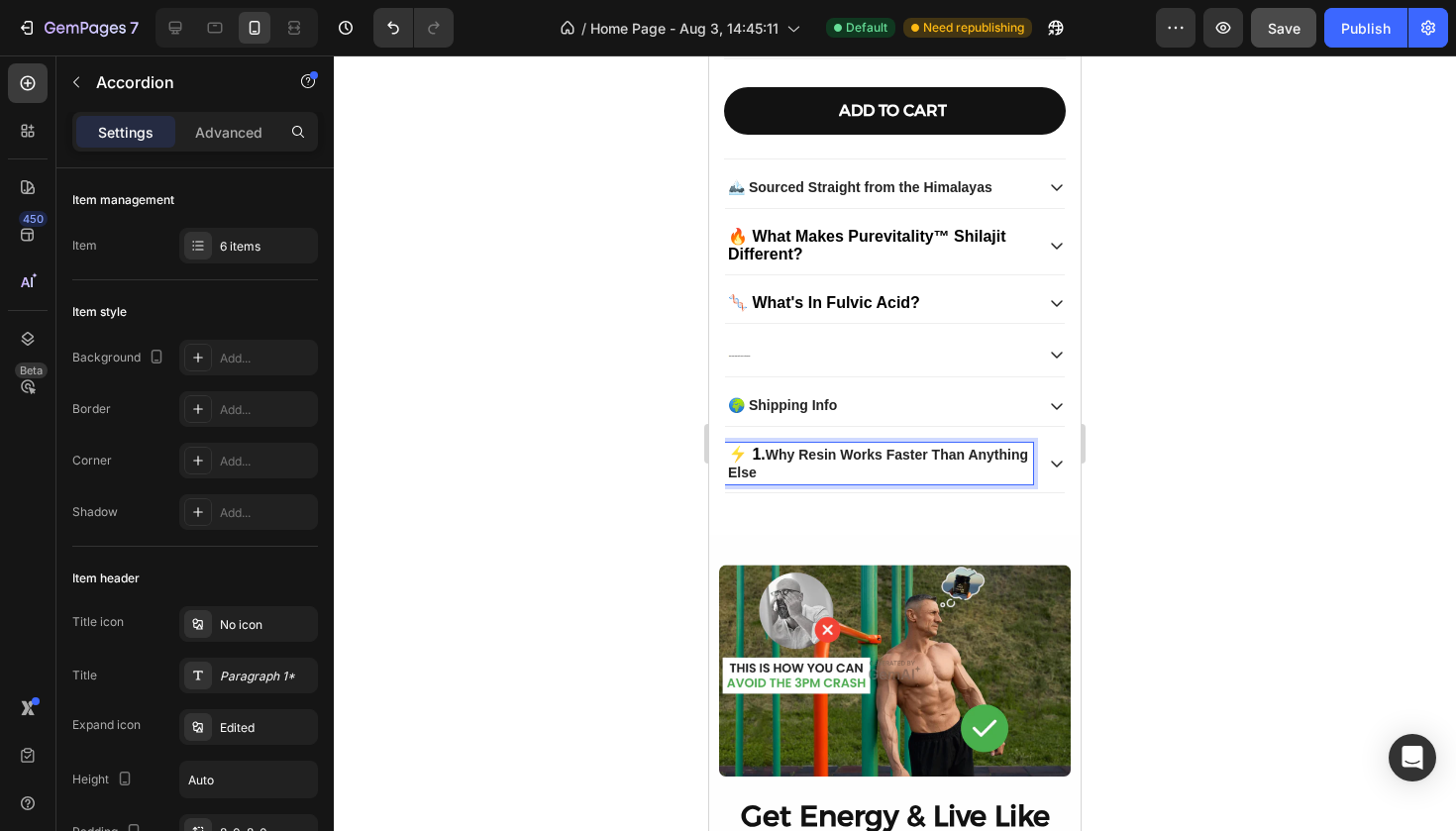 click 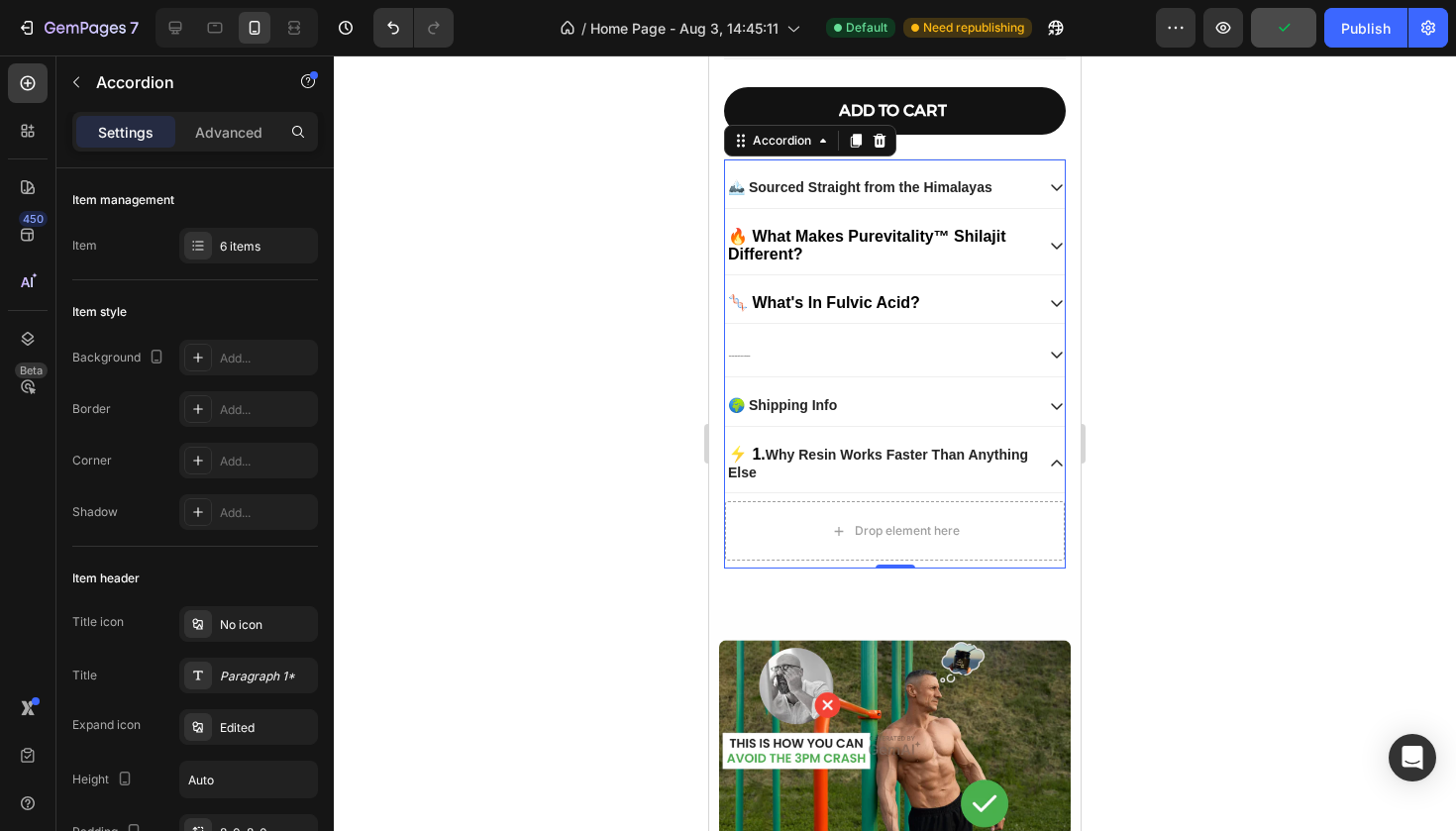 click on "🏔️ Sourced Straight from the Himalayas
🔥 What Makes Purevitality™ Shilajit Different?
🧬 What's In Fulvic Acid?
⚡   Why Resin Works Faster Than Anything Else
🌍 Shipping Info
⚡ 1.  Why Resin Works Faster Than Anything Else
Drop element here" at bounding box center [894, 367] 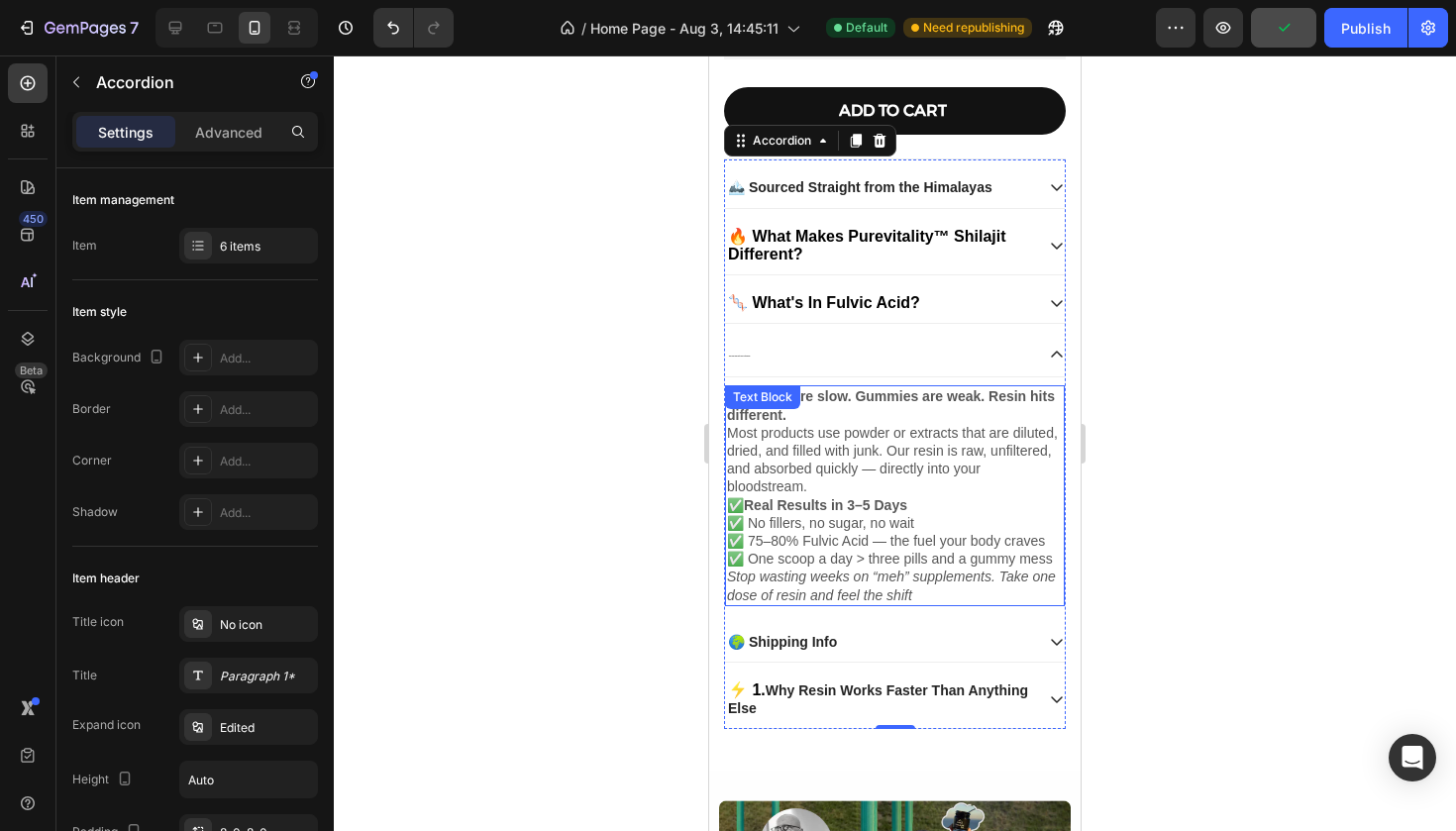 click on "Most products use powder or extracts that are diluted, dried, and filled with junk. Our resin is raw, unfiltered, and absorbed quickly — directly into your bloodstream." at bounding box center [894, 460] 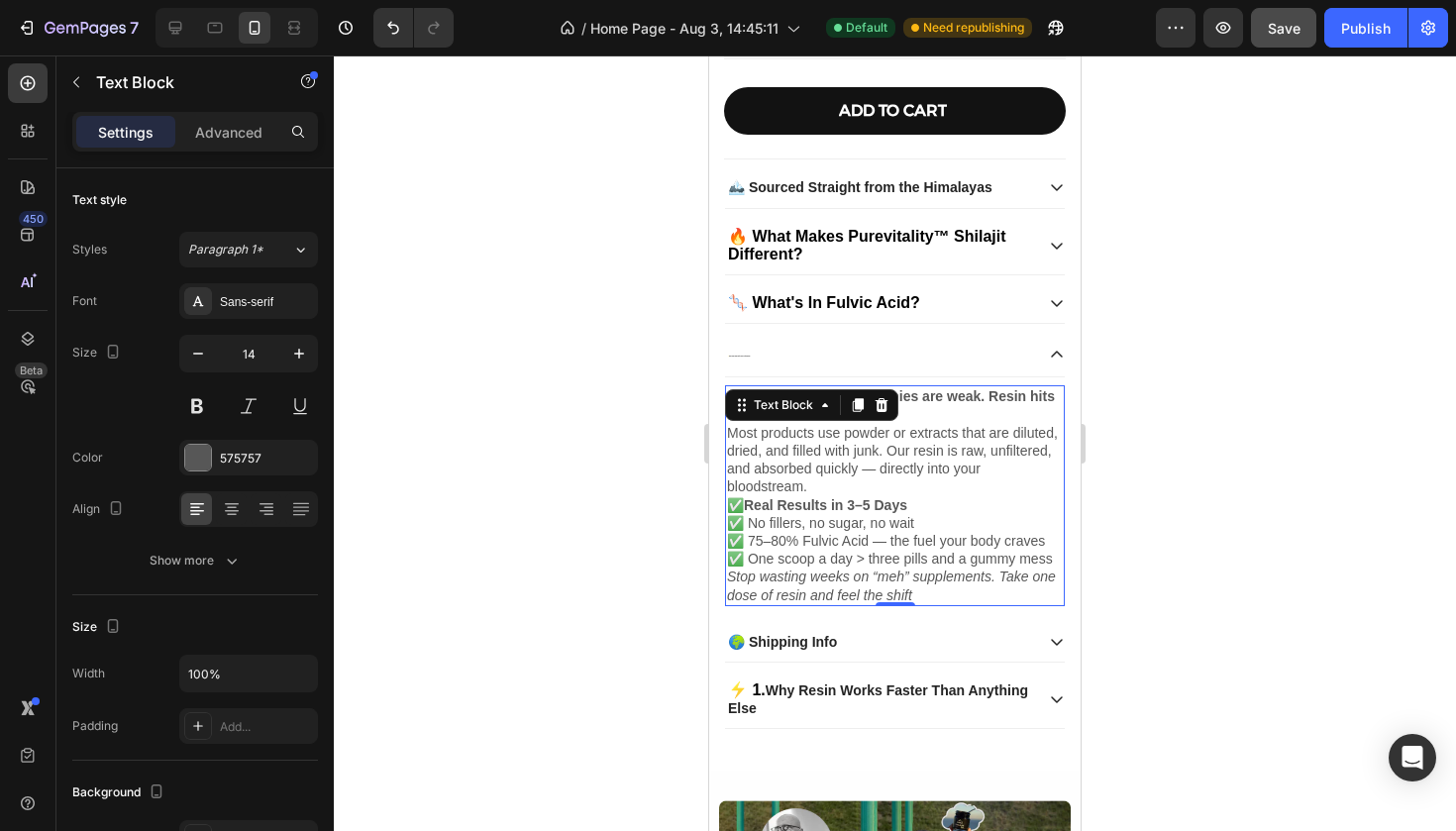 click on "Most products use powder or extracts that are diluted, dried, and filled with junk. Our resin is raw, unfiltered, and absorbed quickly — directly into your bloodstream." at bounding box center (894, 460) 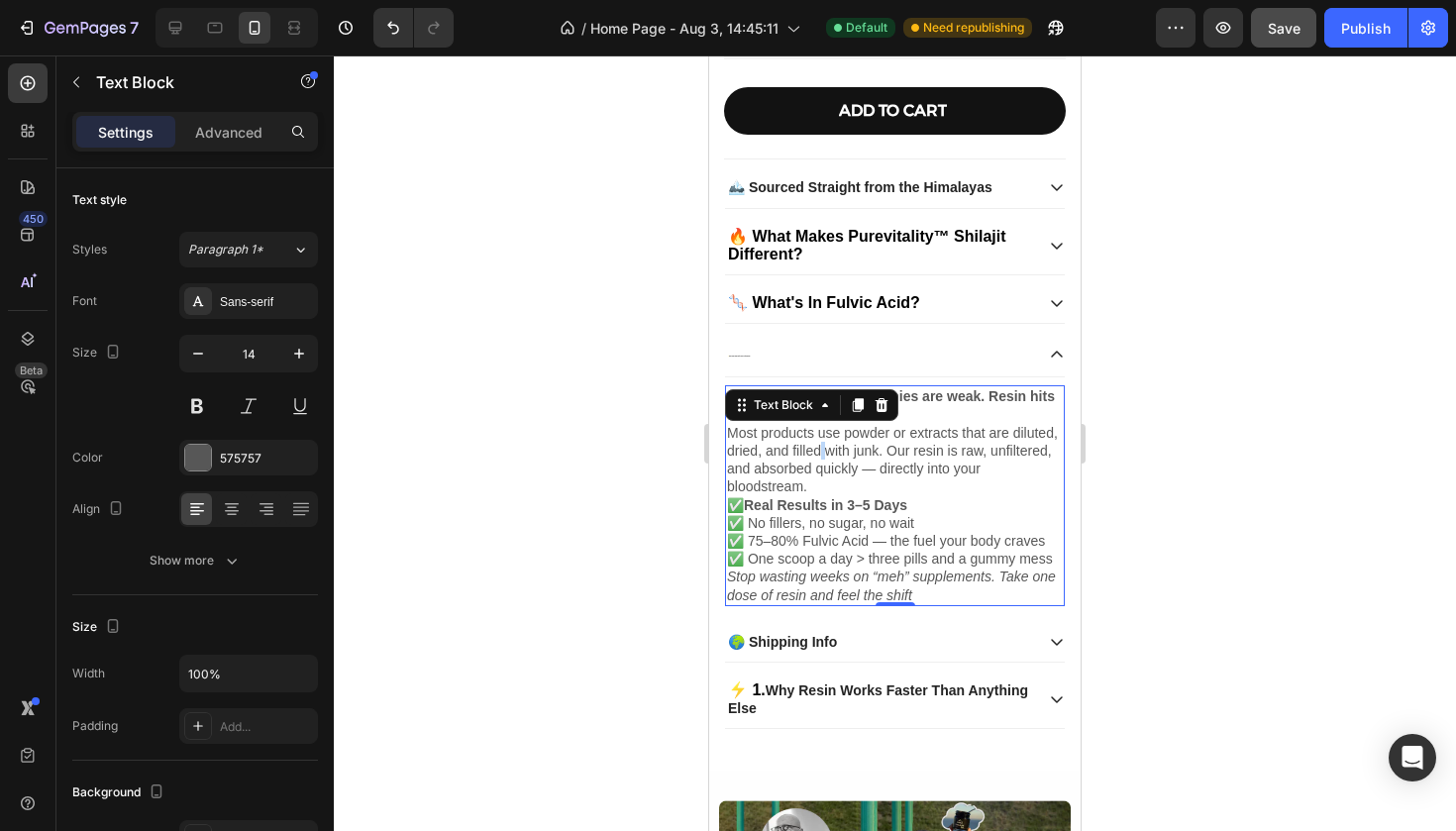 click on "Most products use powder or extracts that are diluted, dried, and filled with junk. Our resin is raw, unfiltered, and absorbed quickly — directly into your bloodstream." at bounding box center (894, 460) 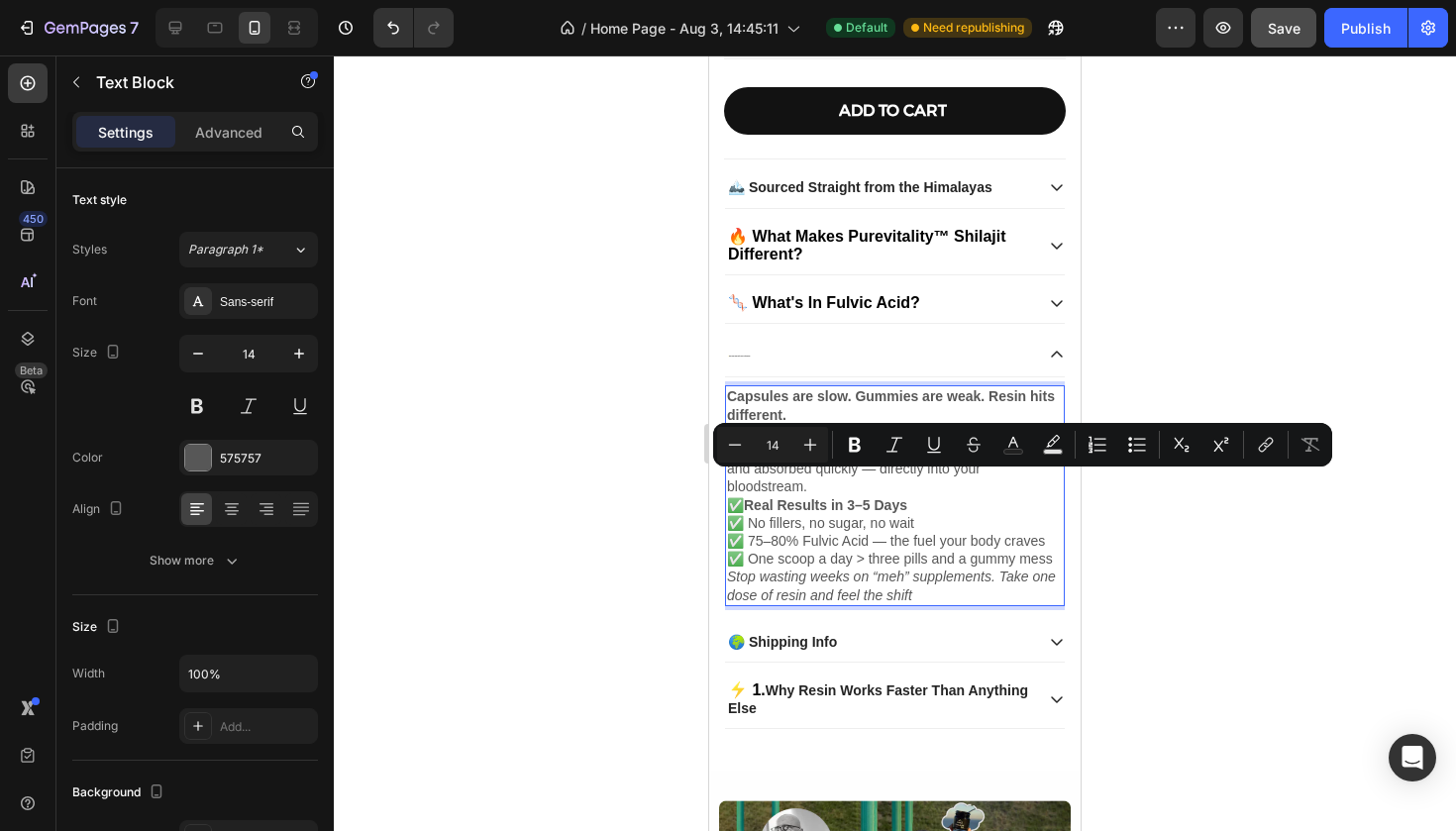 click 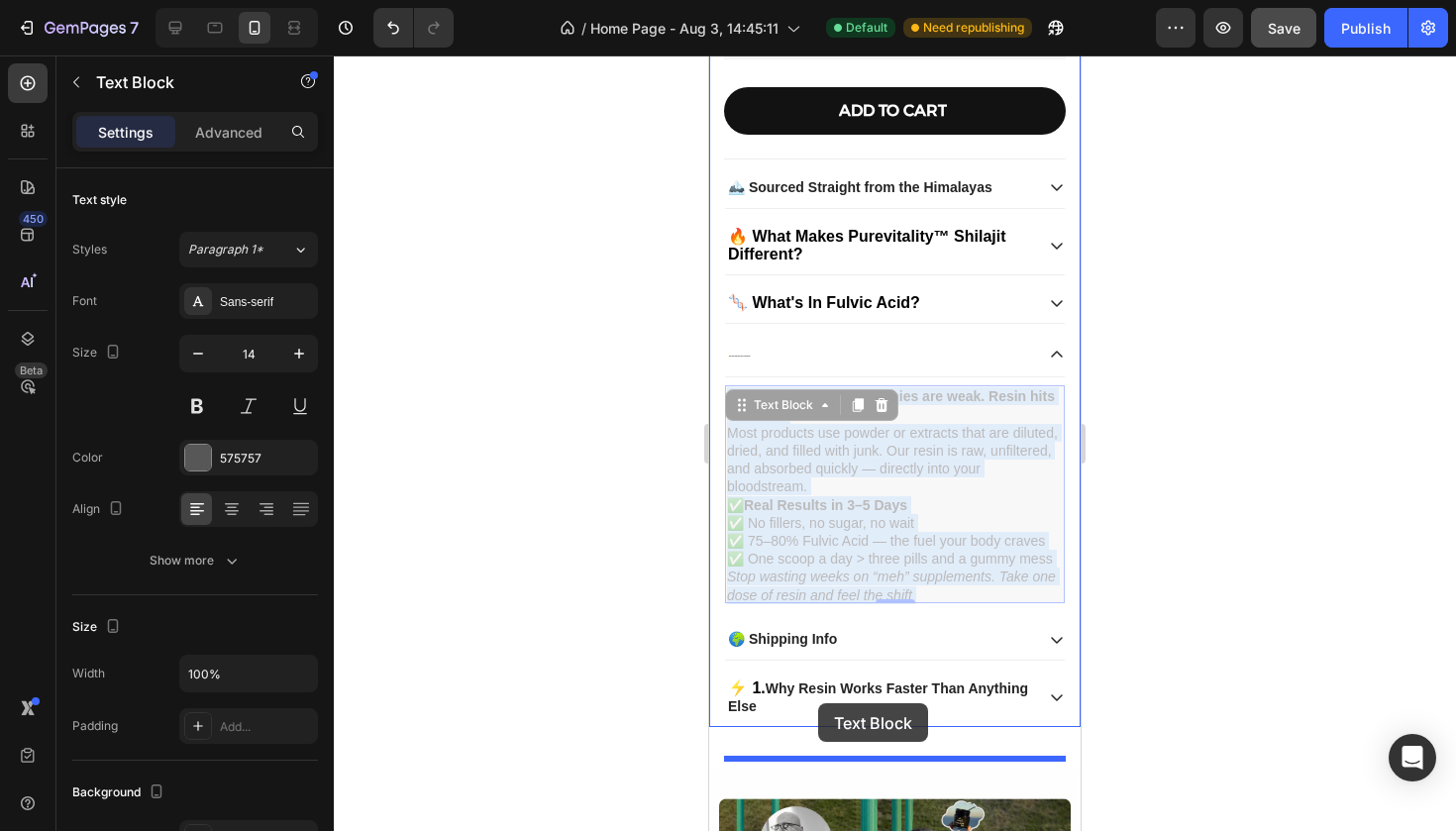 drag, startPoint x: 765, startPoint y: 430, endPoint x: 818, endPoint y: 703, distance: 278.097 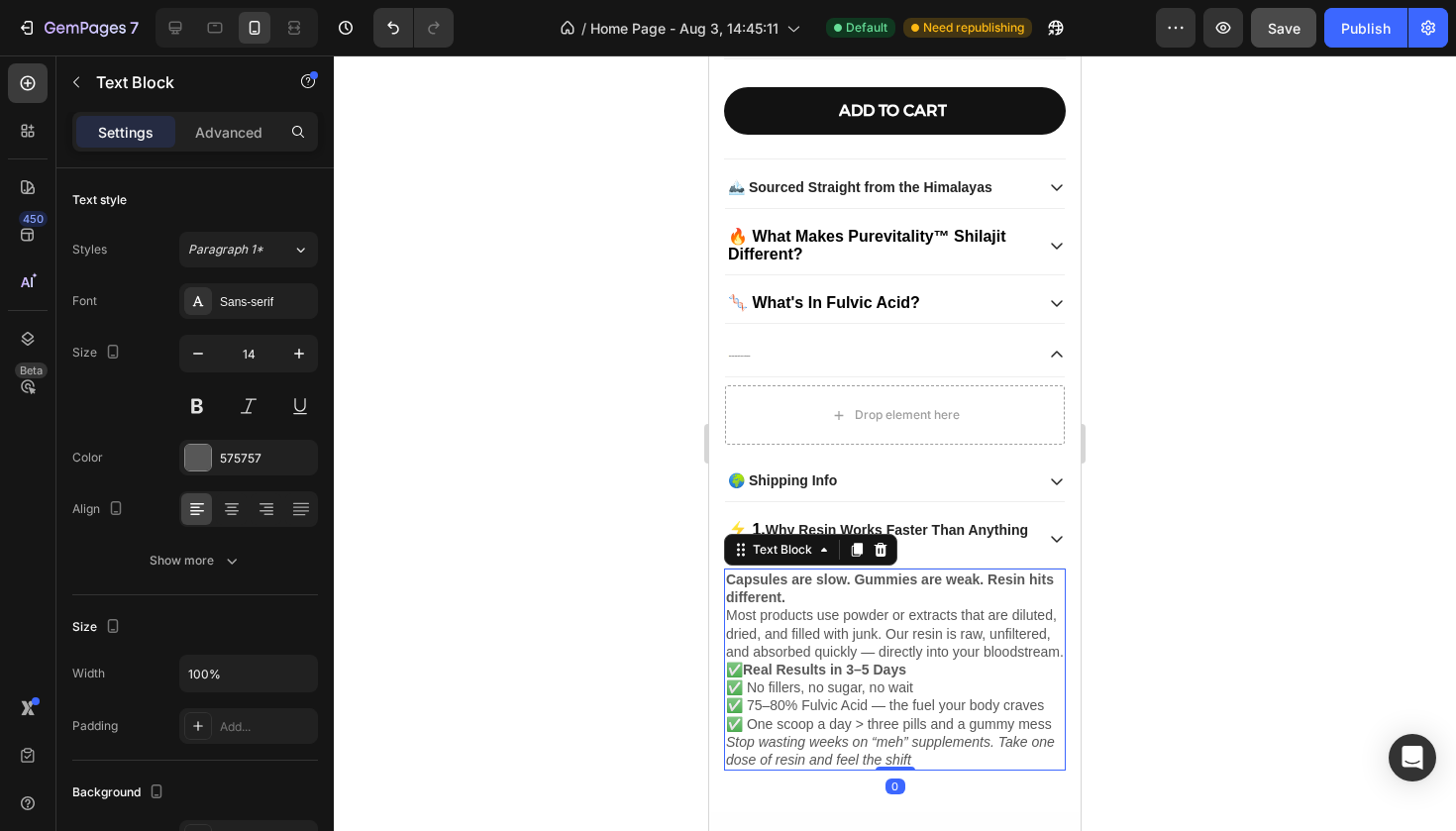 click 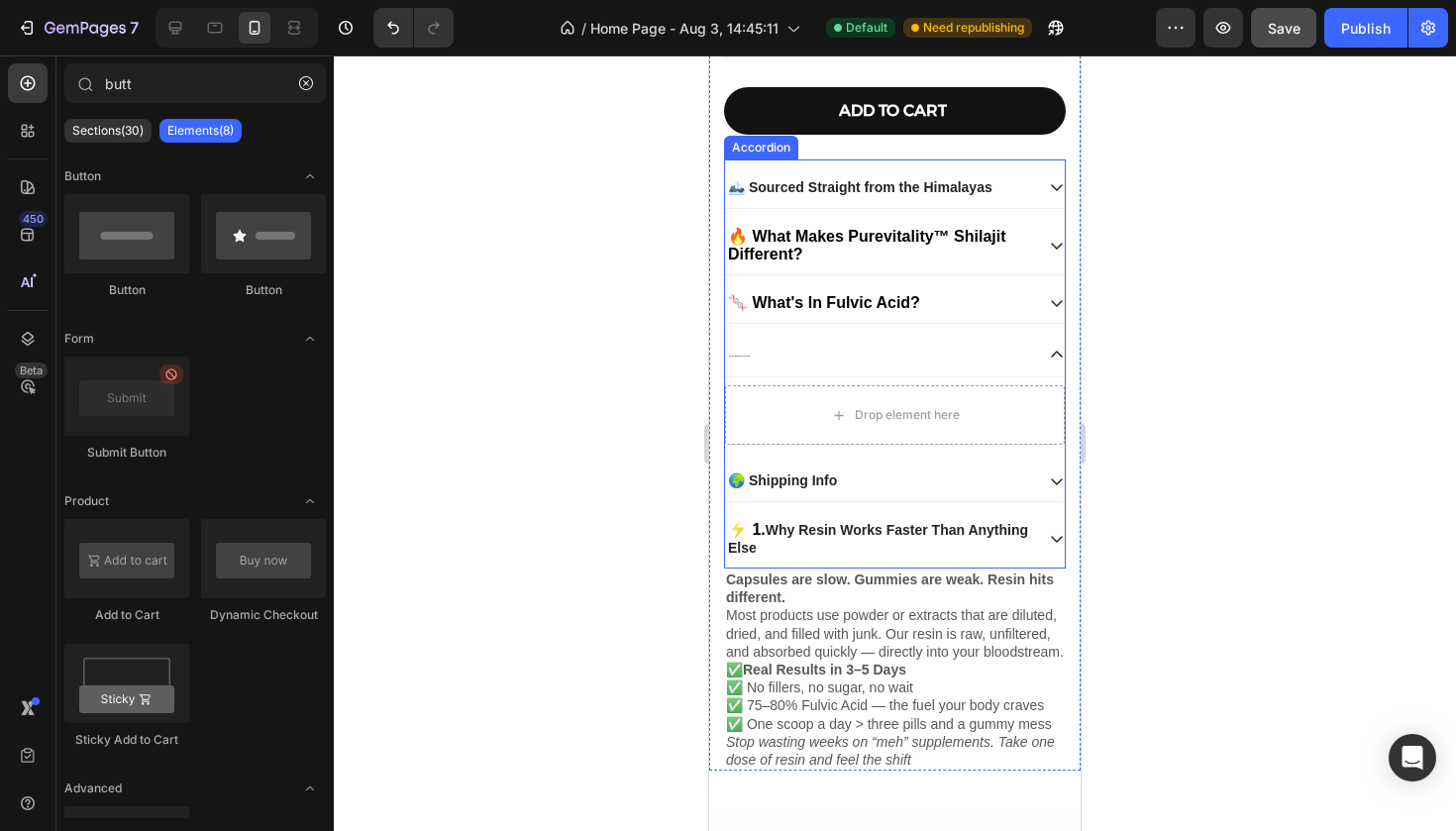 click 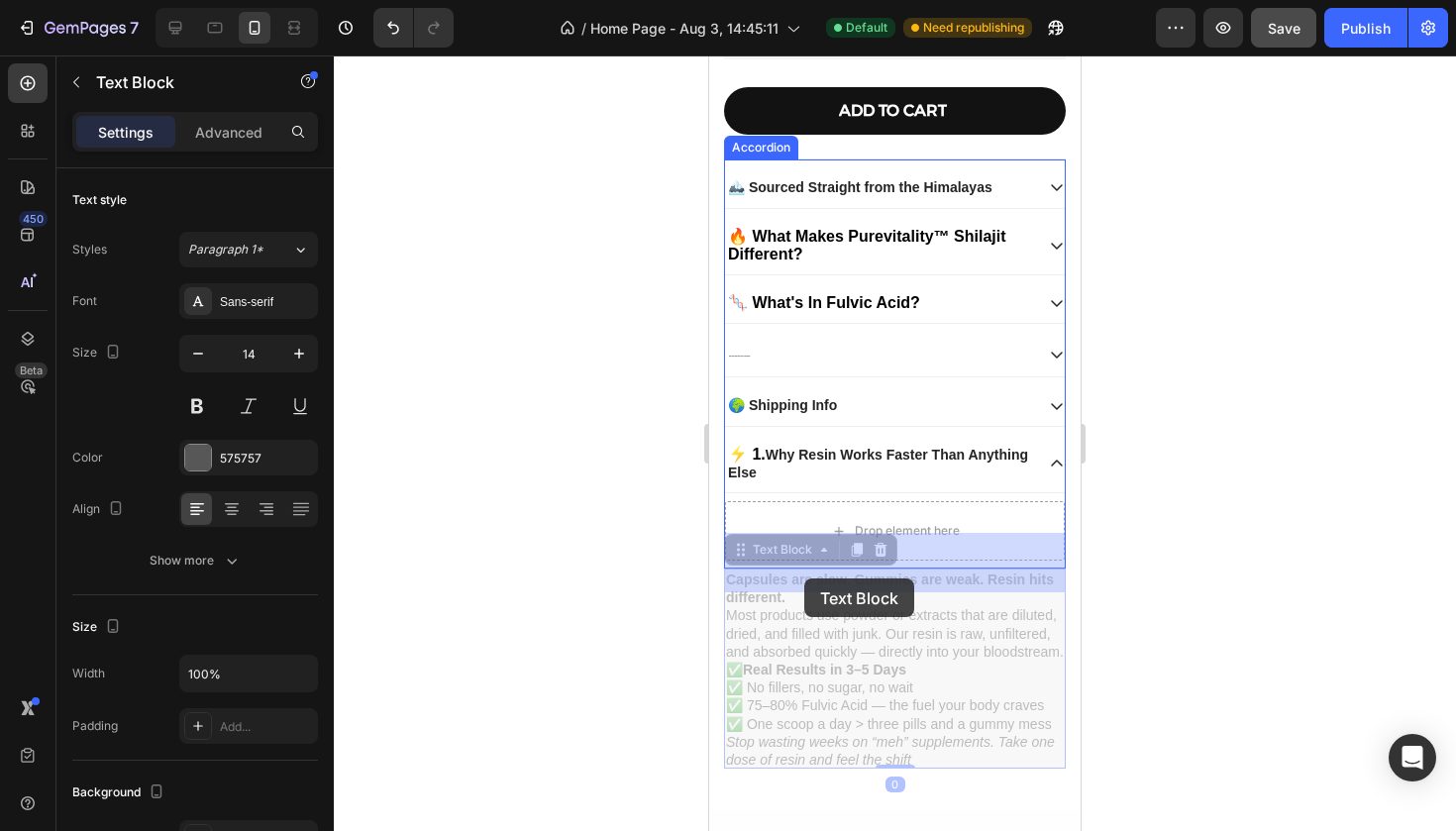 drag, startPoint x: 779, startPoint y: 595, endPoint x: 804, endPoint y: 578, distance: 30.23243 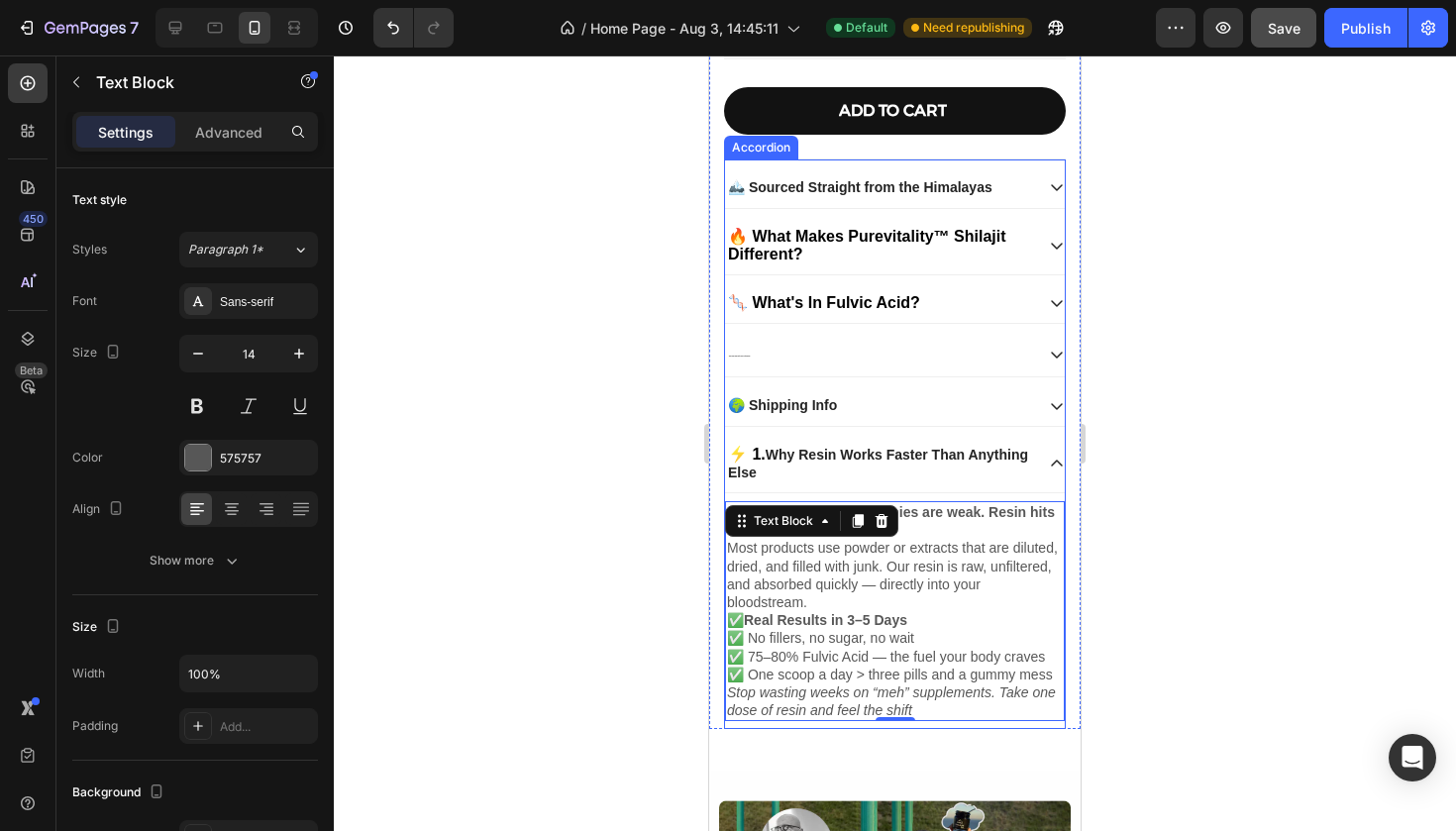 click on "⚡ 1.  Why Resin Works Faster Than Anything Else" at bounding box center [894, 464] 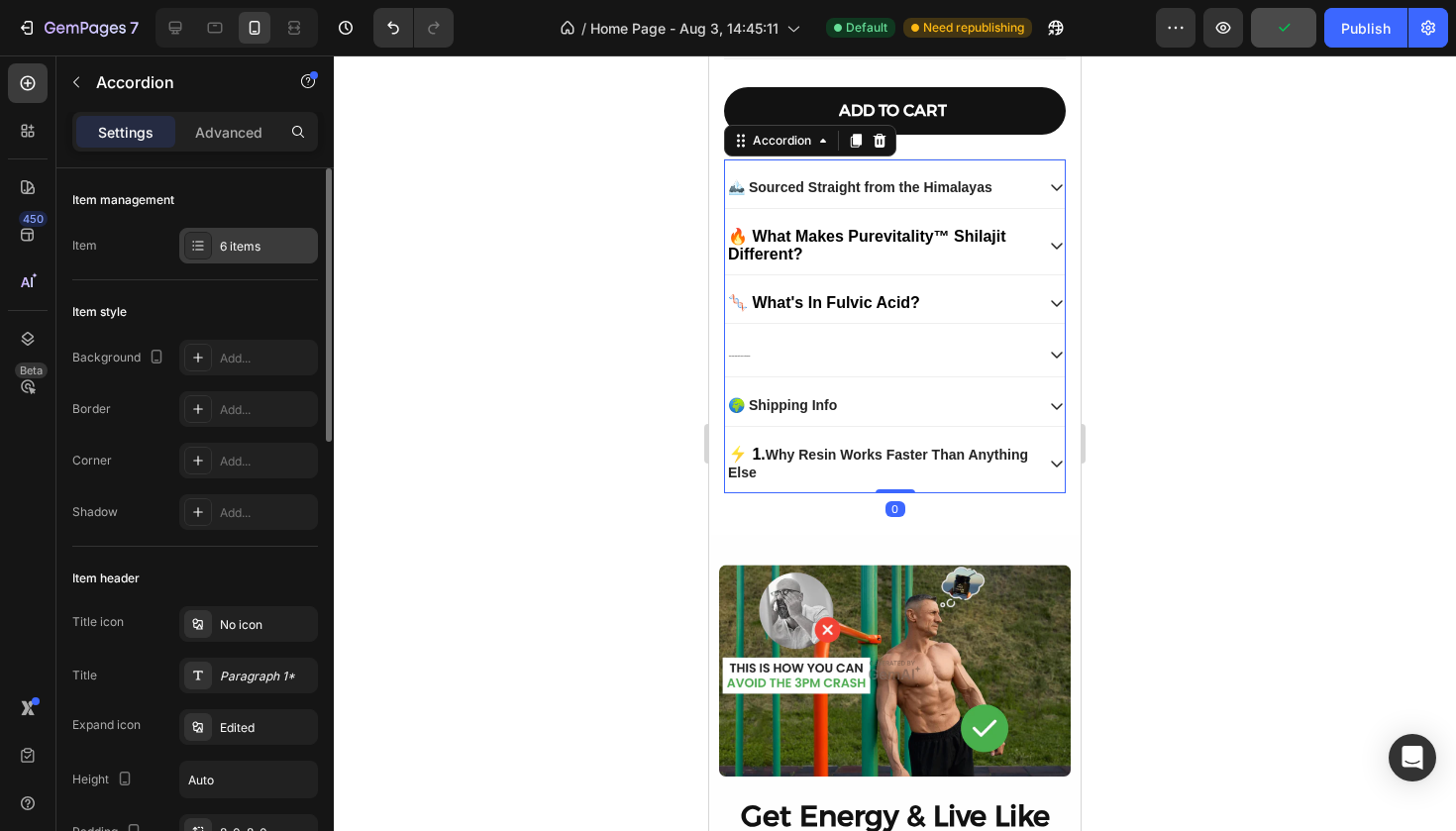 click on "6 items" at bounding box center (266, 247) 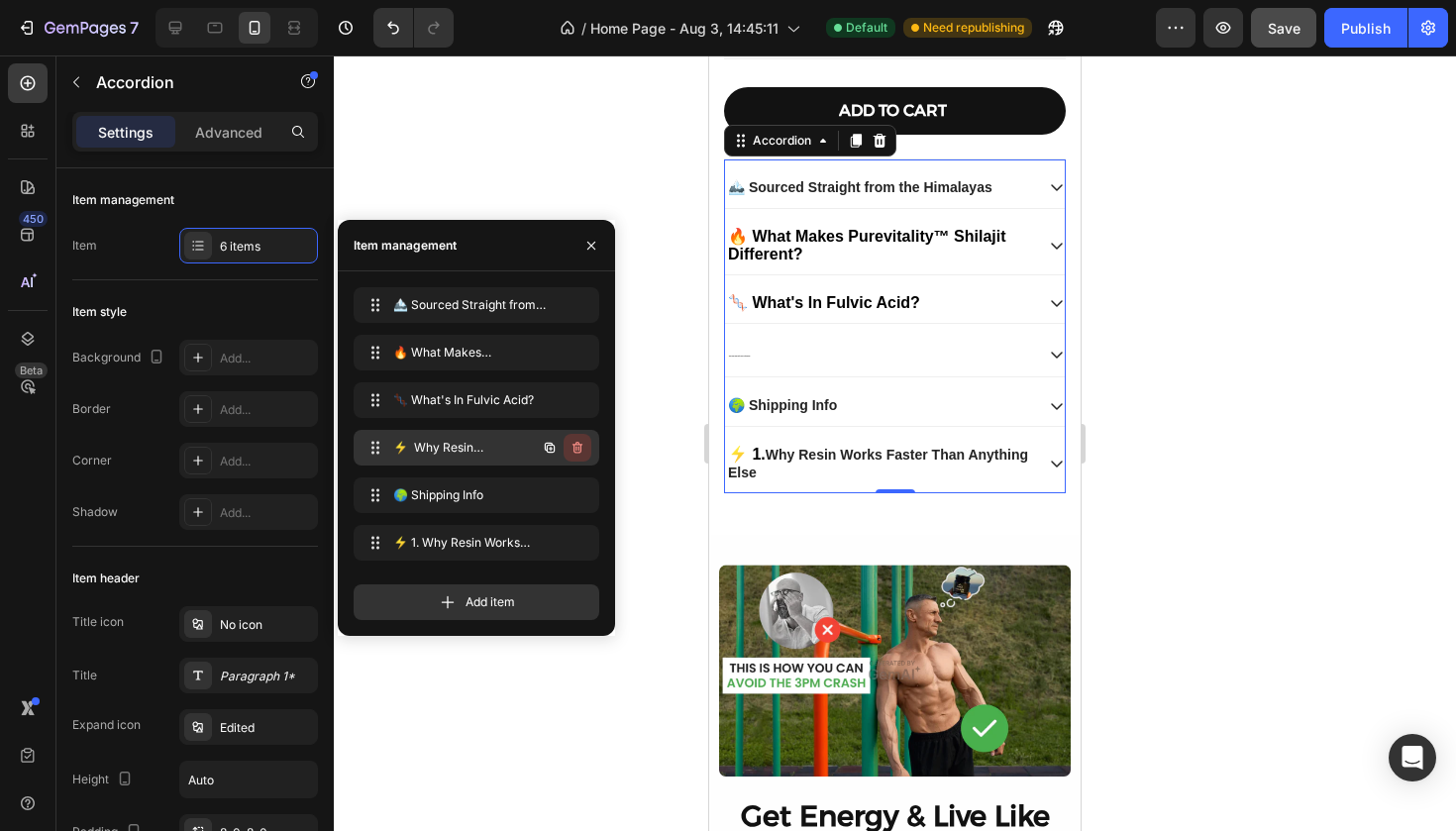 click 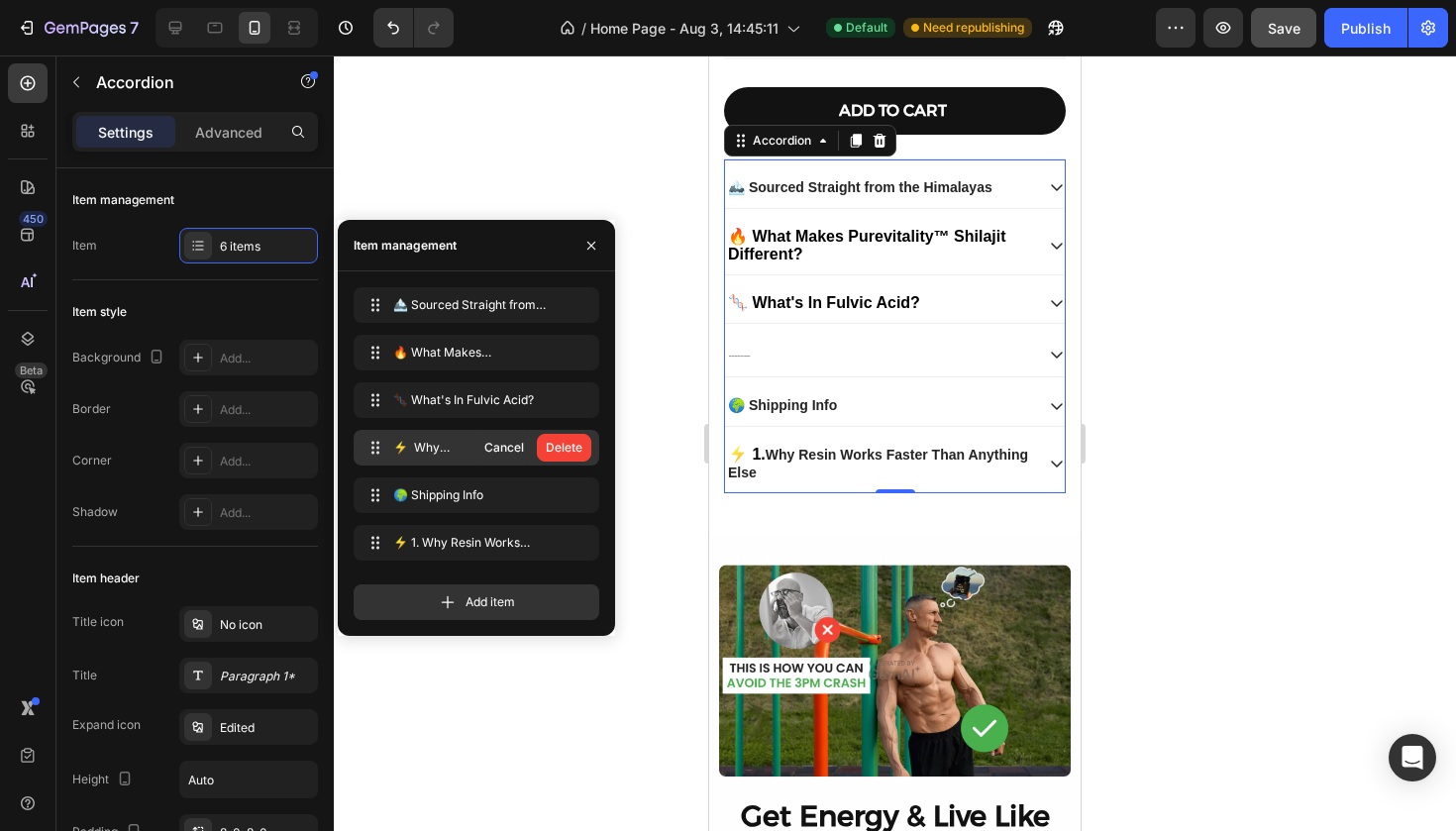 click on "Delete" at bounding box center (564, 448) 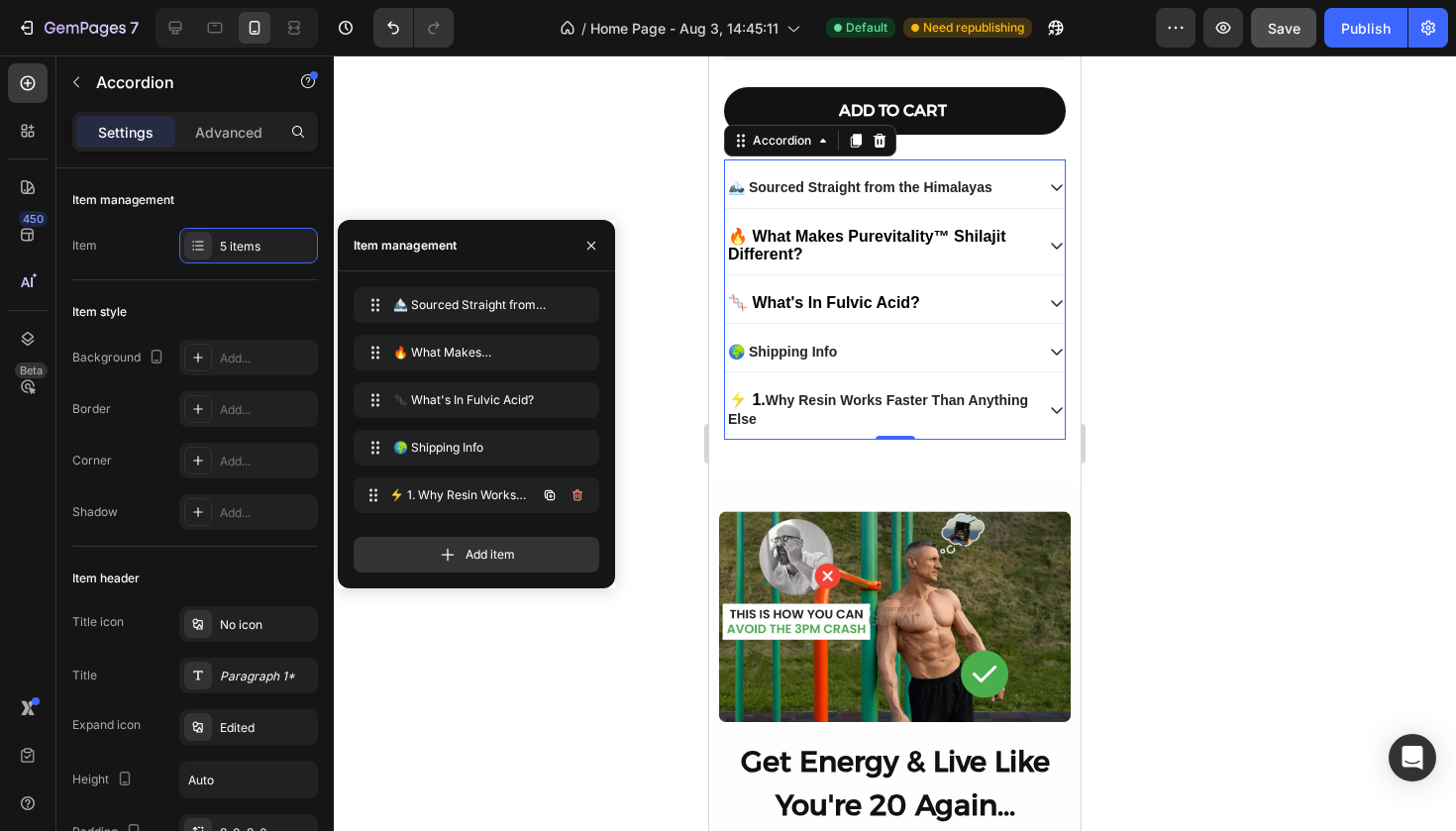 type 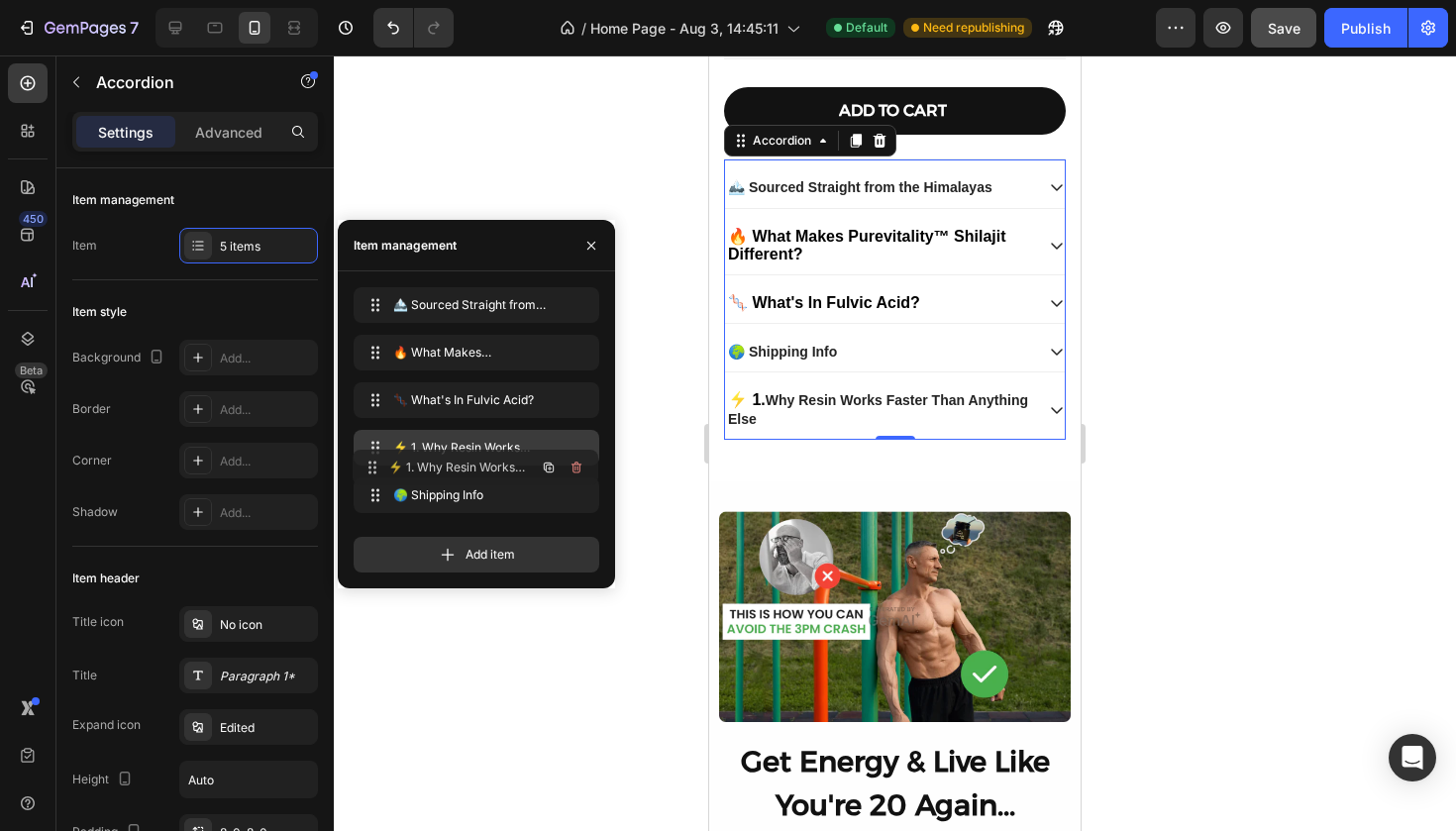 drag, startPoint x: 374, startPoint y: 494, endPoint x: 373, endPoint y: 467, distance: 27.01851 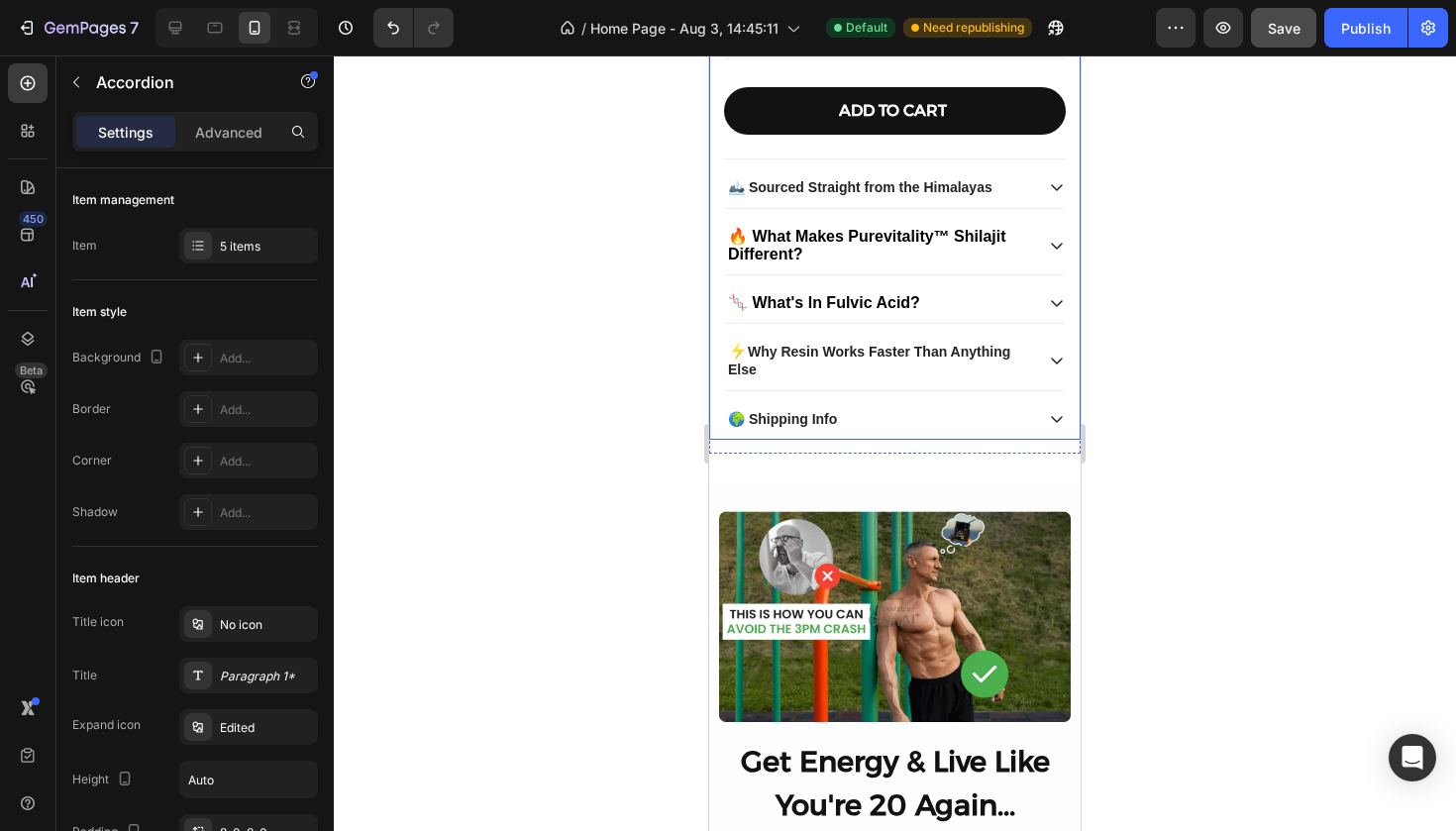 click 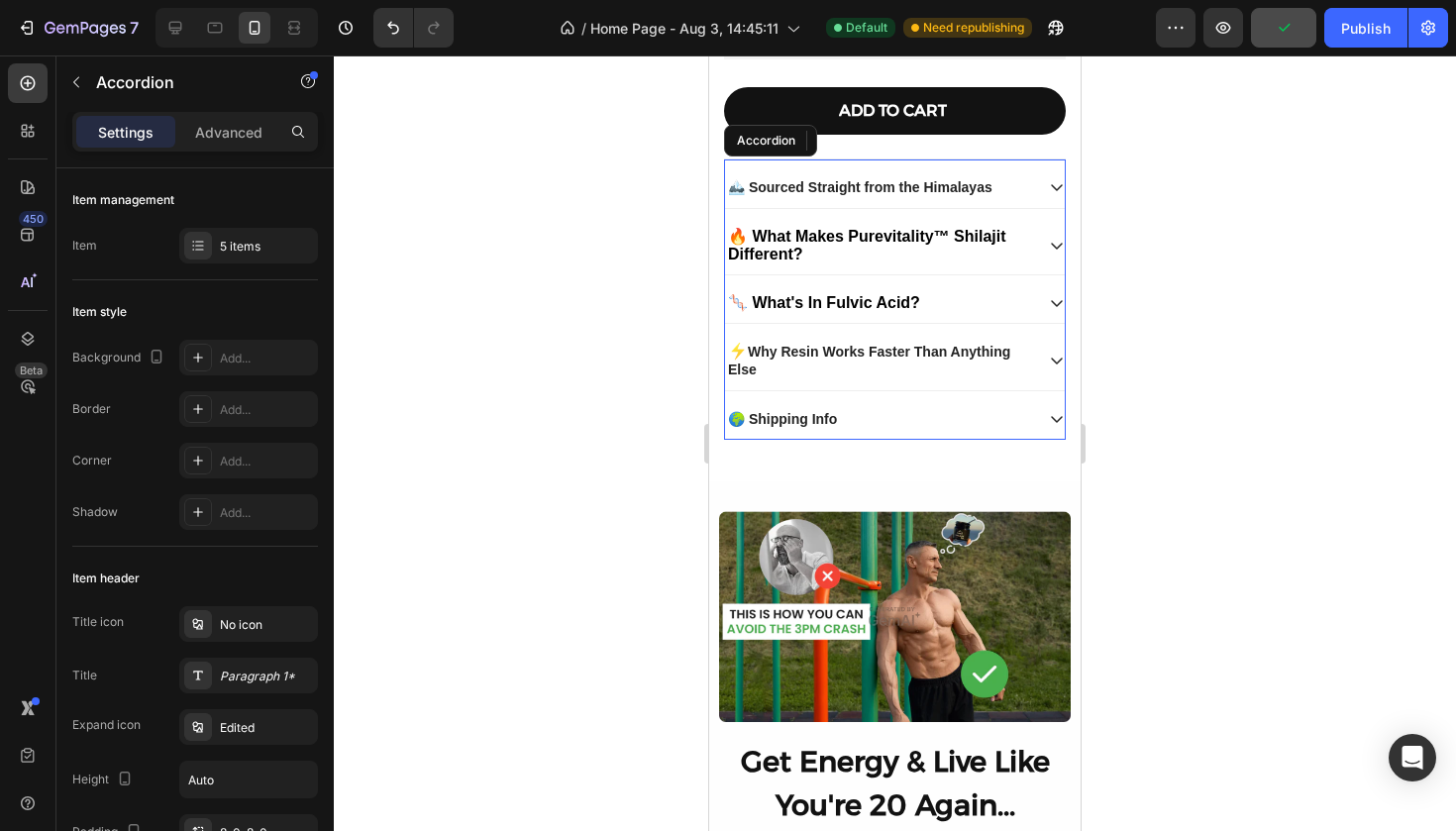 click on "🏔️ Sourced Straight from the Himalayas" at bounding box center [860, 187] 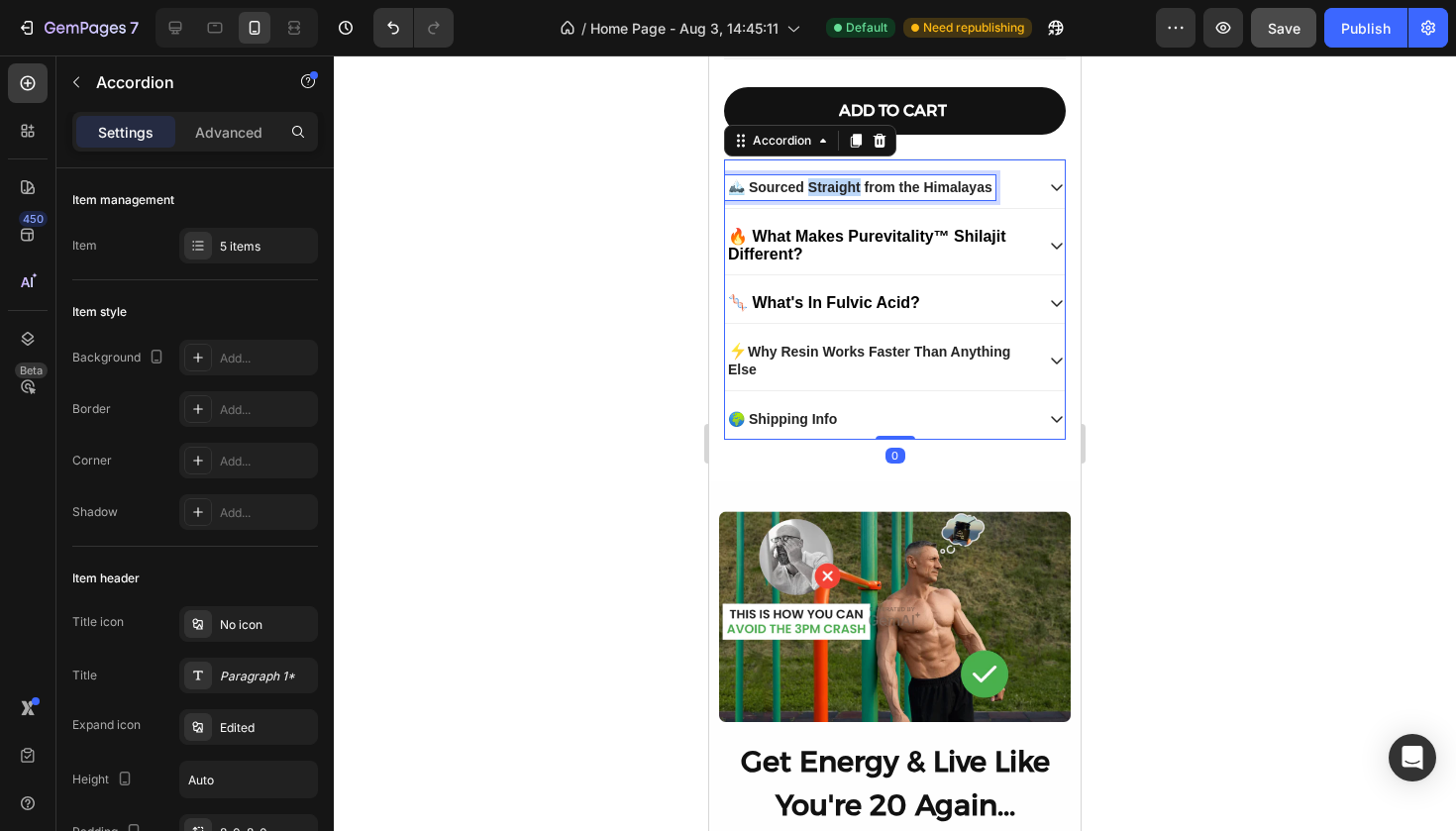 click on "🏔️ Sourced Straight from the Himalayas" at bounding box center [860, 187] 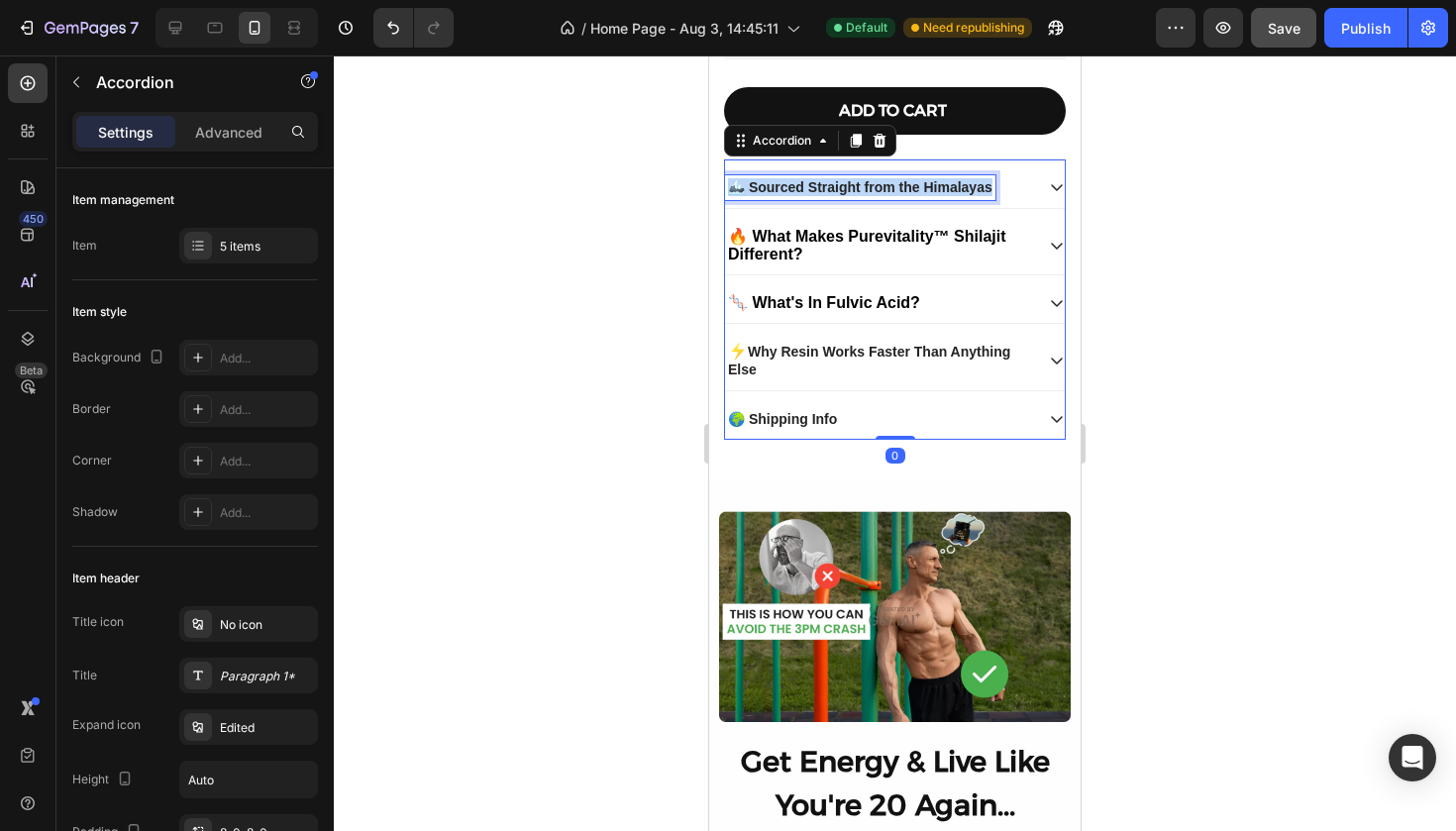 click on "🏔️ Sourced Straight from the Himalayas" at bounding box center (860, 187) 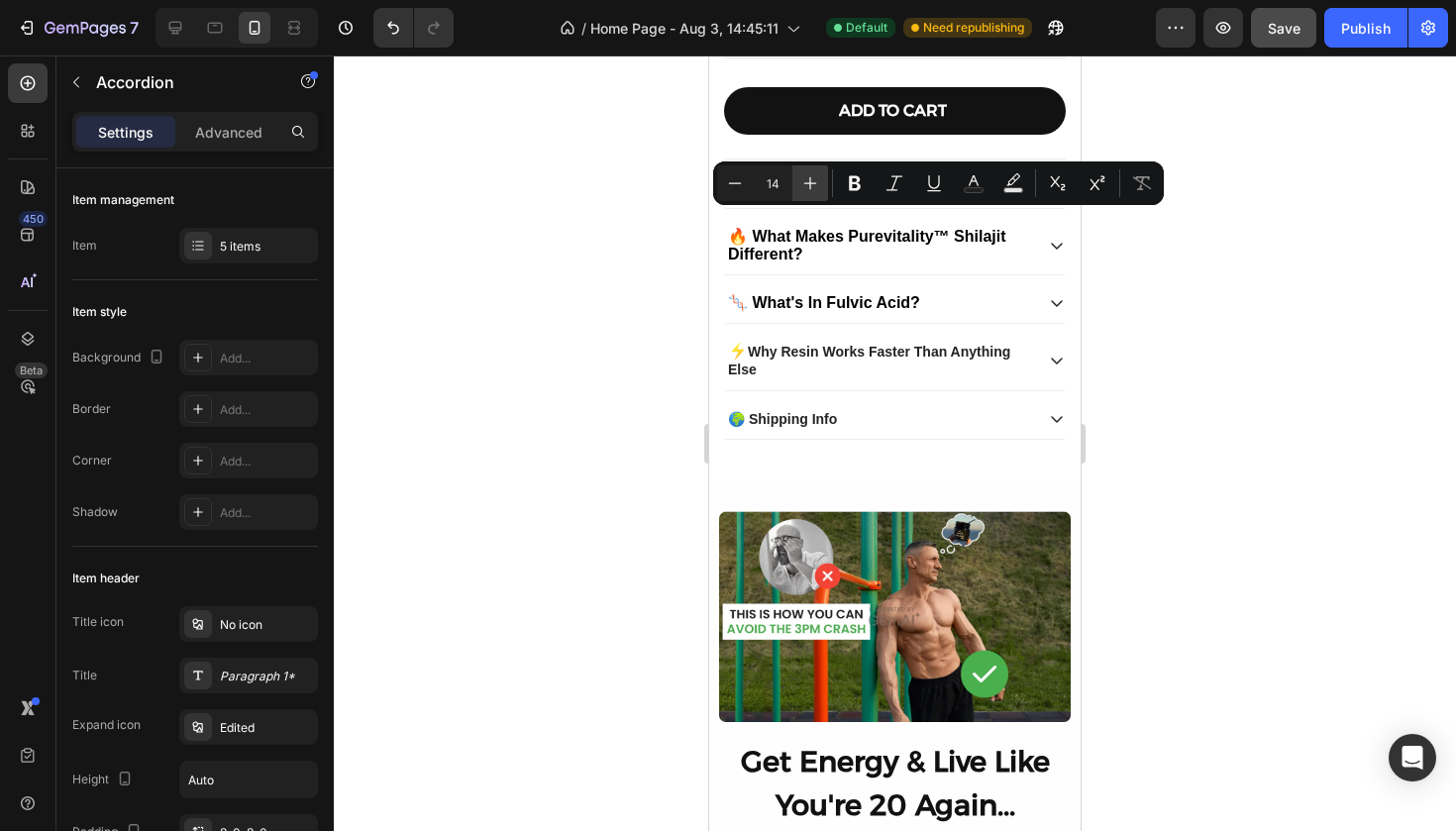 click 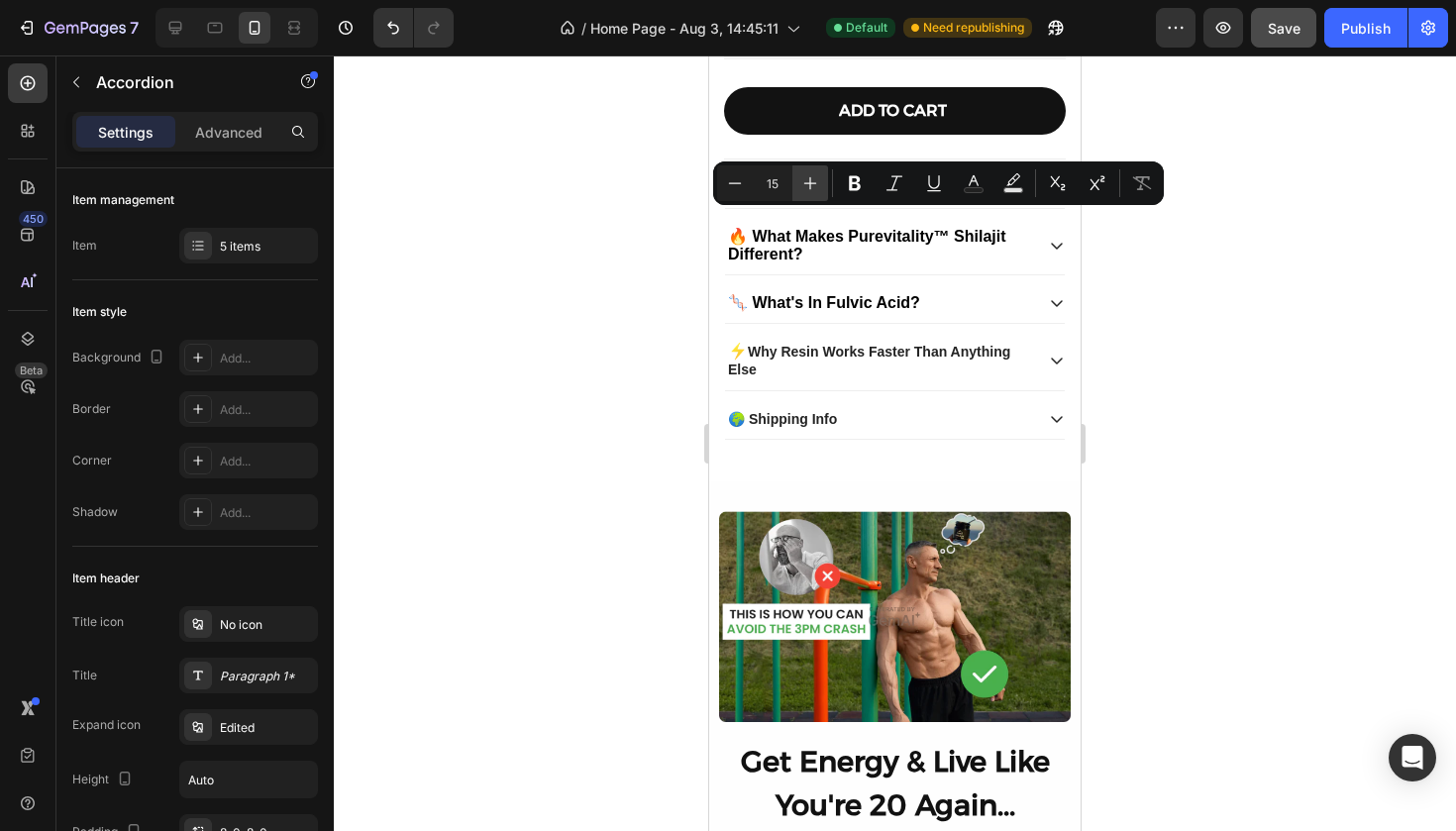 click 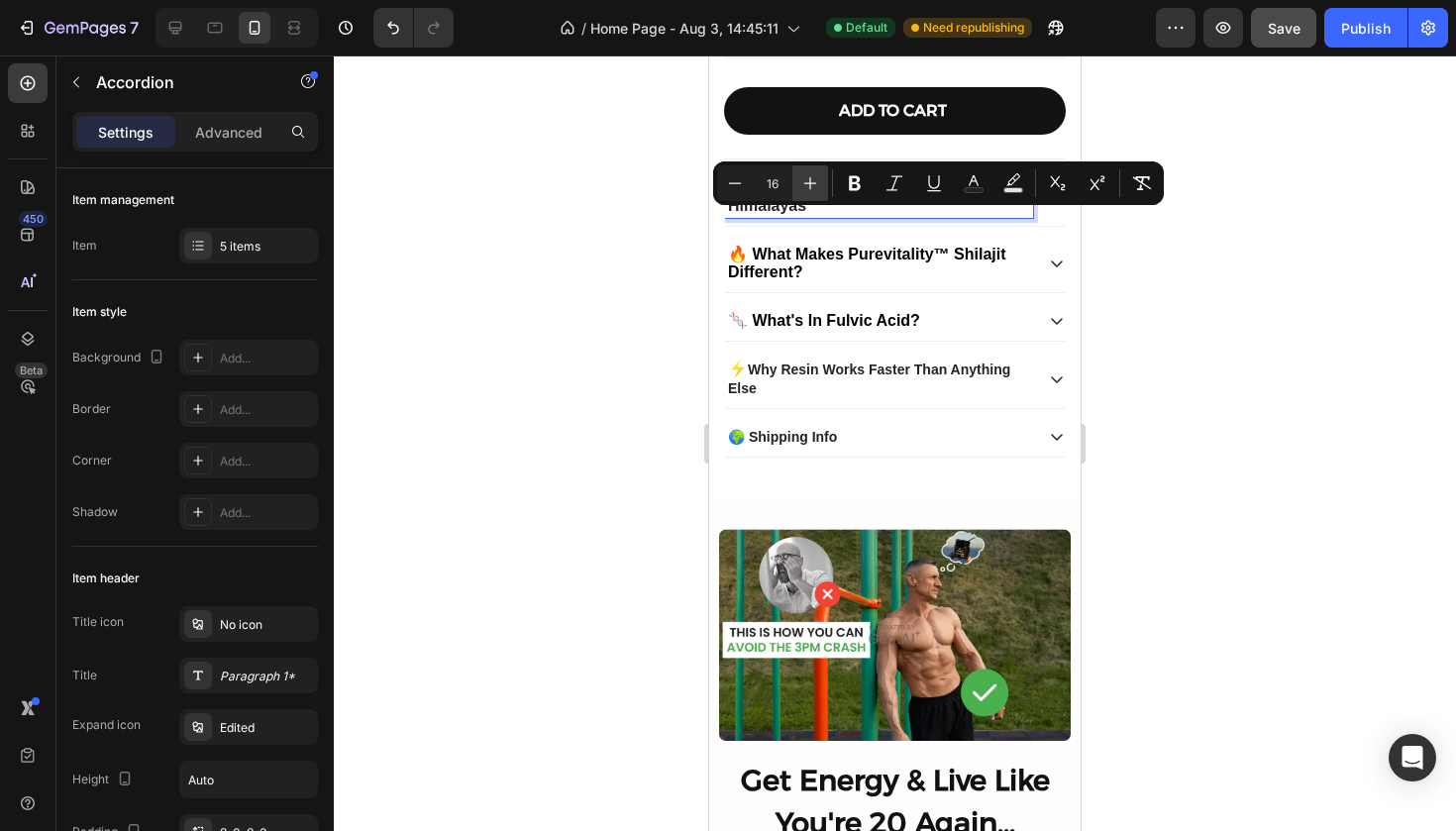 click 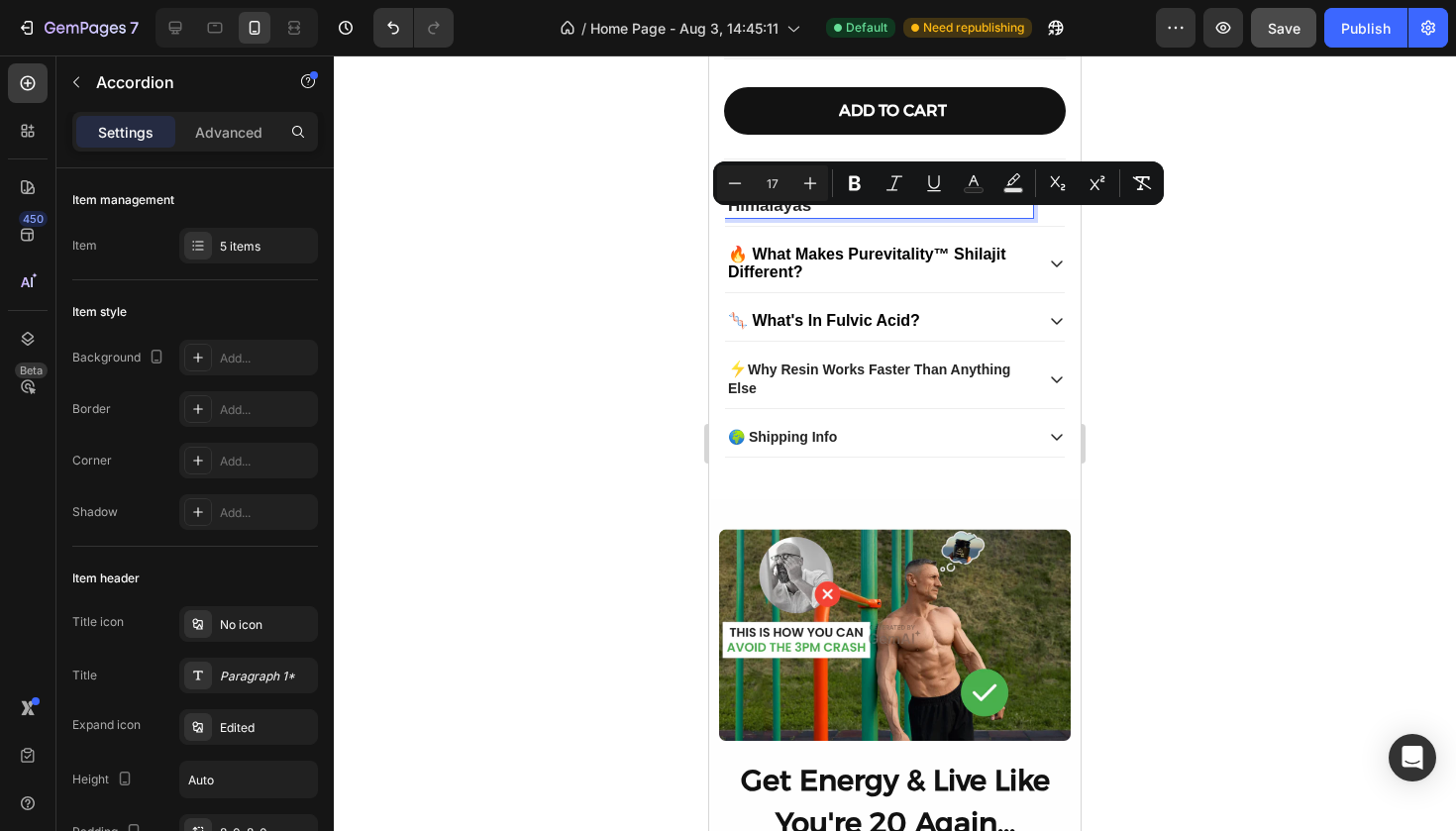 click 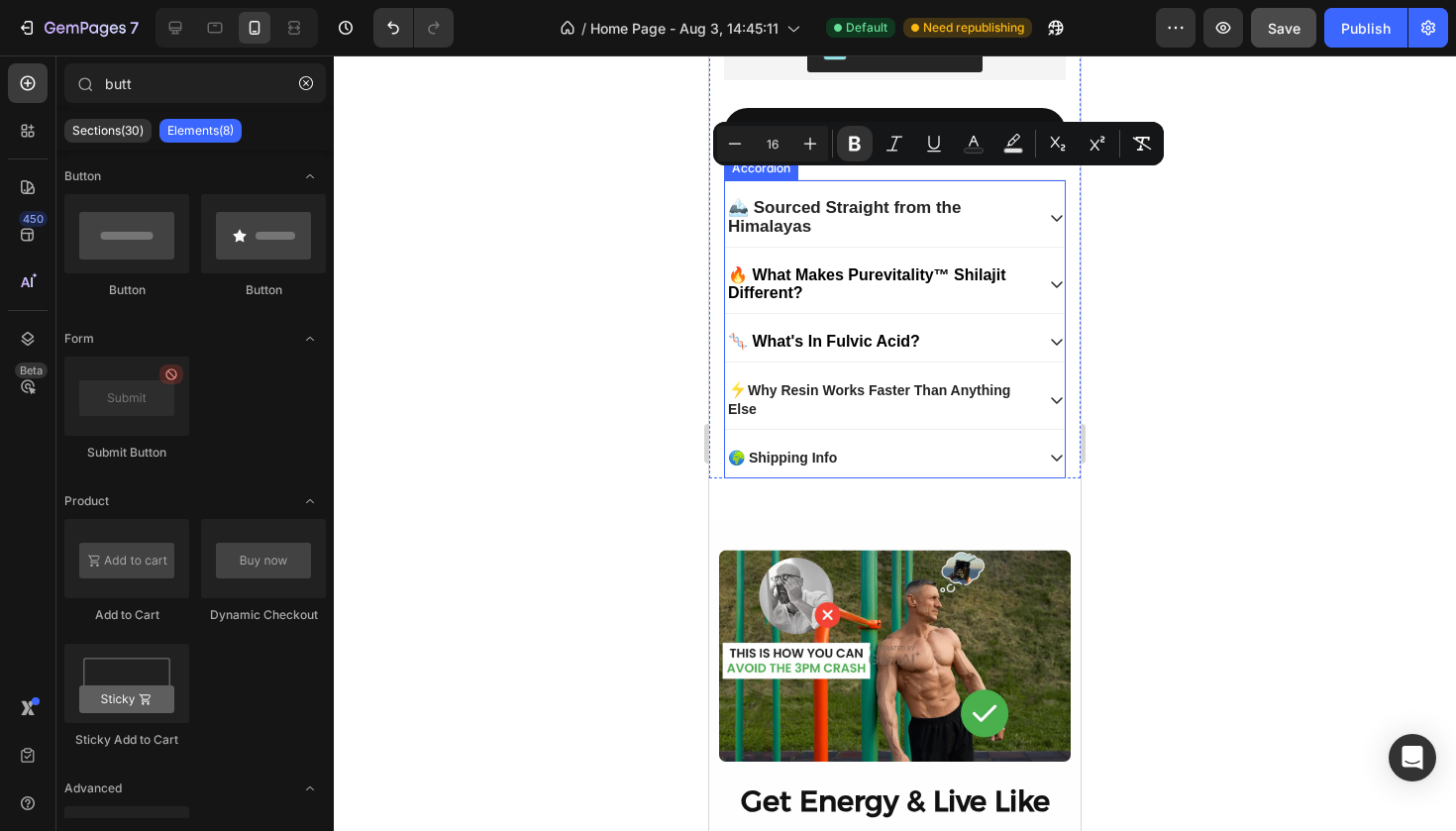 scroll, scrollTop: 866, scrollLeft: 0, axis: vertical 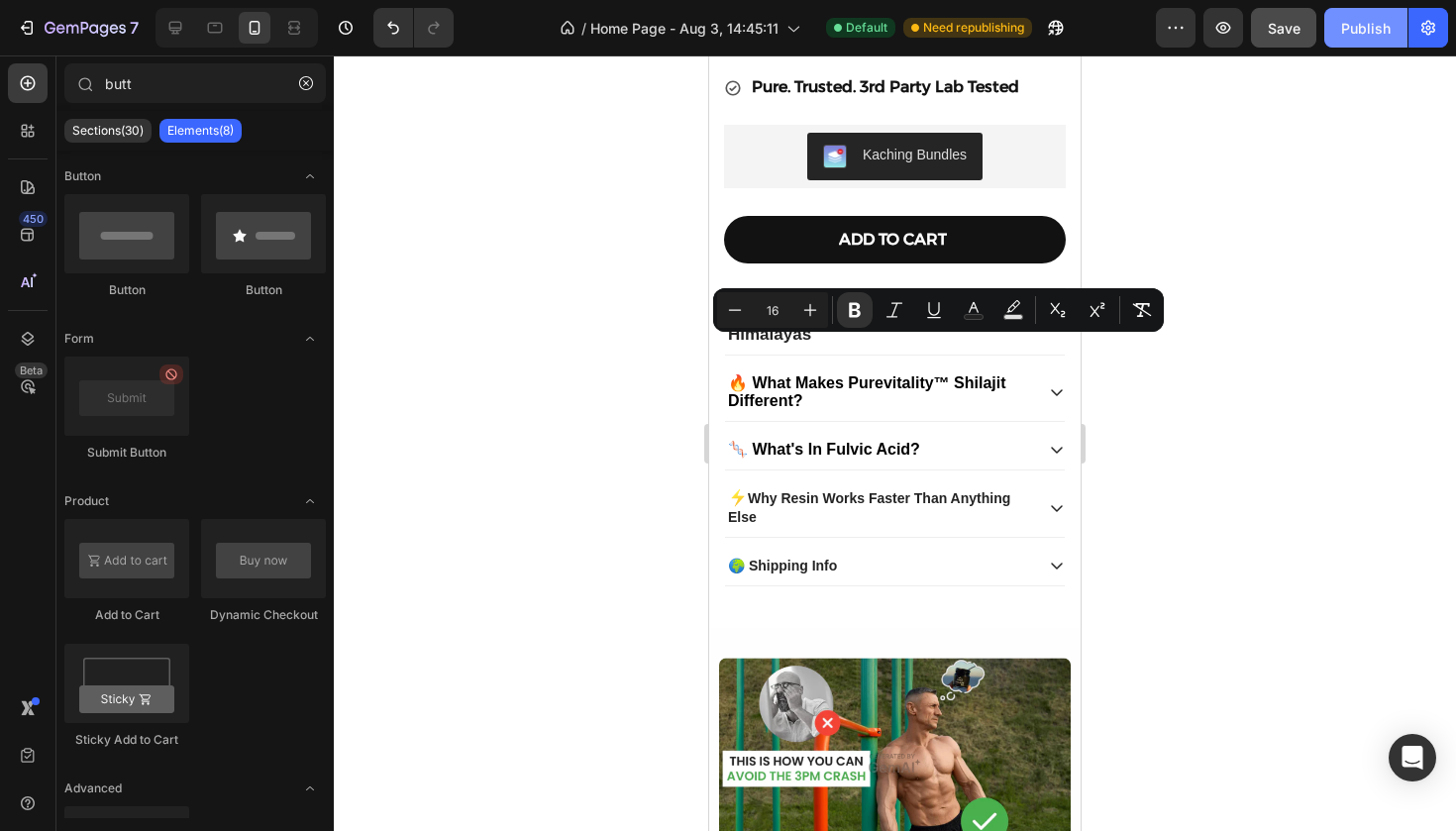 click on "Publish" 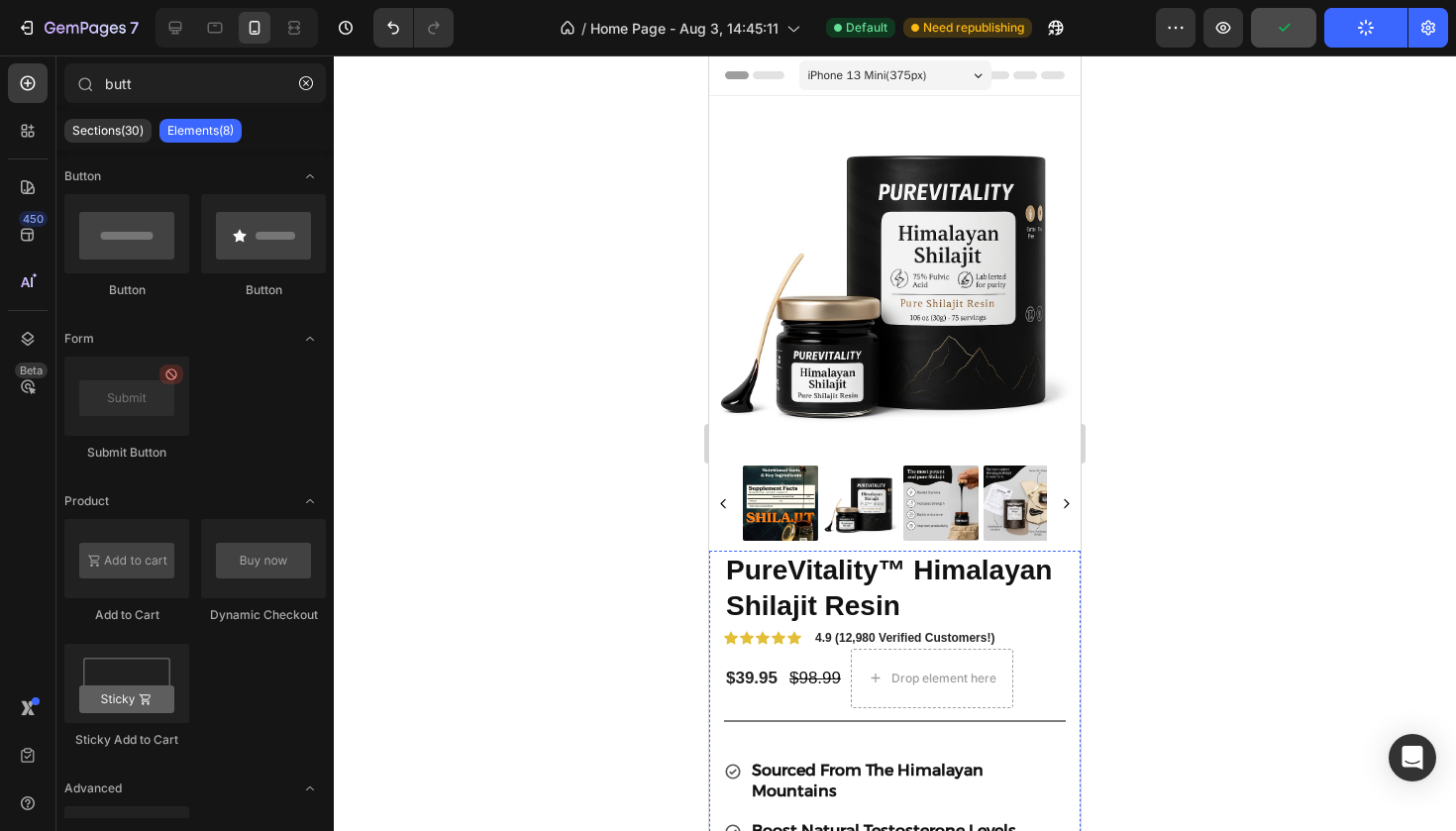 scroll, scrollTop: 0, scrollLeft: 0, axis: both 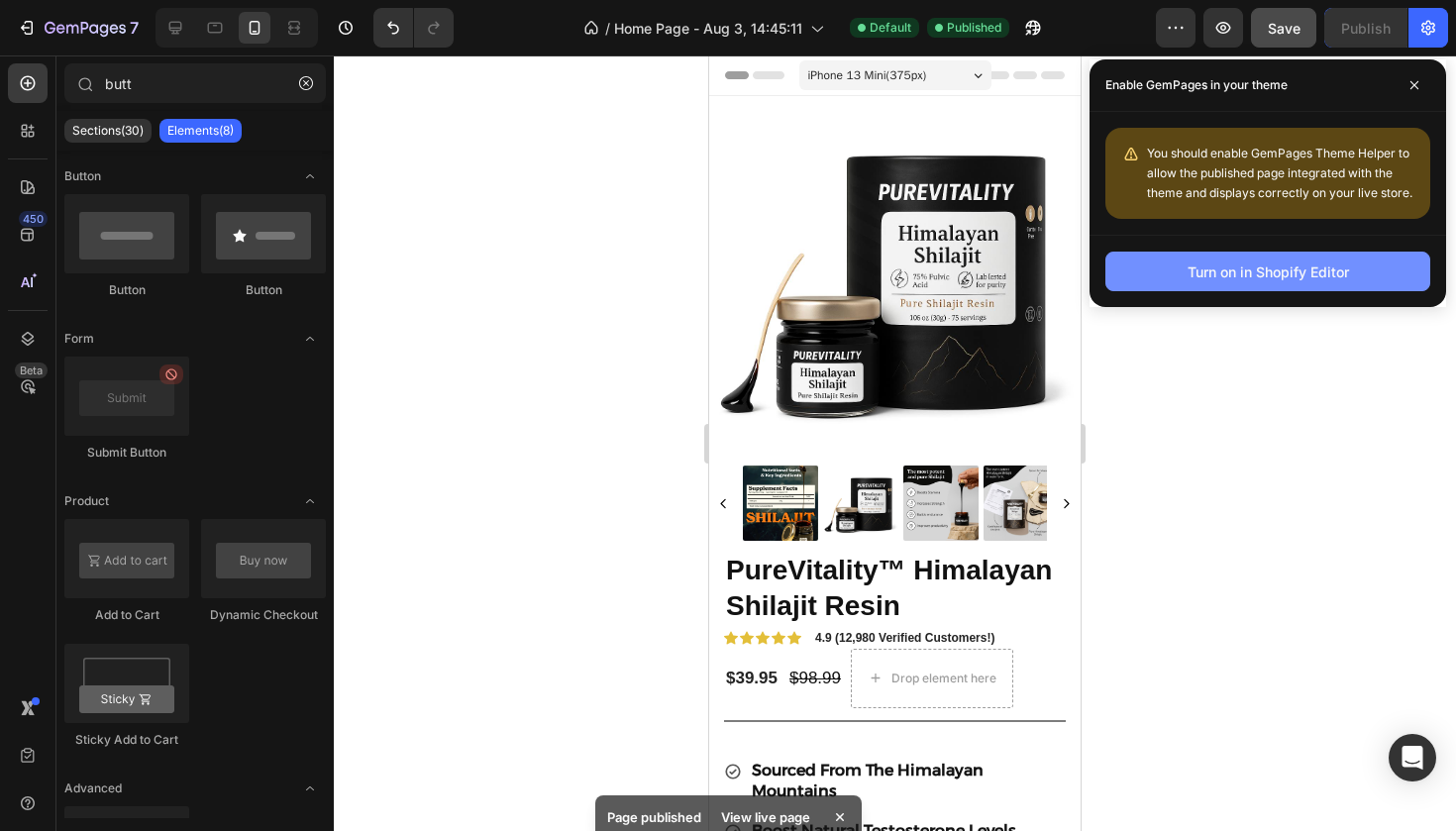 click on "Turn on in Shopify Editor" at bounding box center (1268, 271) 